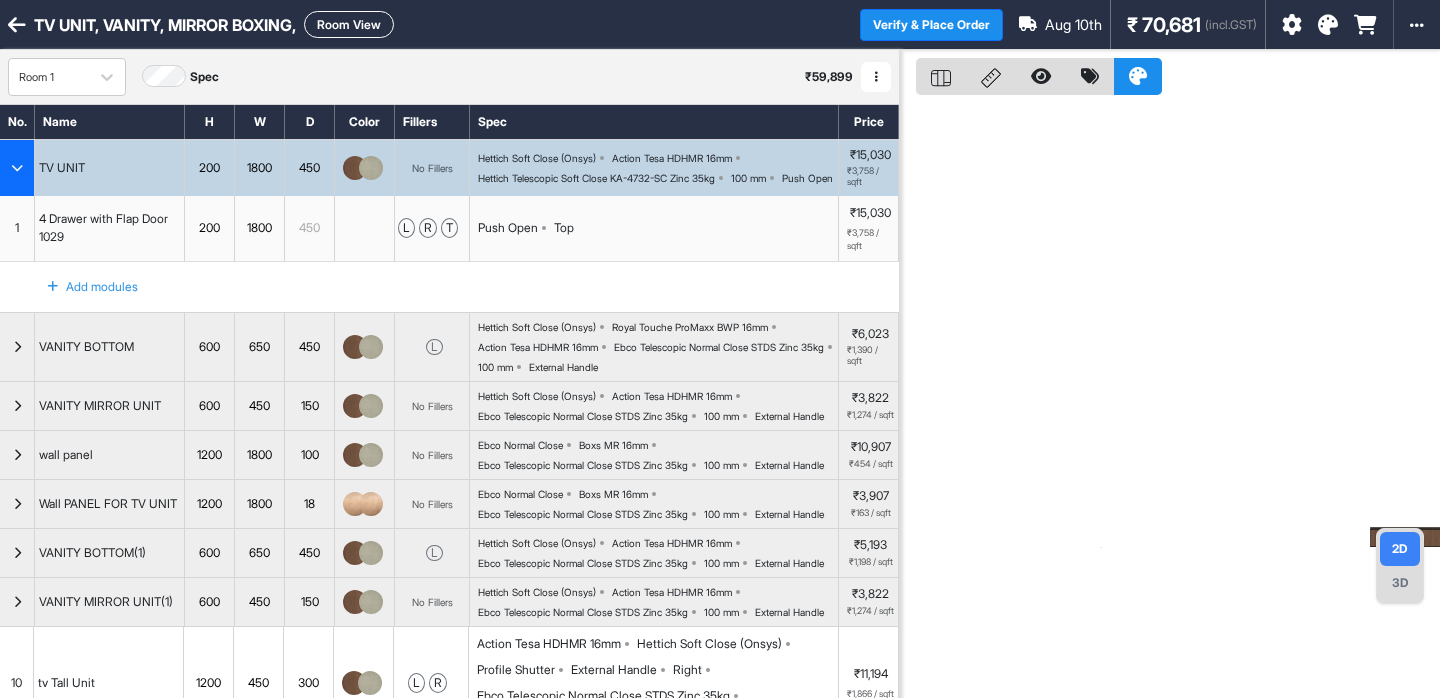 scroll, scrollTop: 0, scrollLeft: 0, axis: both 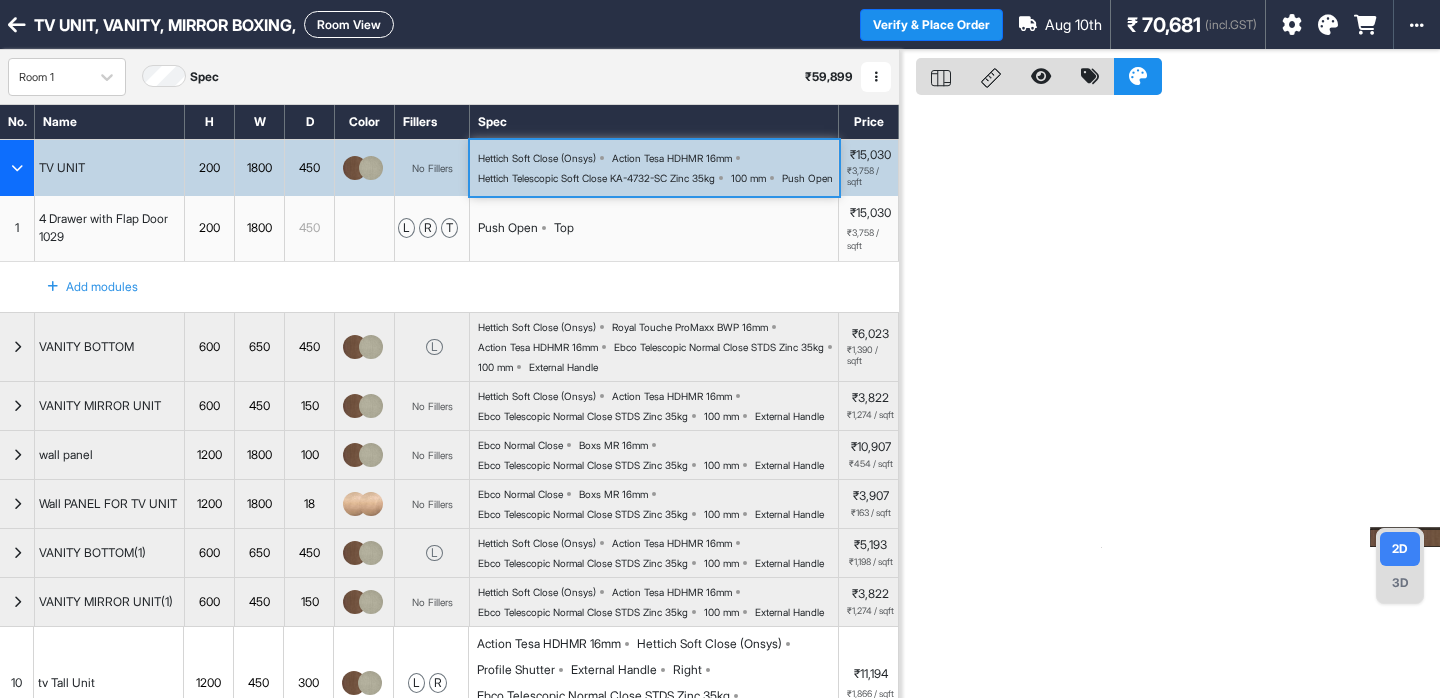 click on "Hettich Soft Close (Onsys) Action Tesa HDHMR 16mm Hettich Telescopic Soft Close KA-4732-SC Zinc 35kg 100 mm Push Open" at bounding box center [658, 168] 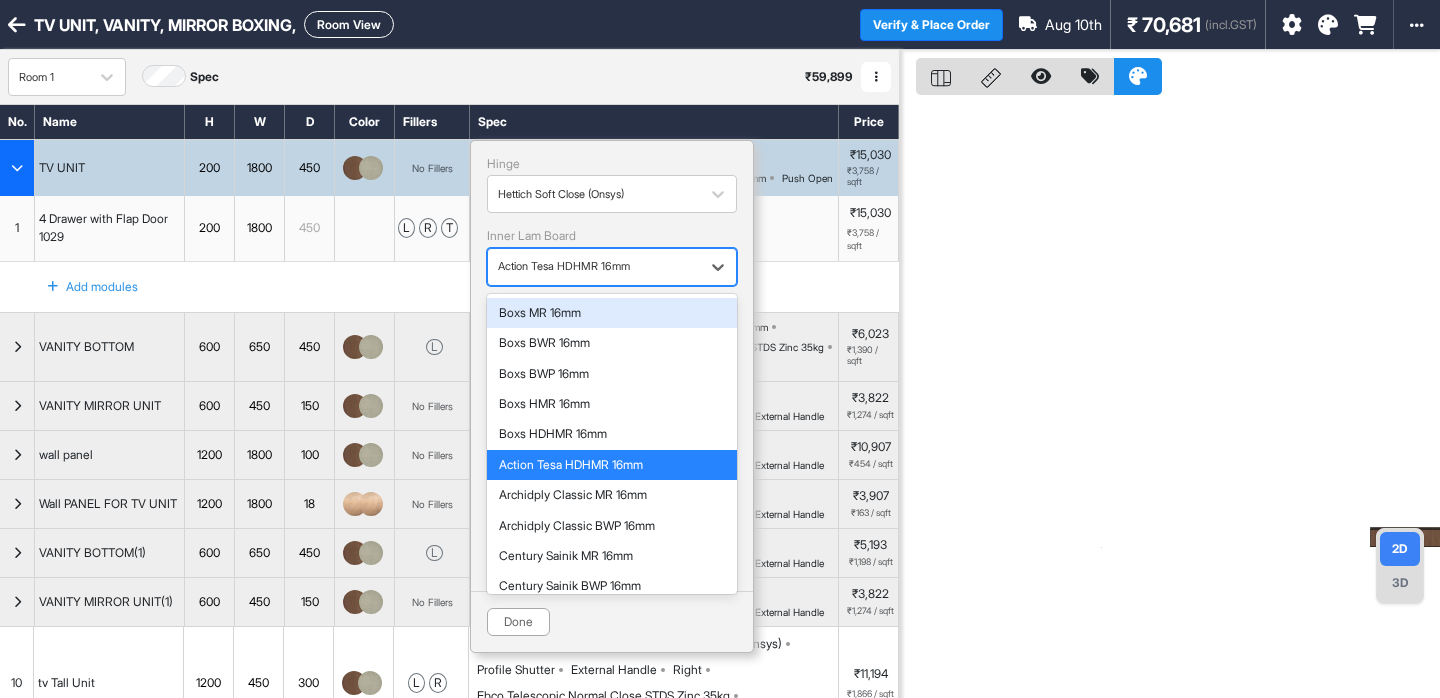 click at bounding box center [594, 267] 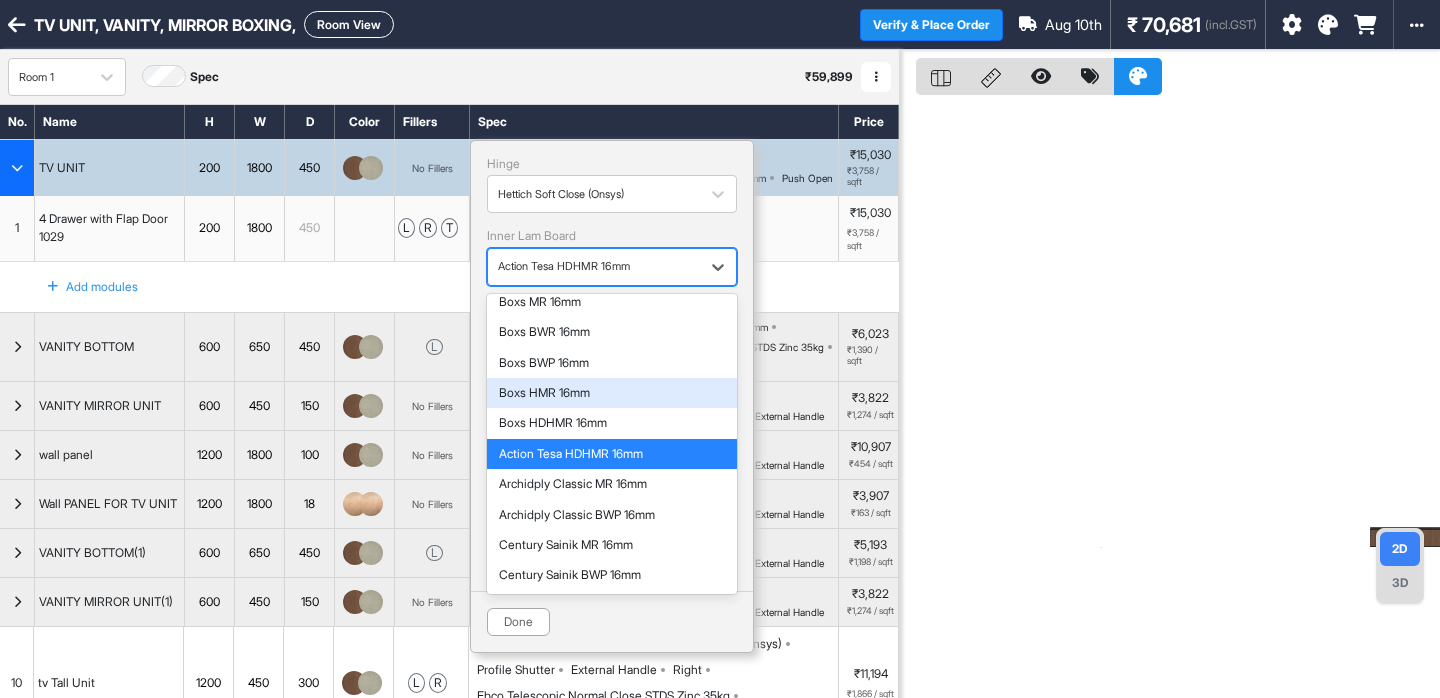 scroll, scrollTop: 18, scrollLeft: 0, axis: vertical 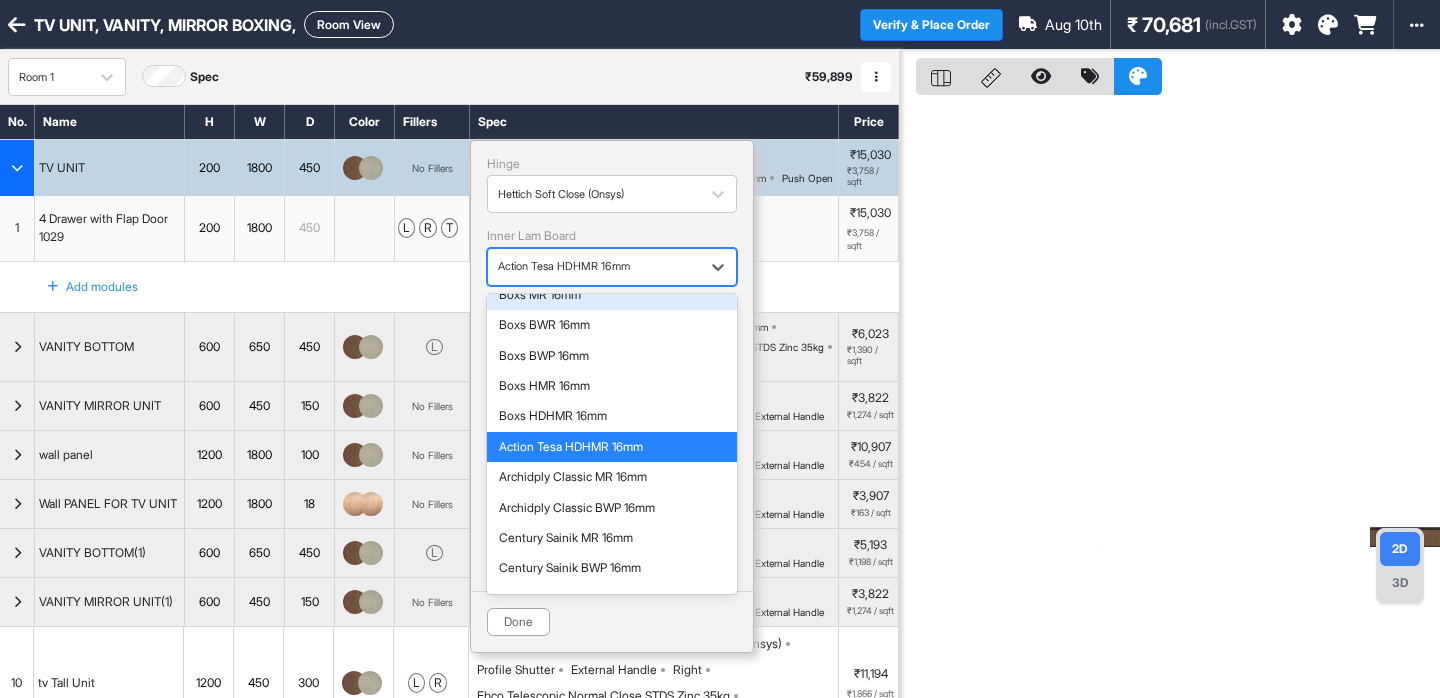 click at bounding box center (594, 267) 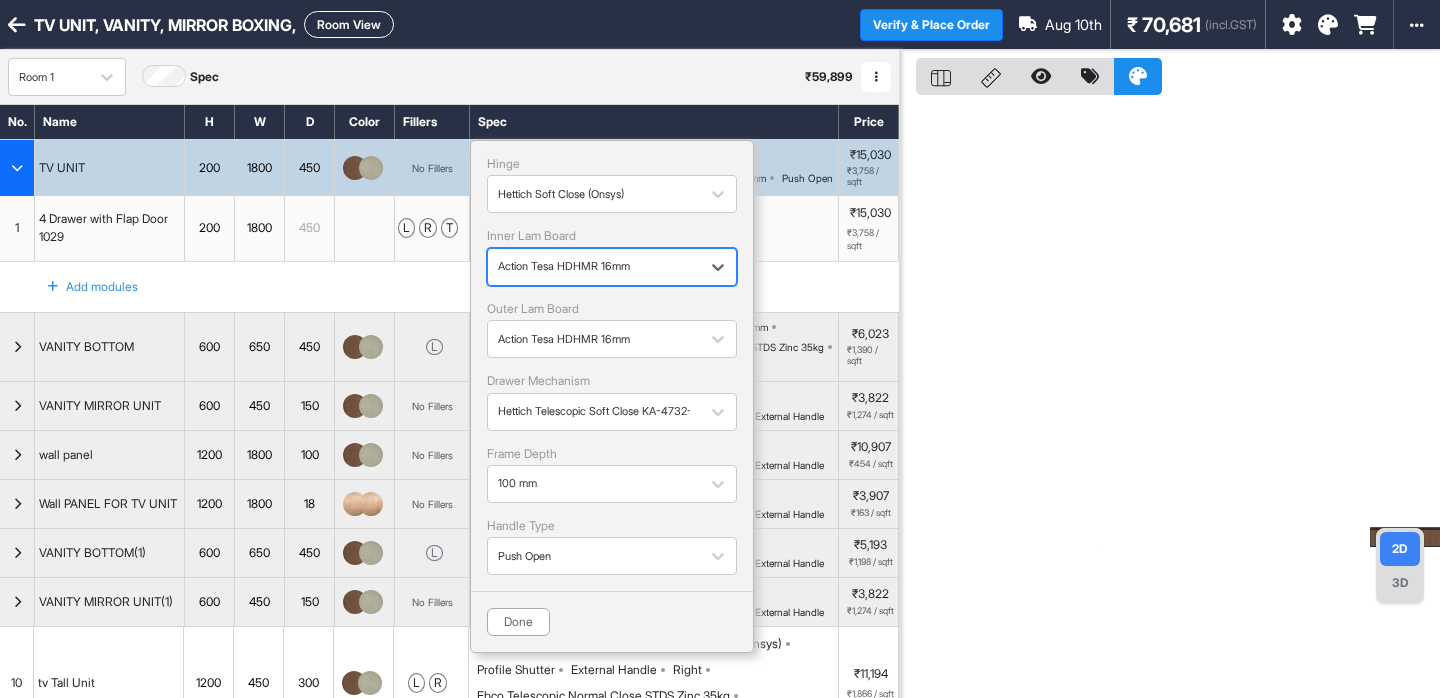 click at bounding box center [1170, 399] 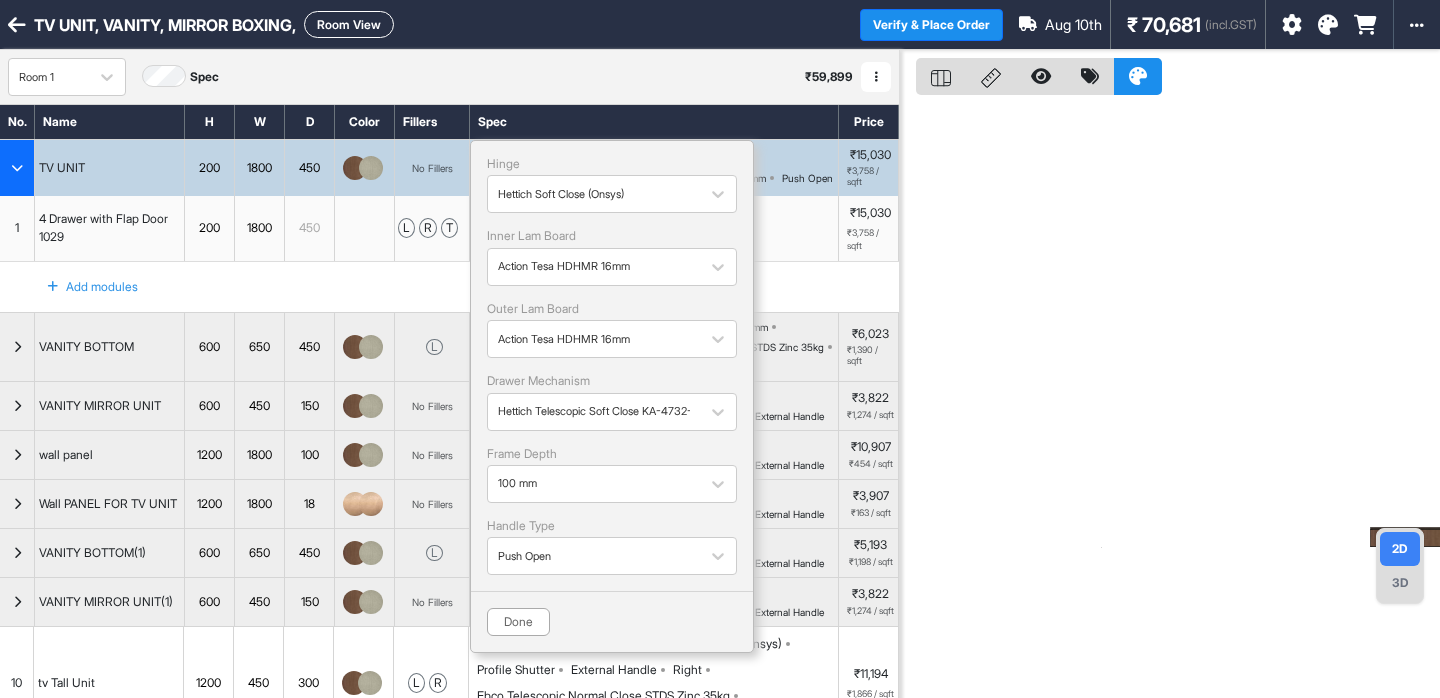 click on "Room 1 Spec ₹ 59,899 Add  Room Edit  Room  Name Delete  Room Duplicate Room" at bounding box center [449, 77] 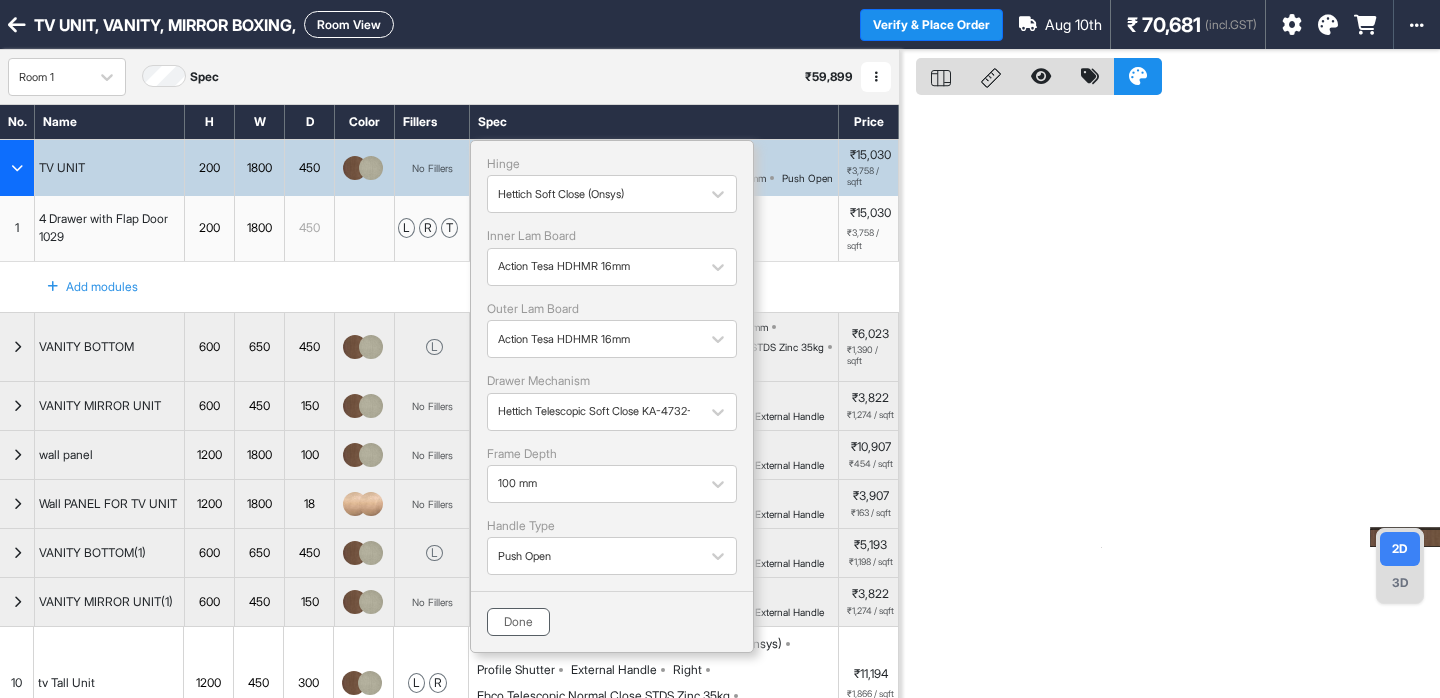 click on "Done" at bounding box center [518, 622] 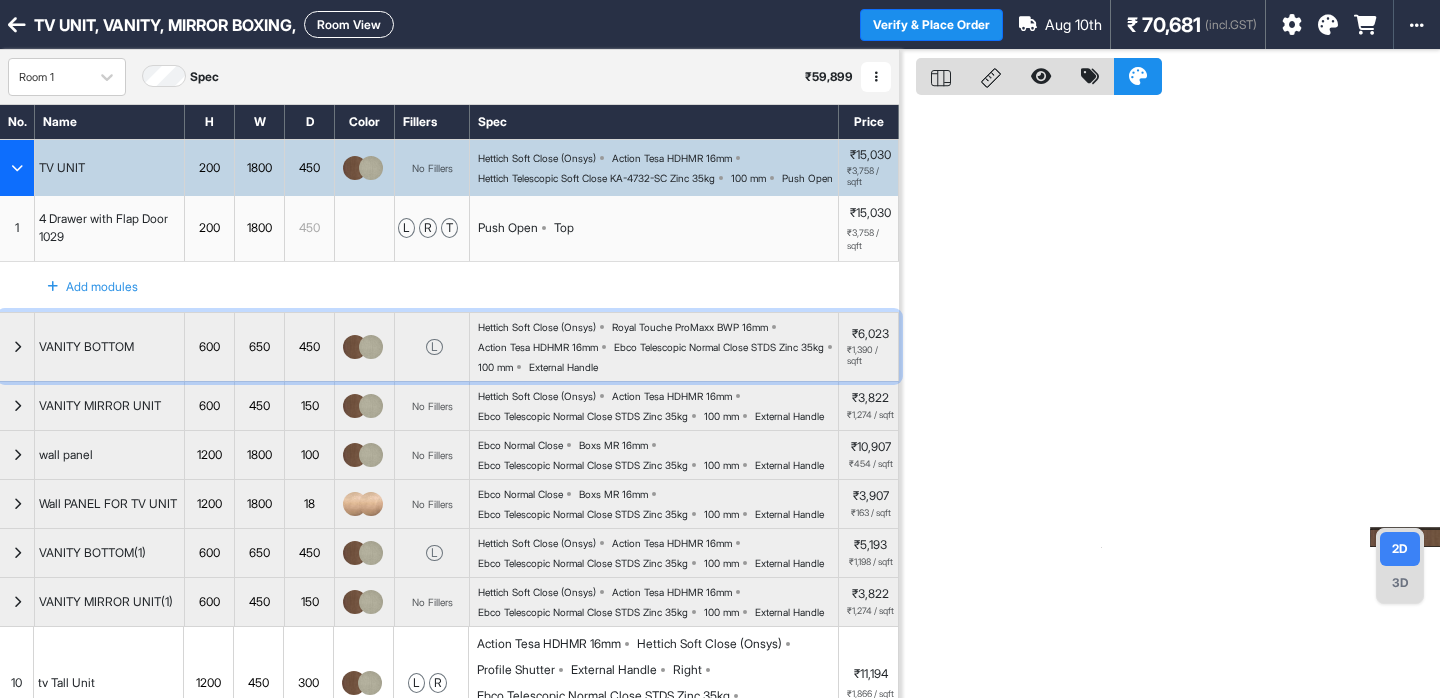 click at bounding box center (355, 347) 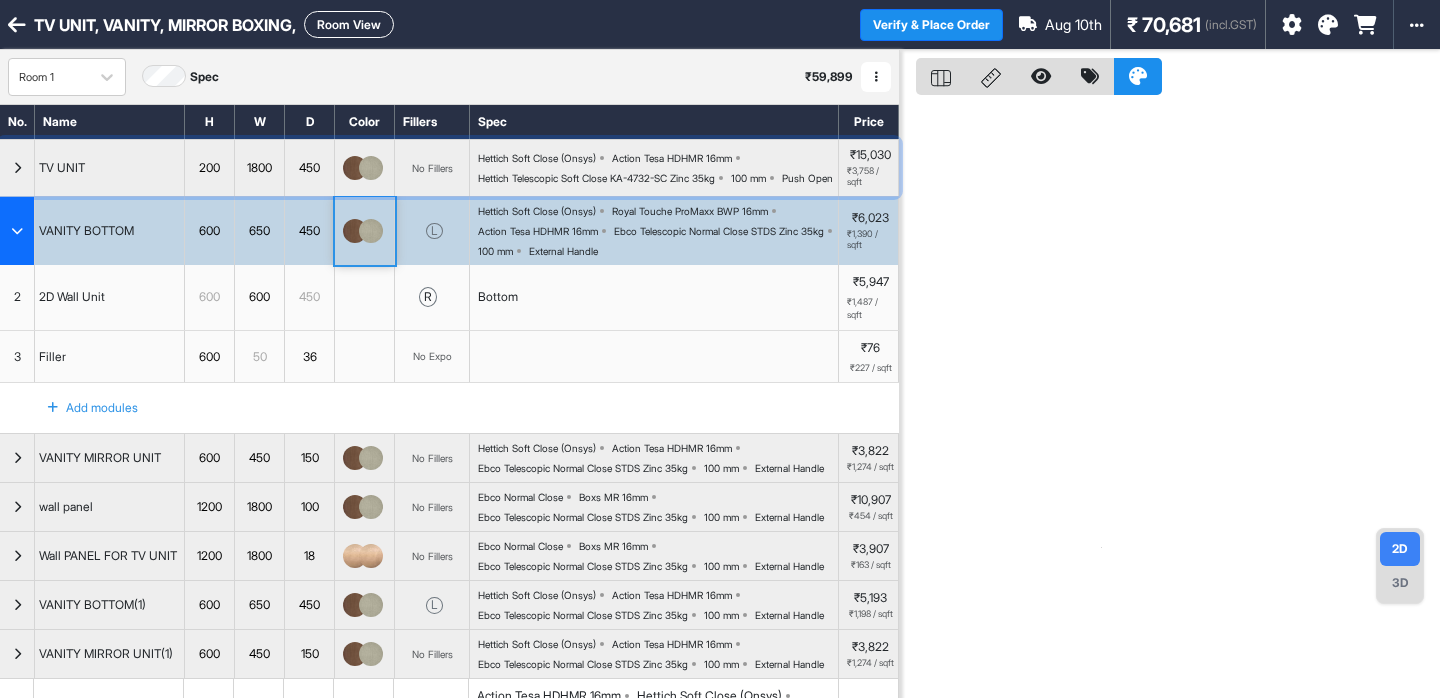 click at bounding box center (371, 168) 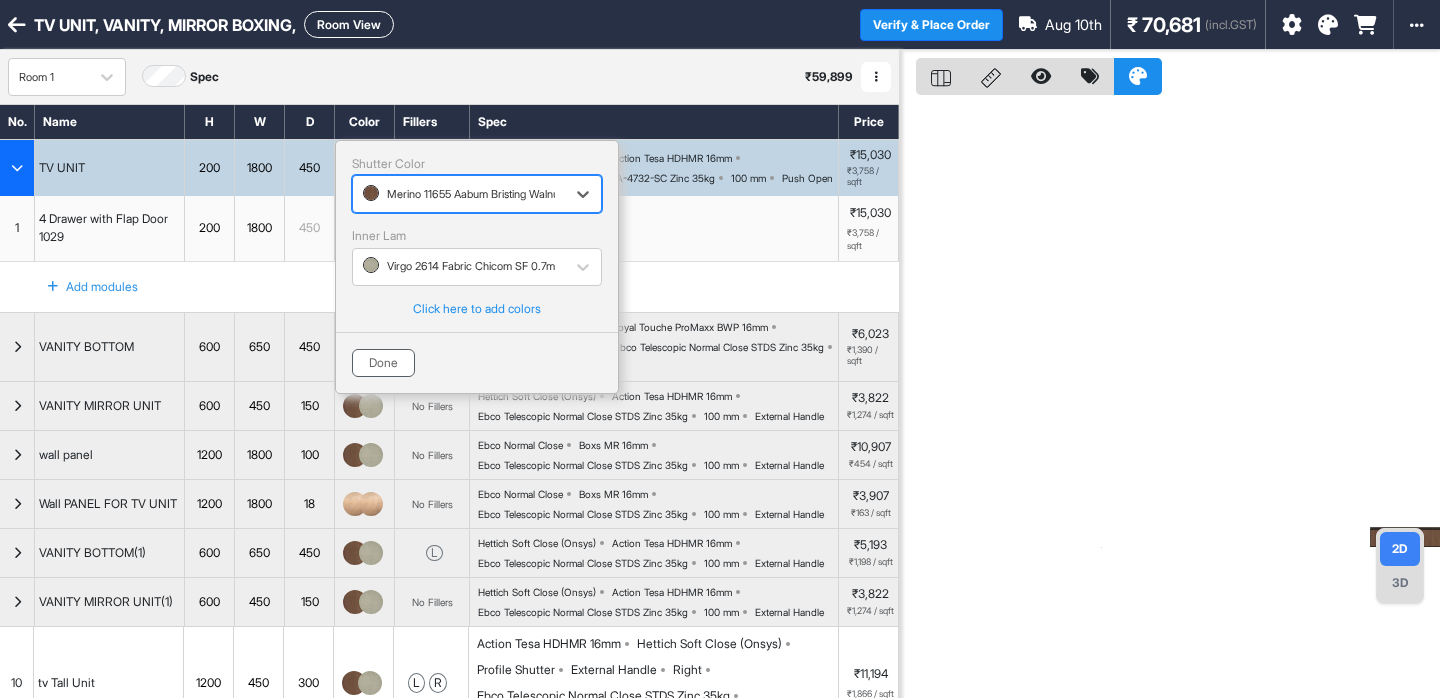 click on "Done" at bounding box center [383, 363] 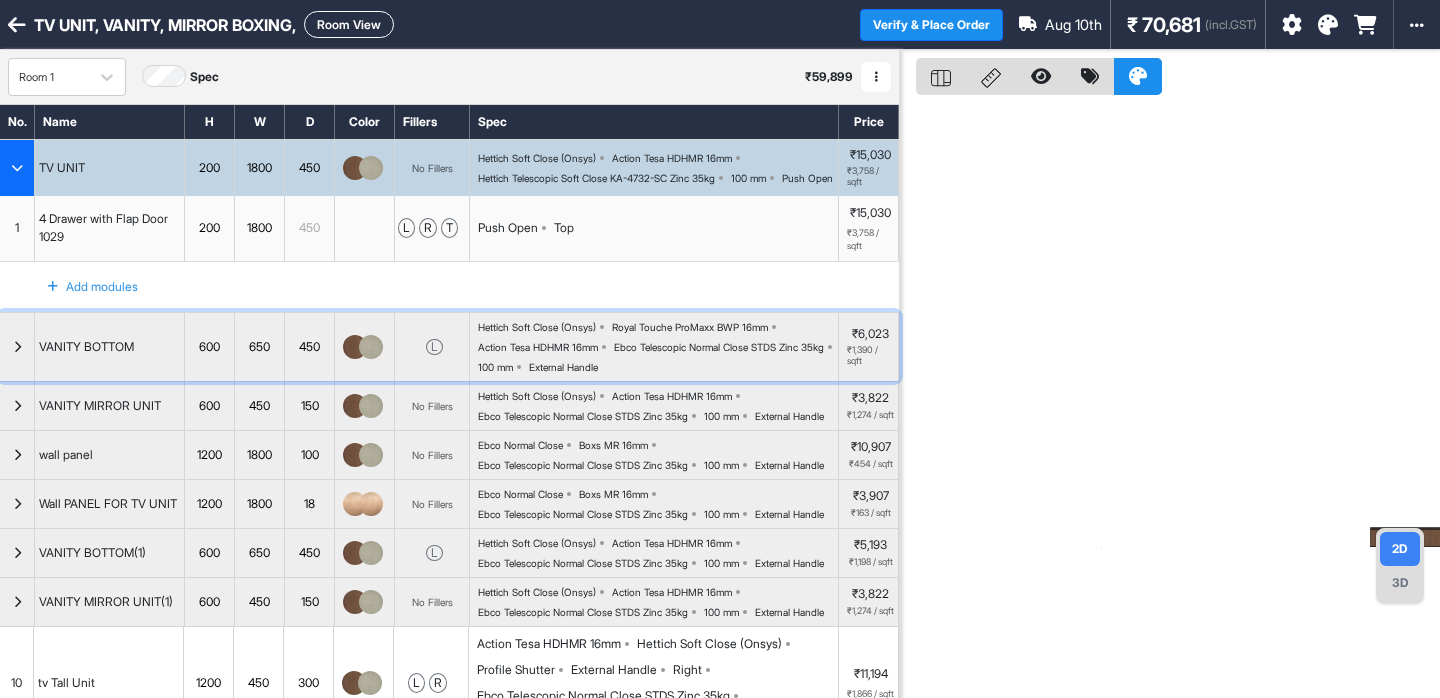 click at bounding box center [371, 347] 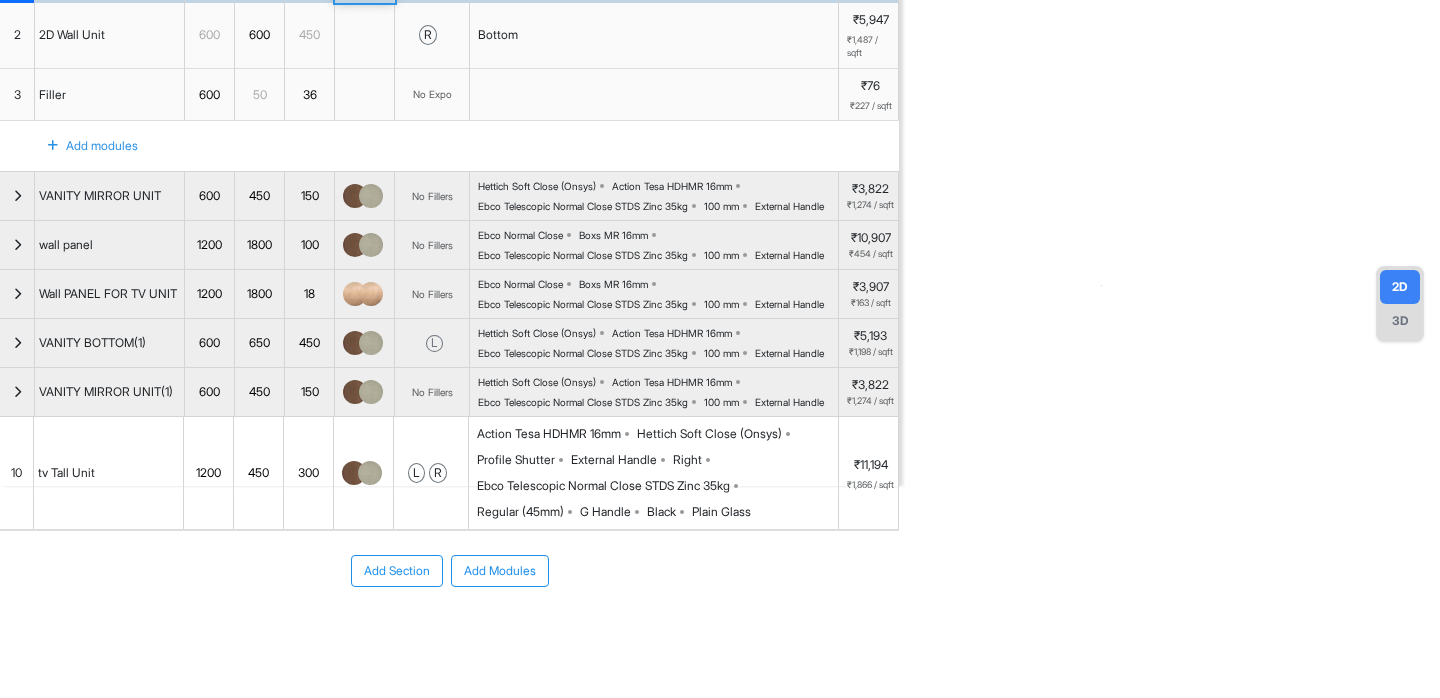 scroll, scrollTop: 263, scrollLeft: 0, axis: vertical 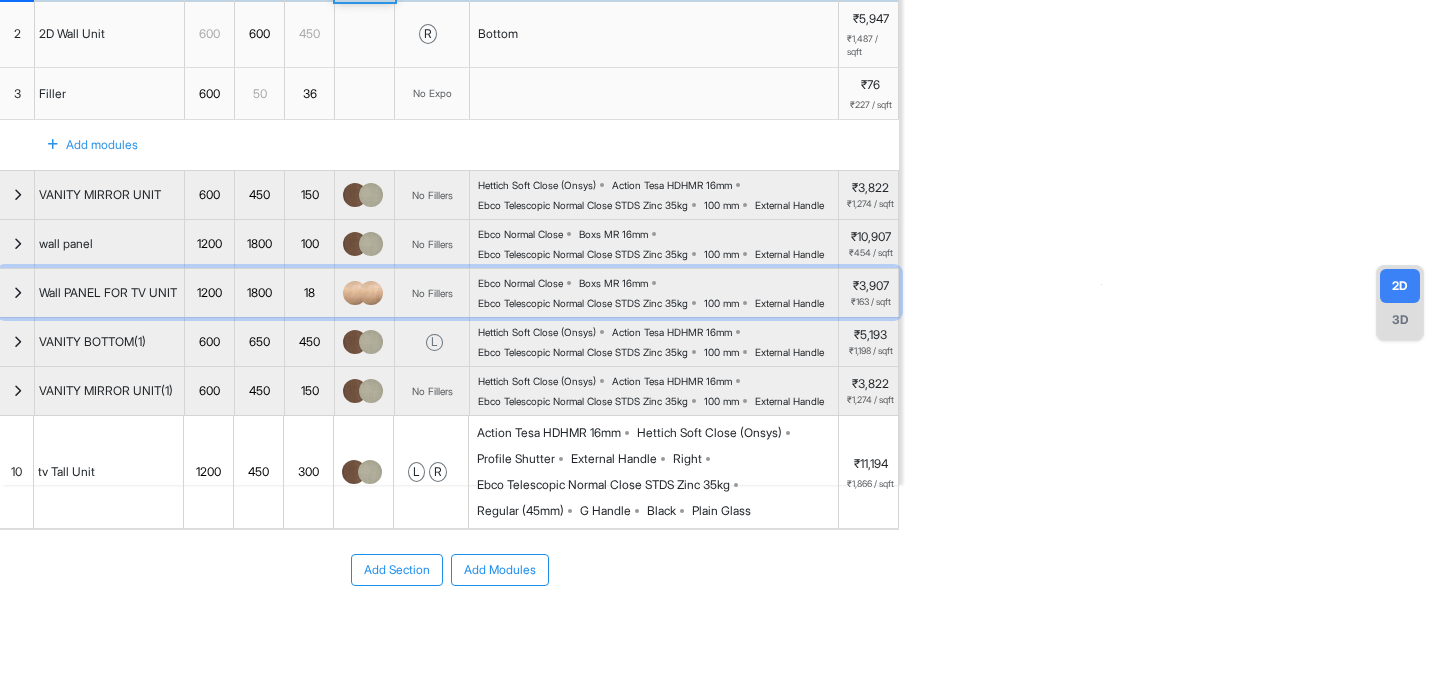 click at bounding box center [371, 293] 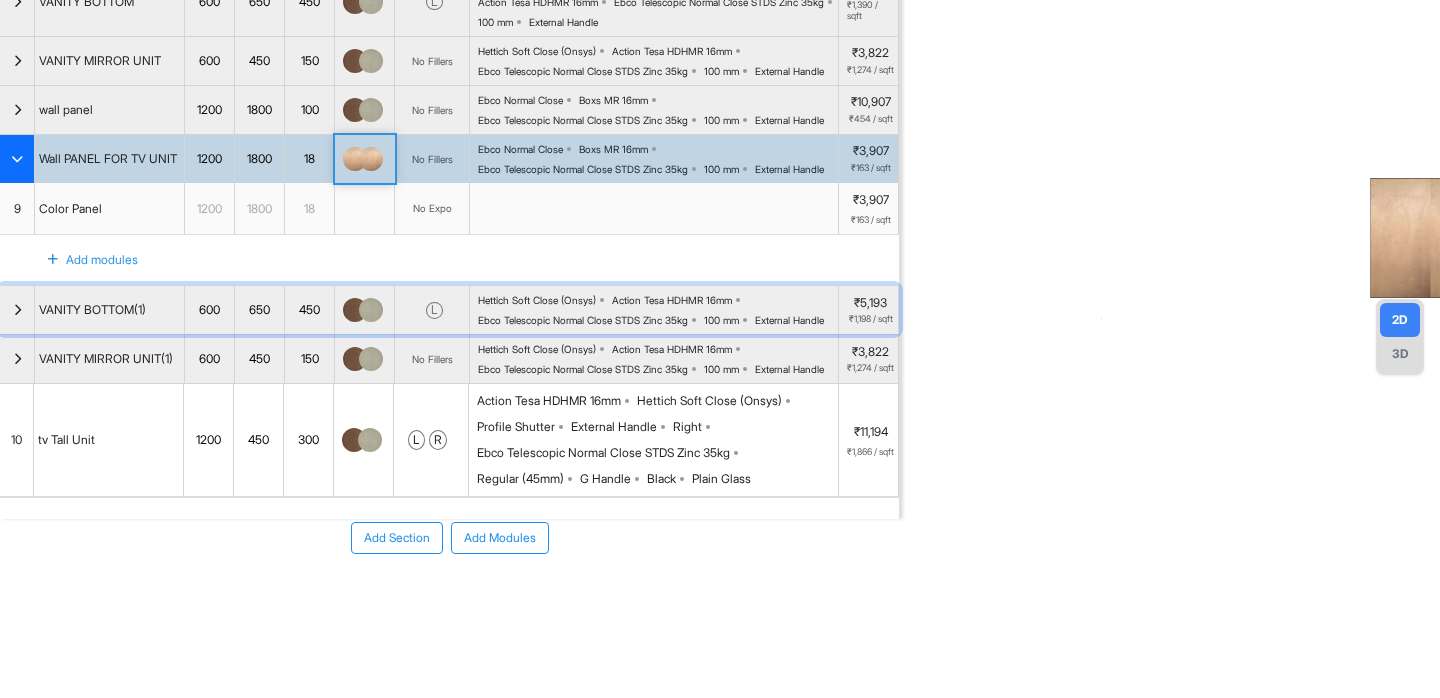 click at bounding box center (371, 310) 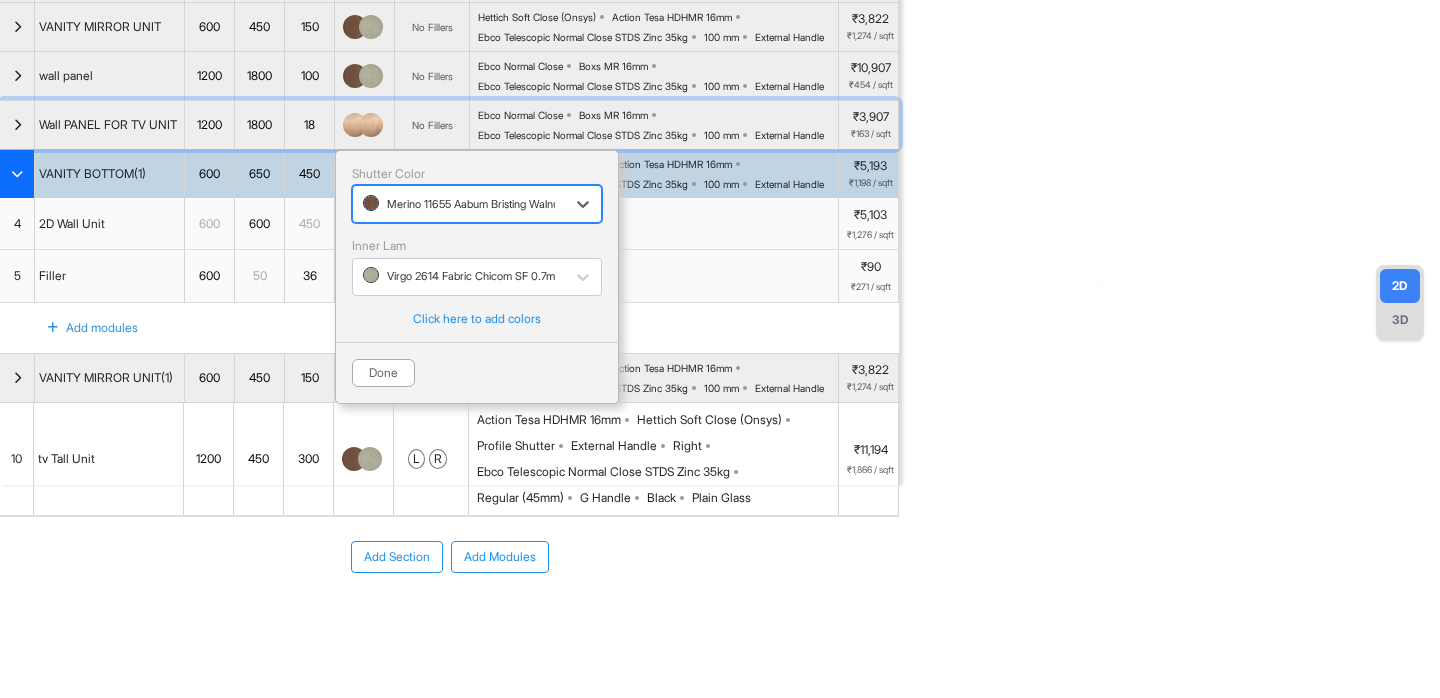 click at bounding box center [371, 125] 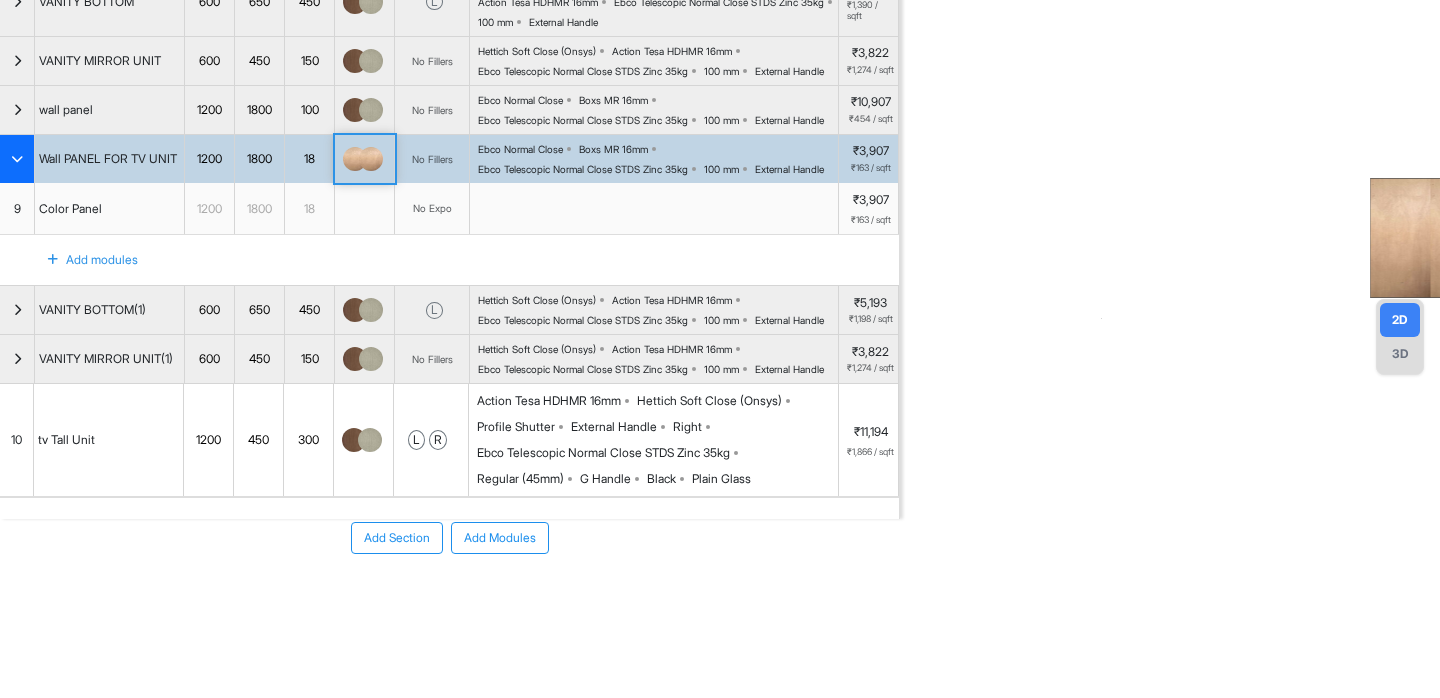 click at bounding box center [371, 159] 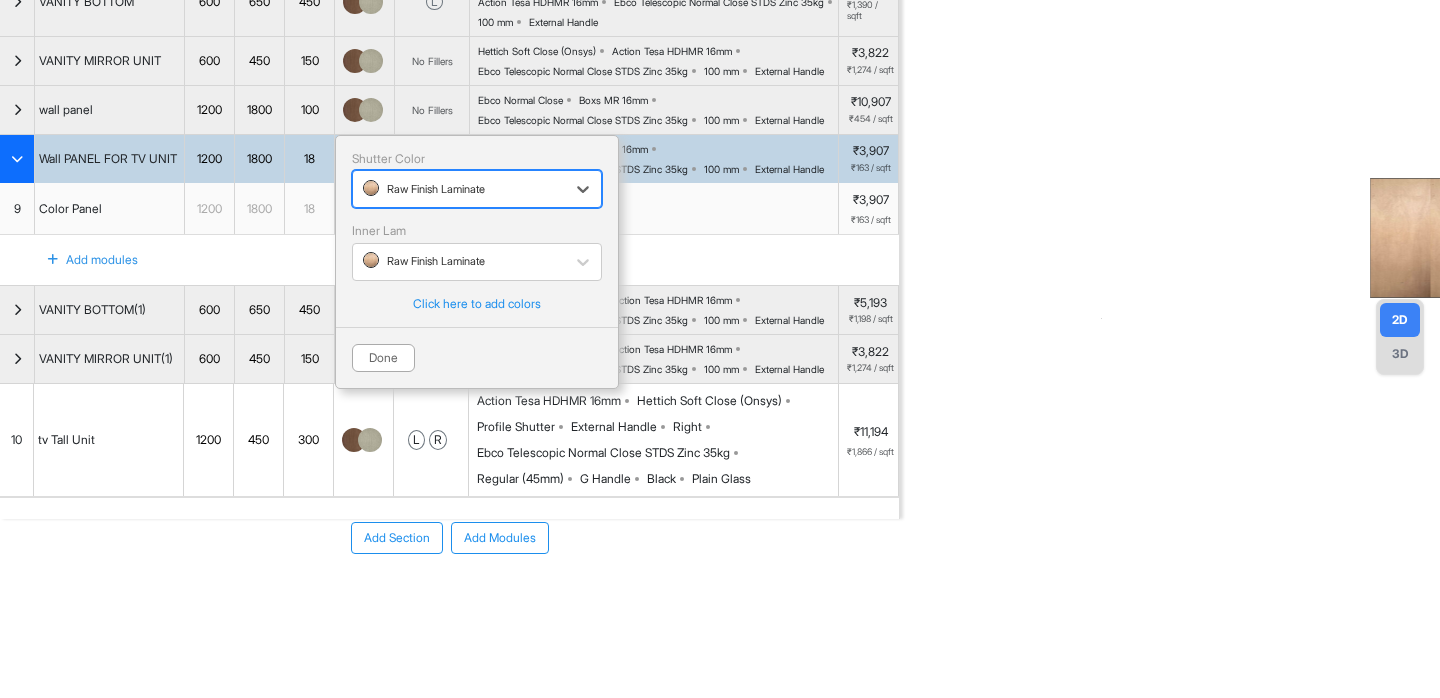 click on "Shutter Color" at bounding box center (477, 159) 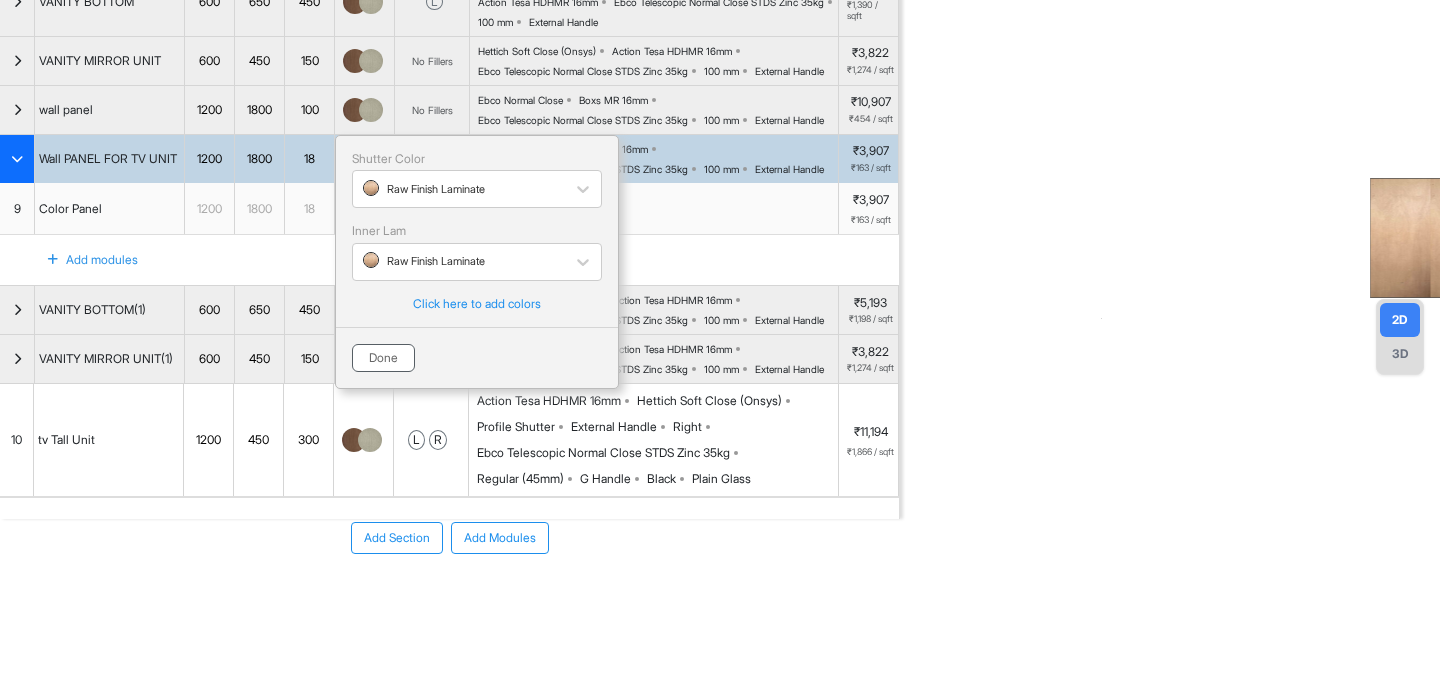 click on "Done" at bounding box center [383, 358] 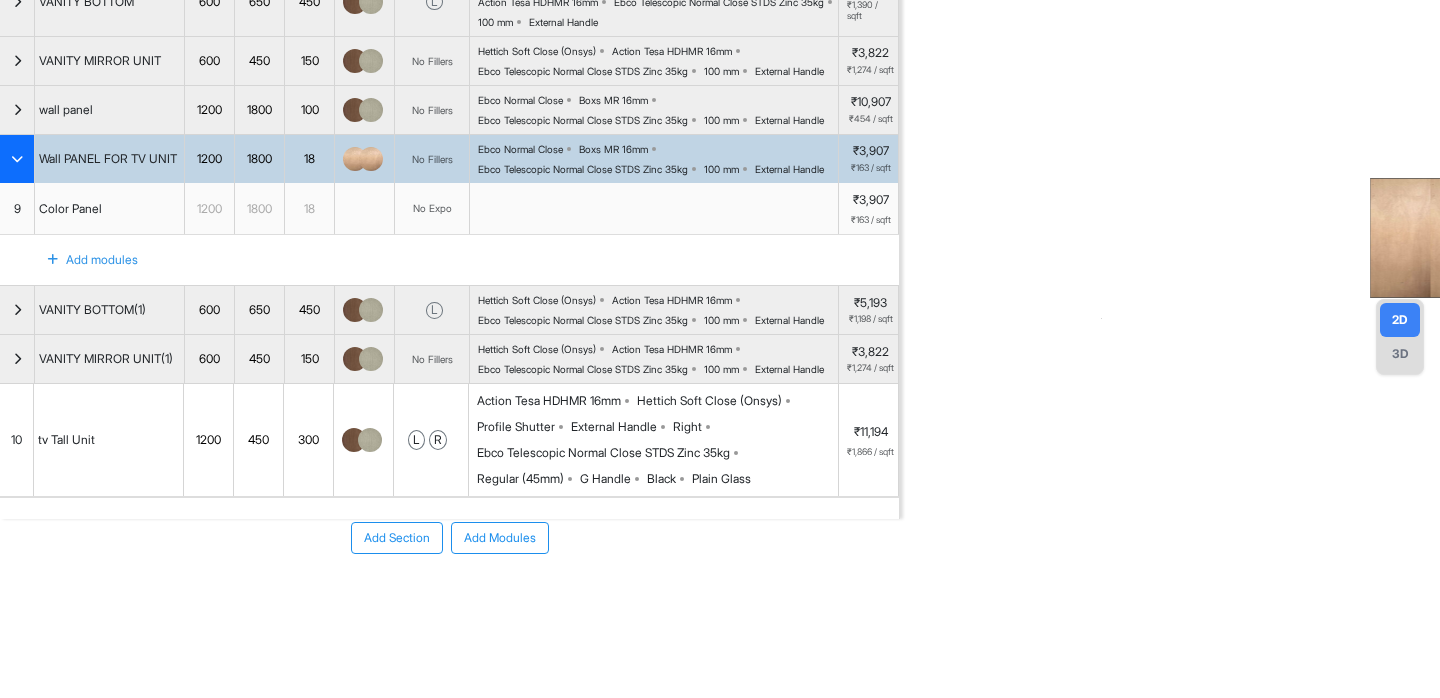 scroll, scrollTop: 361, scrollLeft: 0, axis: vertical 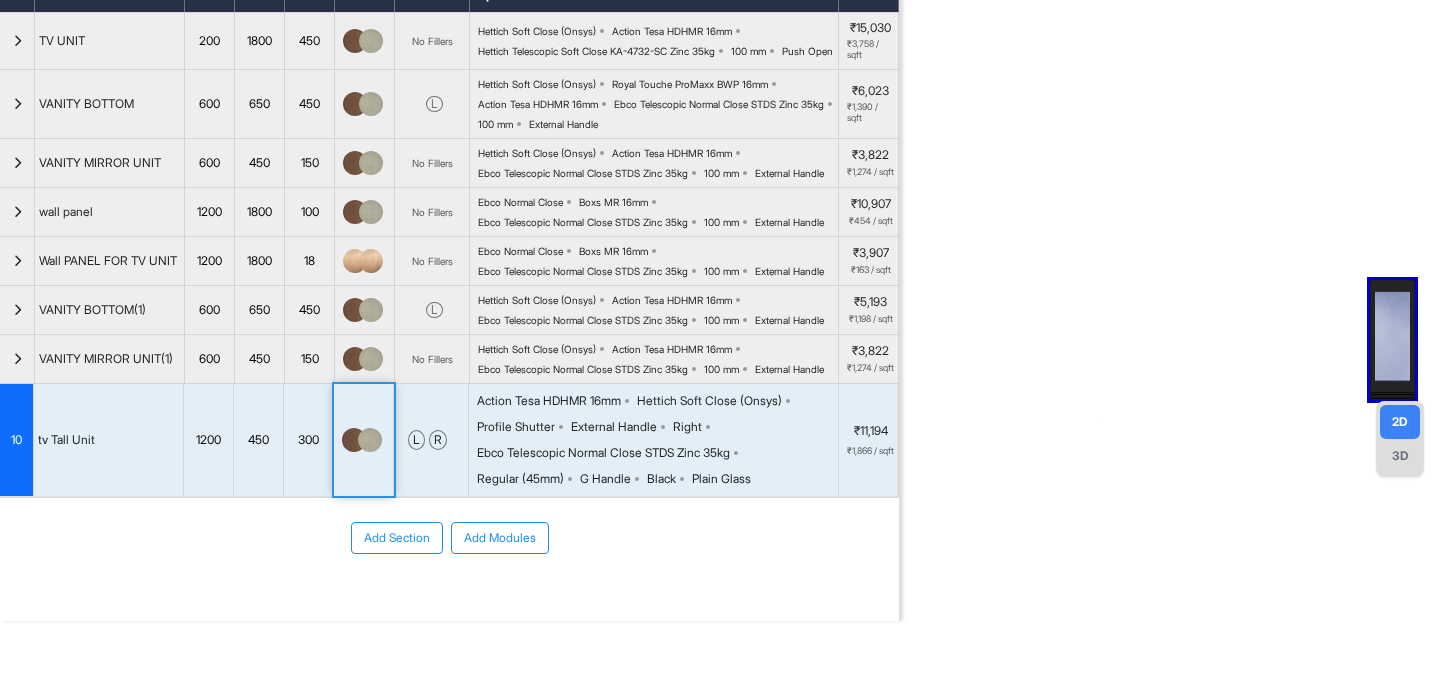 click at bounding box center (1170, 272) 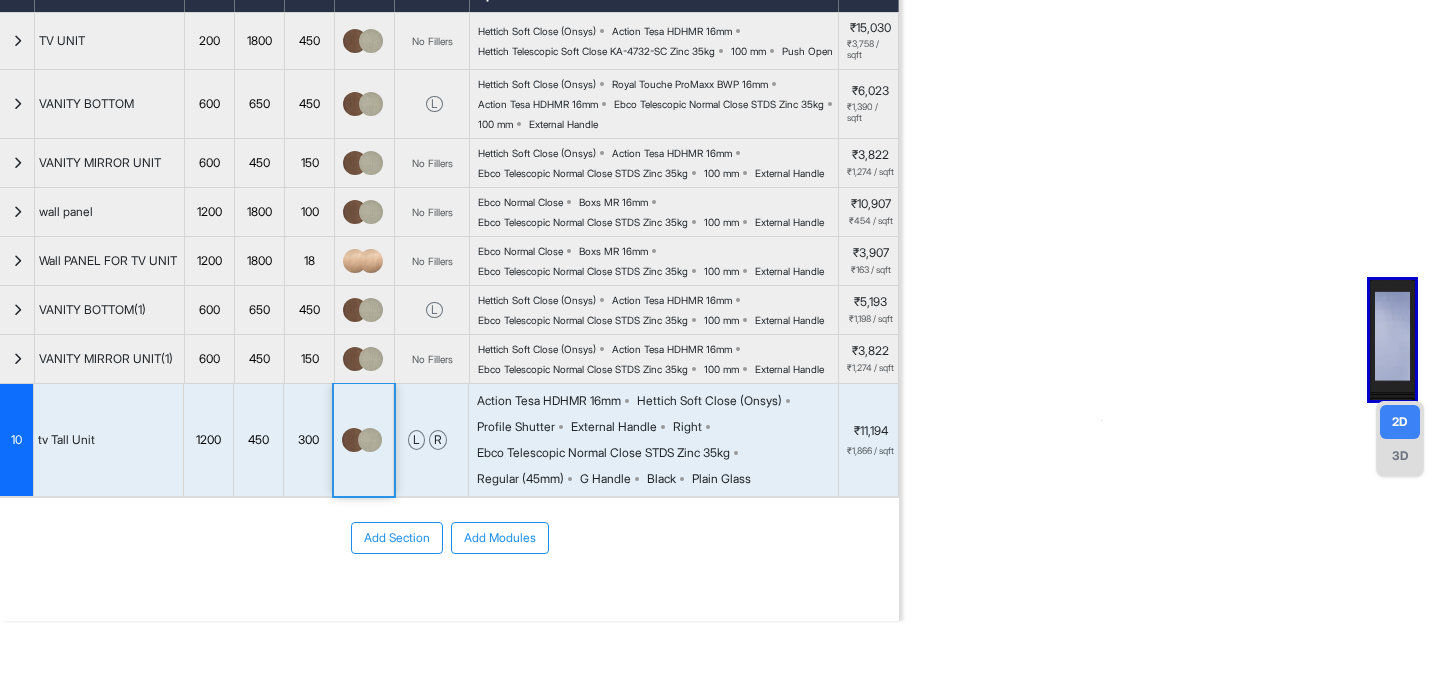 scroll, scrollTop: 0, scrollLeft: 0, axis: both 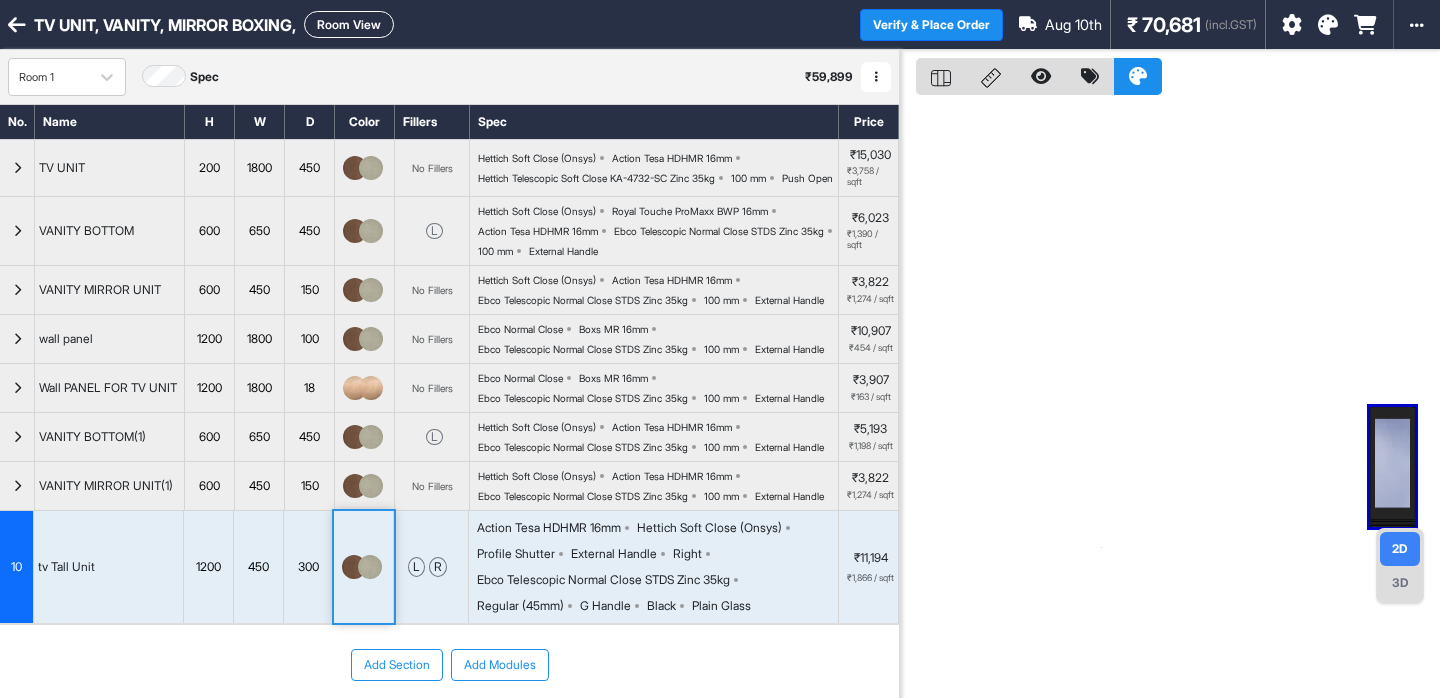 click on "Room View" at bounding box center (349, 24) 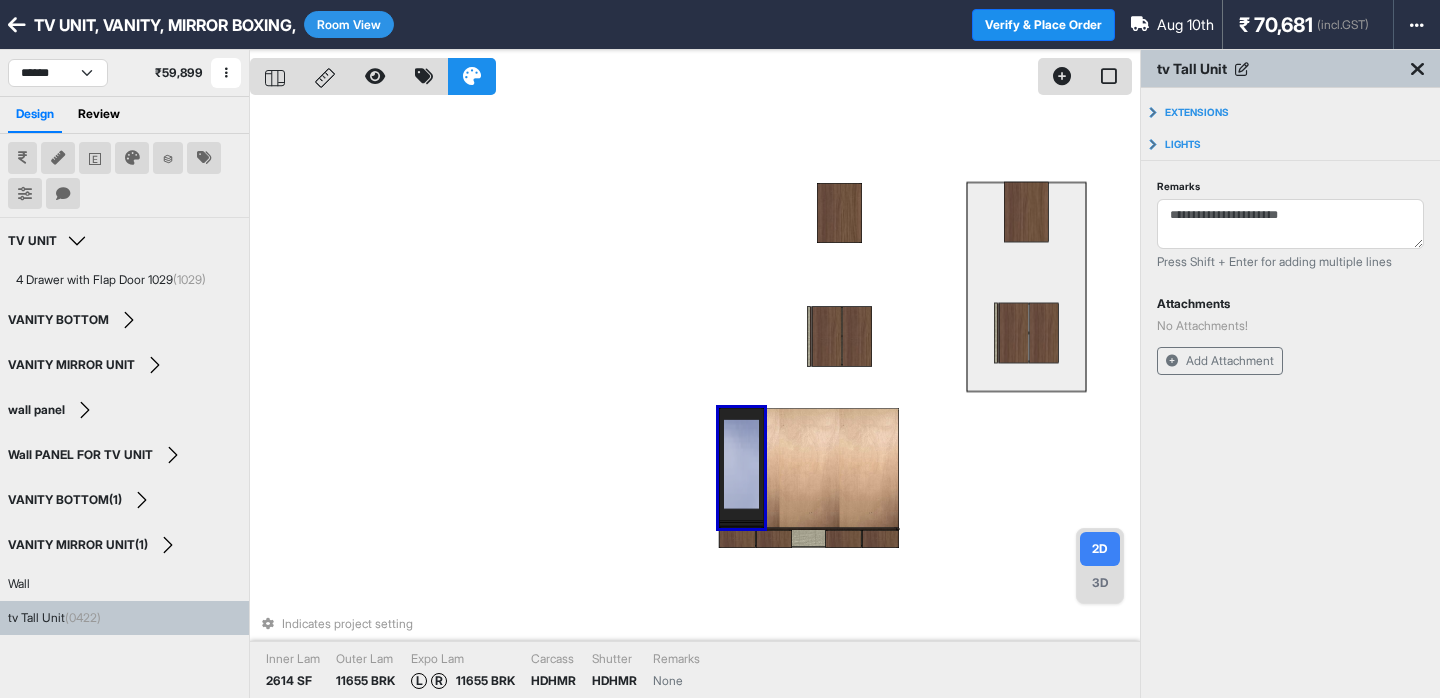 click on "Indicates project setting Inner Lam 2614 SF Outer Lam 11655 BRK Expo Lam L R 11655 BRK Carcass HDHMR Shutter HDHMR Remarks None" at bounding box center (695, 399) 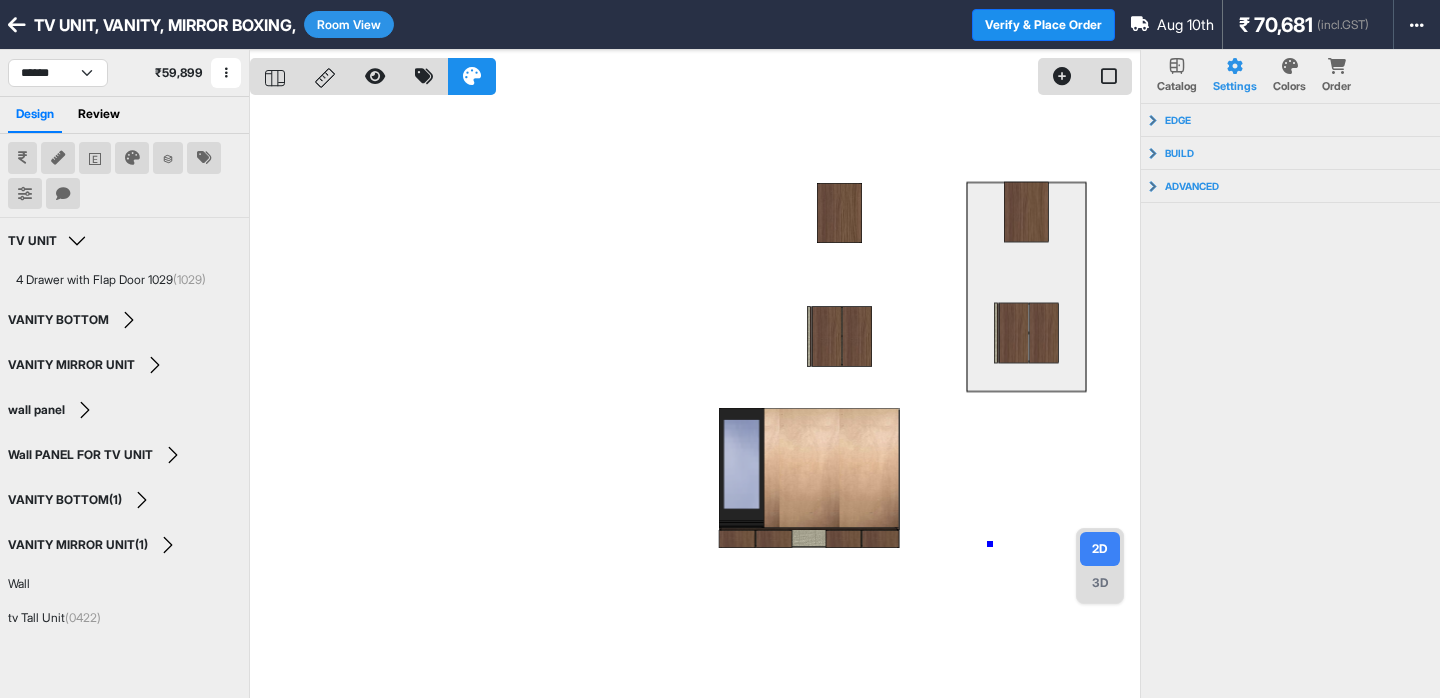 click at bounding box center [695, 399] 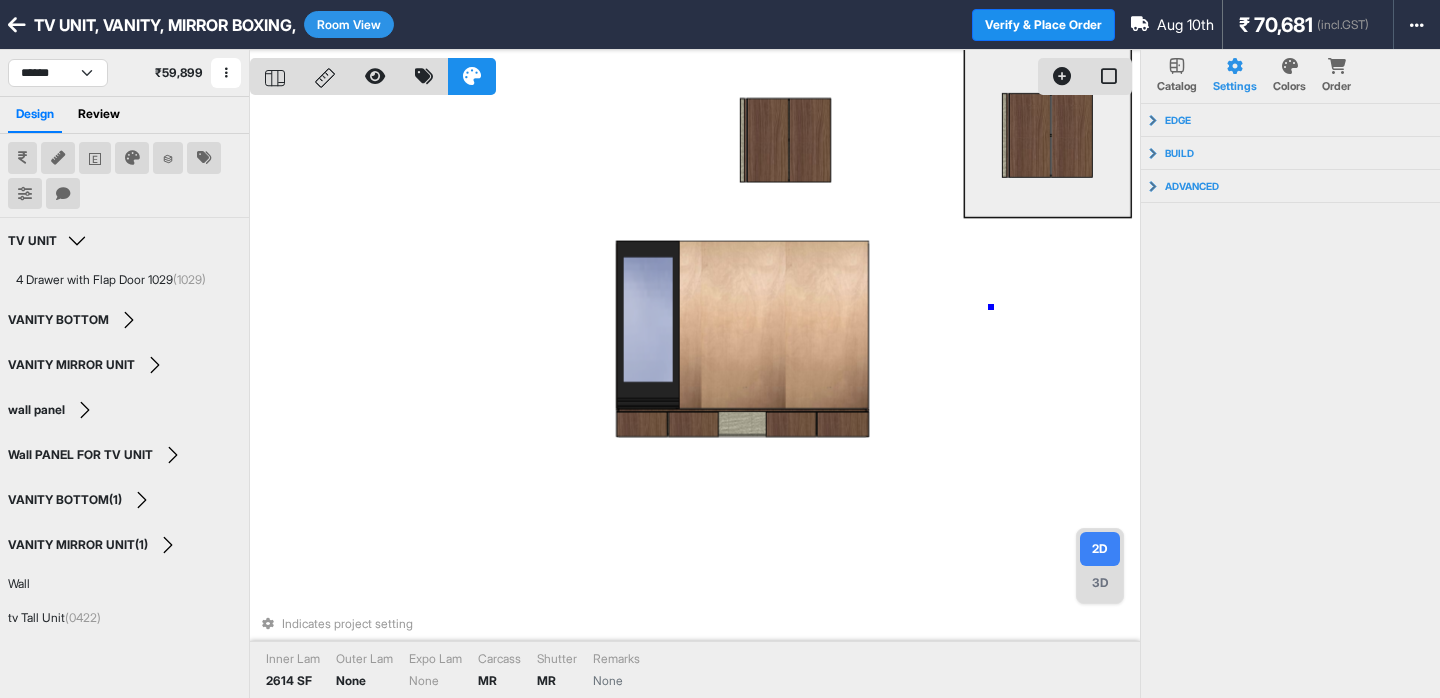 click on "Indicates project setting Inner Lam 2614 SF Outer Lam None Expo Lam None Carcass MR Shutter MR Remarks None" at bounding box center [695, 399] 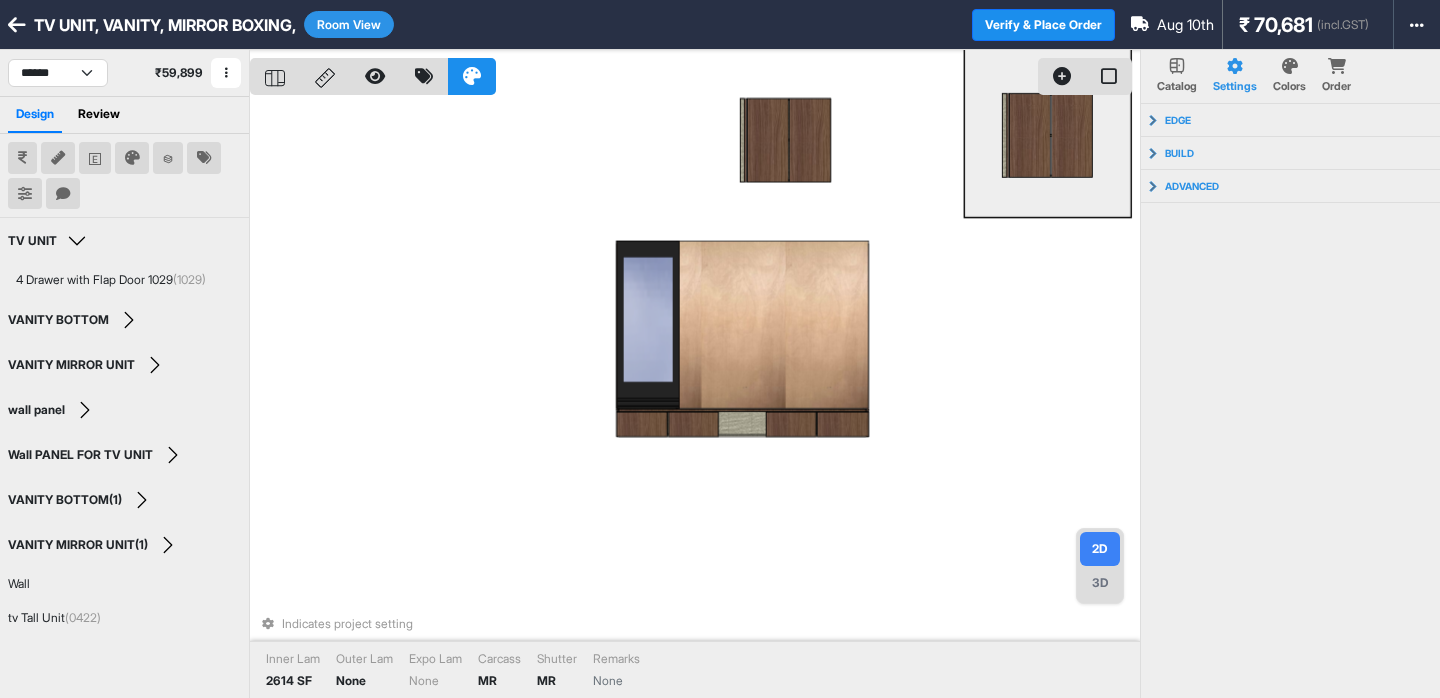 click on "Indicates project setting Inner Lam 2614 SF Outer Lam None Expo Lam None Carcass MR Shutter MR Remarks None" at bounding box center [695, 399] 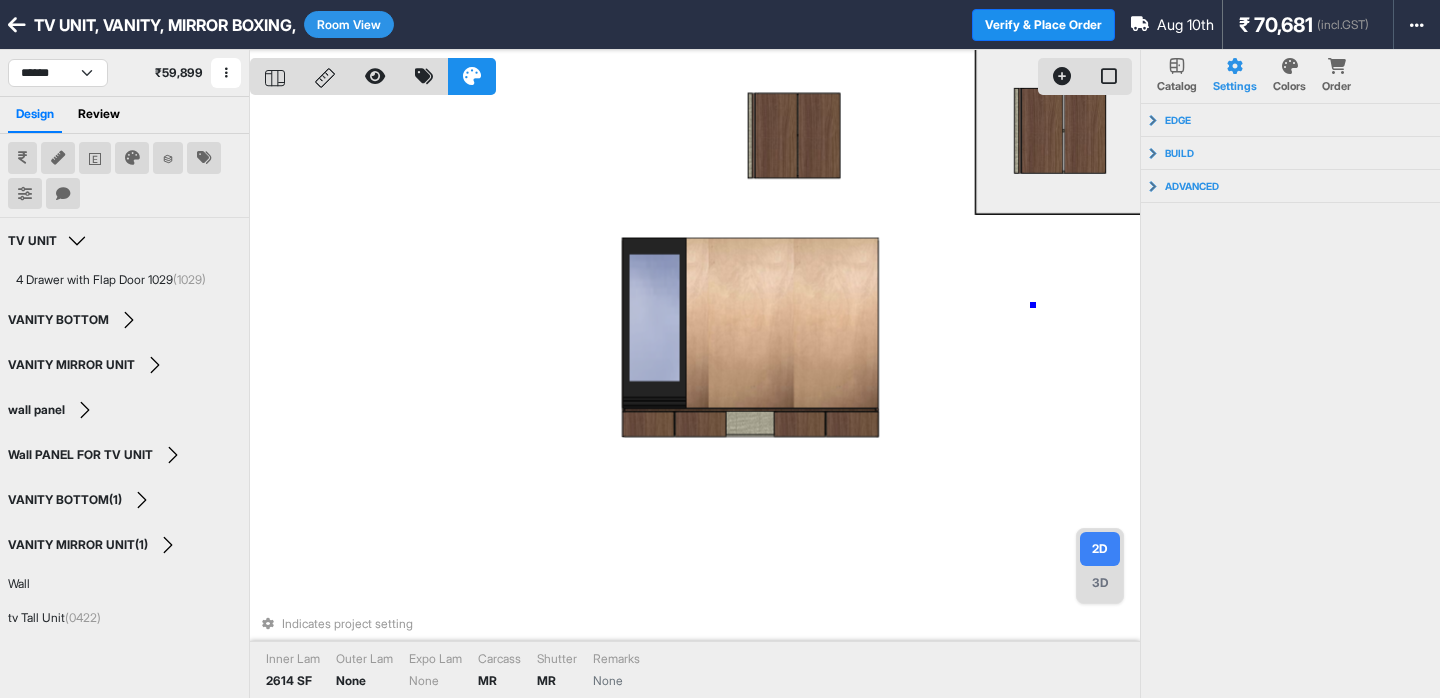 click on "Indicates project setting Inner Lam 2614 SF Outer Lam None Expo Lam None Carcass MR Shutter MR Remarks None" at bounding box center [695, 399] 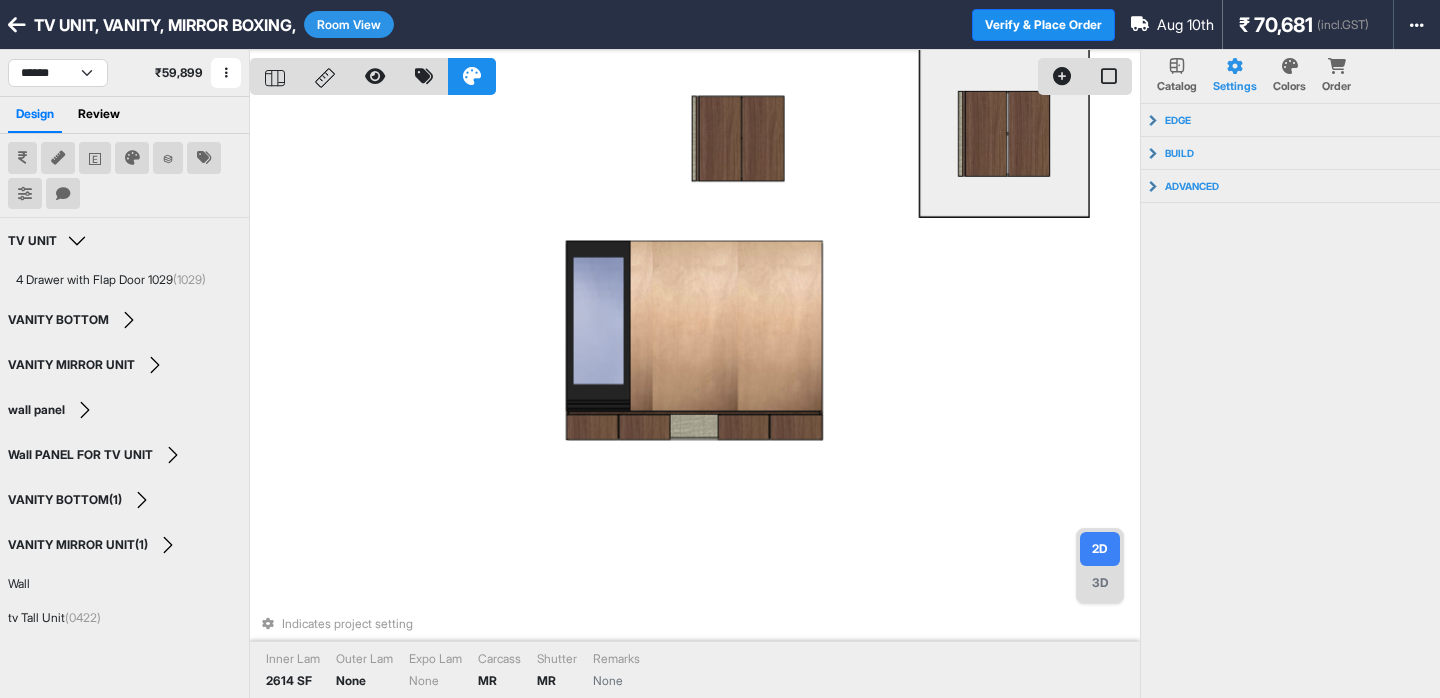 drag, startPoint x: 1033, startPoint y: 305, endPoint x: 845, endPoint y: 309, distance: 188.04254 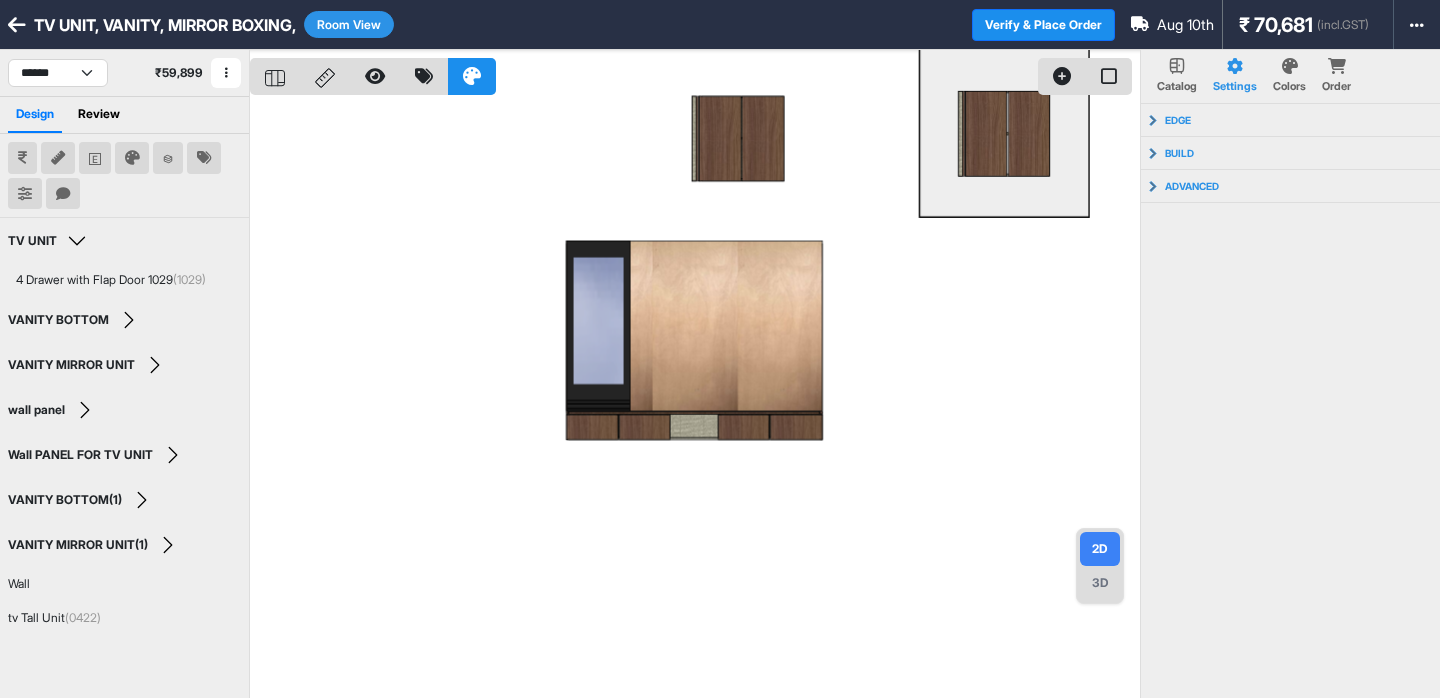 click at bounding box center (695, 399) 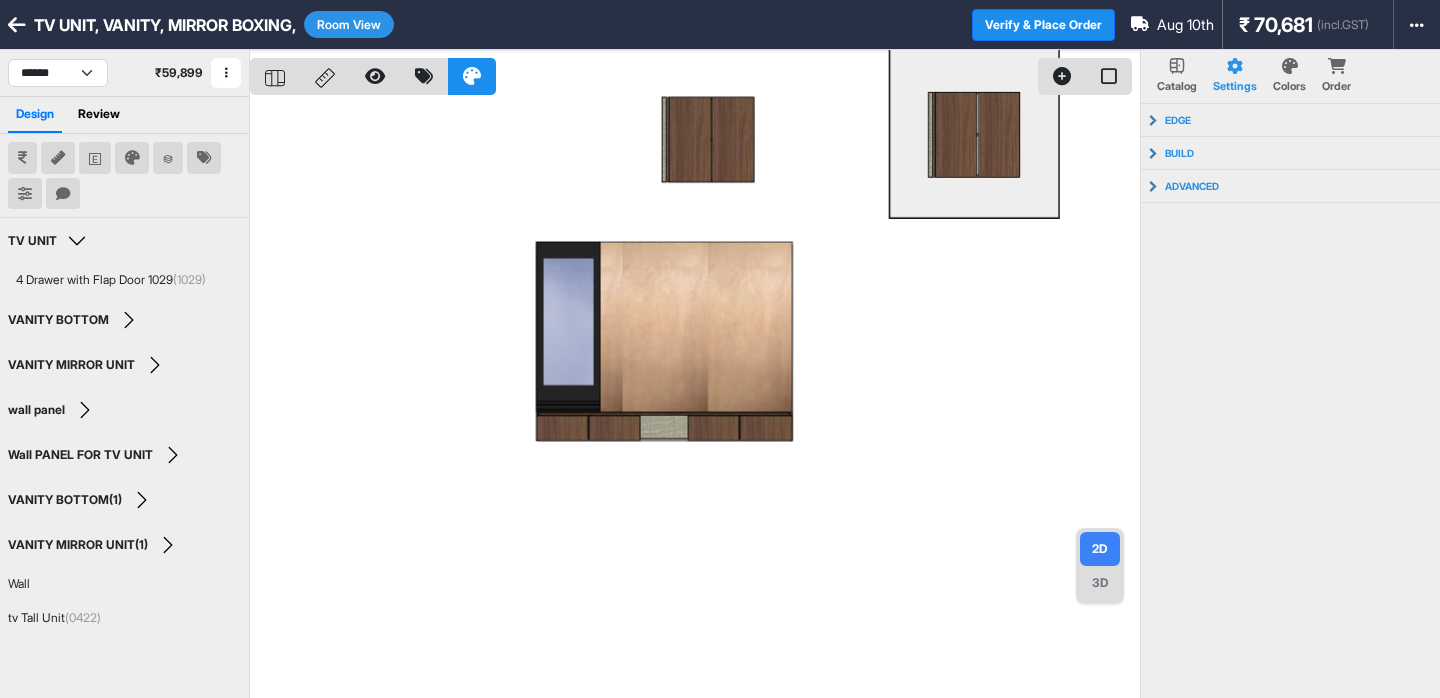 click on "2D 3D" at bounding box center (1100, 566) 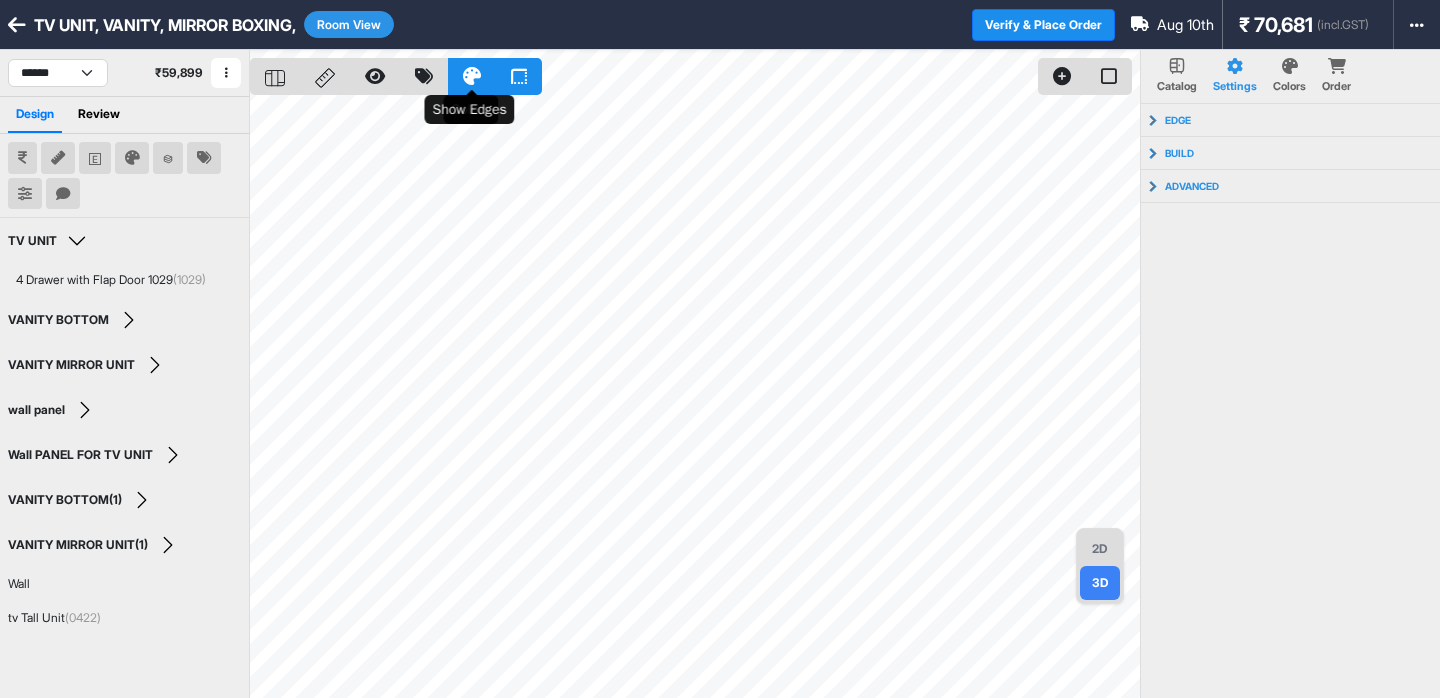 click at bounding box center [519, 76] 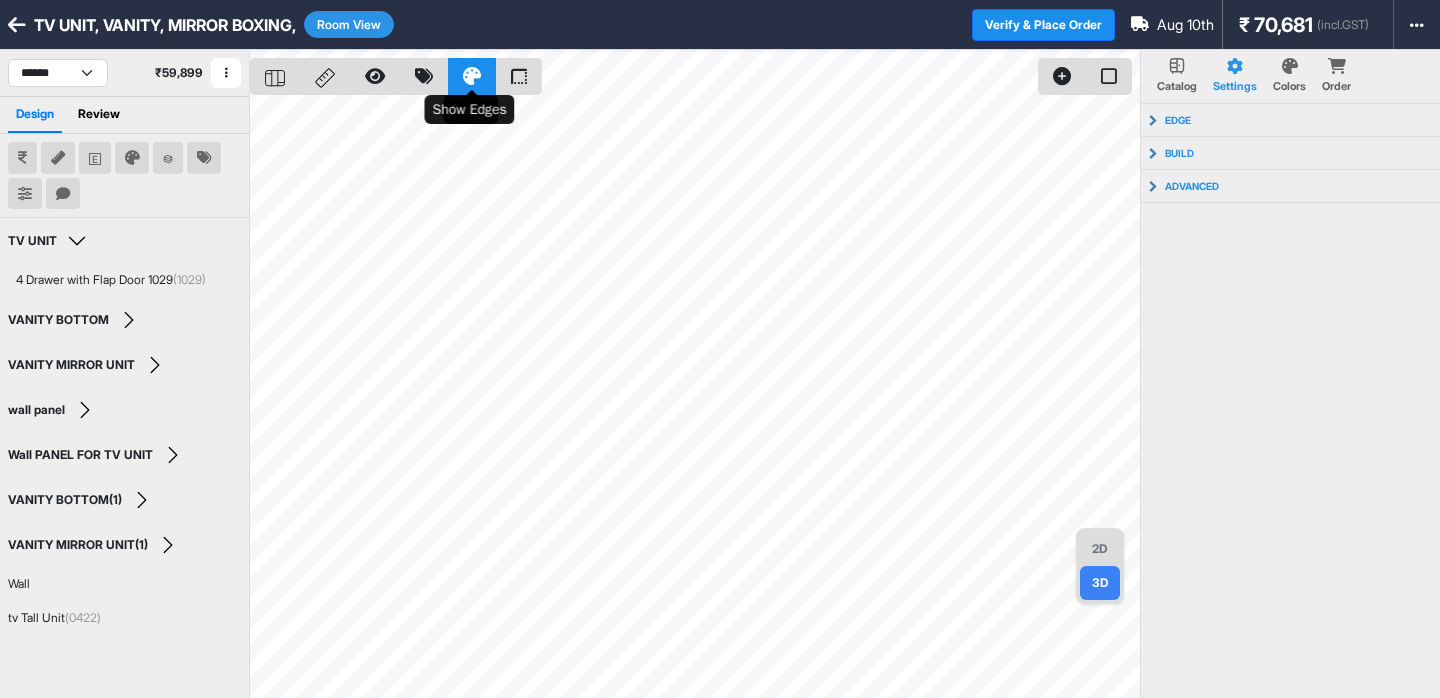 click at bounding box center (519, 76) 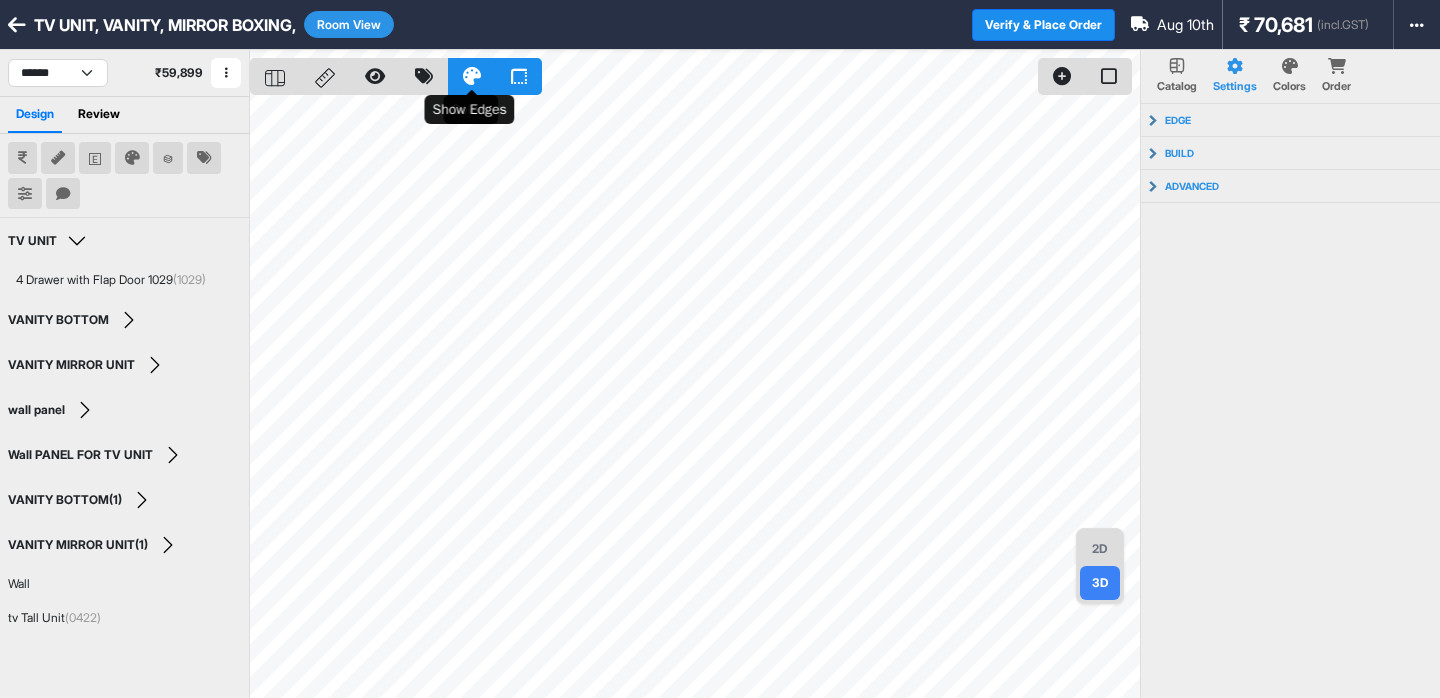 click at bounding box center [472, 76] 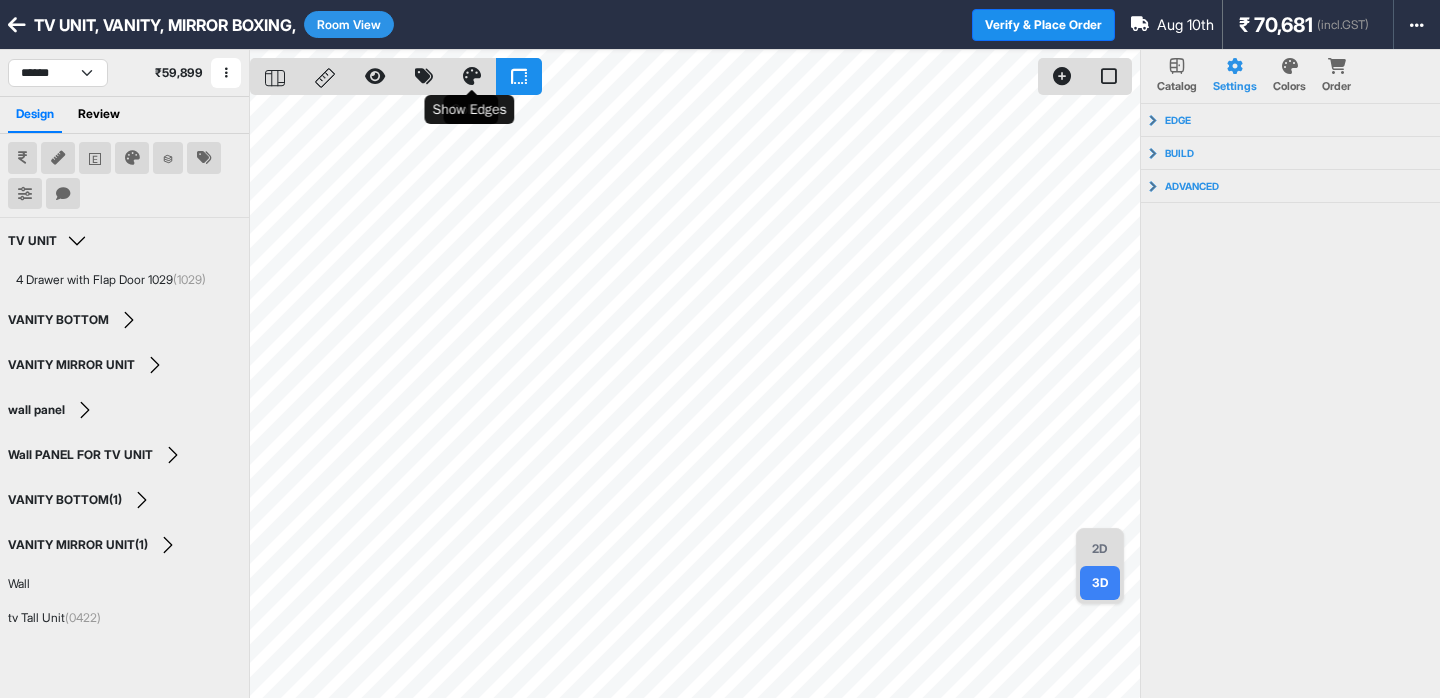 click at bounding box center (472, 76) 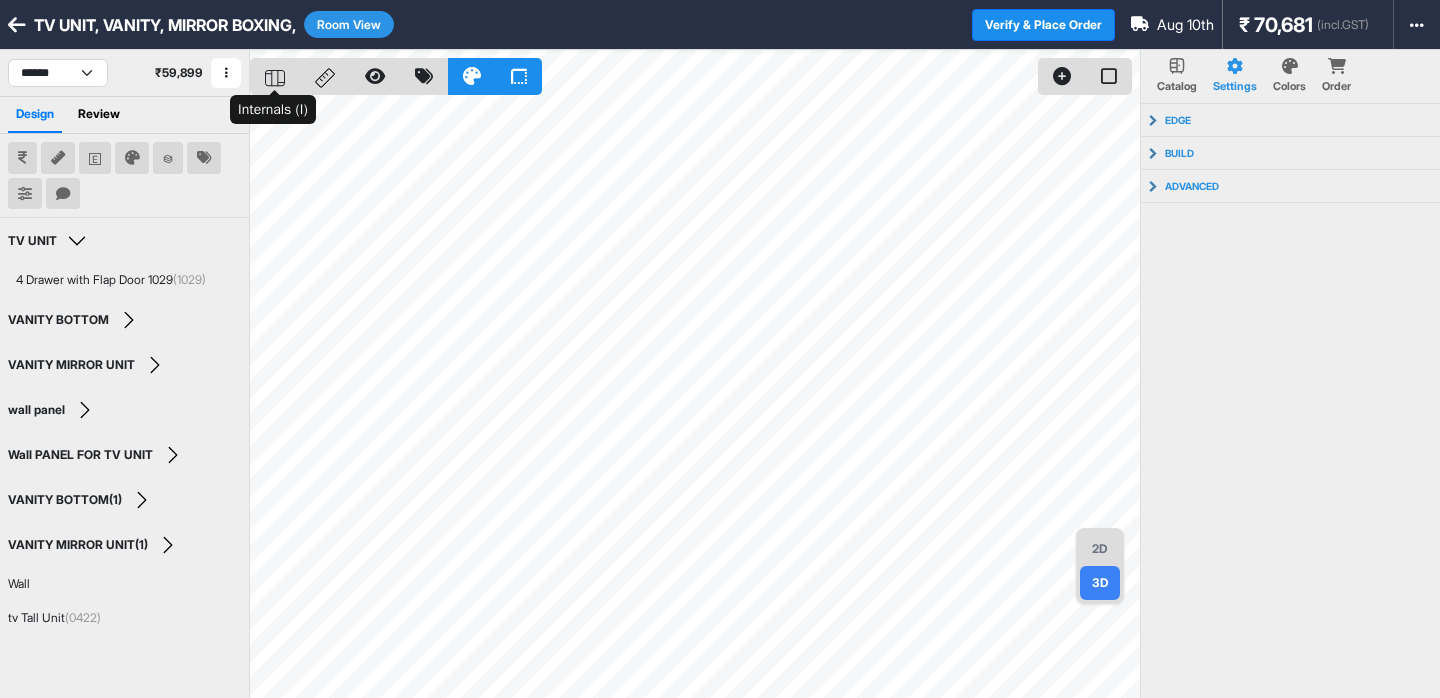 click 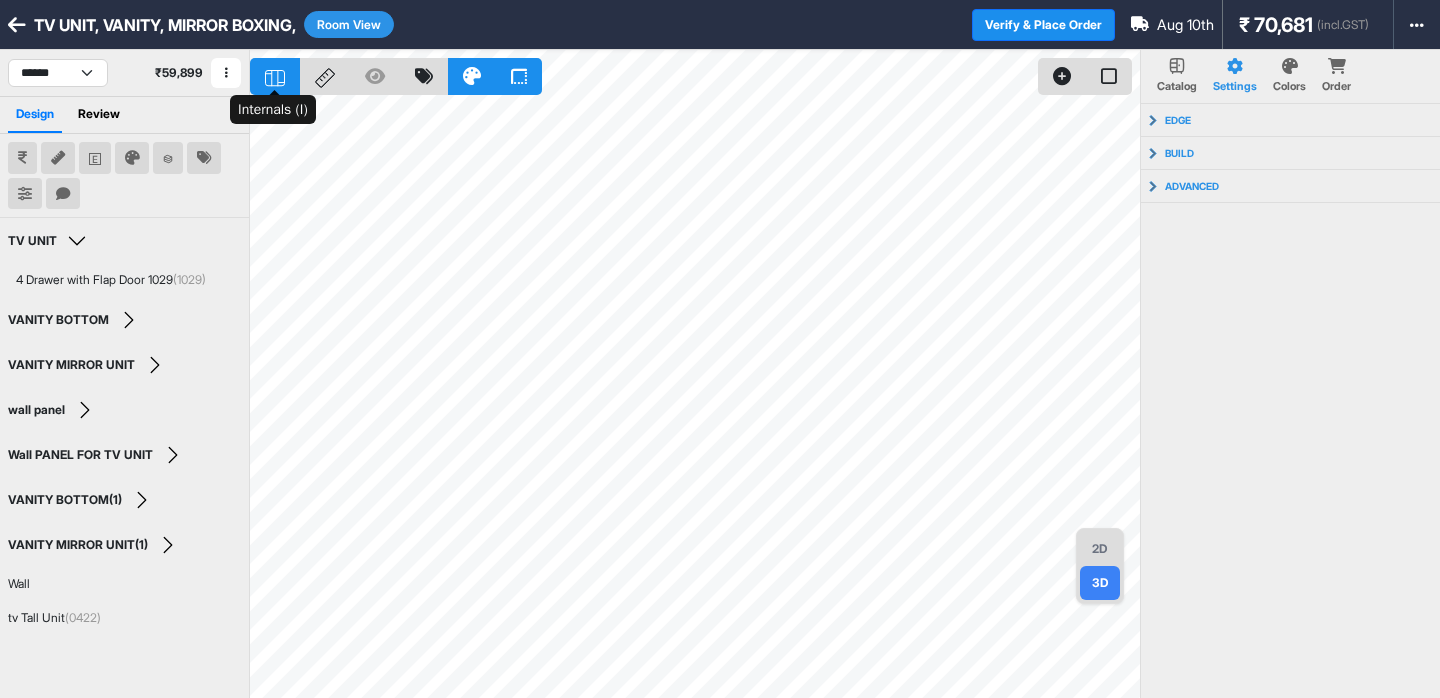 click 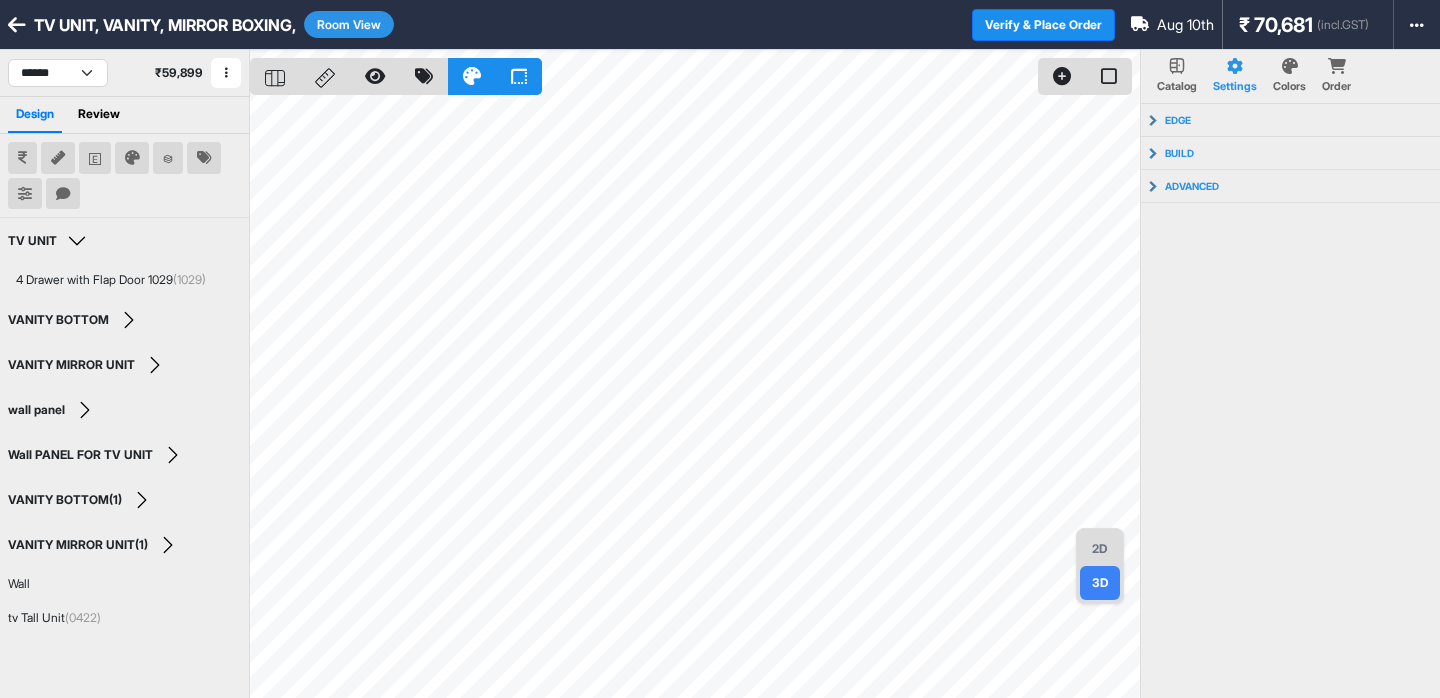 click on "₹   70,681" at bounding box center [1276, 25] 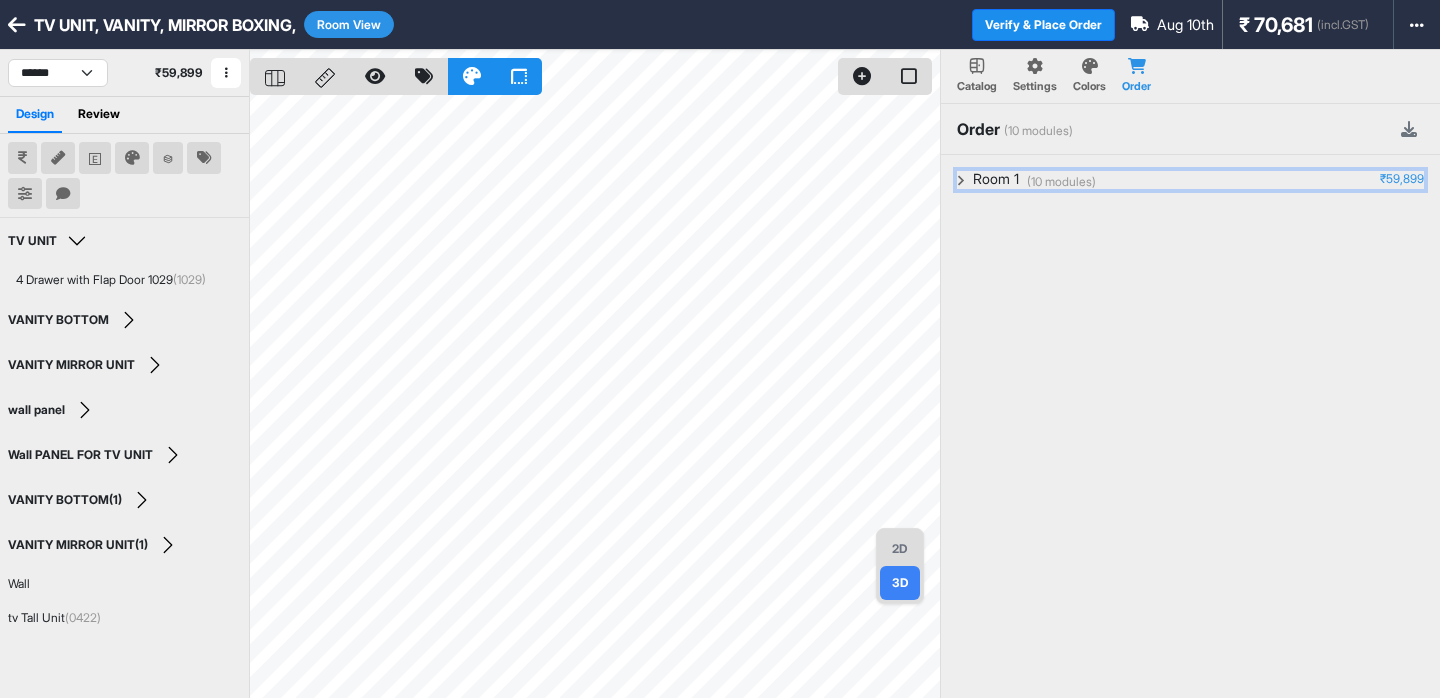 click on "Room 1" at bounding box center [996, 180] 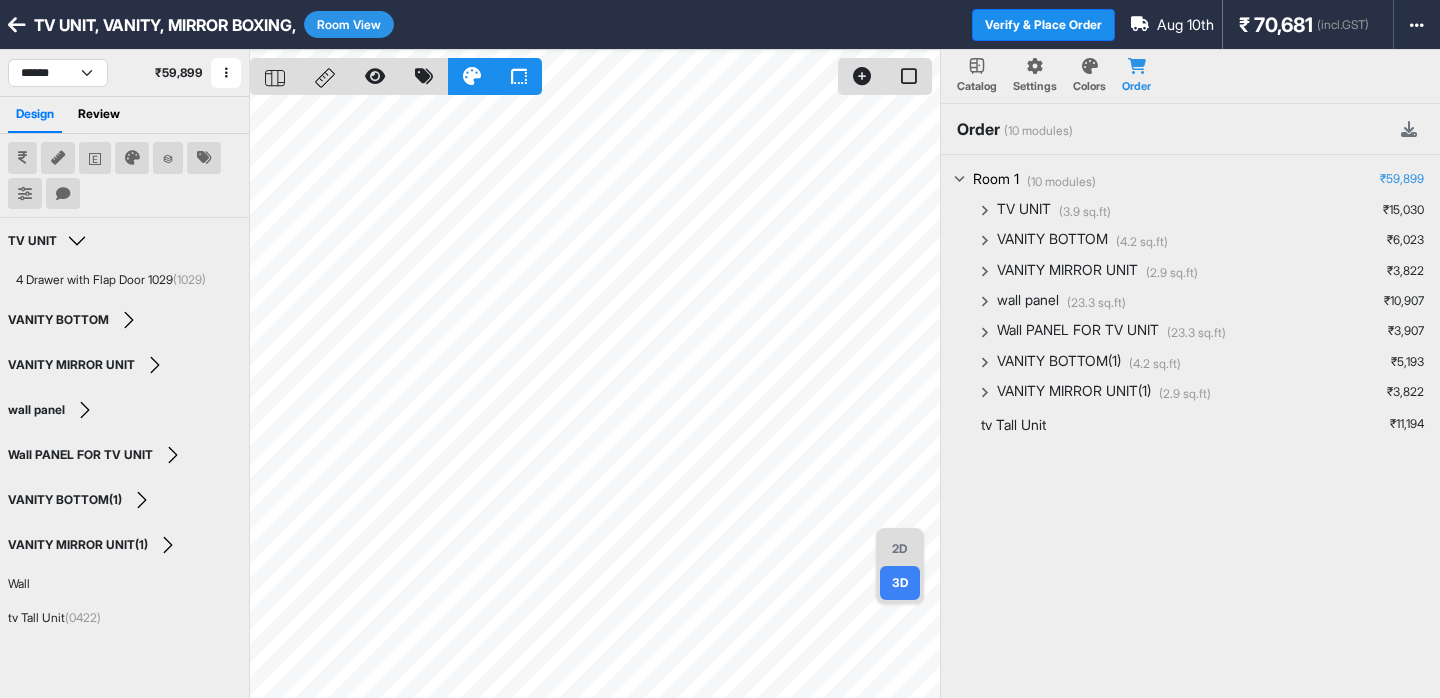 click at bounding box center (17, 25) 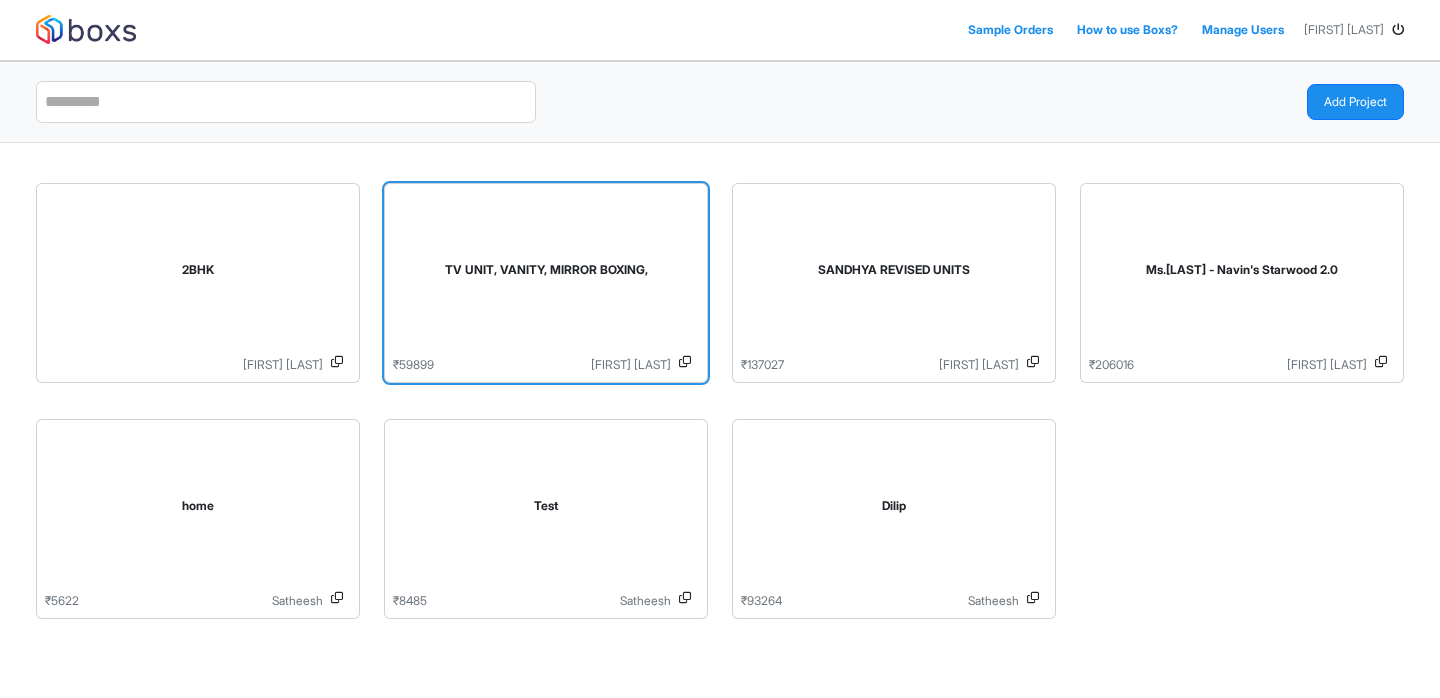 click on "TV UNIT, VANITY, MIRROR BOXING," at bounding box center [546, 274] 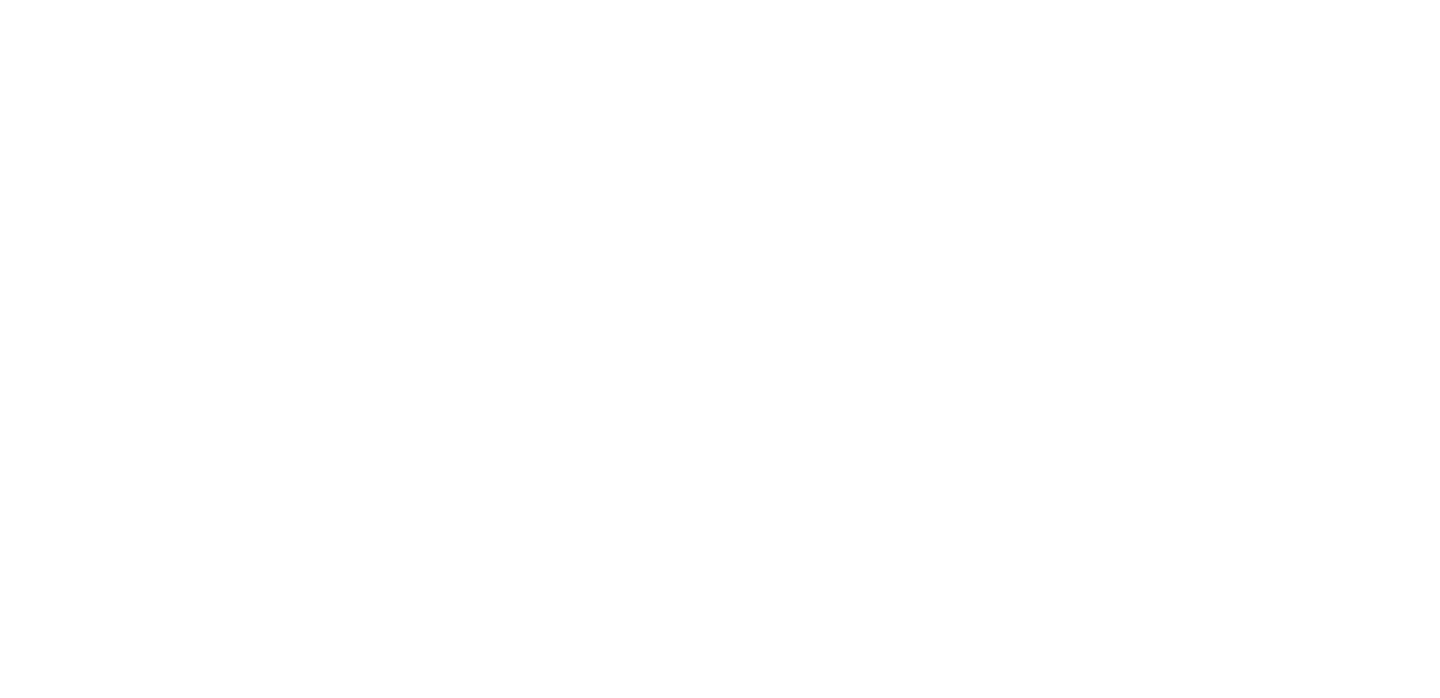 click on "Loading..." at bounding box center [720, 349] 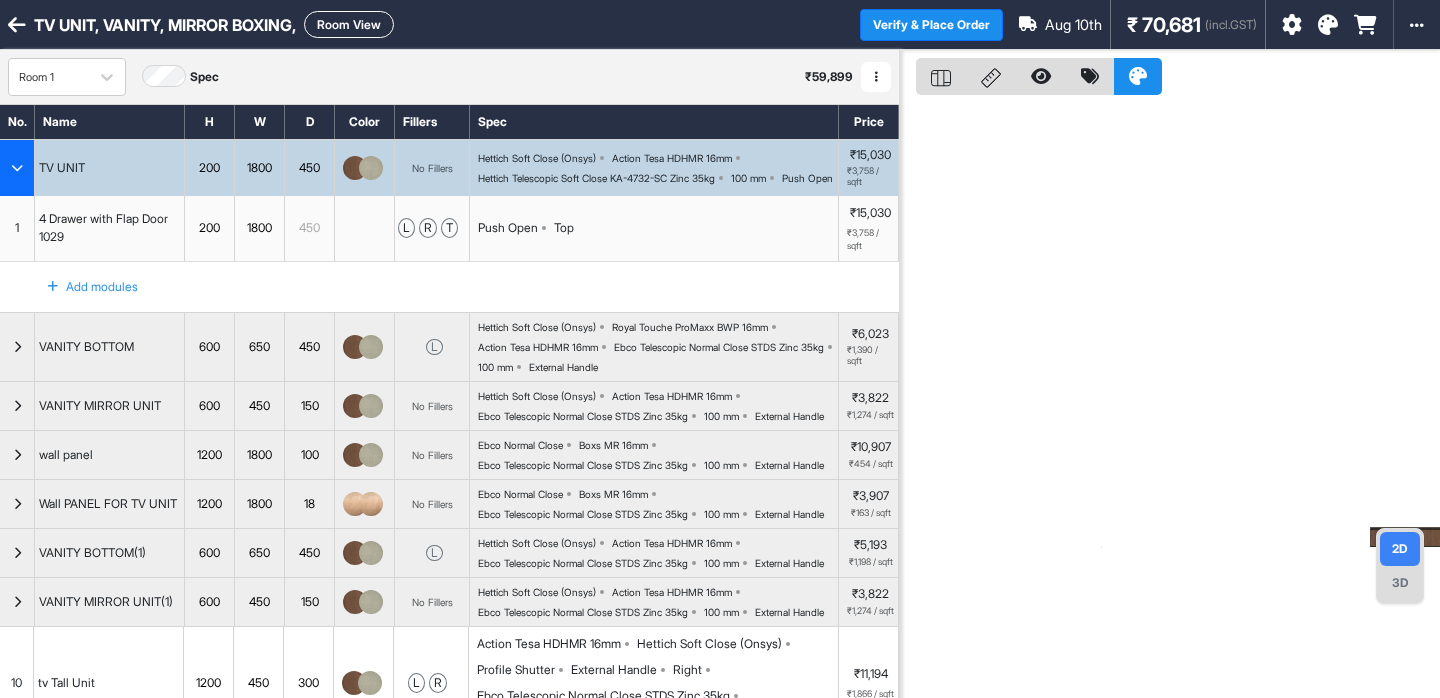 click on "Hettich Soft Close (Onsys) Action Tesa HDHMR 16mm Hettich Telescopic Soft Close KA-4732-SC Zinc 35kg 100 mm Push Open" at bounding box center (658, 168) 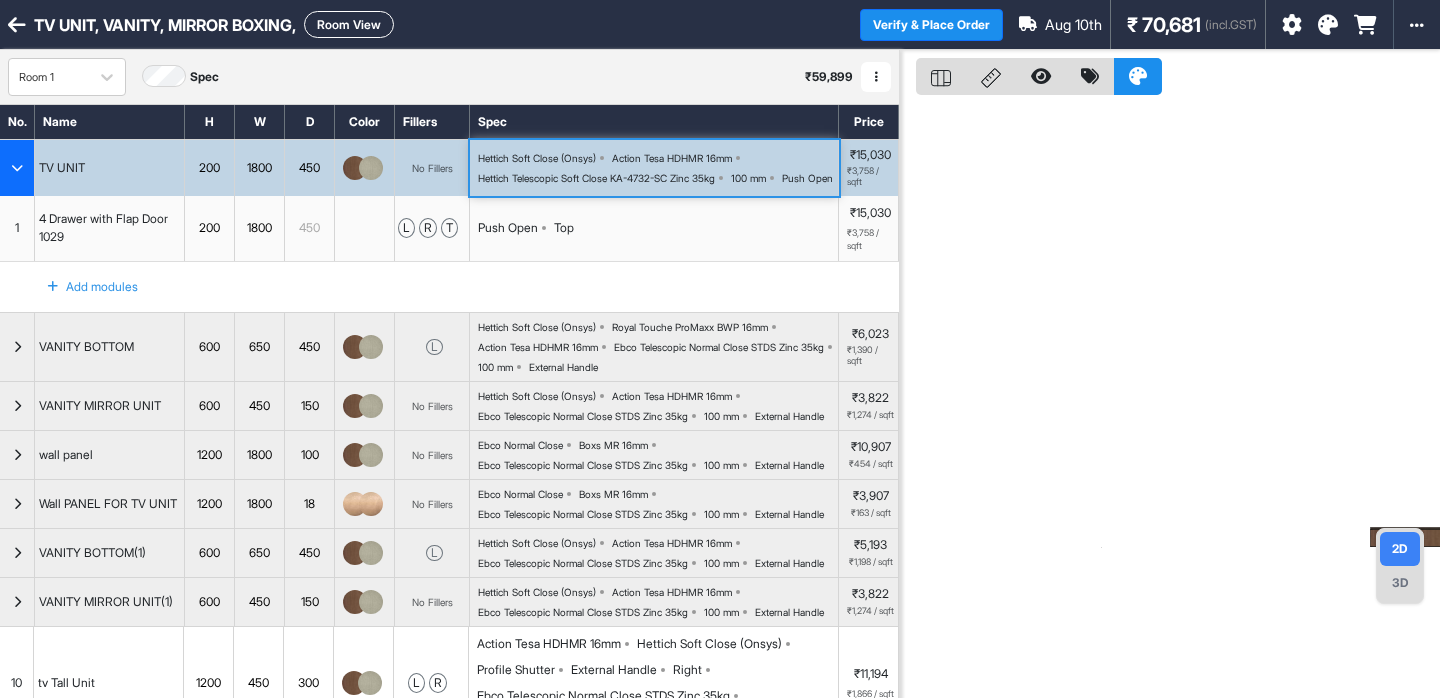 click on "Hettich Soft Close (Onsys) Action Tesa HDHMR 16mm Hettich Telescopic Soft Close KA-4732-SC Zinc 35kg 100 mm Push Open" at bounding box center (658, 168) 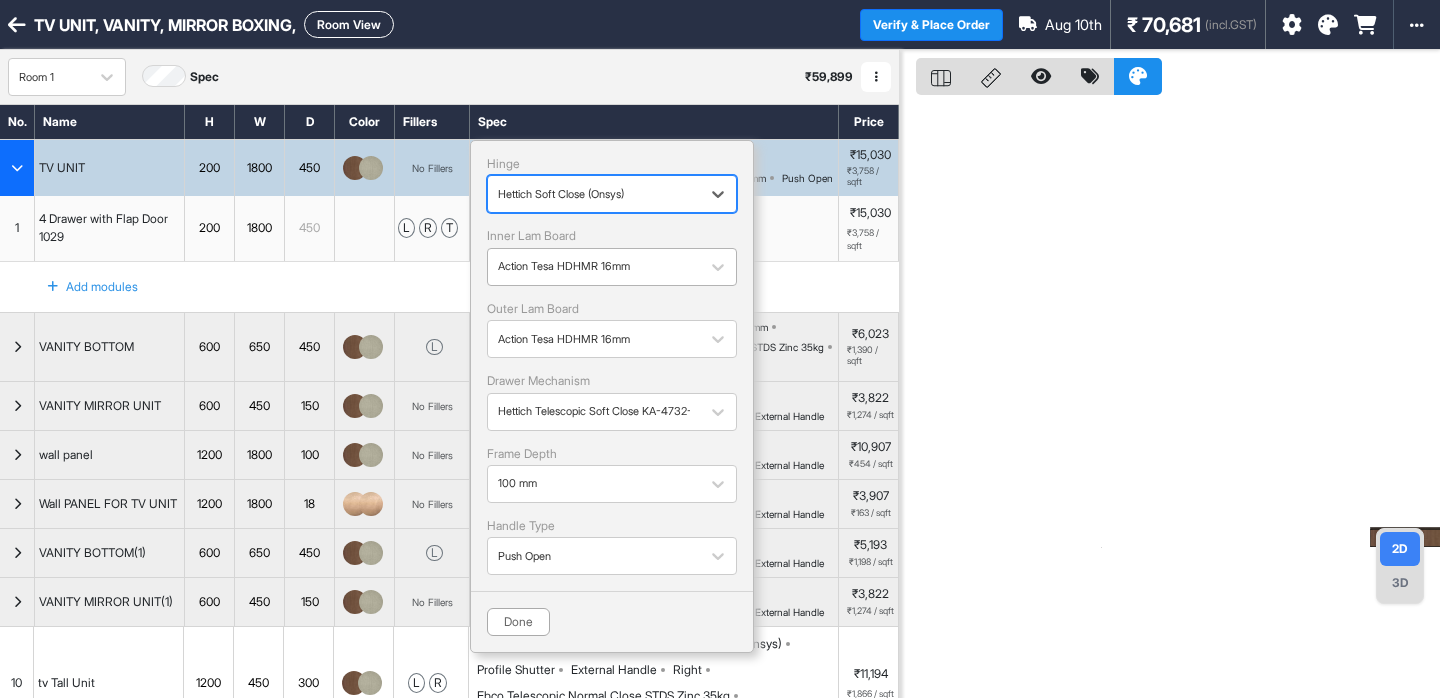 click at bounding box center [594, 267] 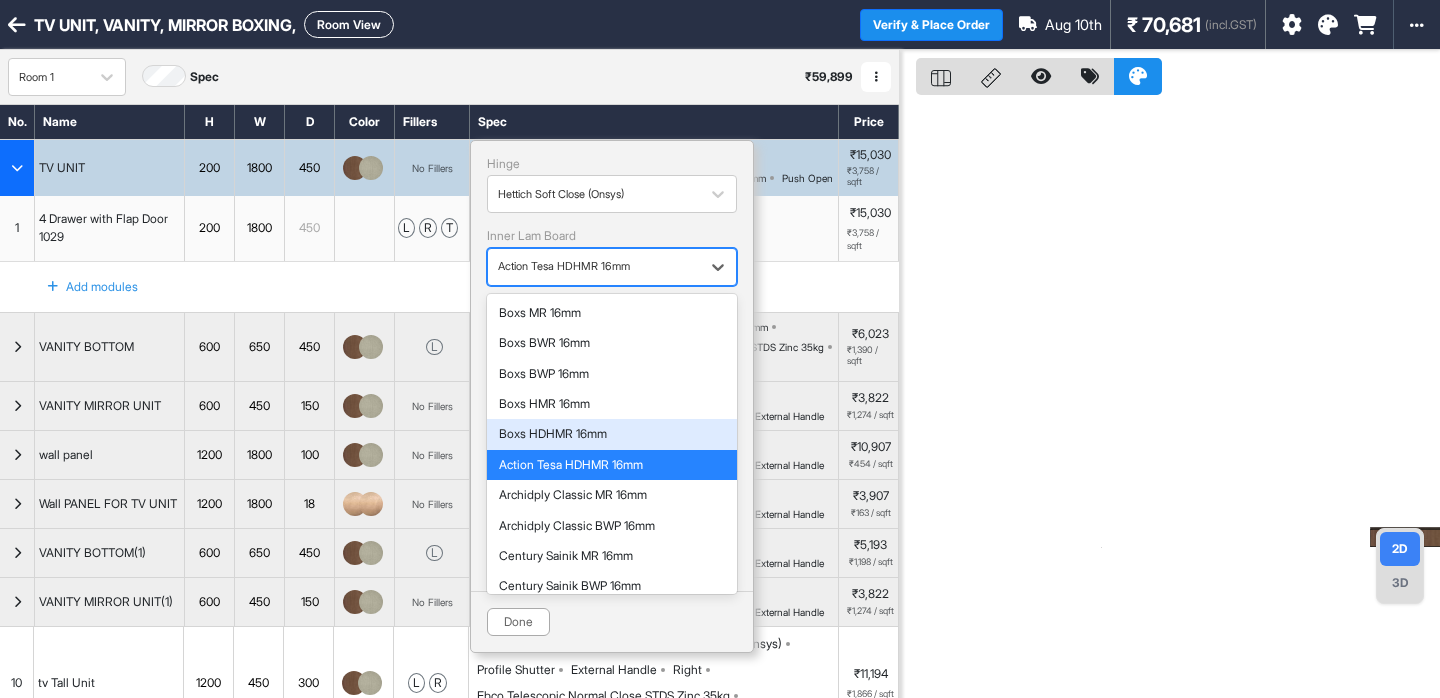click on "Boxs HDHMR 16mm" at bounding box center (612, 434) 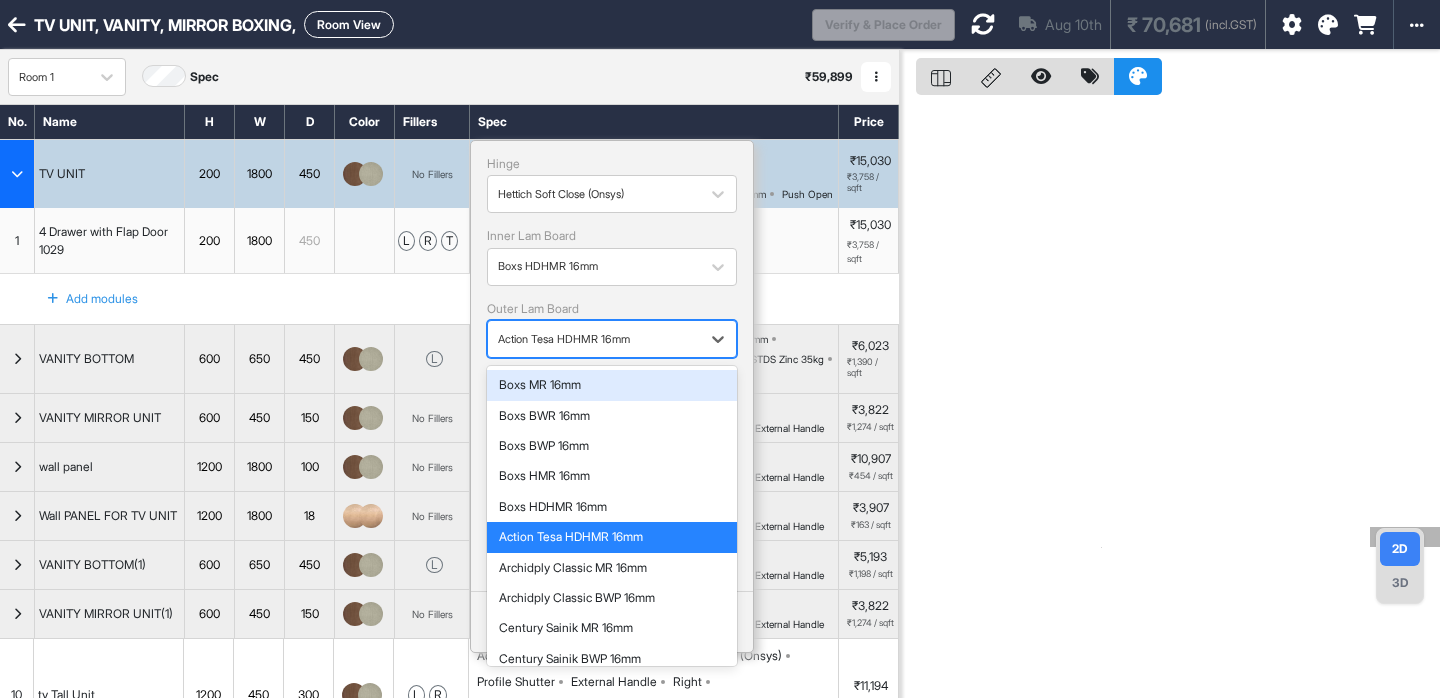 click at bounding box center (594, 339) 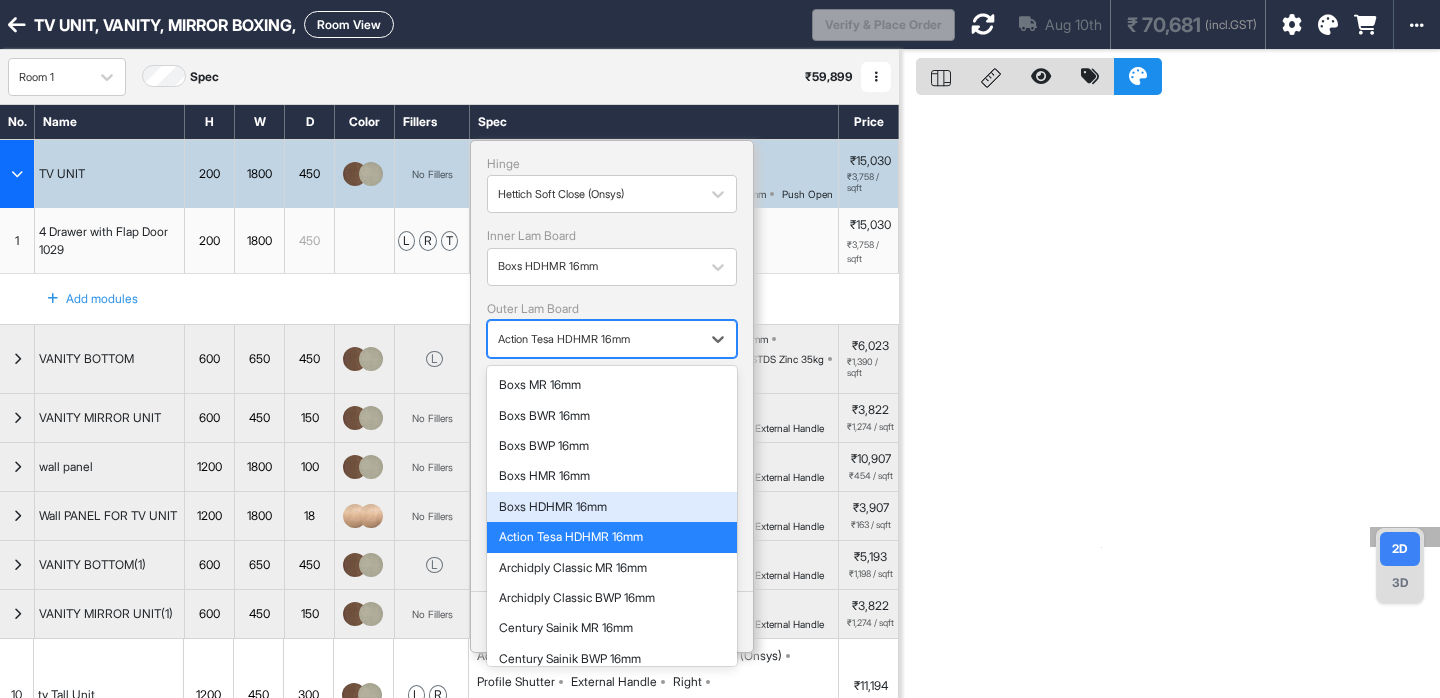 click on "Boxs HDHMR 16mm" at bounding box center (612, 507) 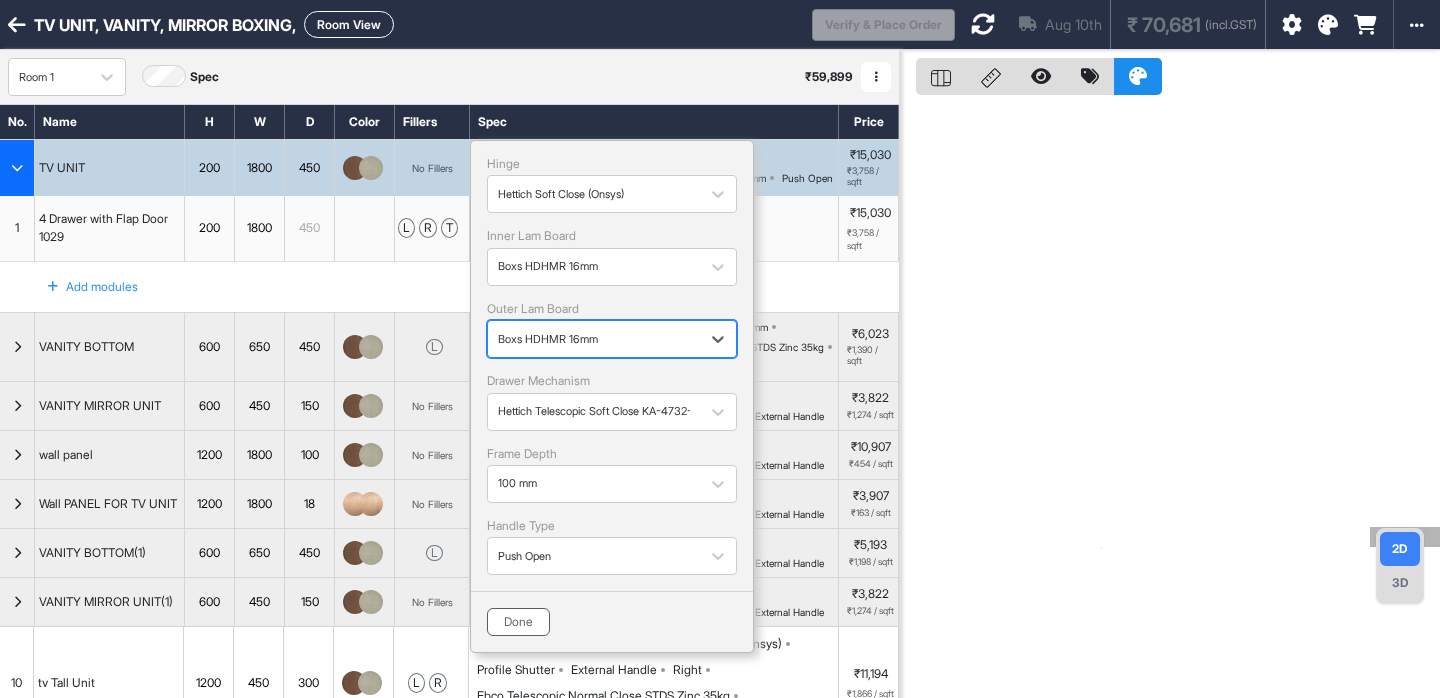 click on "Done" at bounding box center [518, 622] 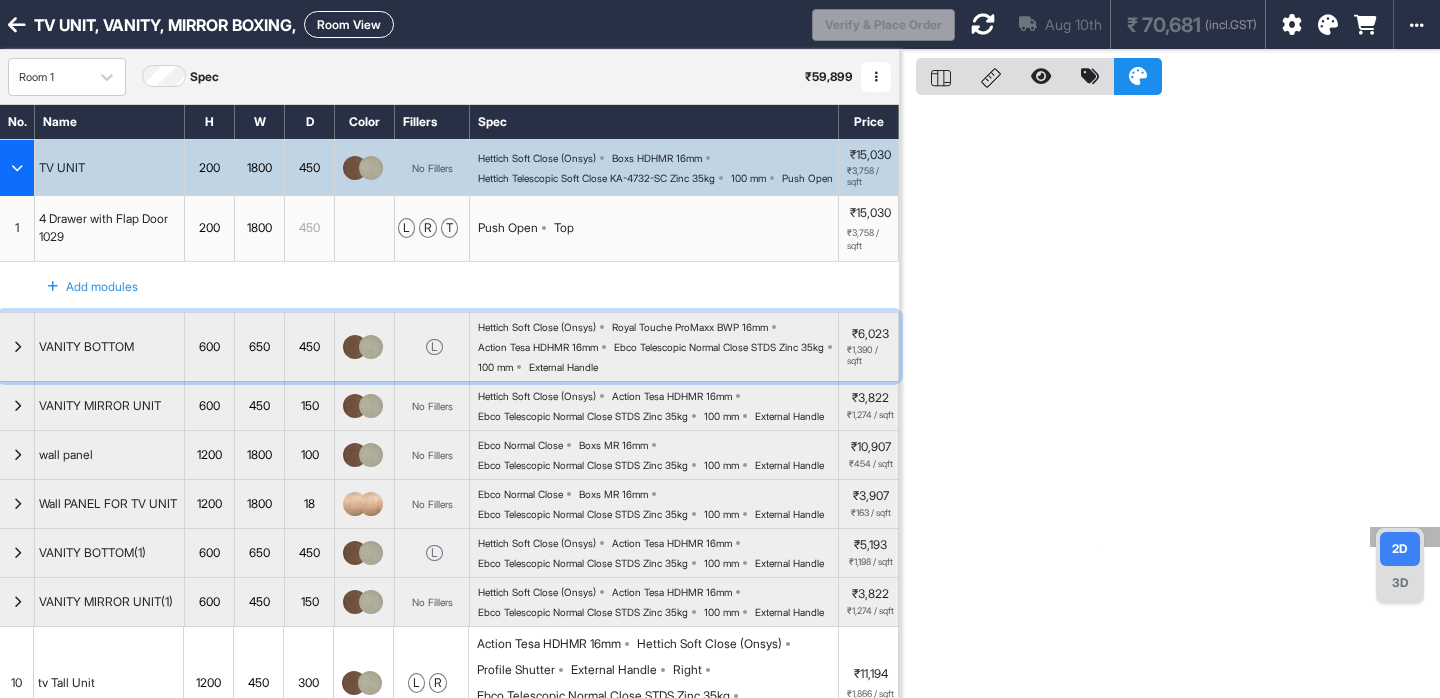 click on "Hettich Soft Close (Onsys) Royal Touche ProMaxx BWP 16mm Action Tesa HDHMR 16mm Ebco Telescopic Normal Close STDS Zinc 35kg 100 mm External Handle" at bounding box center (658, 347) 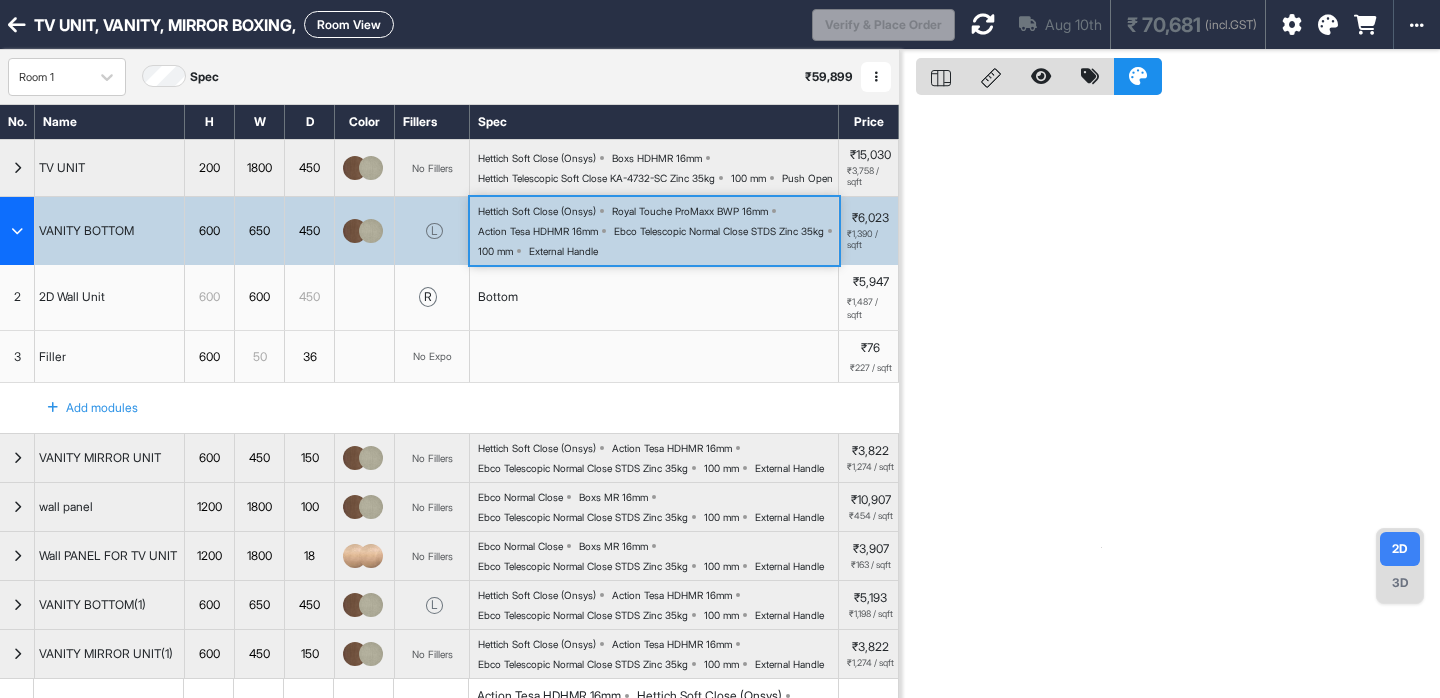 click on "Hettich Soft Close (Onsys) Royal Touche ProMaxx BWP 16mm Action Tesa HDHMR 16mm Ebco Telescopic Normal Close STDS Zinc 35kg 100 mm External Handle" at bounding box center (658, 231) 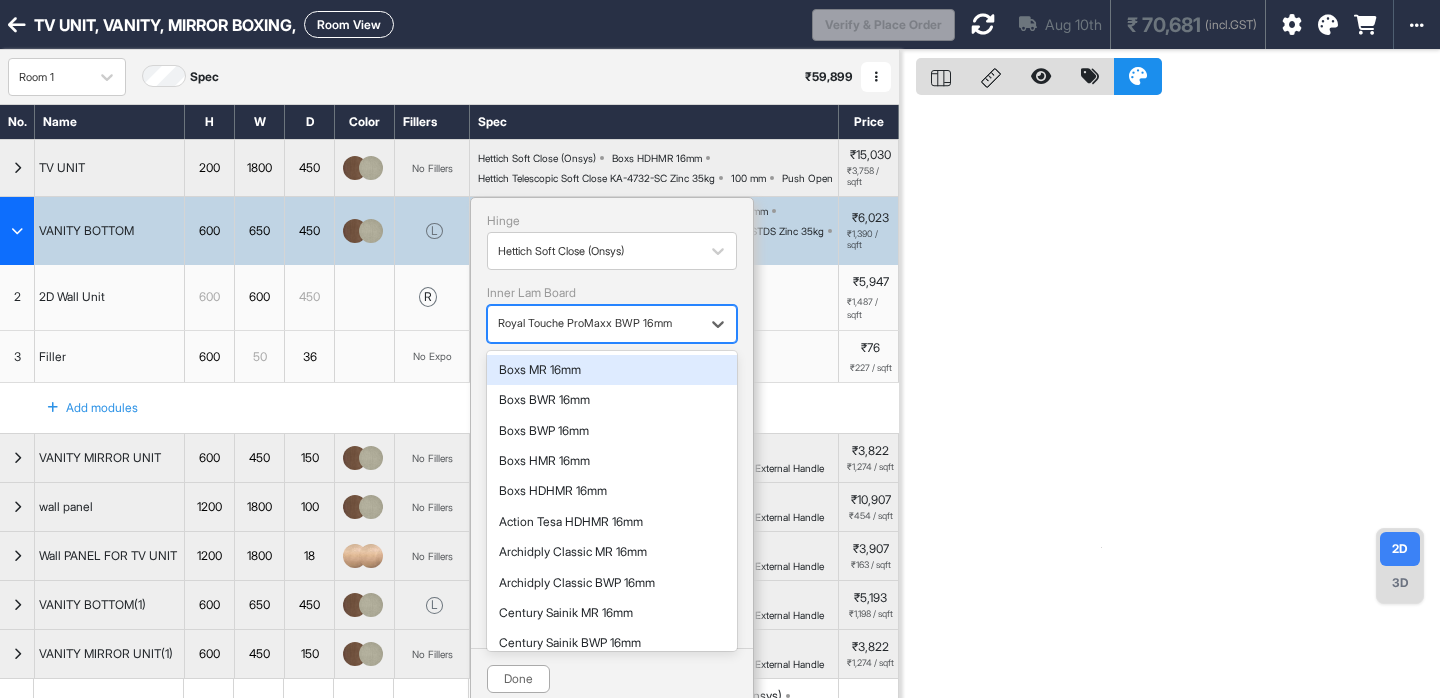 click at bounding box center (594, 324) 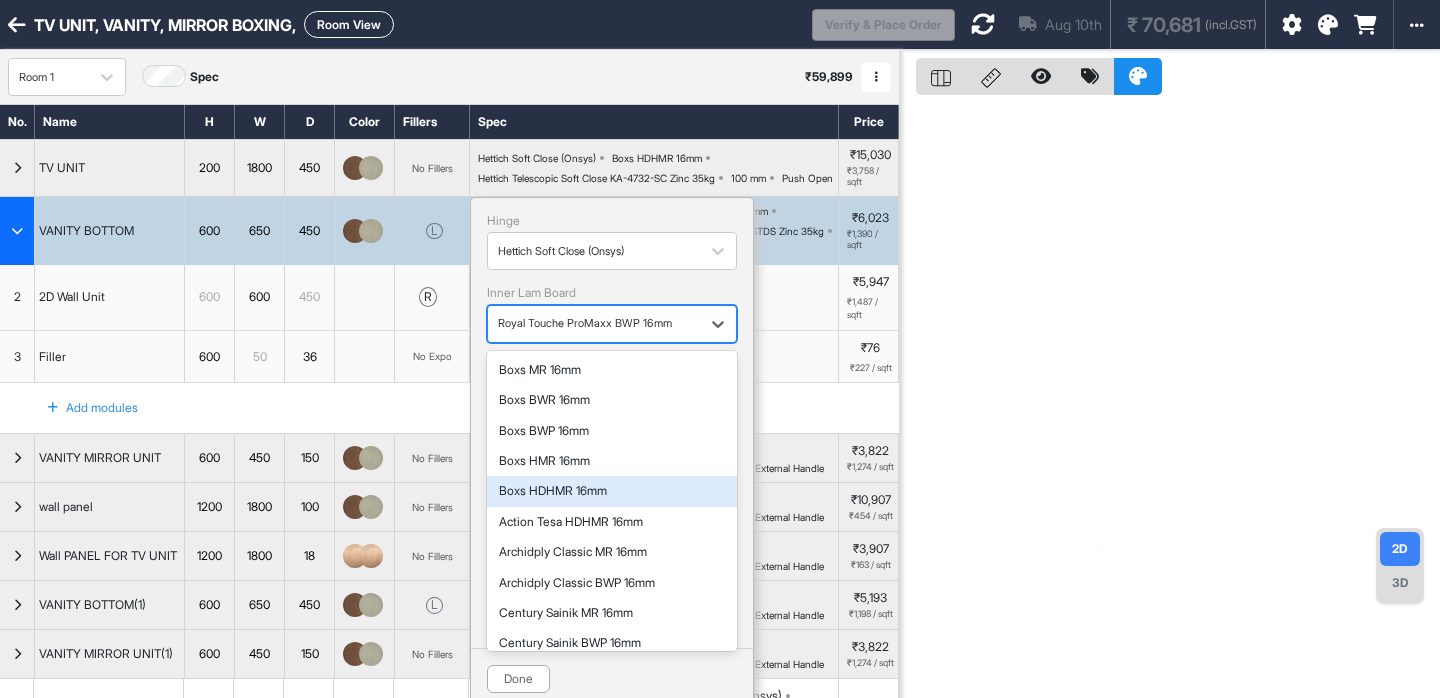 click on "Boxs HDHMR 16mm" at bounding box center (612, 491) 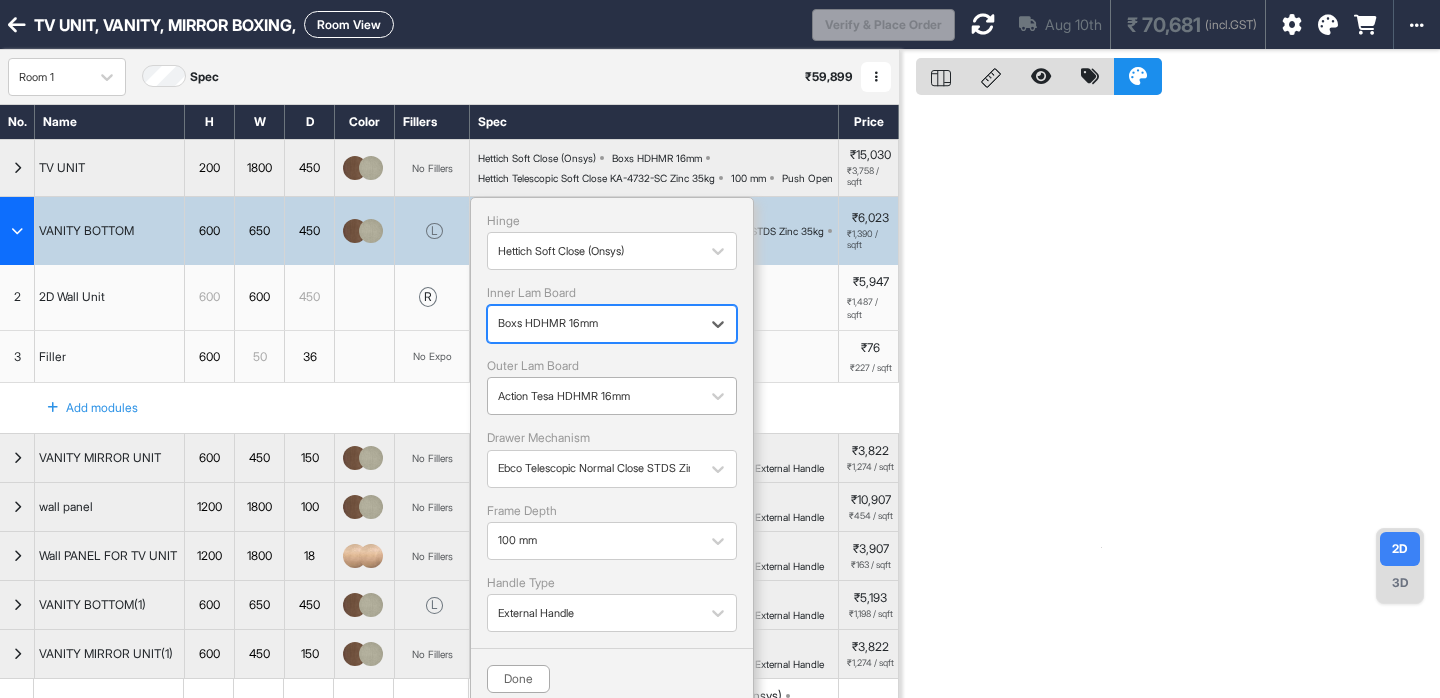 click at bounding box center [594, 396] 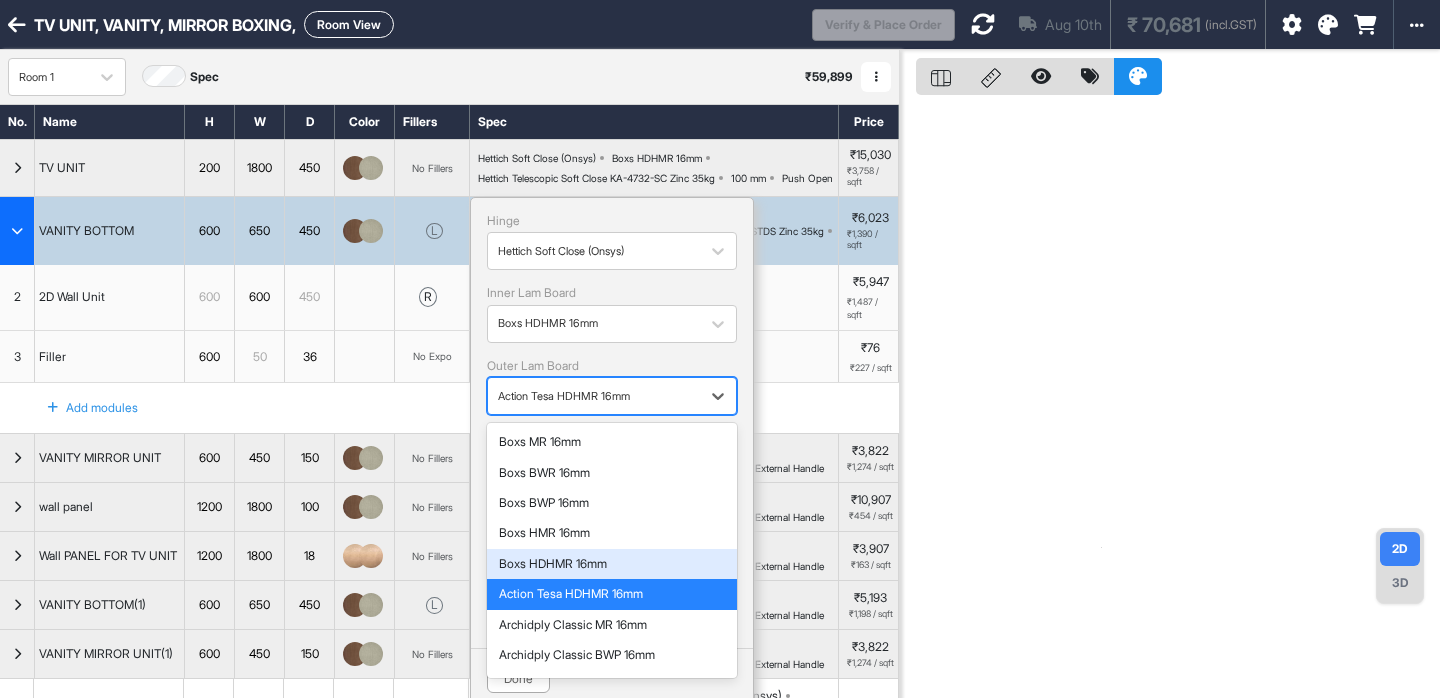 click on "Boxs HDHMR 16mm" at bounding box center (612, 564) 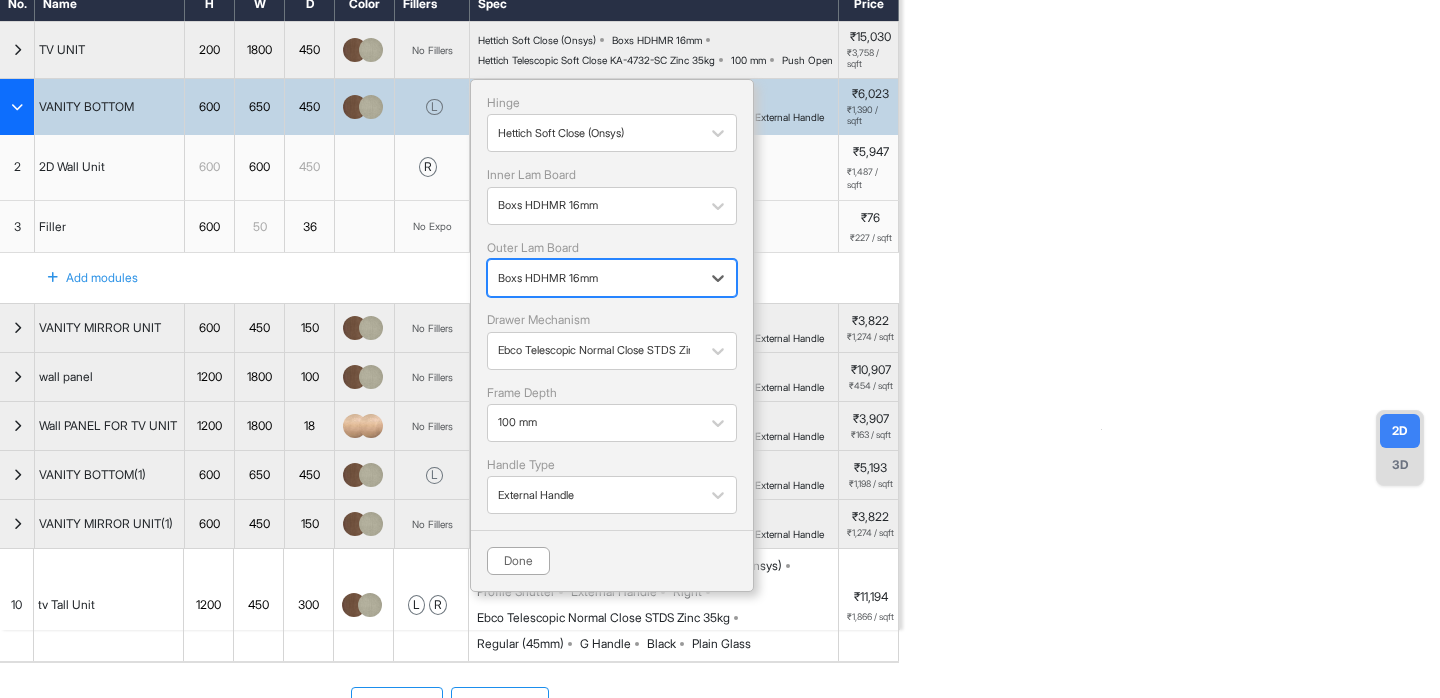 scroll, scrollTop: 153, scrollLeft: 0, axis: vertical 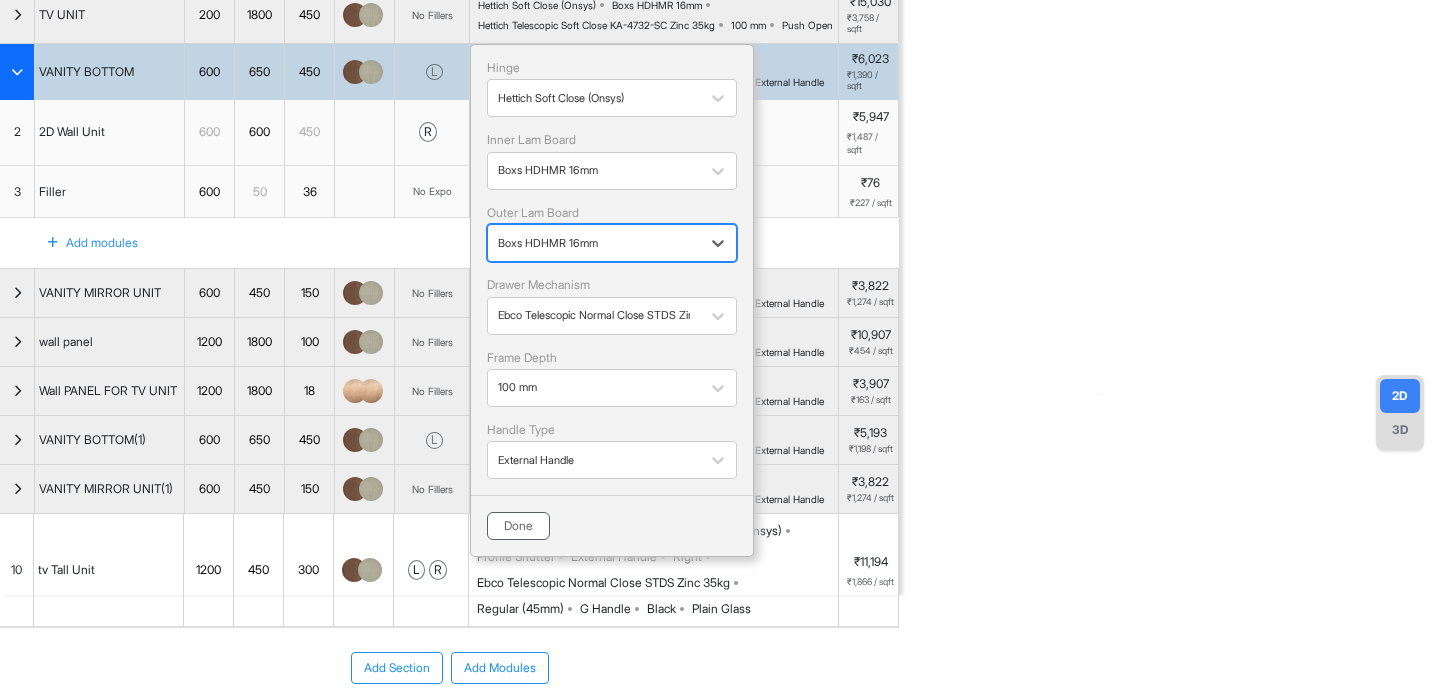 click on "Done" at bounding box center [518, 526] 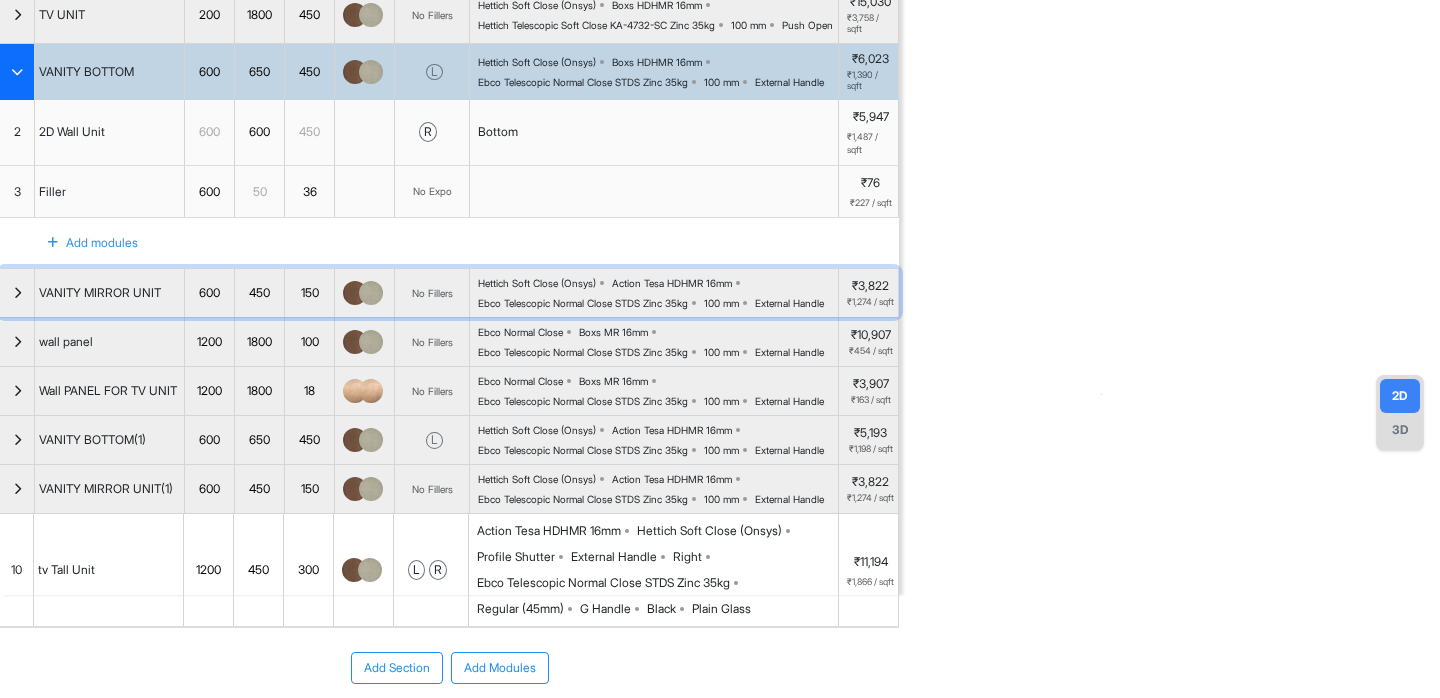 click on "Ebco Telescopic Normal Close STDS Zinc 35kg" at bounding box center (583, 303) 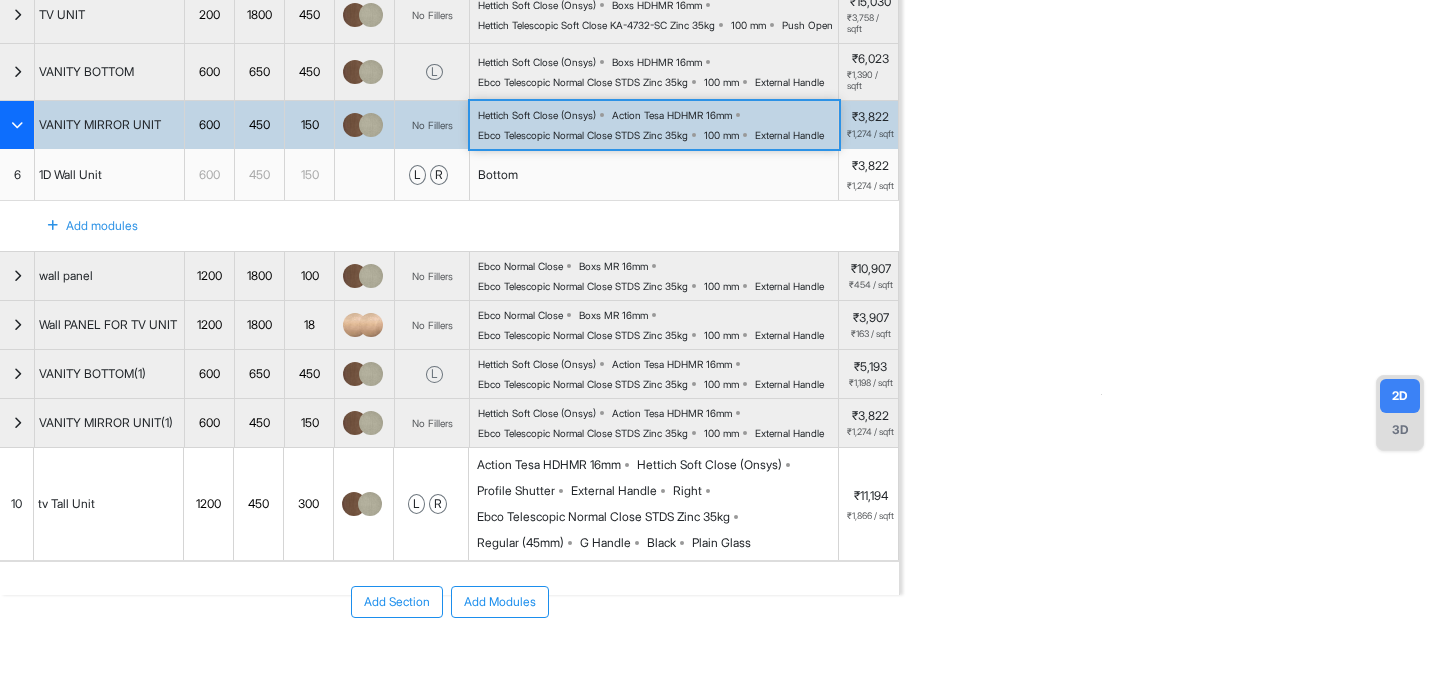 click on "Ebco Telescopic Normal Close STDS Zinc 35kg" at bounding box center (583, 135) 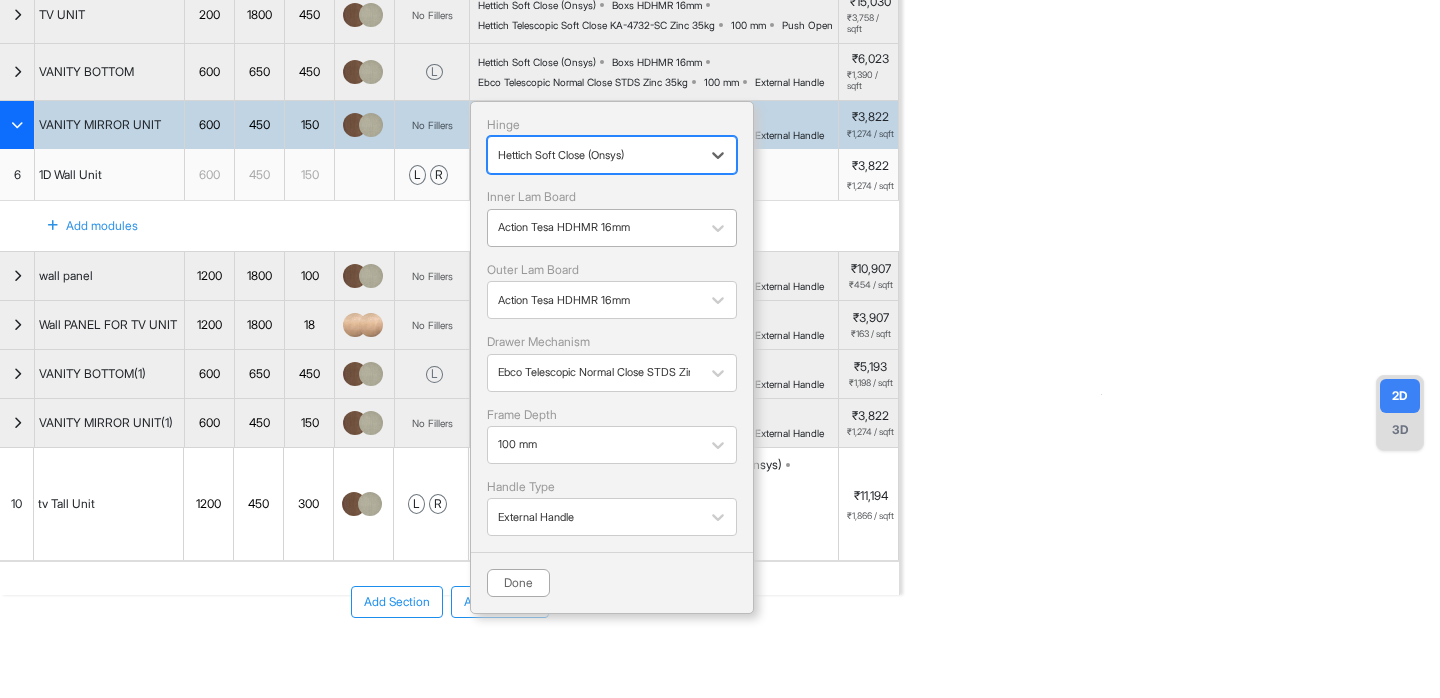 click at bounding box center [594, 228] 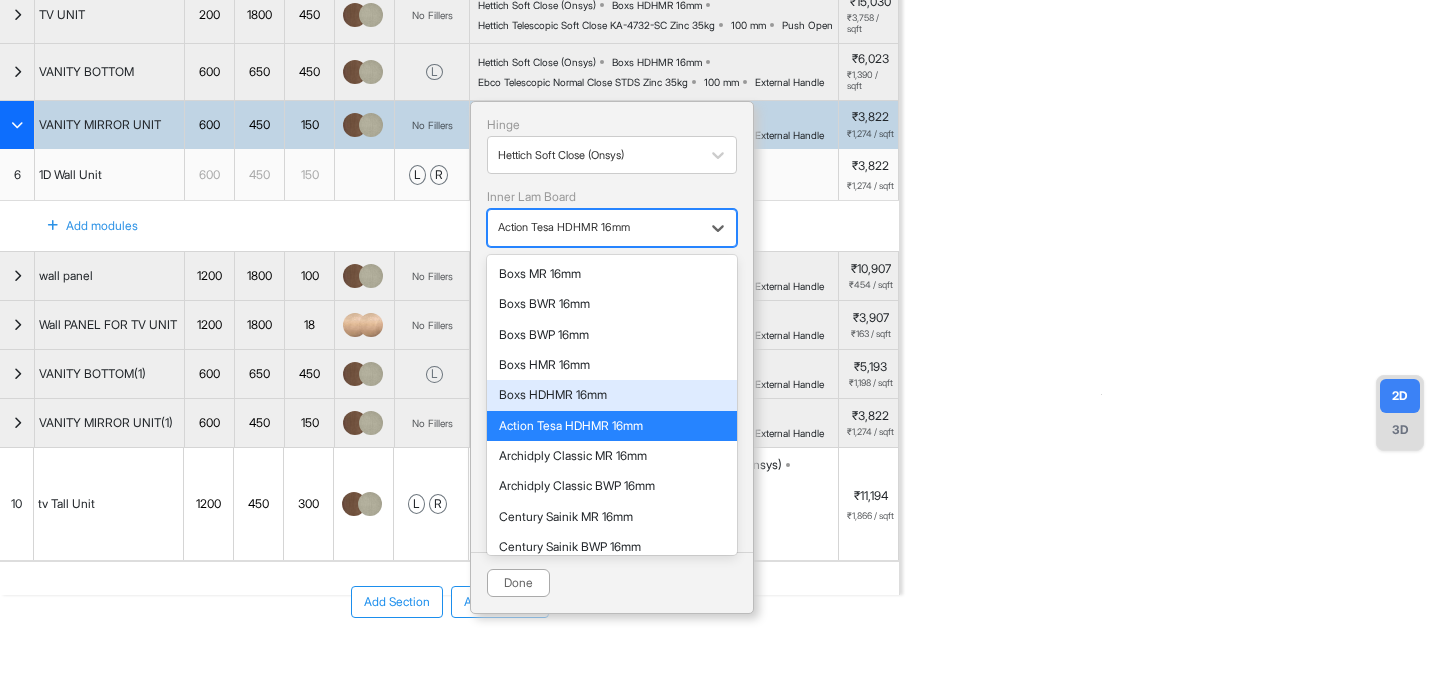 click on "Boxs HDHMR 16mm" at bounding box center [612, 395] 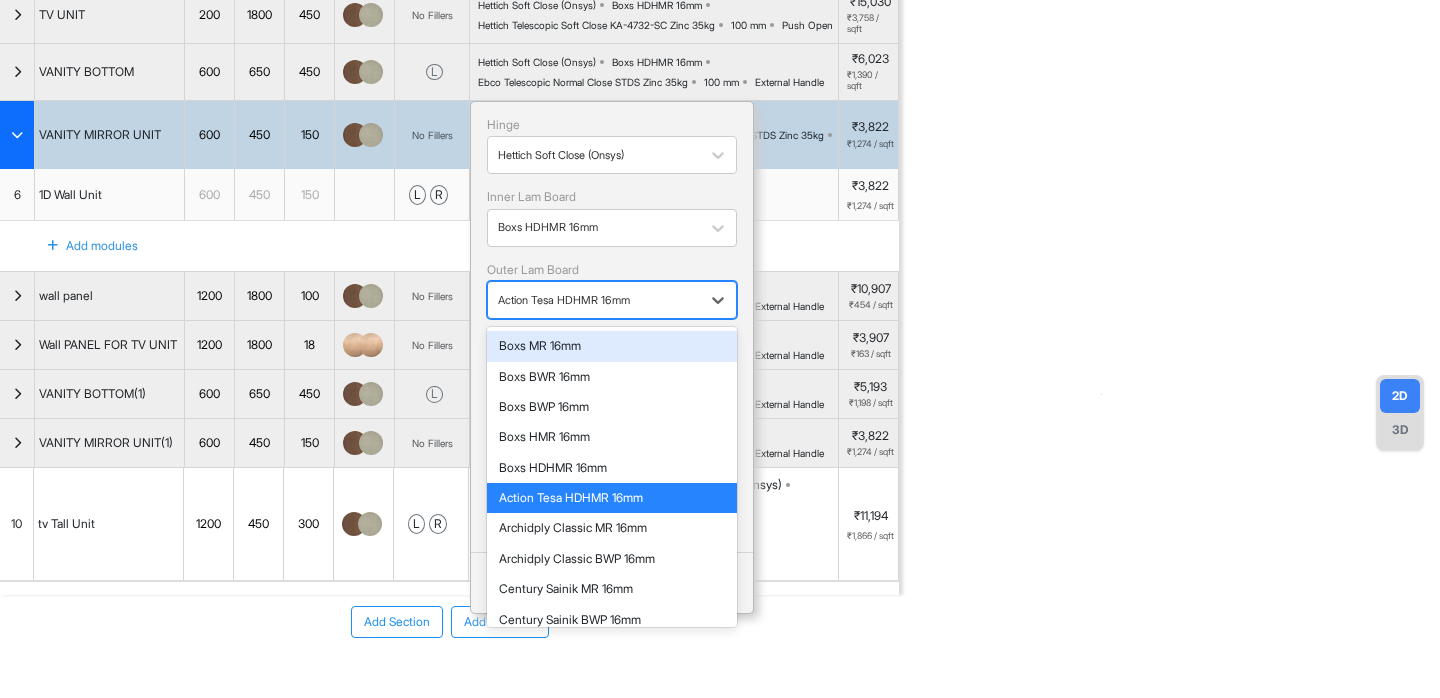 click at bounding box center [594, 300] 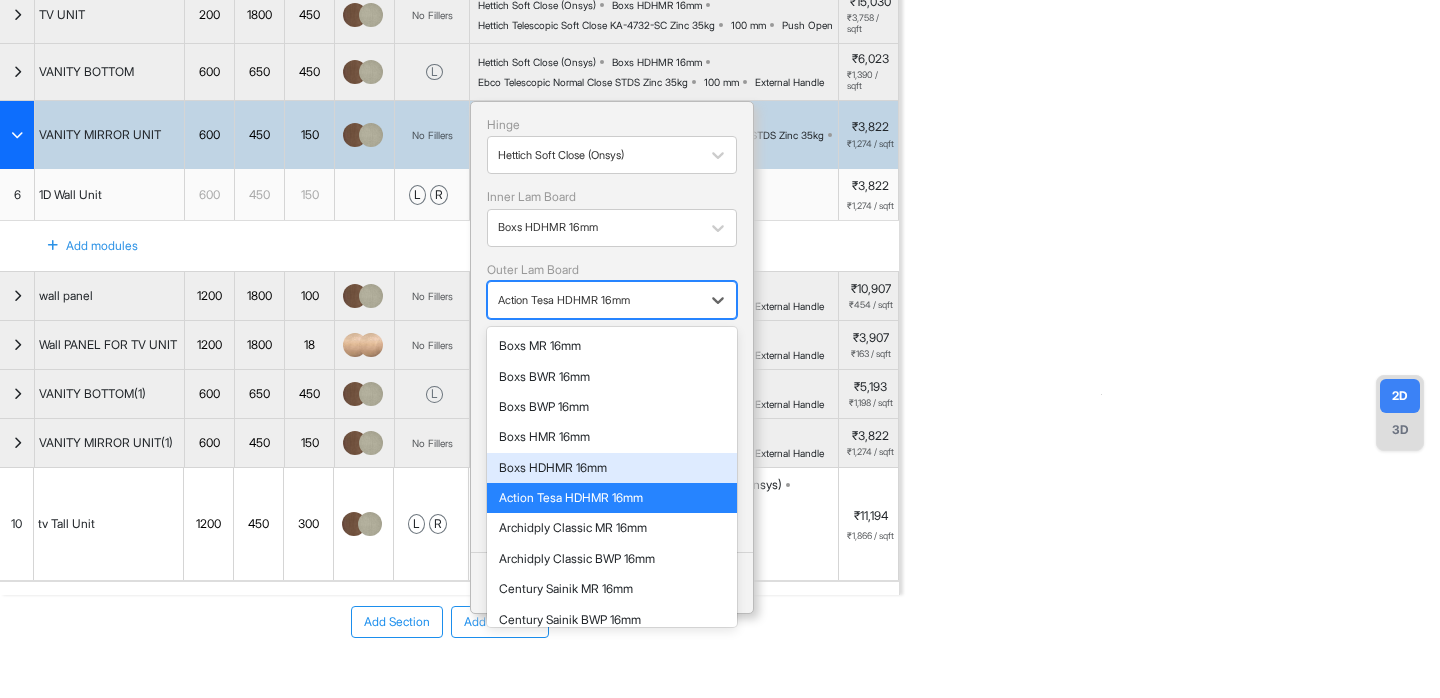 click on "Boxs HDHMR 16mm" at bounding box center [612, 468] 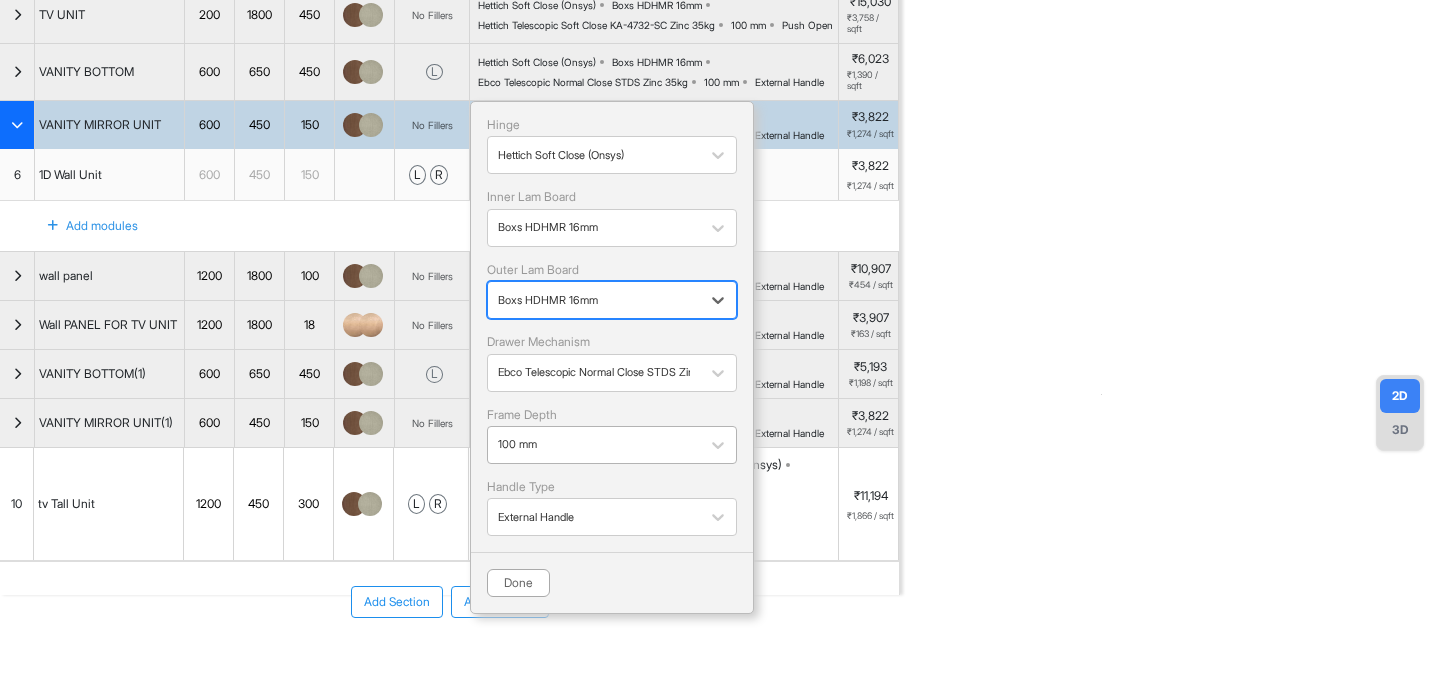 scroll, scrollTop: 355, scrollLeft: 0, axis: vertical 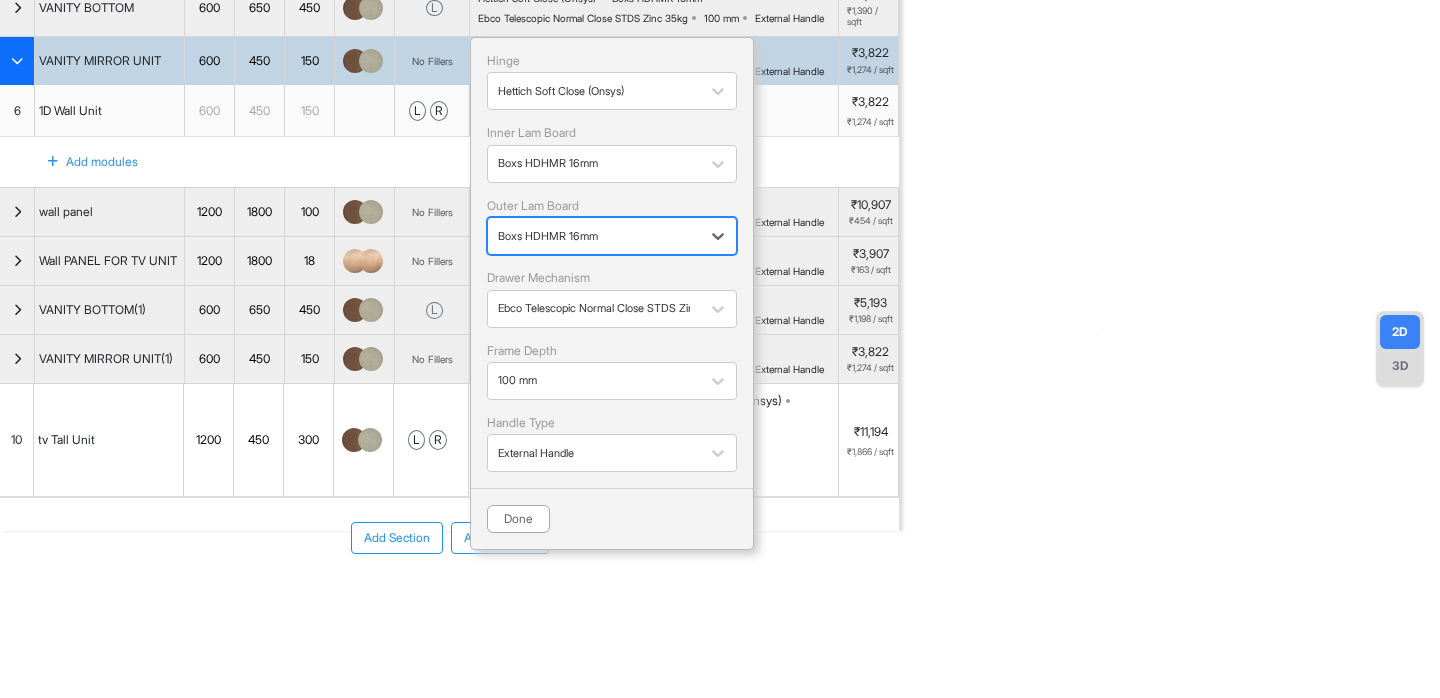 click on "Hinge Hettich Soft Close (Onsys) Inner Lam Board Boxs HDHMR 16mm Outer Lam Board option [object Object], selected. Boxs HDHMR 16mm Drawer Mechanism Ebco Telescopic Normal Close STDS Zinc 35kg Frame Depth 100 mm Handle Type External Handle Done" at bounding box center (612, 293) 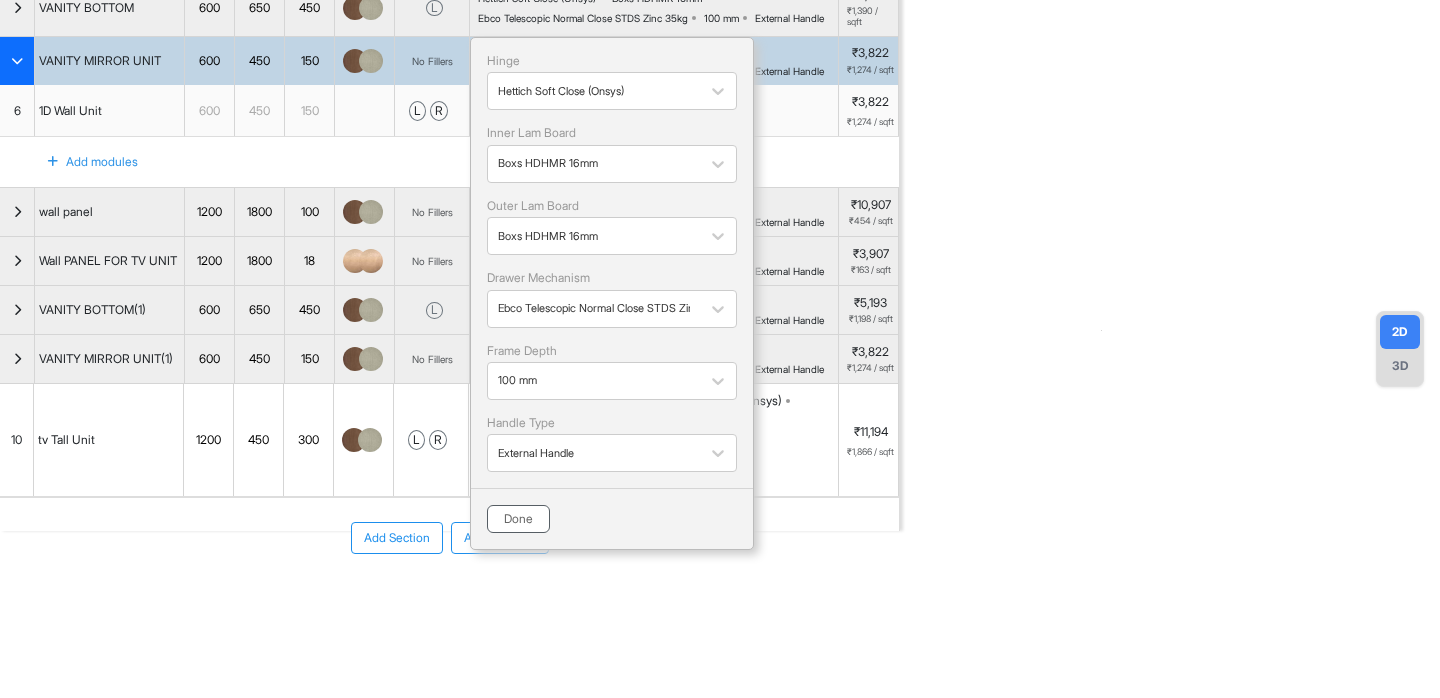 click on "Done" at bounding box center (518, 519) 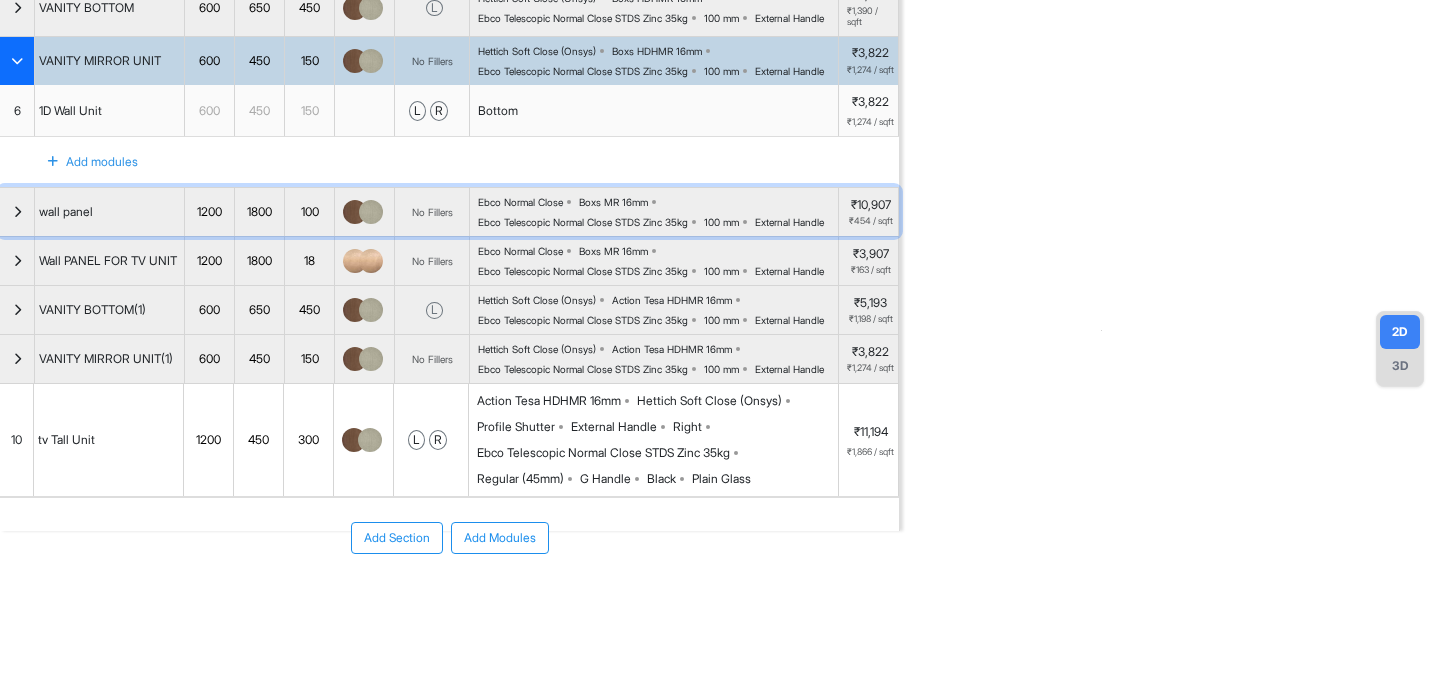 click on "Ebco Normal Close Boxs MR 16mm Ebco Telescopic Normal Close STDS Zinc 35kg 100 mm External Handle" at bounding box center (658, 212) 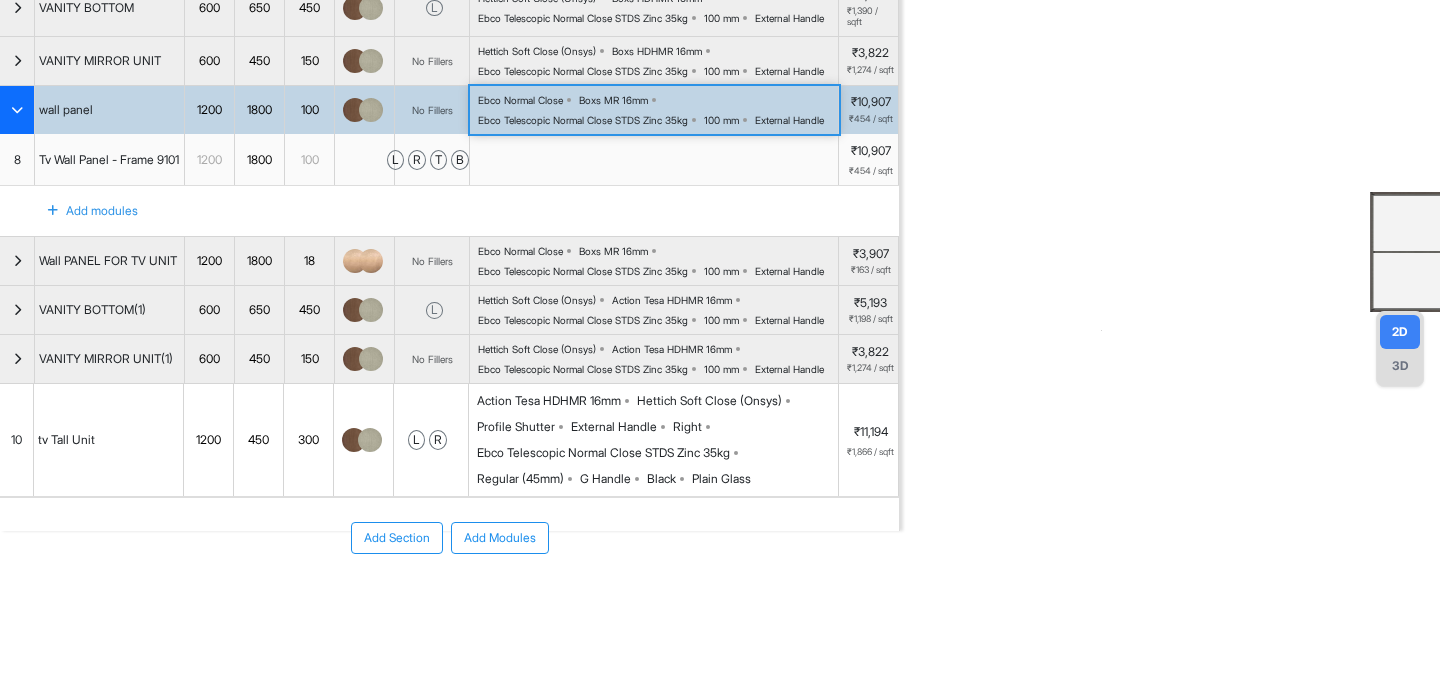 click on "Ebco Normal Close Boxs MR 16mm Ebco Telescopic Normal Close STDS Zinc 35kg 100 mm External Handle" at bounding box center (658, 110) 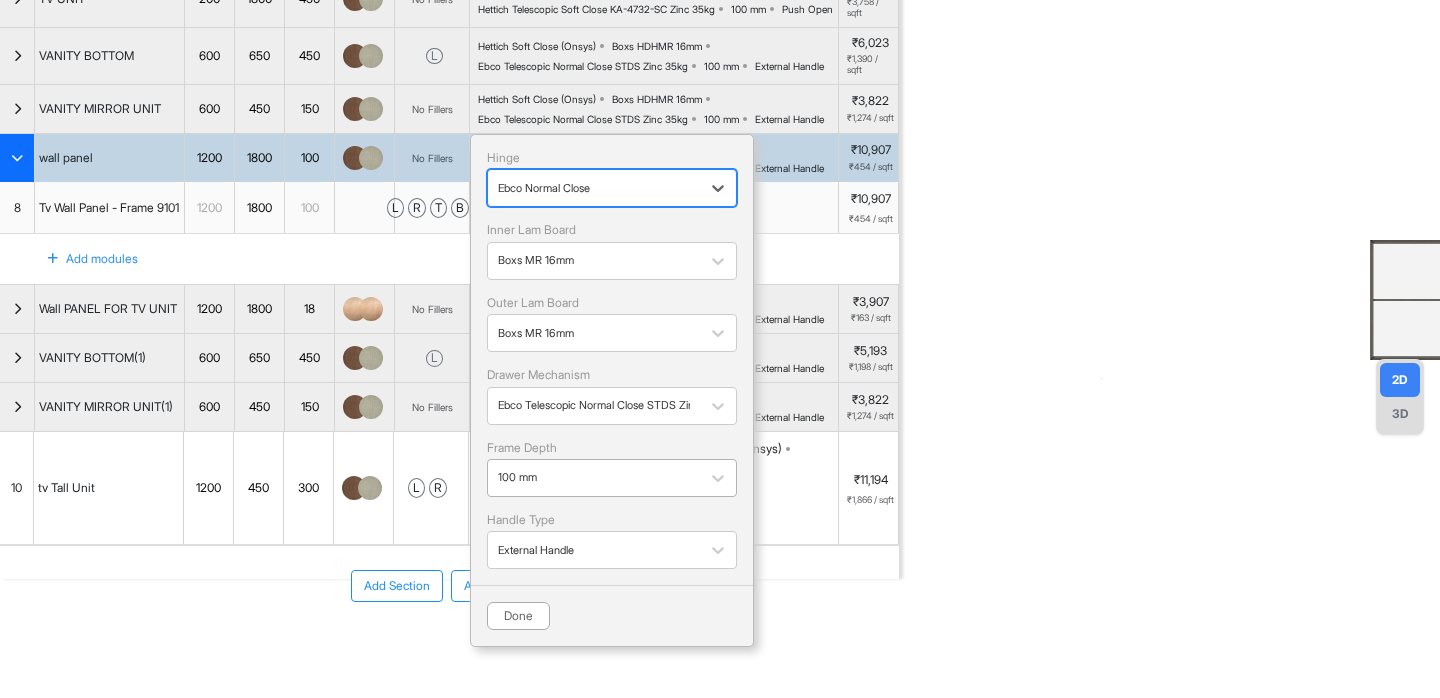 scroll, scrollTop: 159, scrollLeft: 0, axis: vertical 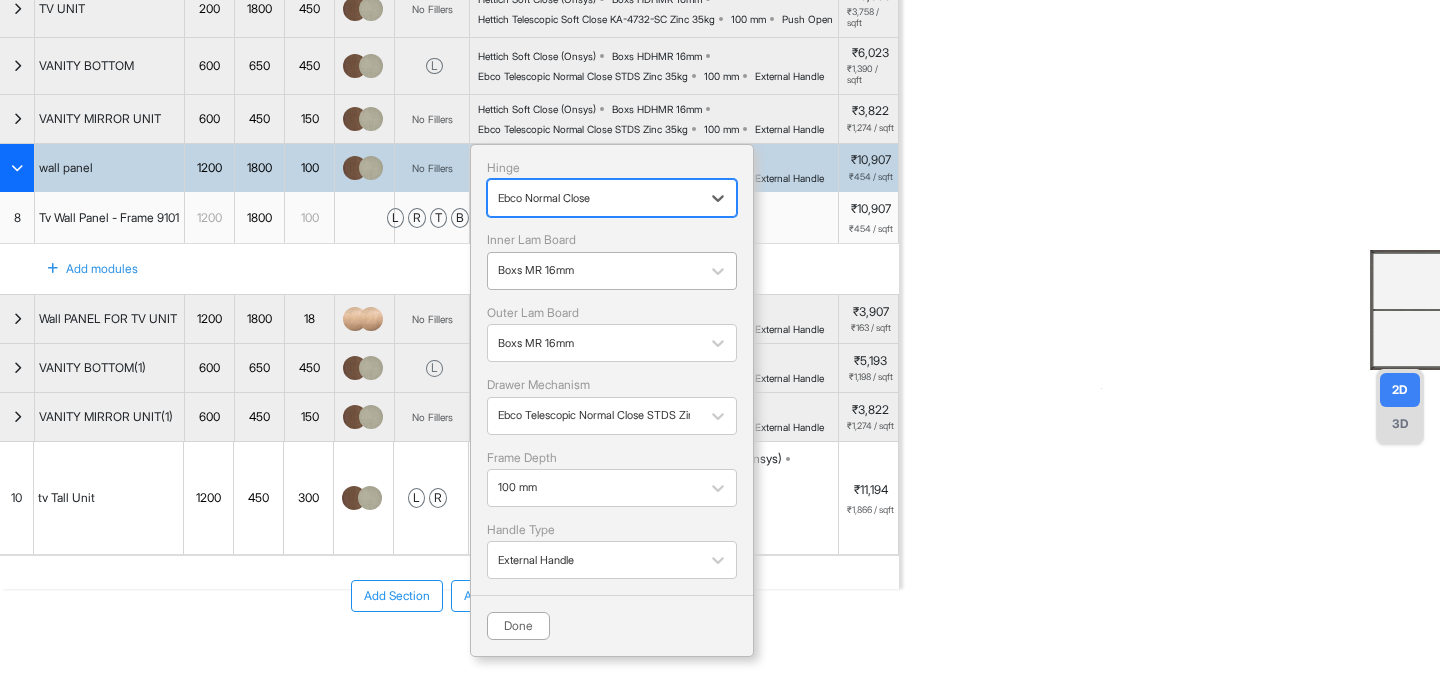 click at bounding box center (594, 271) 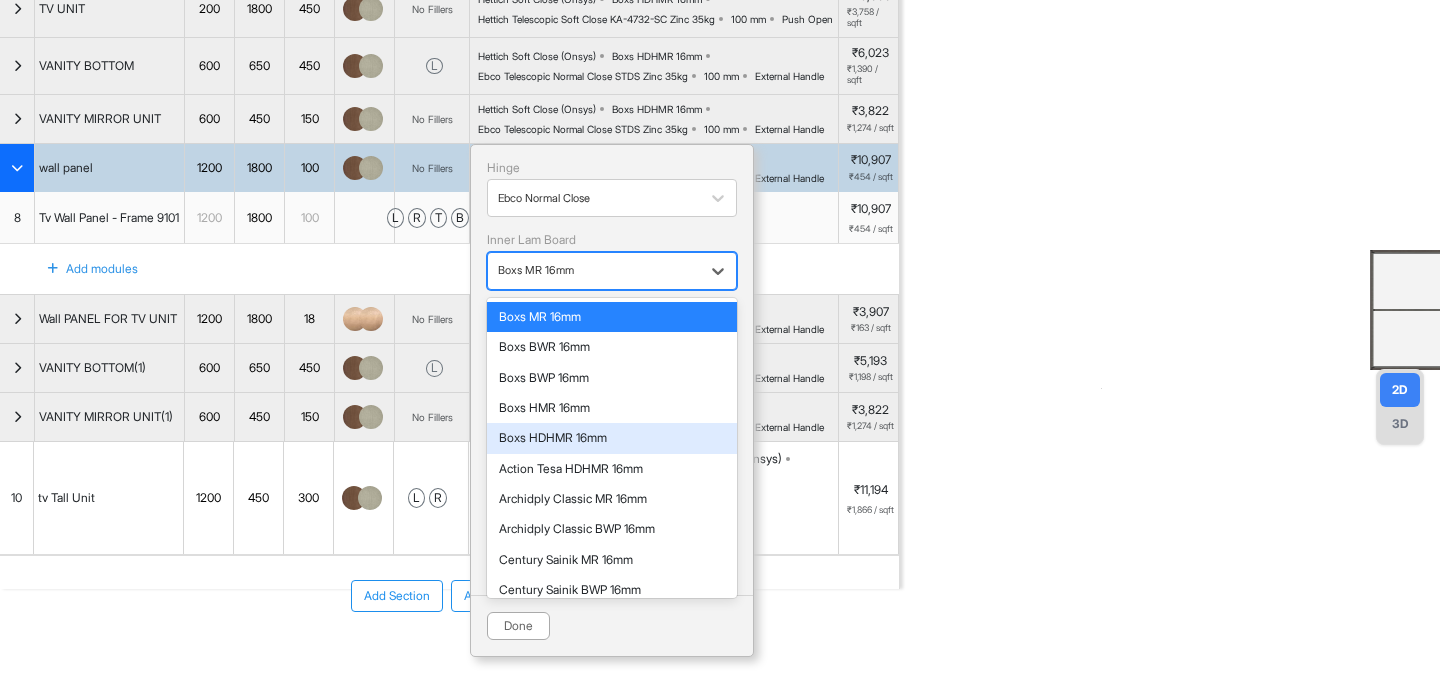 click on "Boxs HDHMR 16mm" at bounding box center (612, 438) 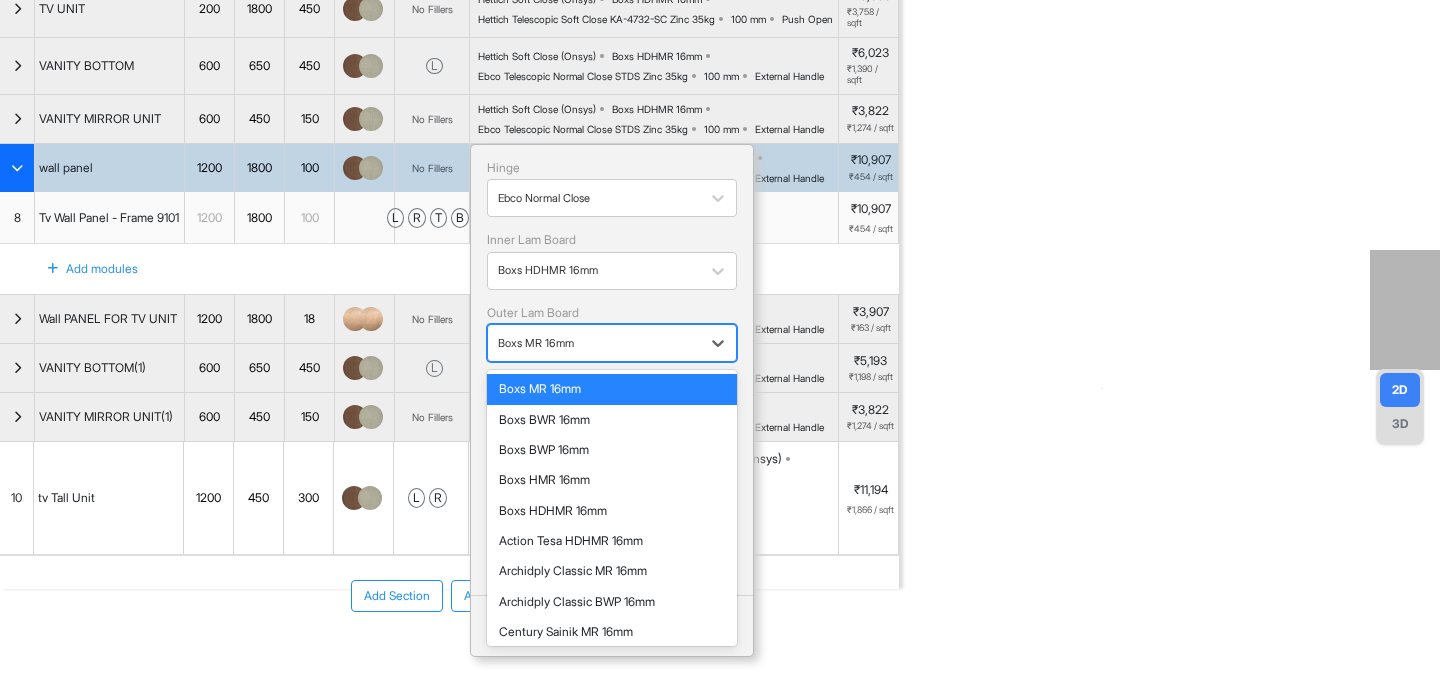 click on "Boxs MR 16mm" at bounding box center (594, 343) 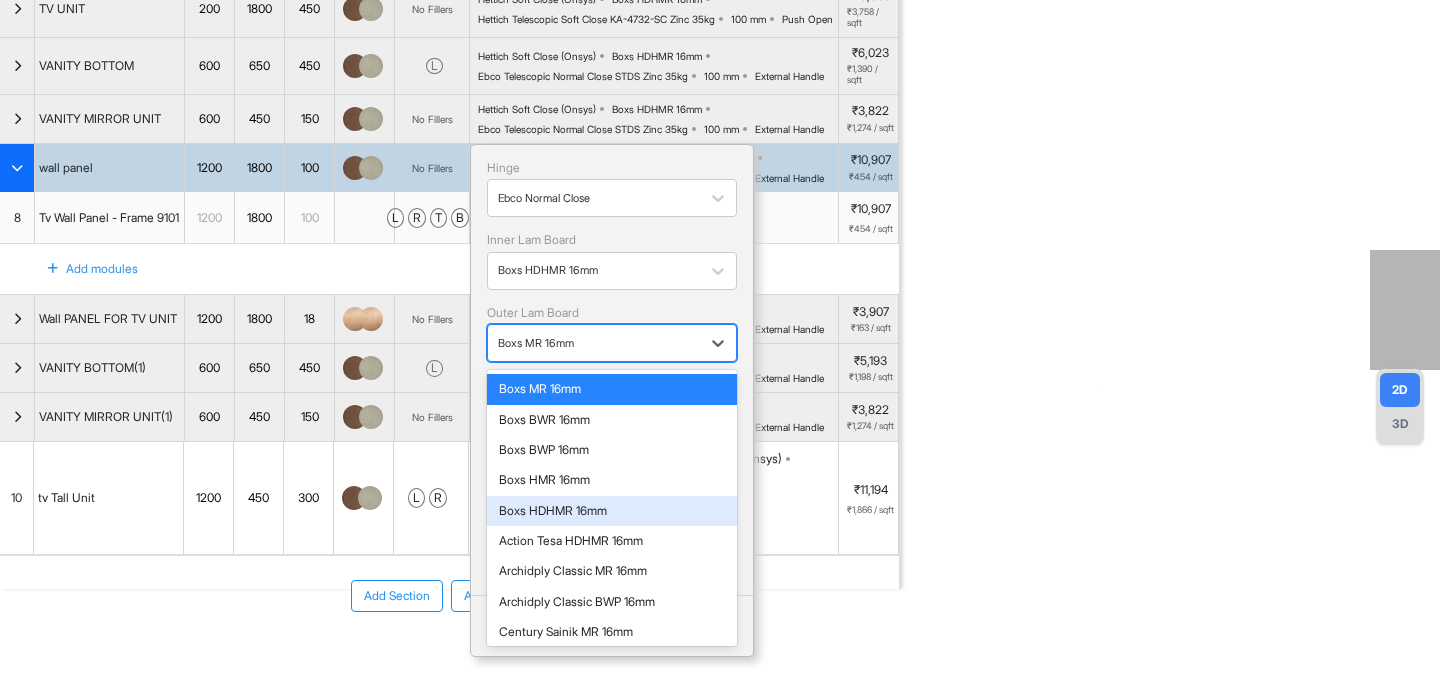 click on "Boxs HDHMR 16mm" at bounding box center [612, 511] 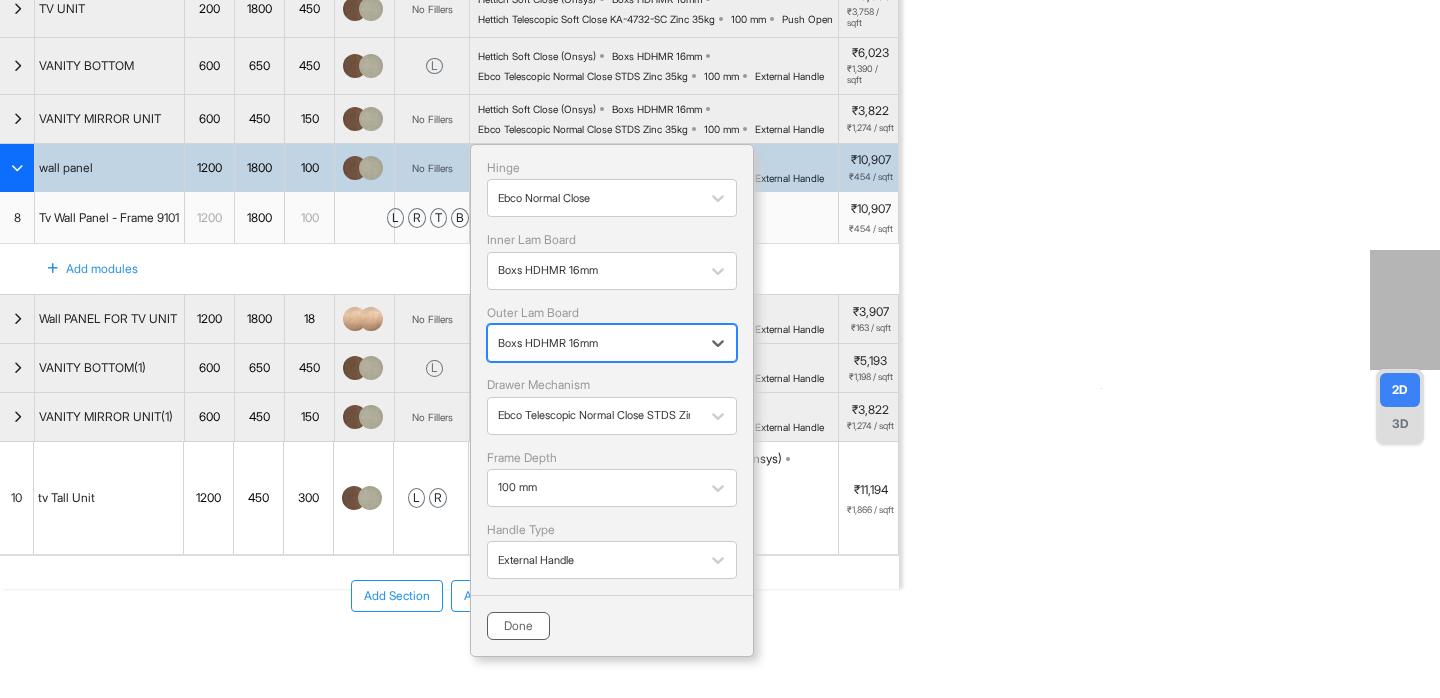 click on "Done" at bounding box center [518, 626] 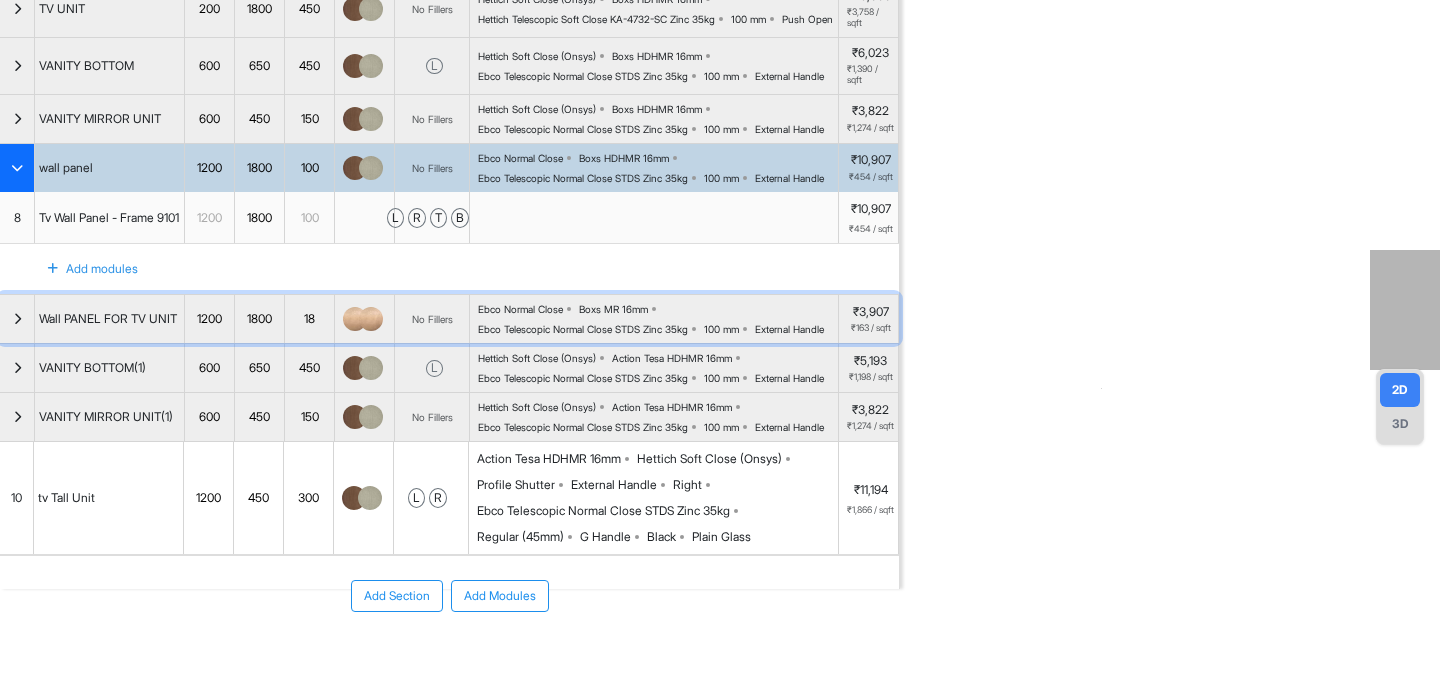 click on "Ebco Normal Close Boxs MR 16mm Ebco Telescopic Normal Close STDS Zinc 35kg 100 mm External Handle" at bounding box center [658, 319] 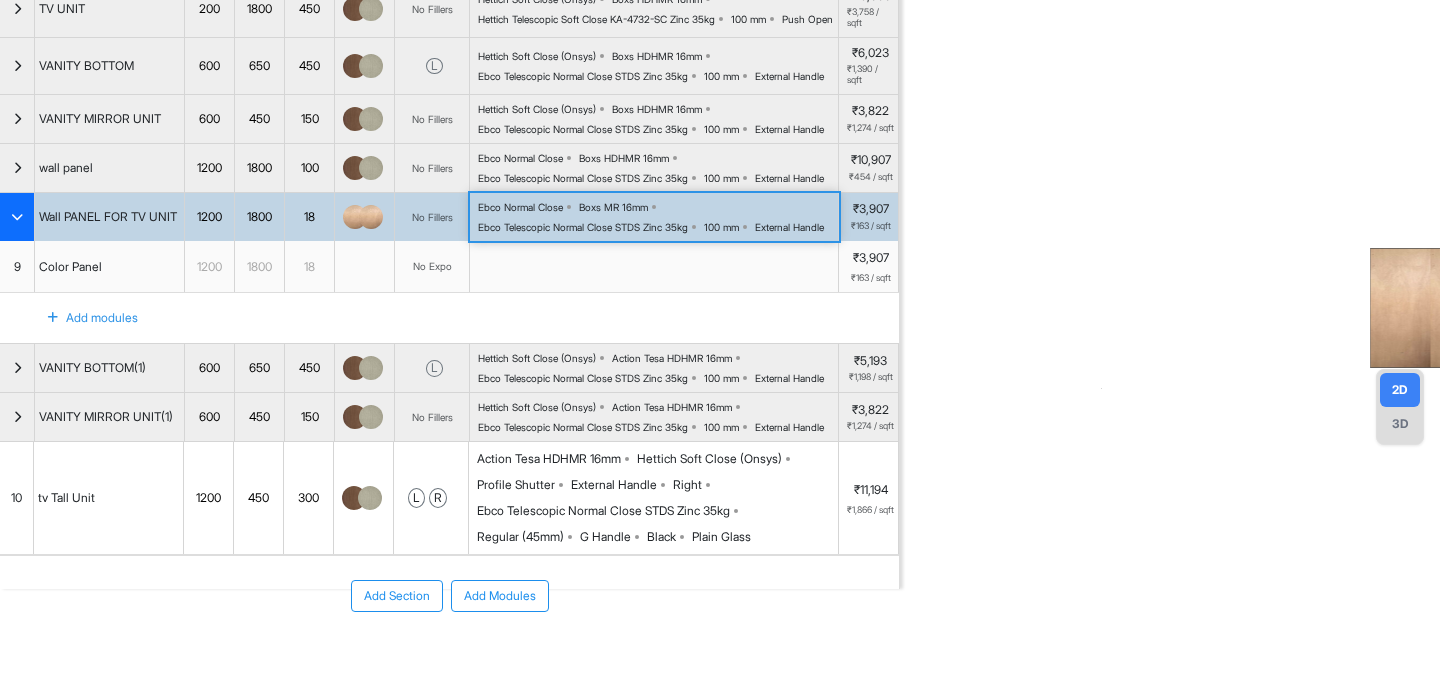 click on "Ebco Telescopic Normal Close STDS Zinc 35kg" at bounding box center (583, 227) 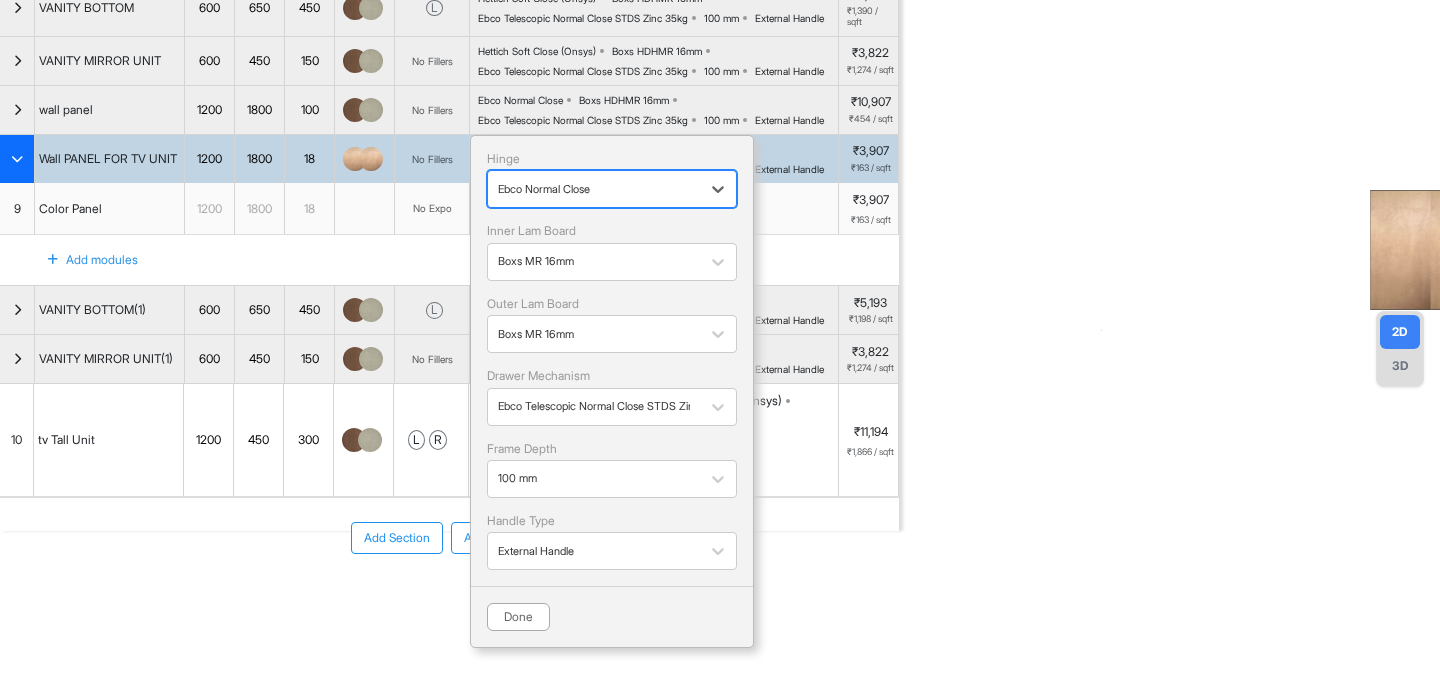 scroll, scrollTop: 341, scrollLeft: 0, axis: vertical 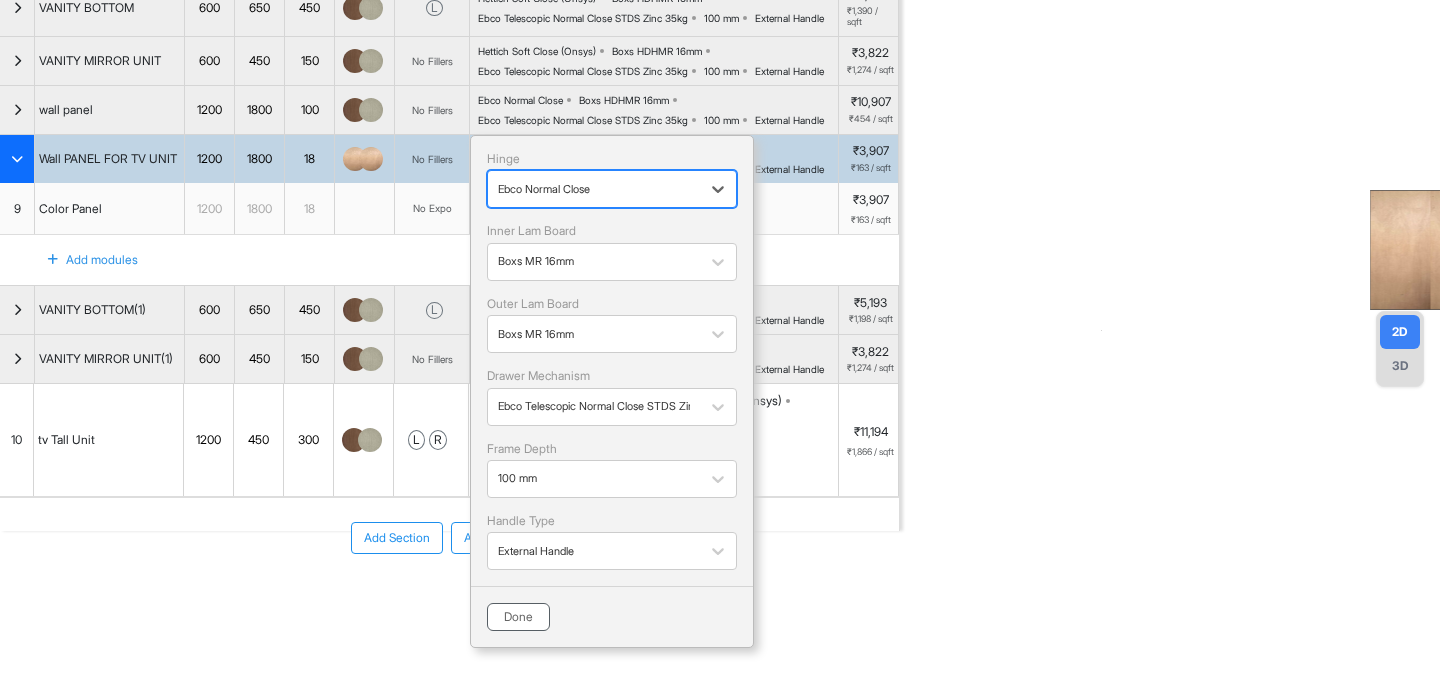 click on "Done" at bounding box center [518, 617] 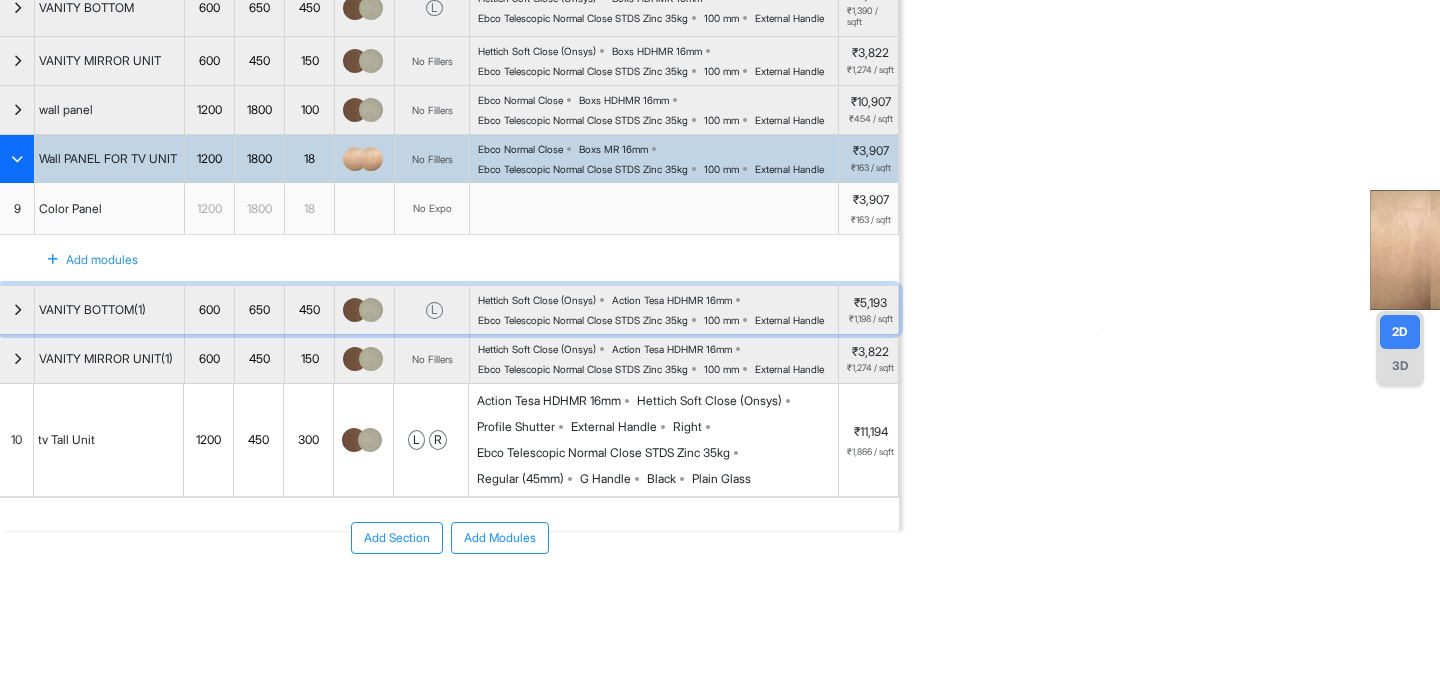 click on "Hettich Soft Close (Onsys) Action Tesa HDHMR 16mm Ebco Telescopic Normal Close STDS Zinc 35kg 100 mm External Handle" at bounding box center [658, 310] 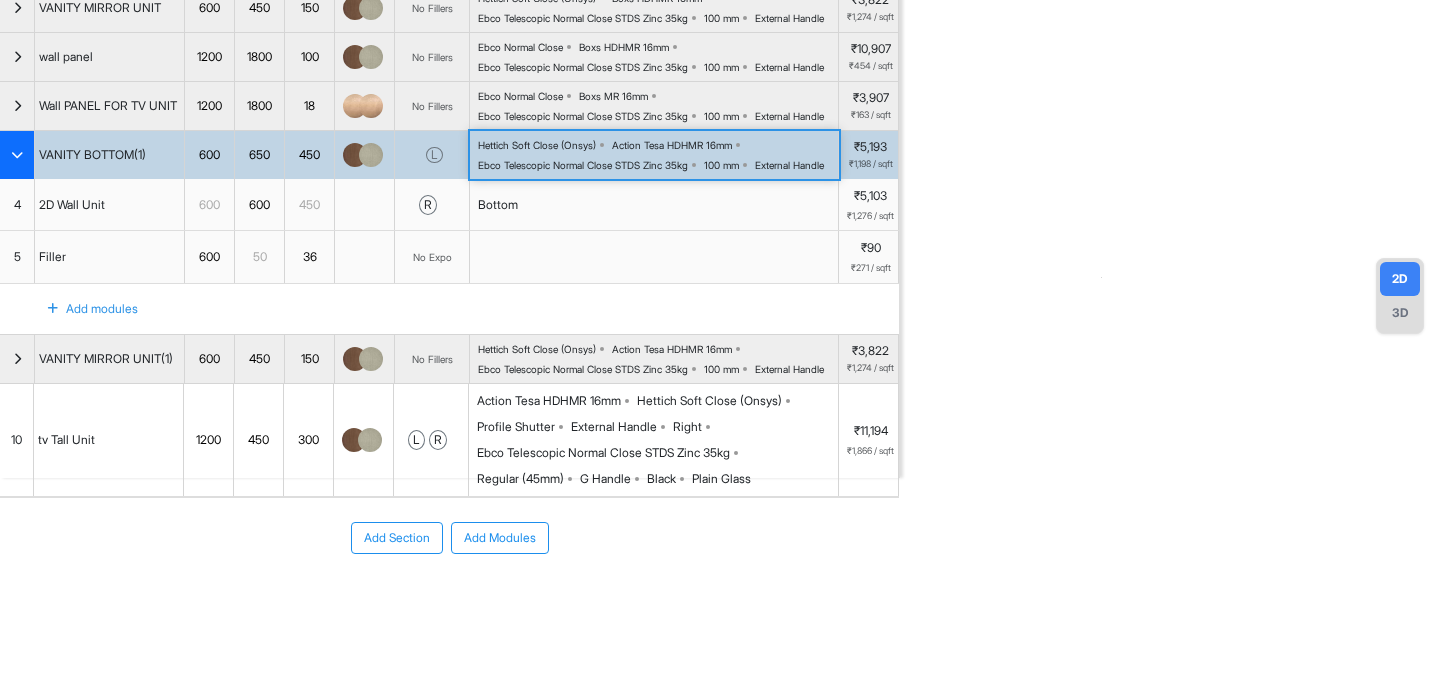 click on "Ebco Telescopic Normal Close STDS Zinc 35kg" at bounding box center (583, 165) 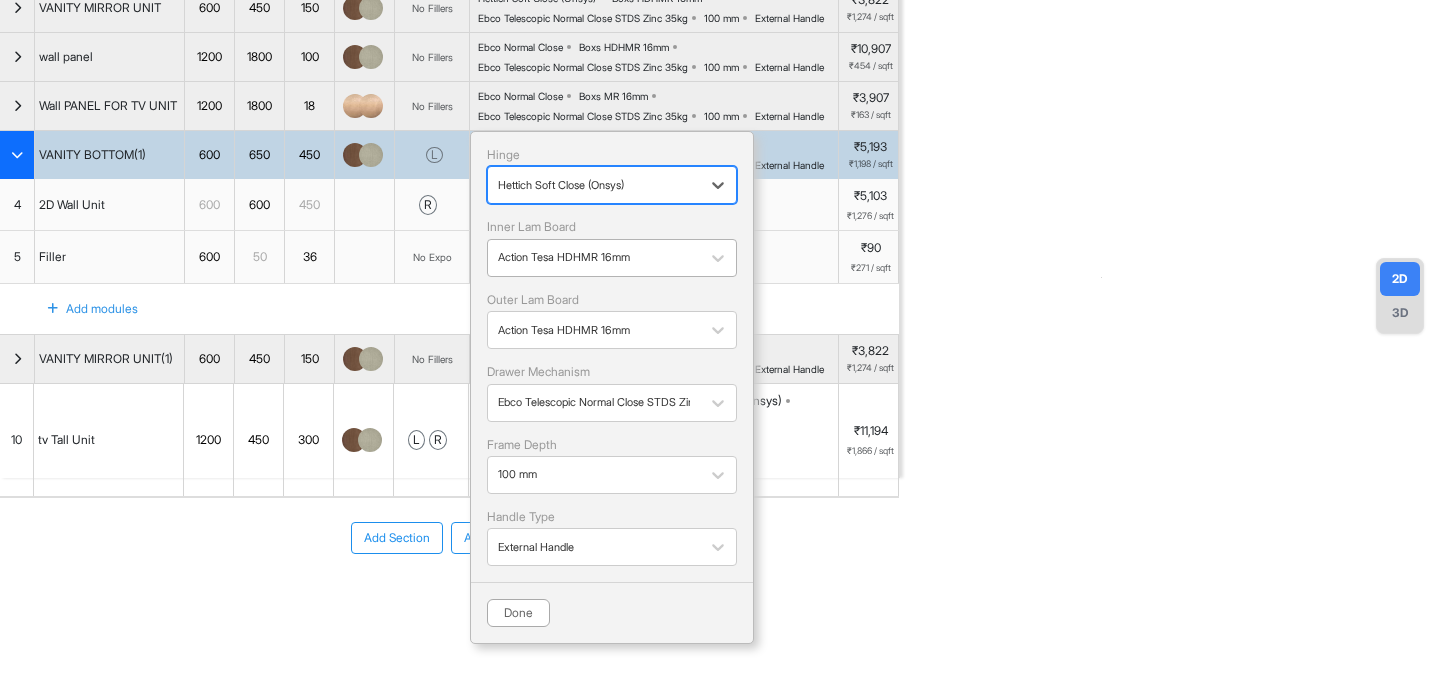 click at bounding box center [594, 258] 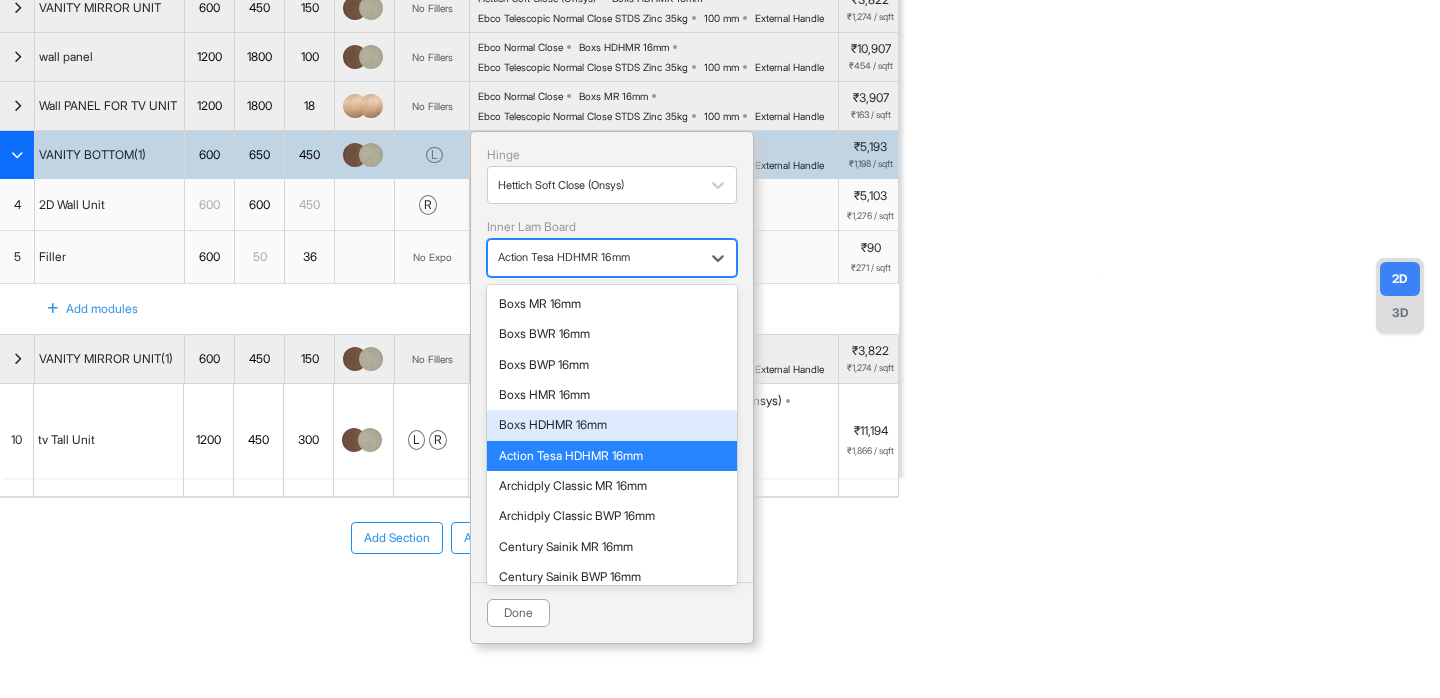 click on "Boxs HDHMR 16mm" at bounding box center [612, 425] 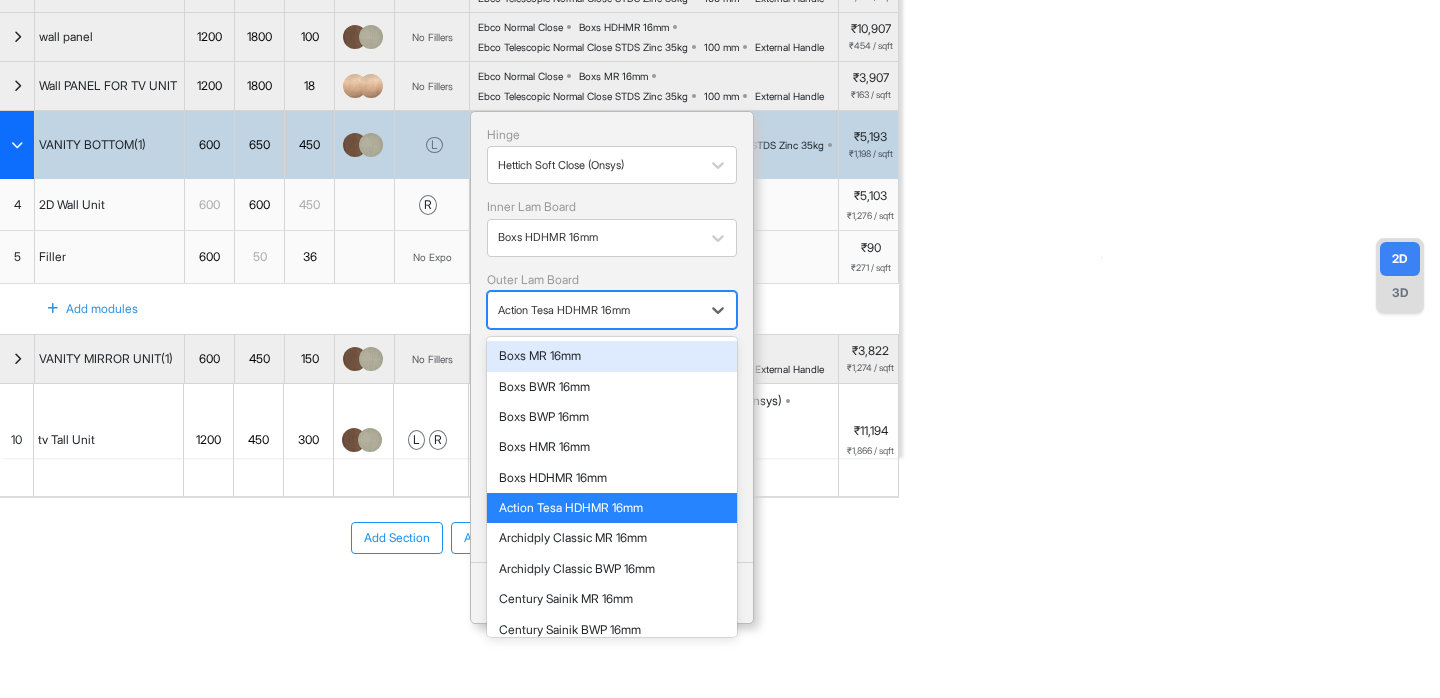 click at bounding box center (594, 310) 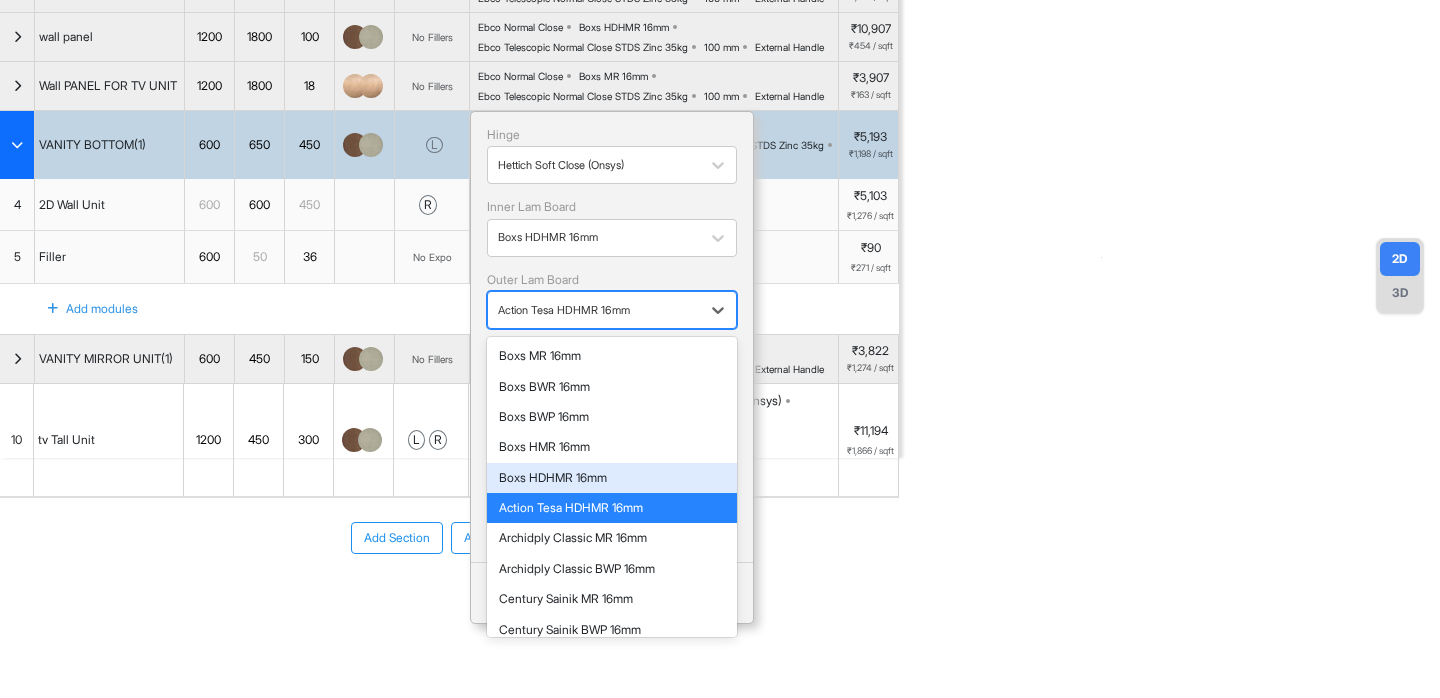 click on "Boxs HDHMR 16mm" at bounding box center (612, 478) 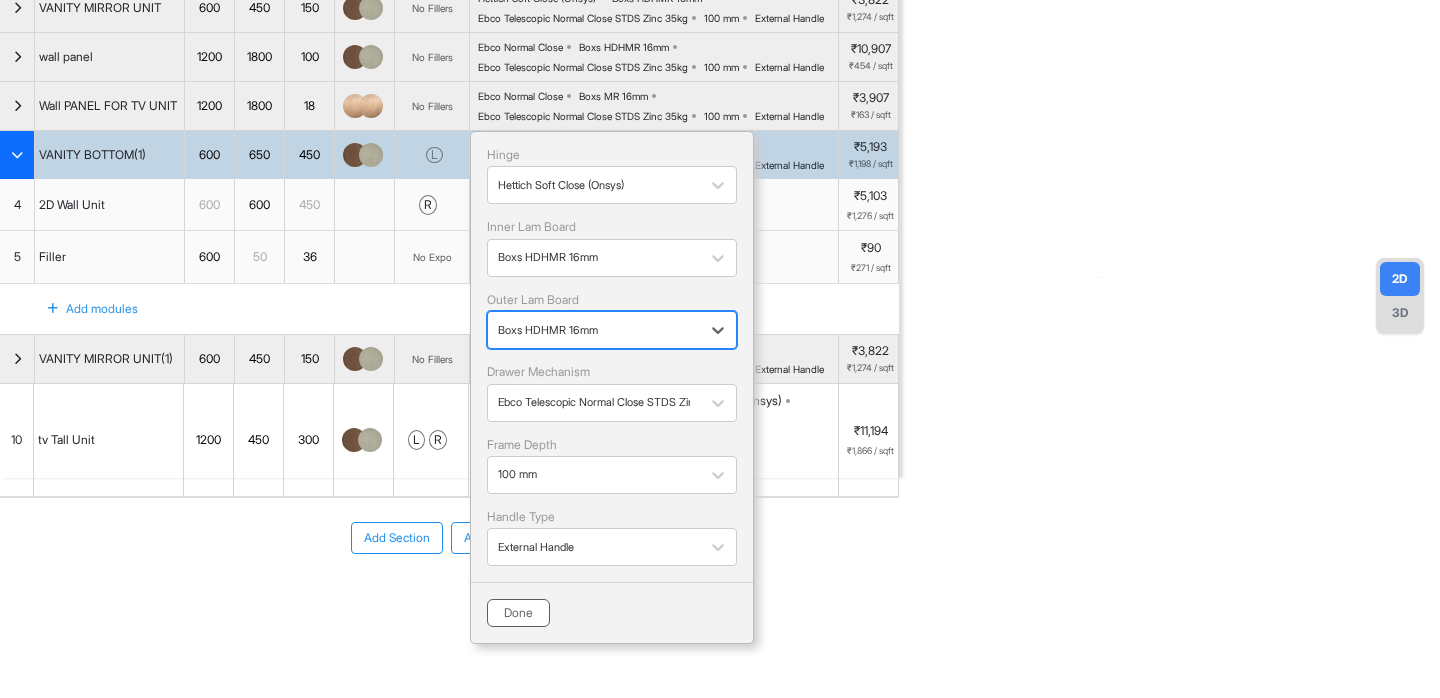 click on "Done" at bounding box center (518, 613) 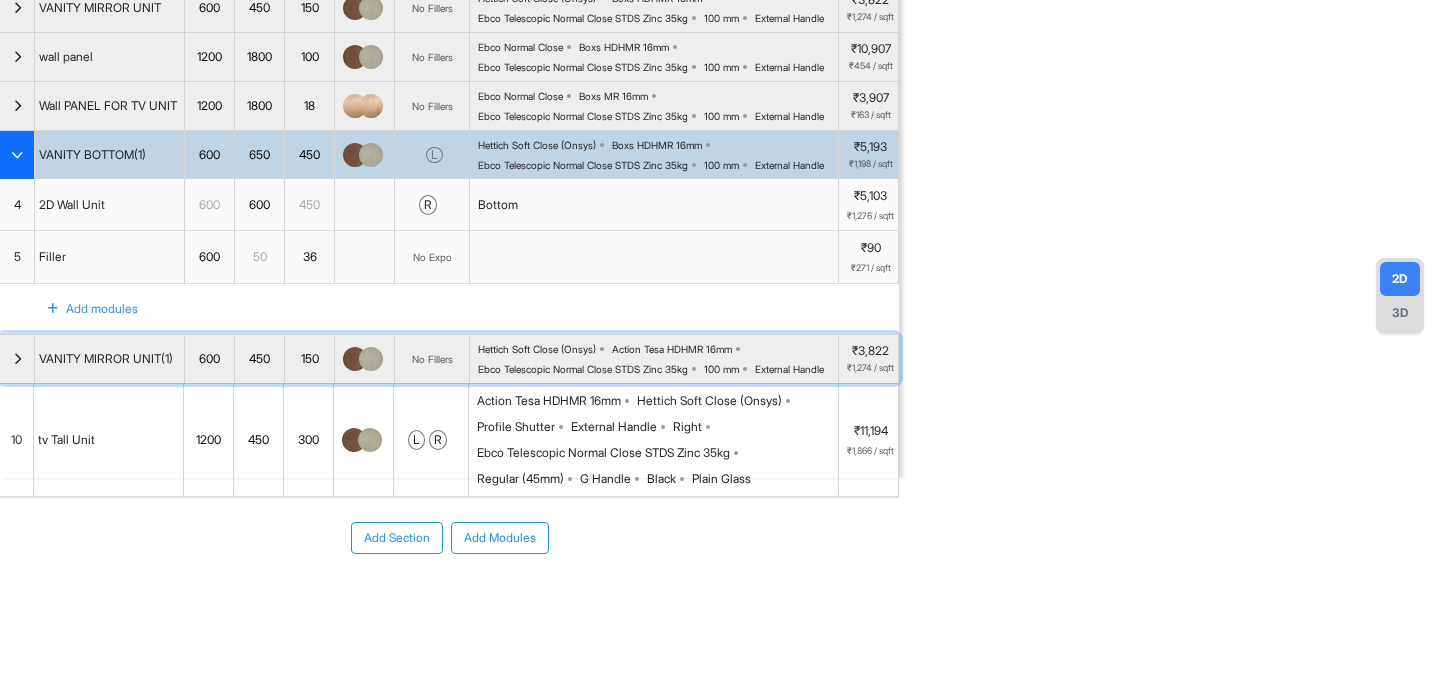click on "Hettich Soft Close (Onsys) Action Tesa HDHMR 16mm Ebco Telescopic Normal Close STDS Zinc 35kg 100 mm External Handle" at bounding box center (658, 359) 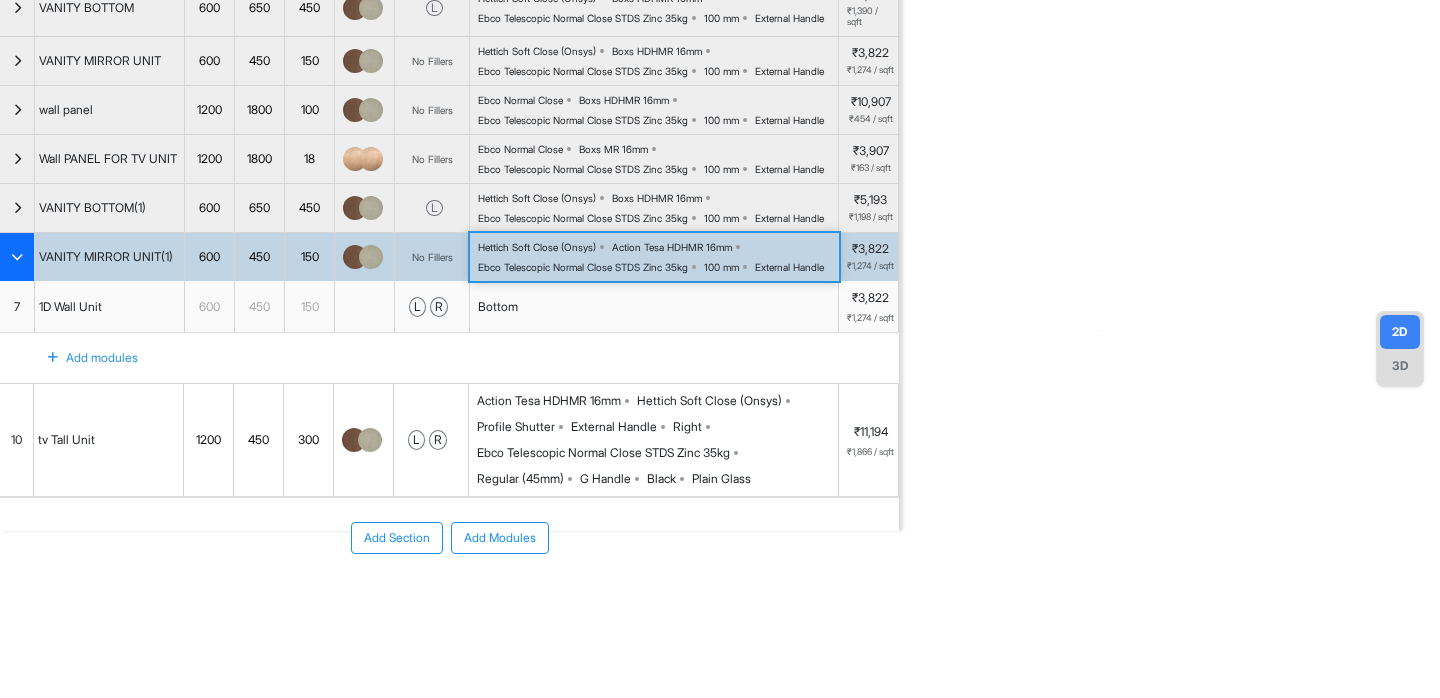 click on "Hettich Soft Close (Onsys)" at bounding box center (541, 247) 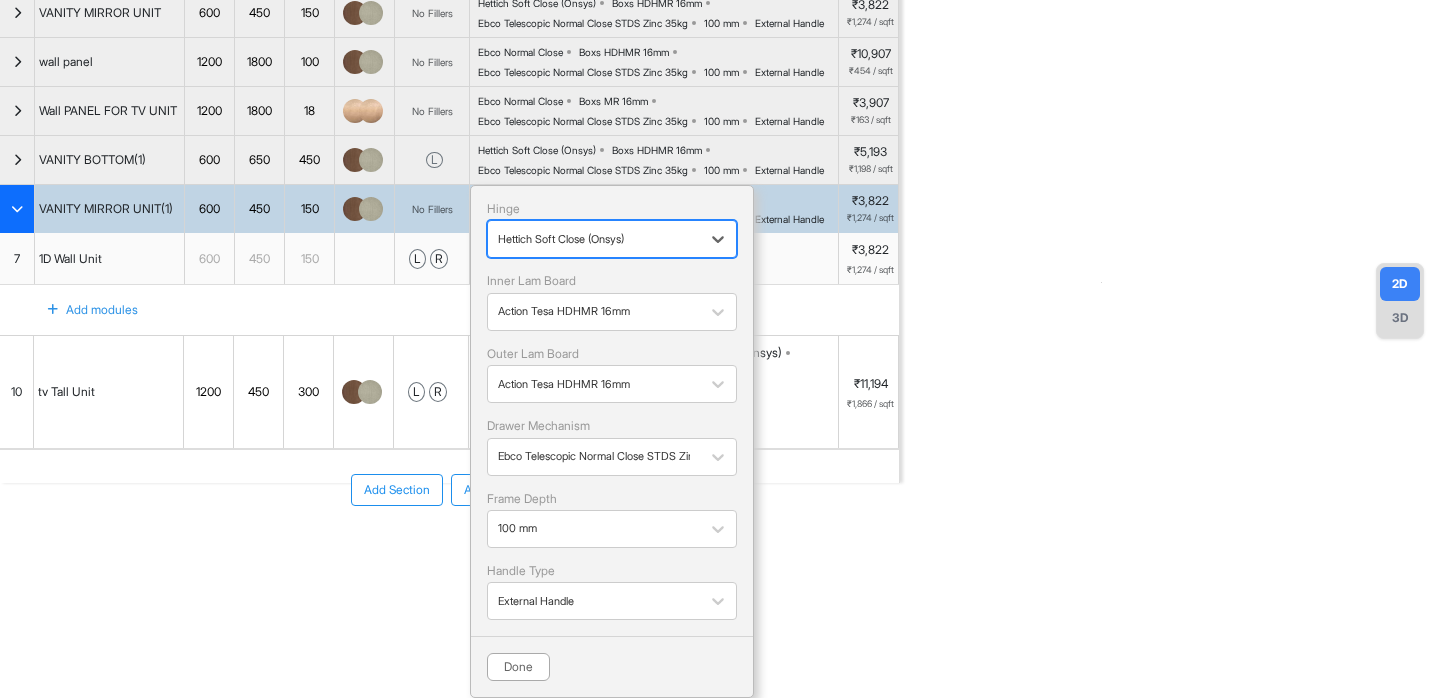click at bounding box center [594, 239] 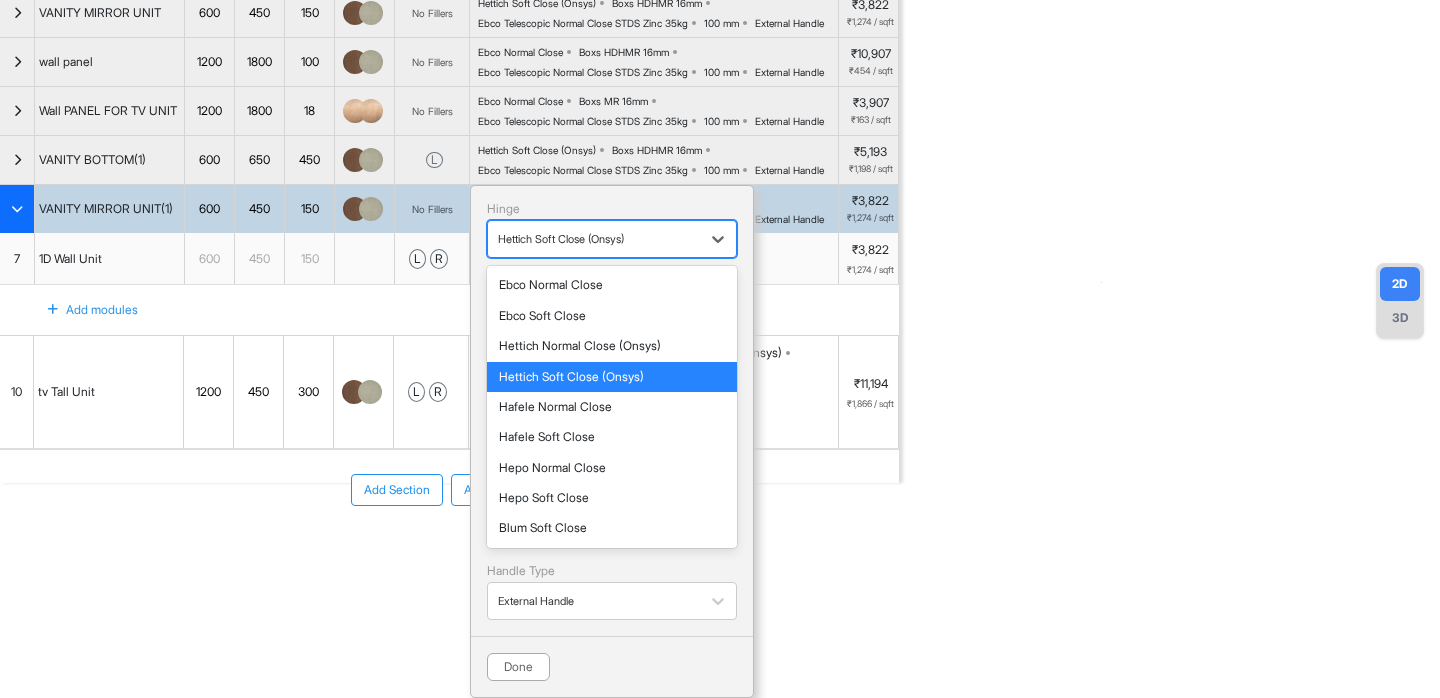 click on "Hettich Soft Close (Onsys)" at bounding box center (612, 377) 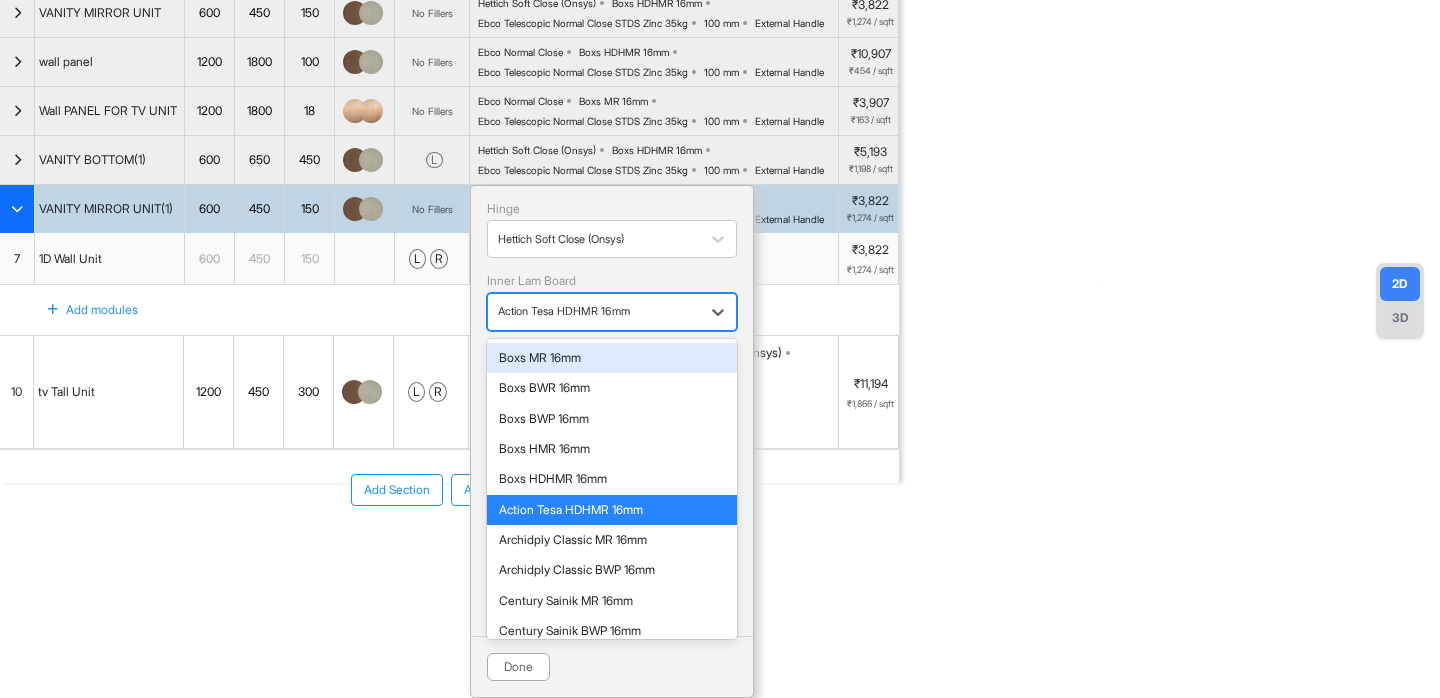 click at bounding box center (594, 312) 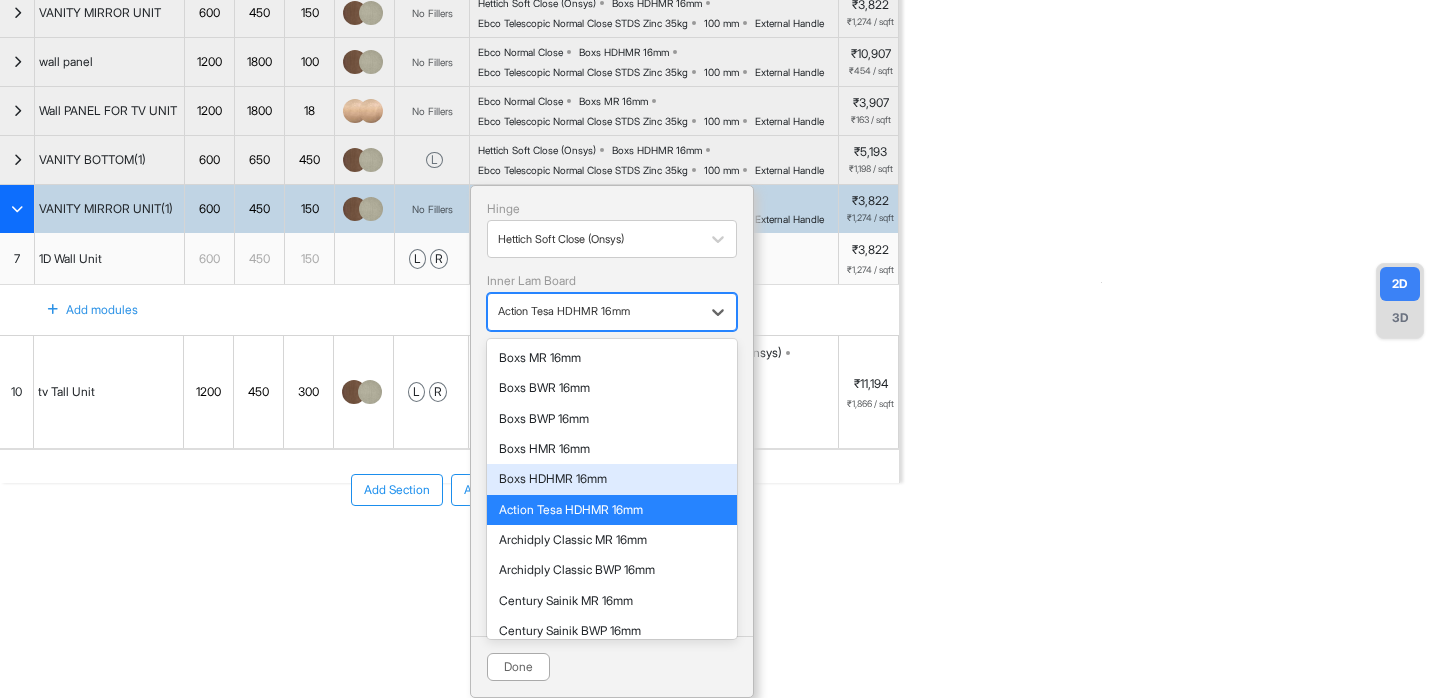 click on "Boxs HDHMR 16mm" at bounding box center [612, 479] 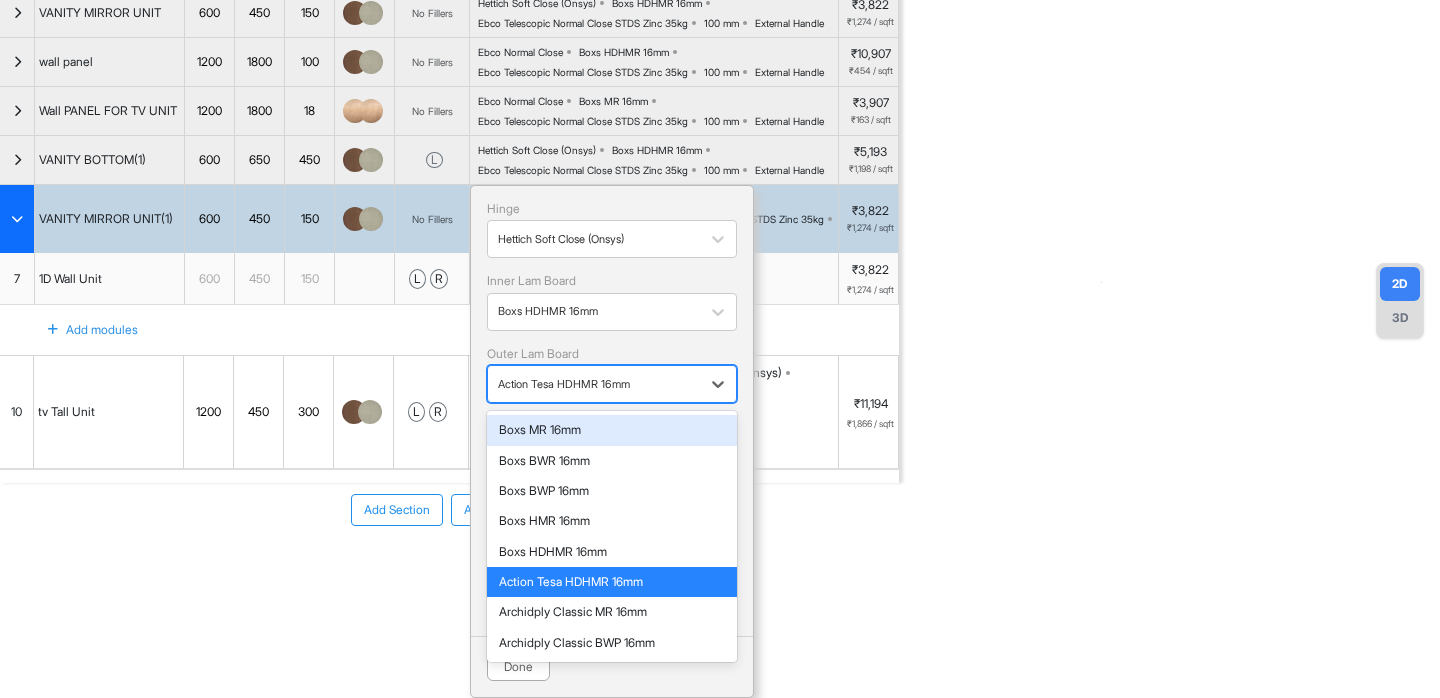 click at bounding box center (594, 384) 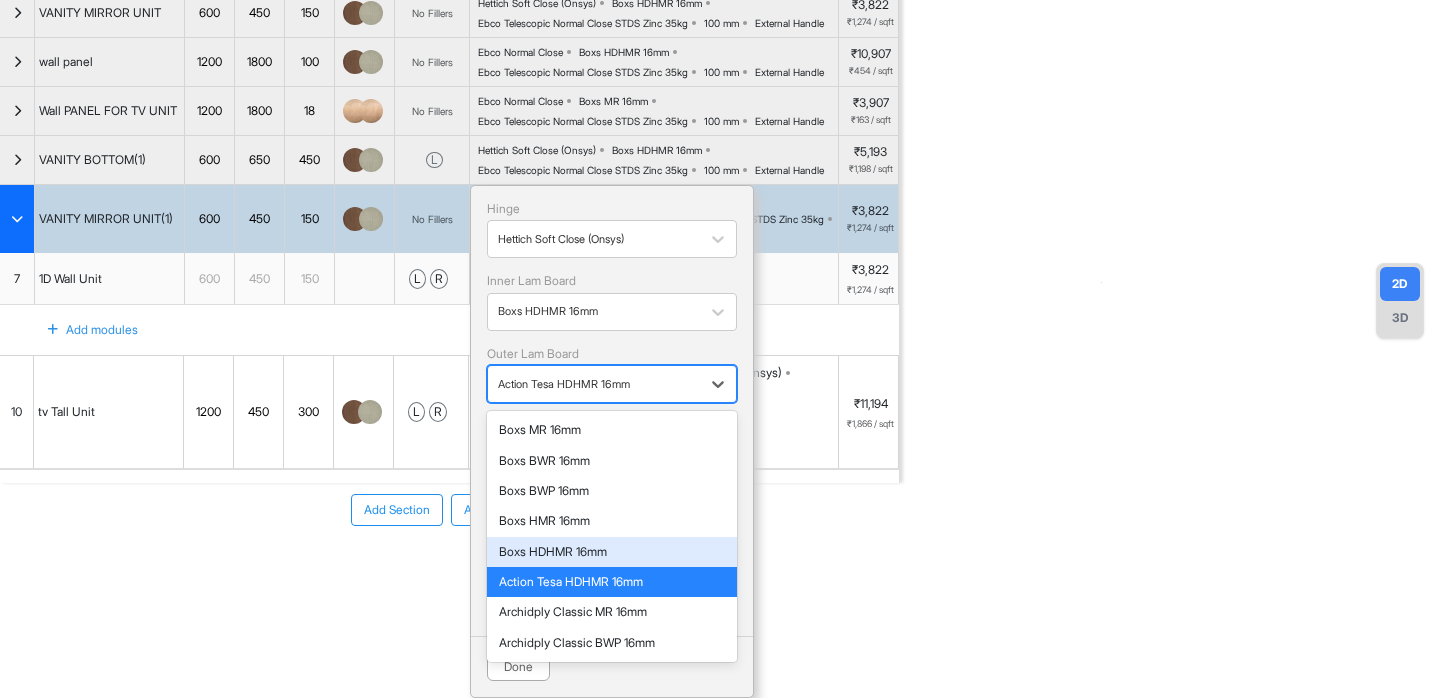 click on "Boxs HDHMR 16mm" at bounding box center (612, 552) 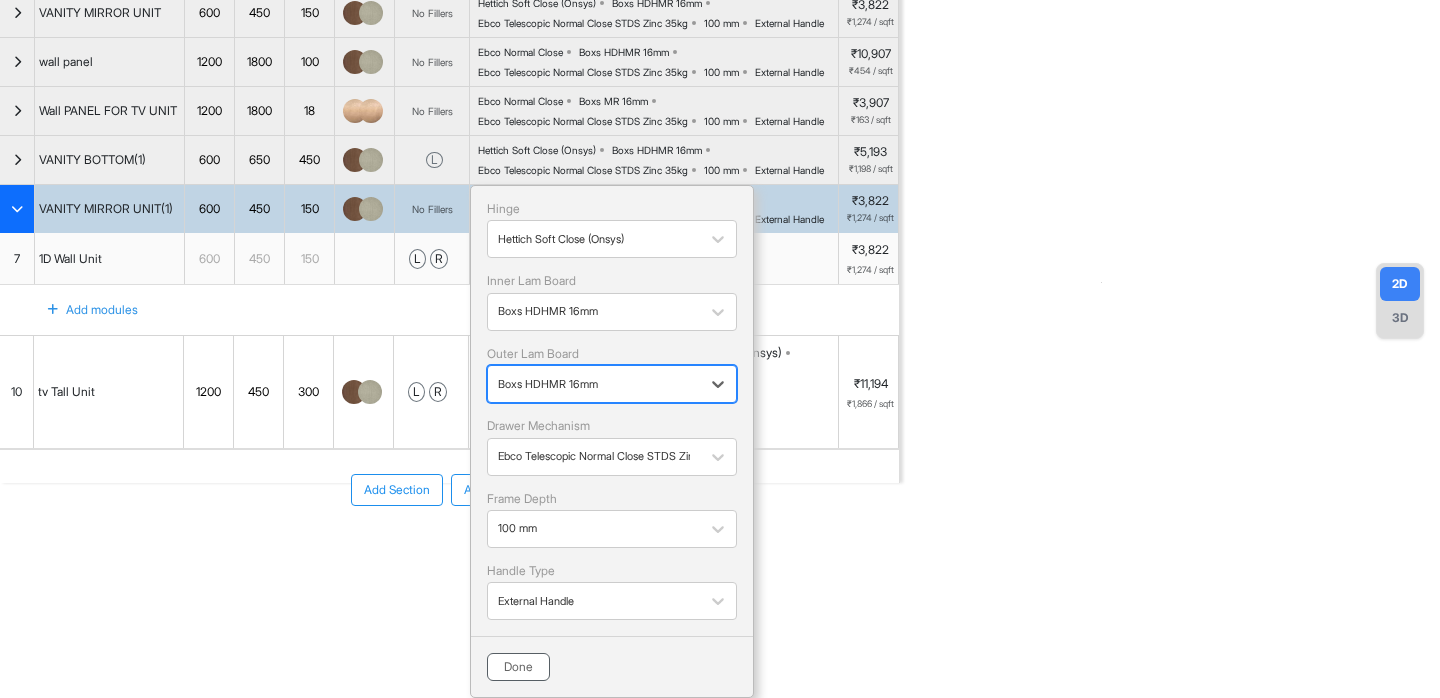 click on "Done" at bounding box center [518, 667] 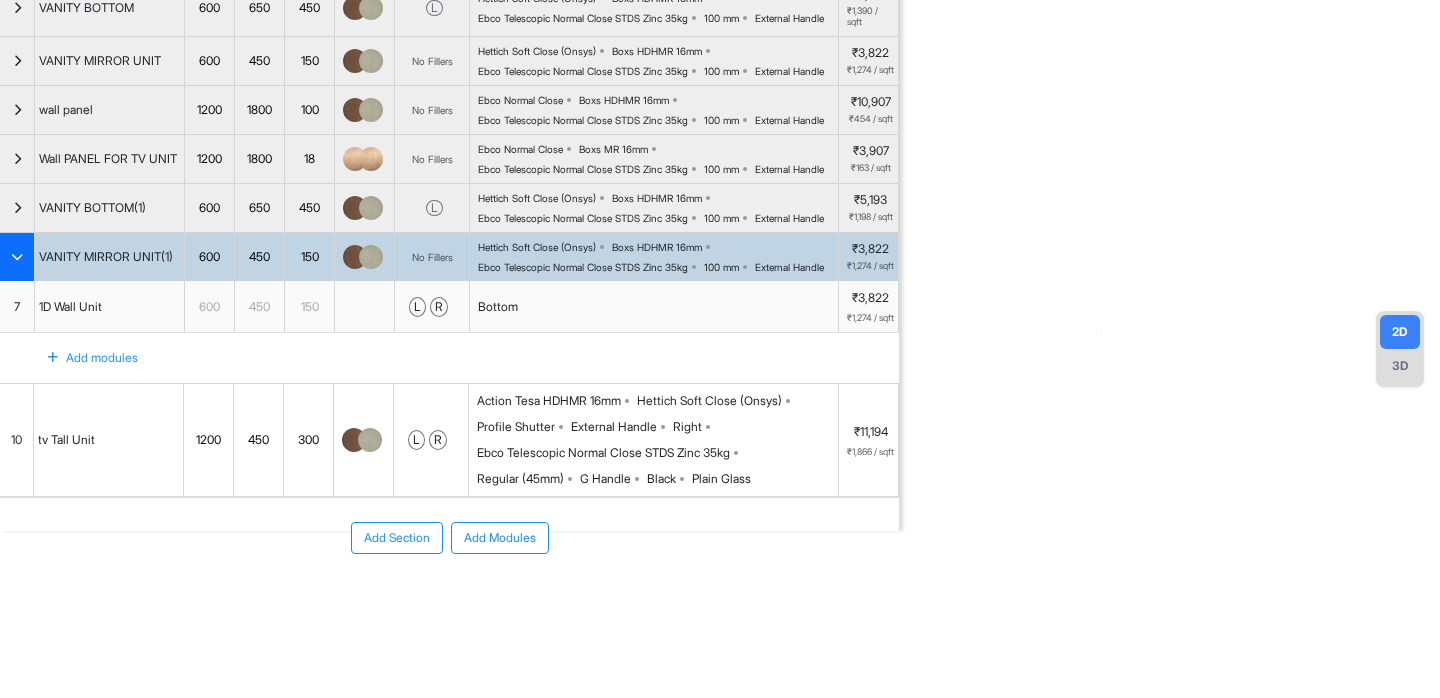 click on "Ebco Telescopic Normal Close STDS Zinc 35kg" at bounding box center [603, 453] 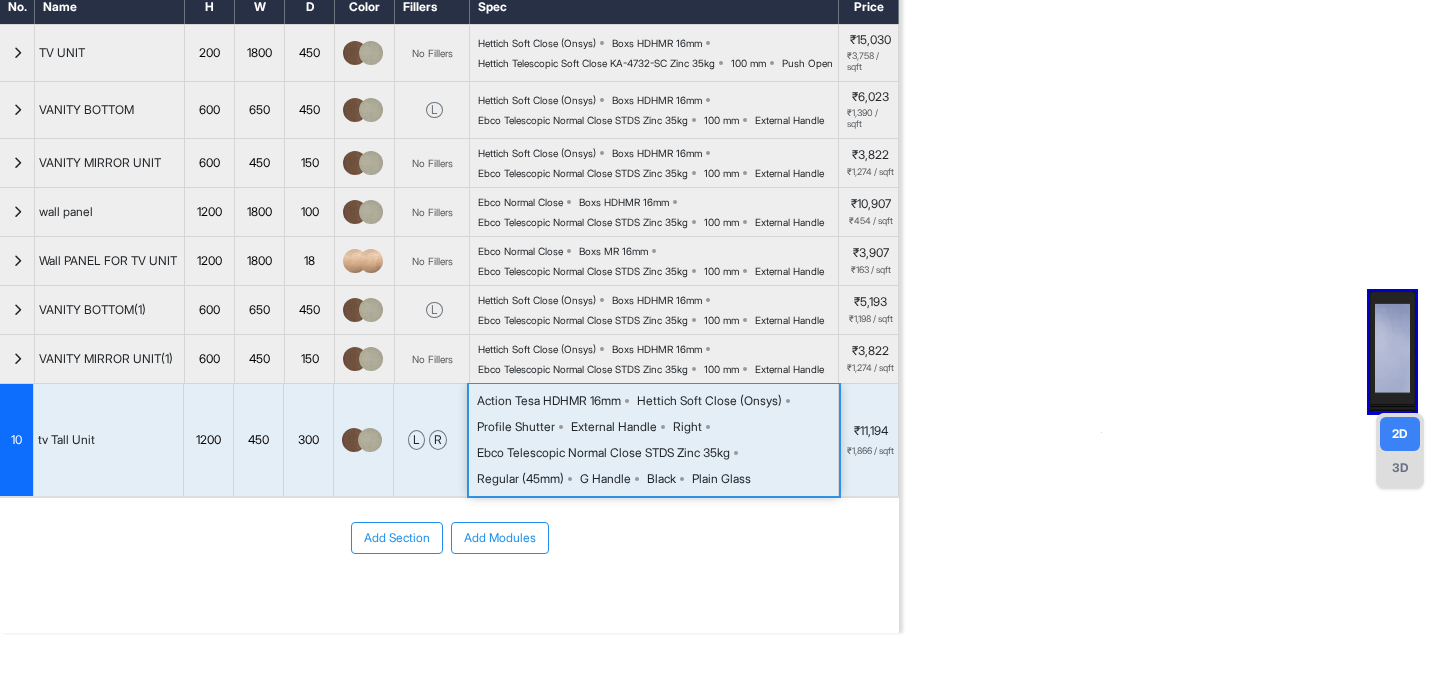 click on "Action Tesa HDHMR 16mm Hettich Soft Close (Onsys) Profile Shutter External Handle Right Ebco Telescopic Normal Close STDS Zinc 35kg Regular (45mm) G Handle Black Plain Glass" at bounding box center [657, 440] 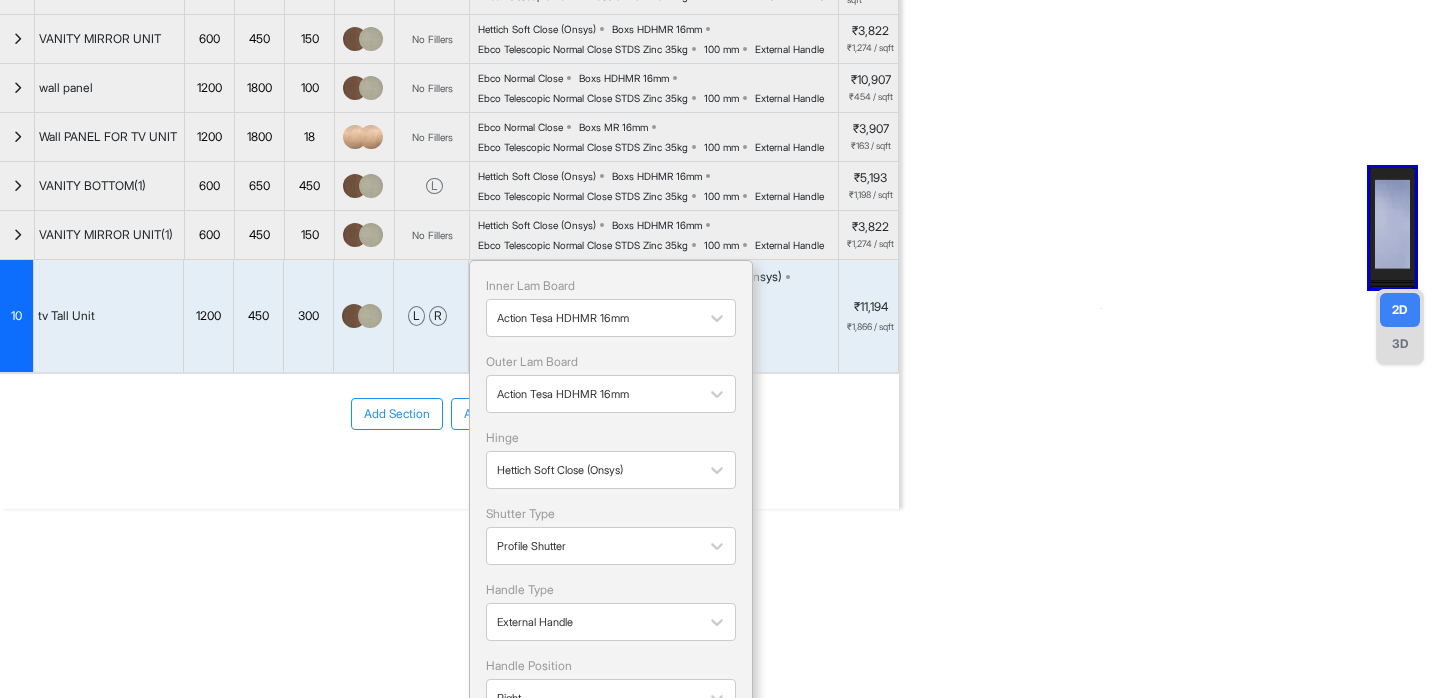 scroll, scrollTop: 369, scrollLeft: 0, axis: vertical 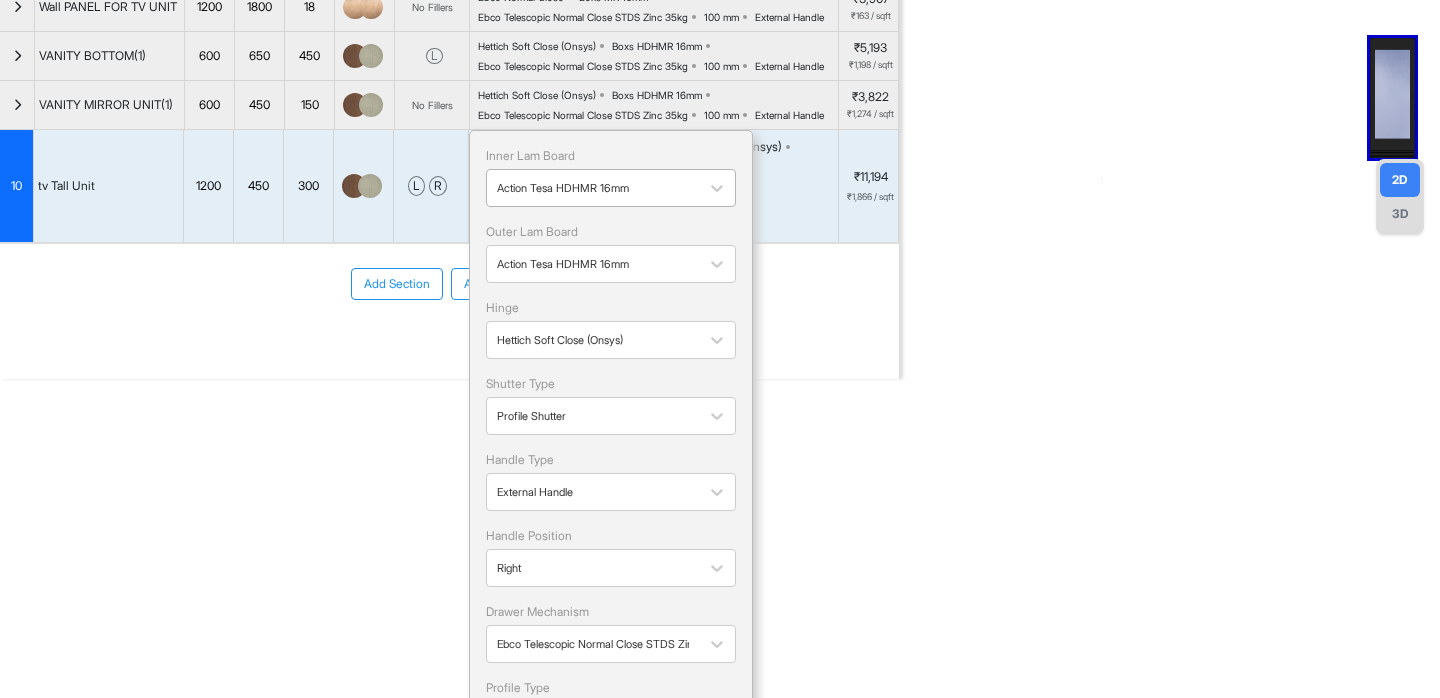 click at bounding box center (593, 188) 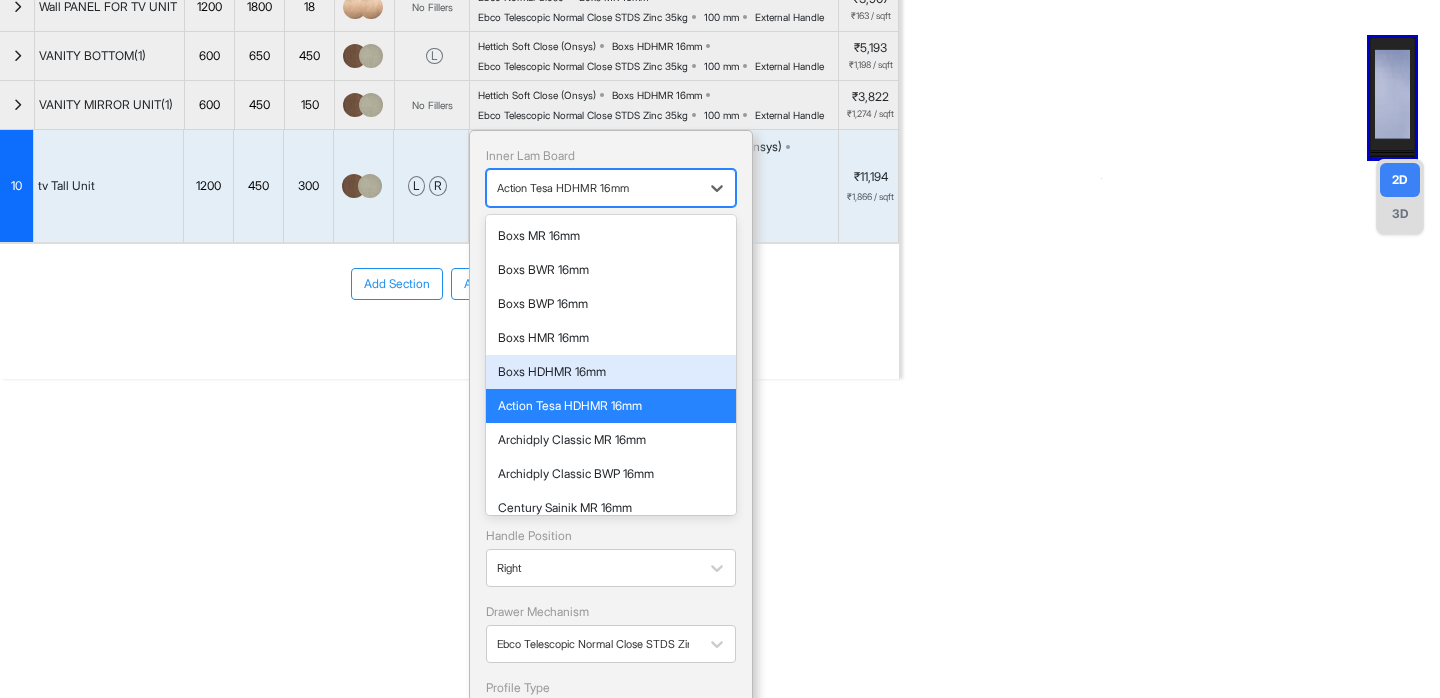 click on "Boxs HDHMR 16mm" at bounding box center [611, 372] 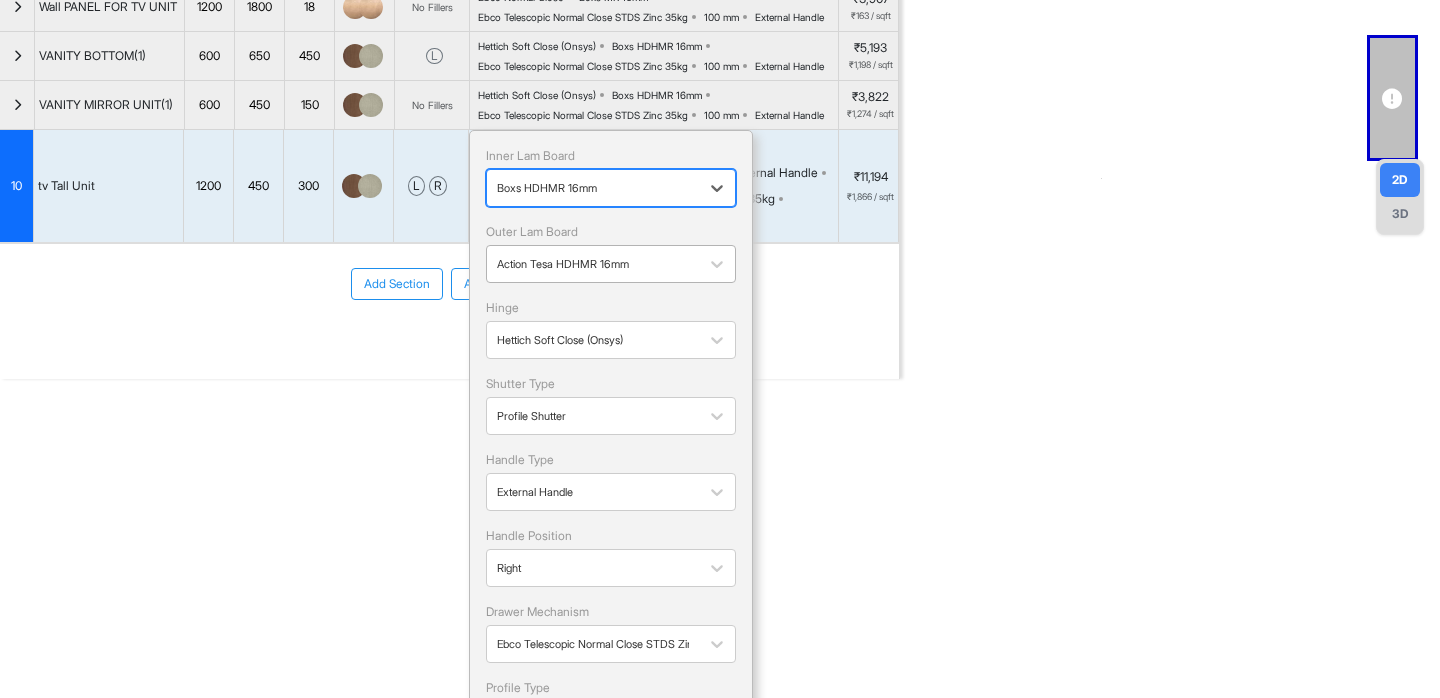 click at bounding box center (593, 264) 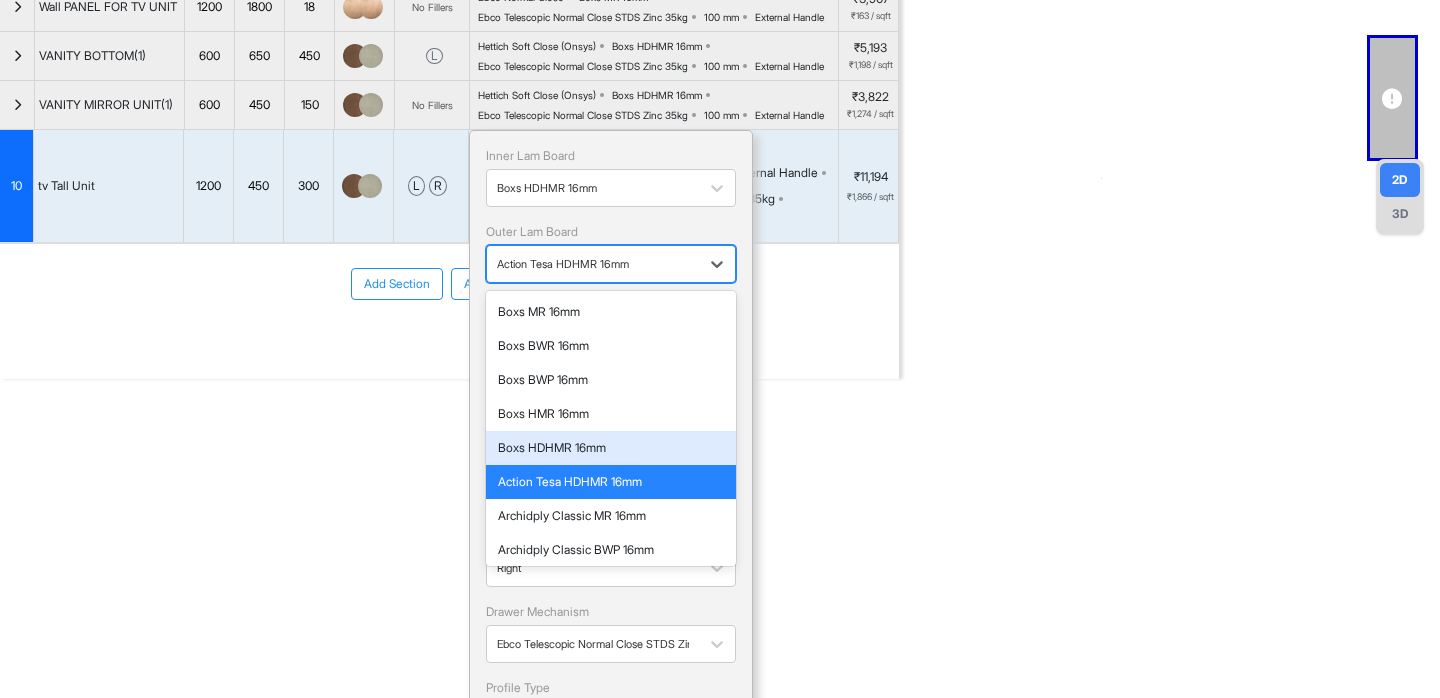 click on "Boxs HDHMR 16mm" at bounding box center (611, 448) 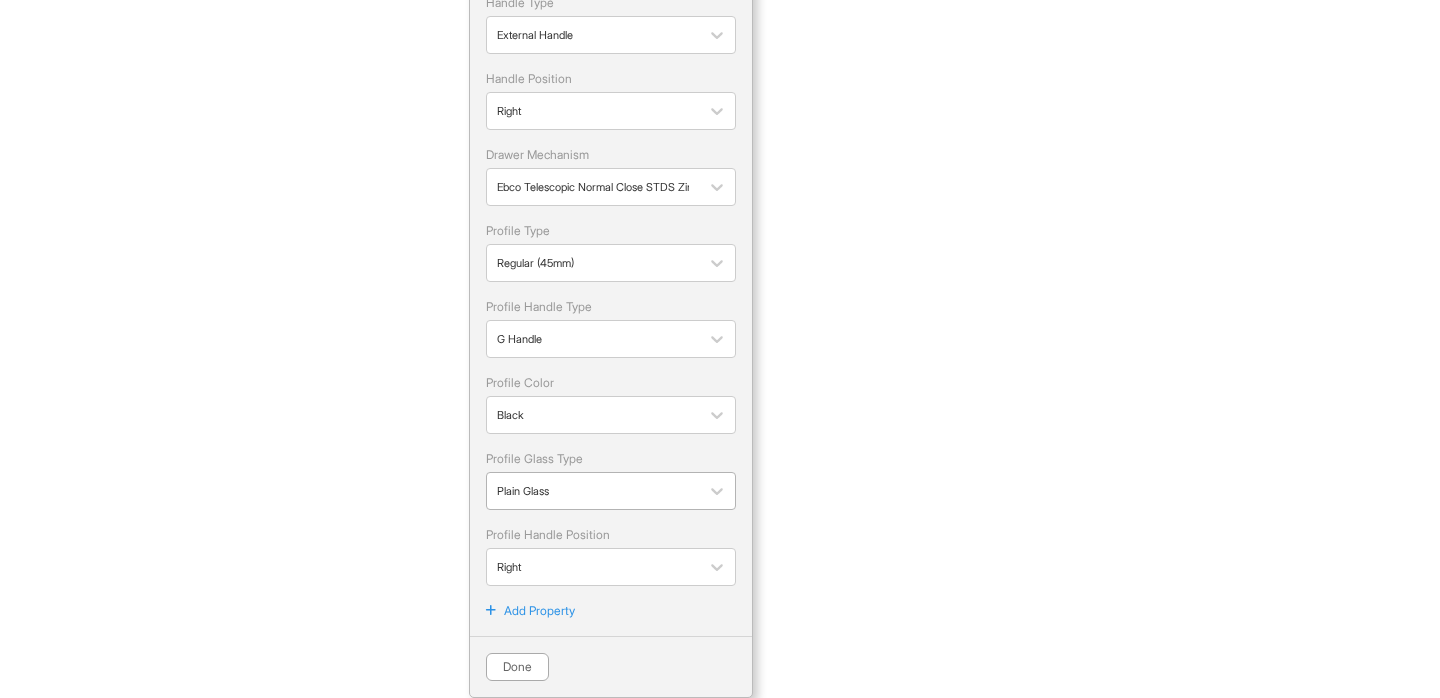 scroll, scrollTop: 950, scrollLeft: 0, axis: vertical 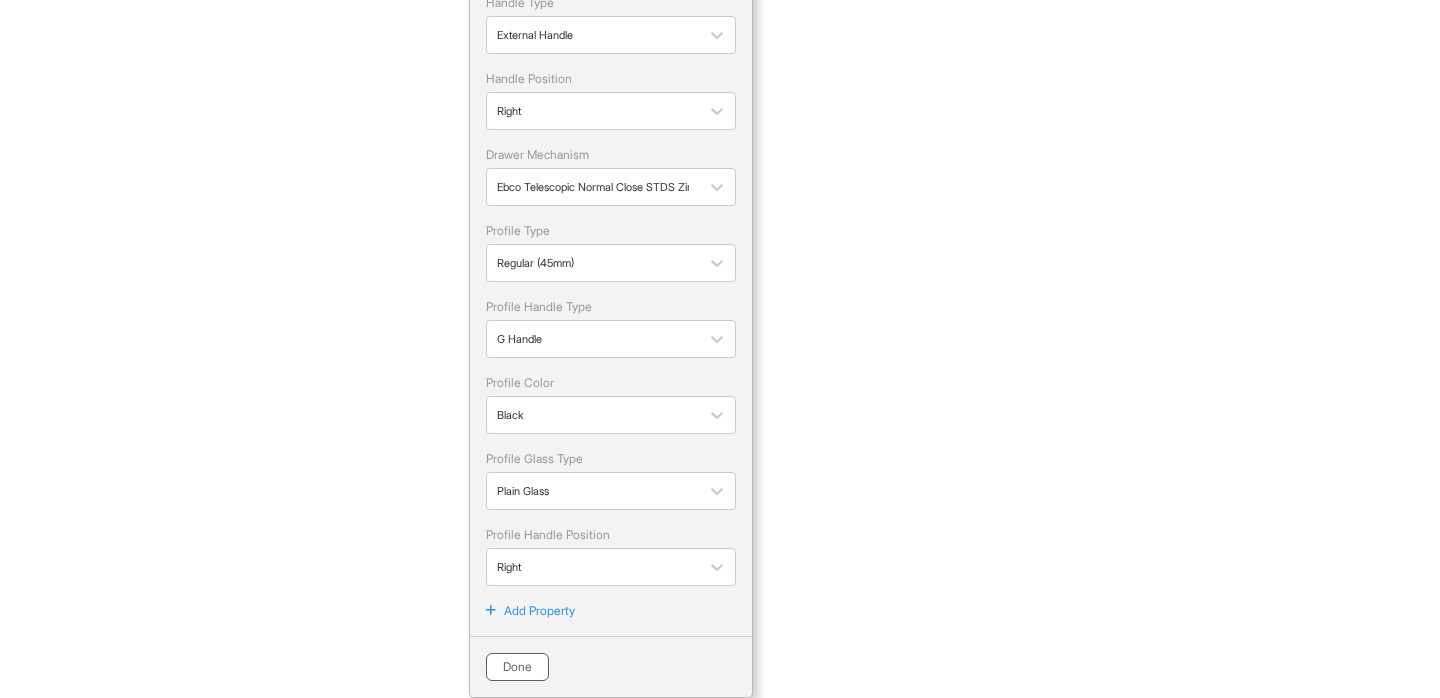 click on "Done" at bounding box center [517, 667] 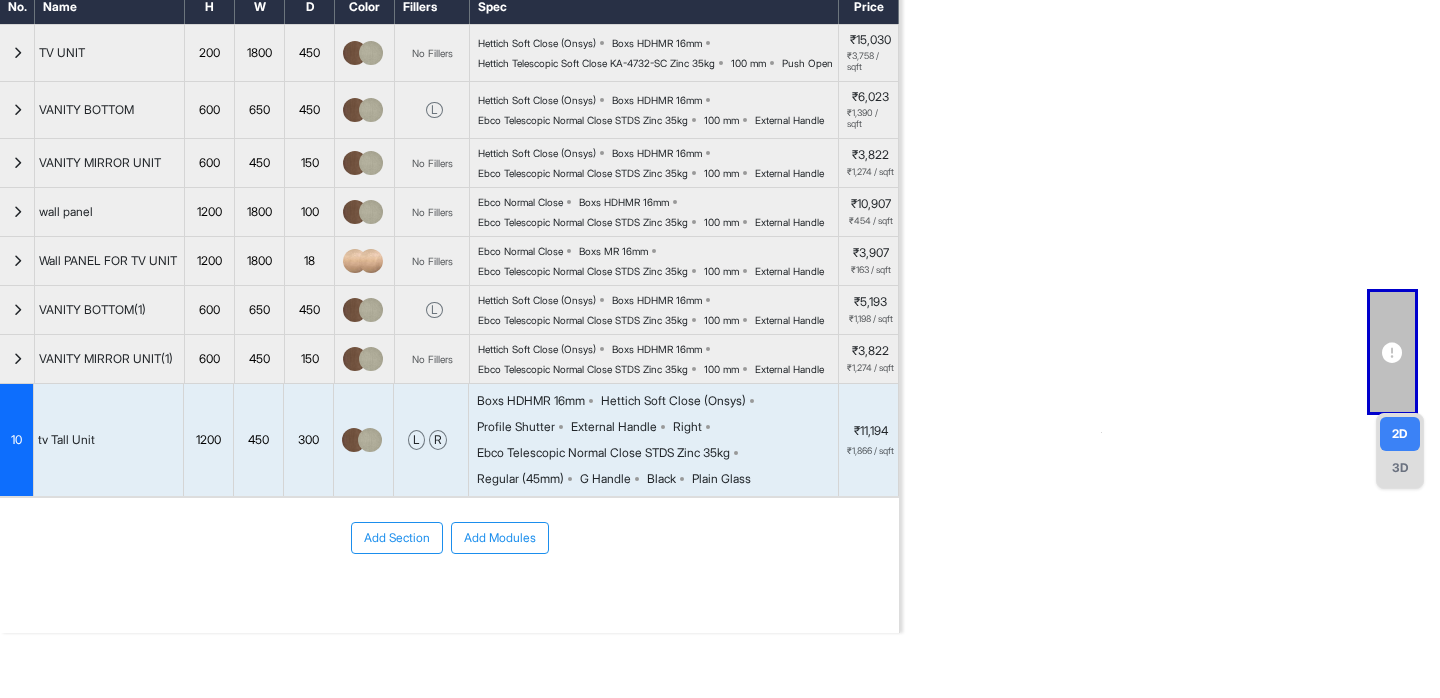 scroll, scrollTop: 0, scrollLeft: 0, axis: both 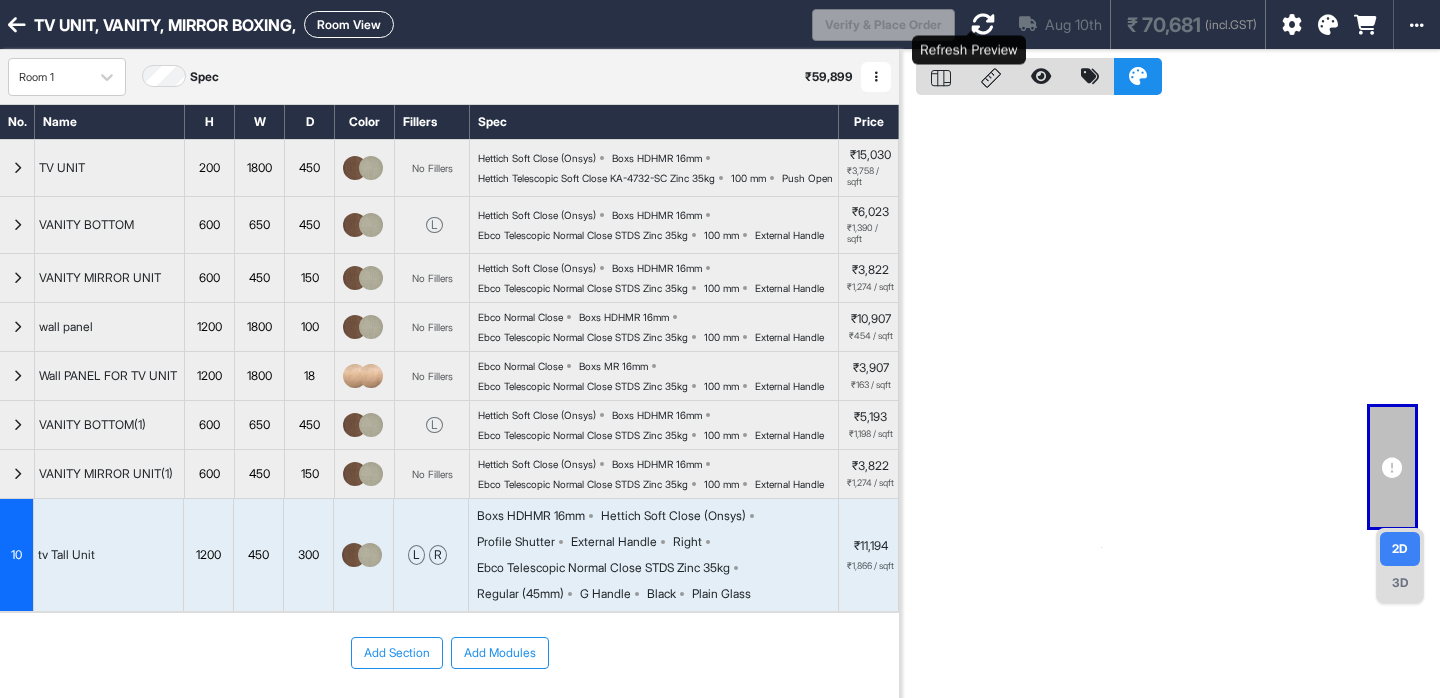 click at bounding box center [983, 24] 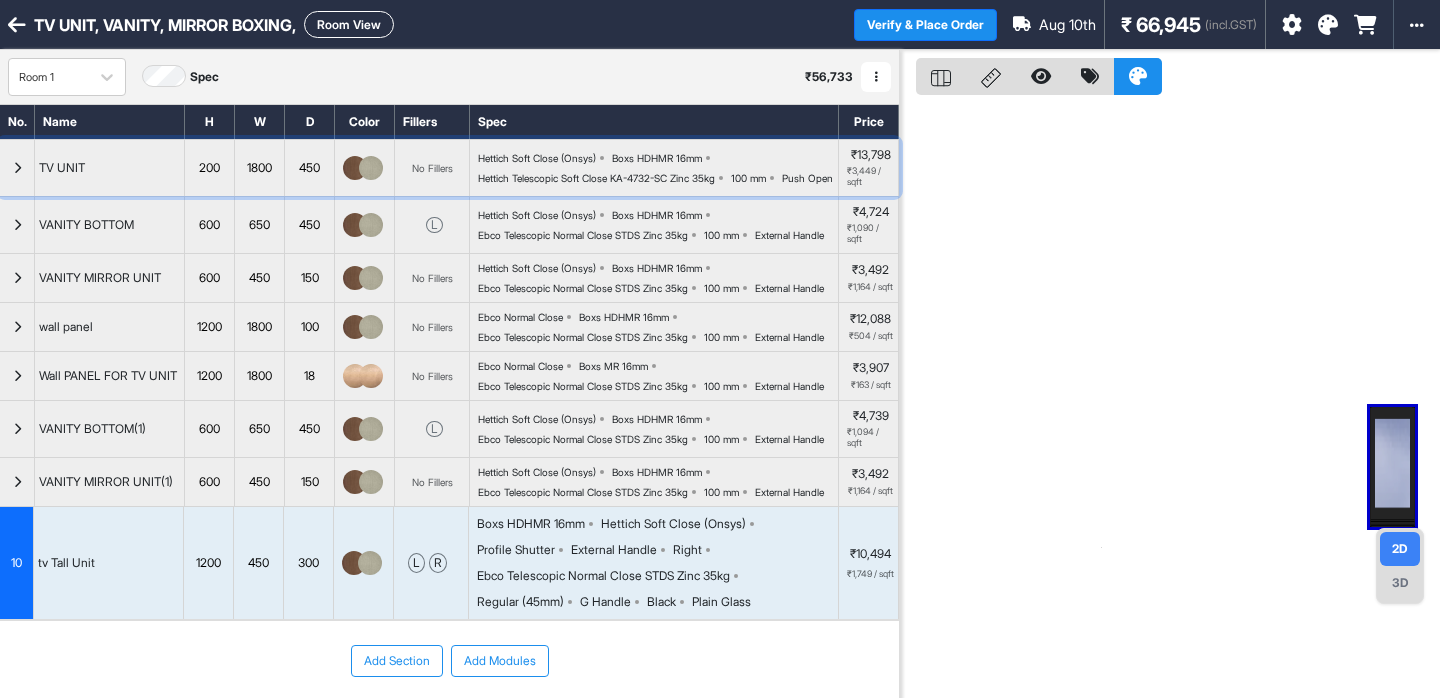 click on "Hettich Telescopic Soft Close KA-4732-SC Zinc 35kg" at bounding box center (596, 178) 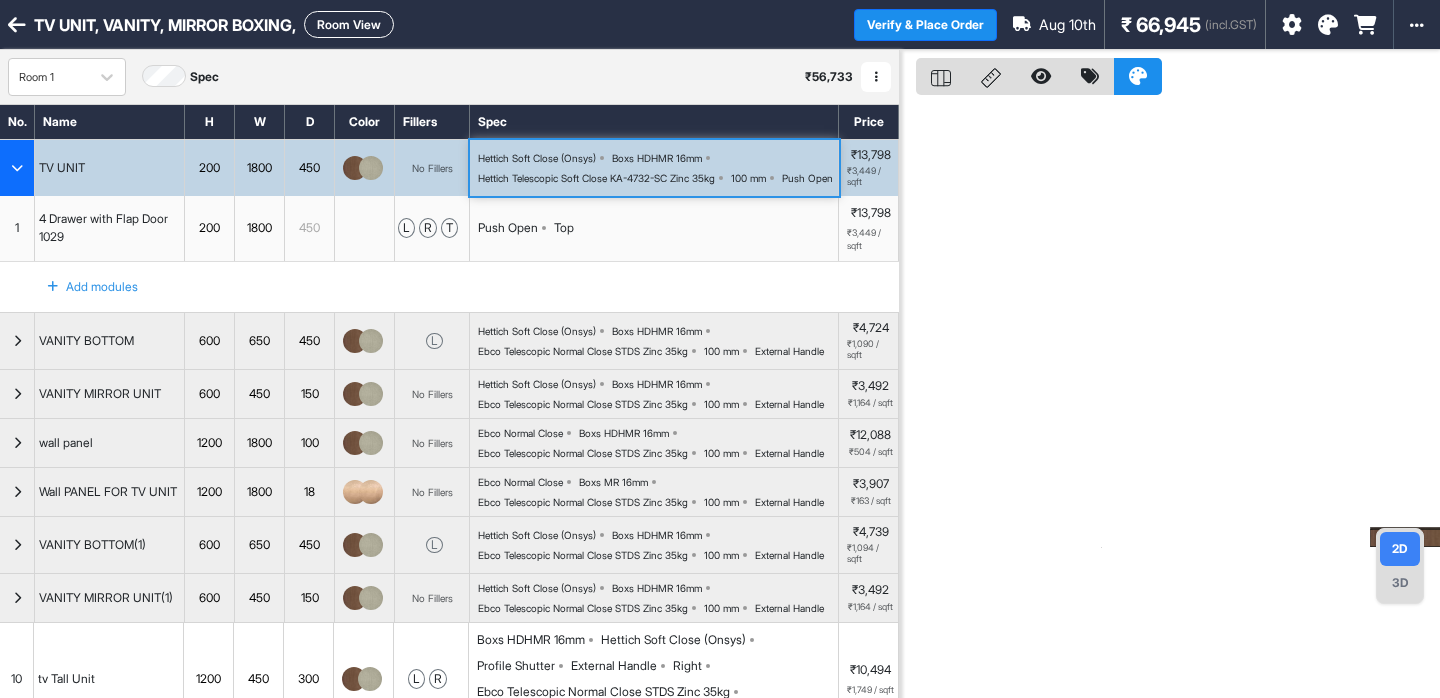 click on "Hettich Telescopic Soft Close KA-4732-SC Zinc 35kg" at bounding box center [596, 178] 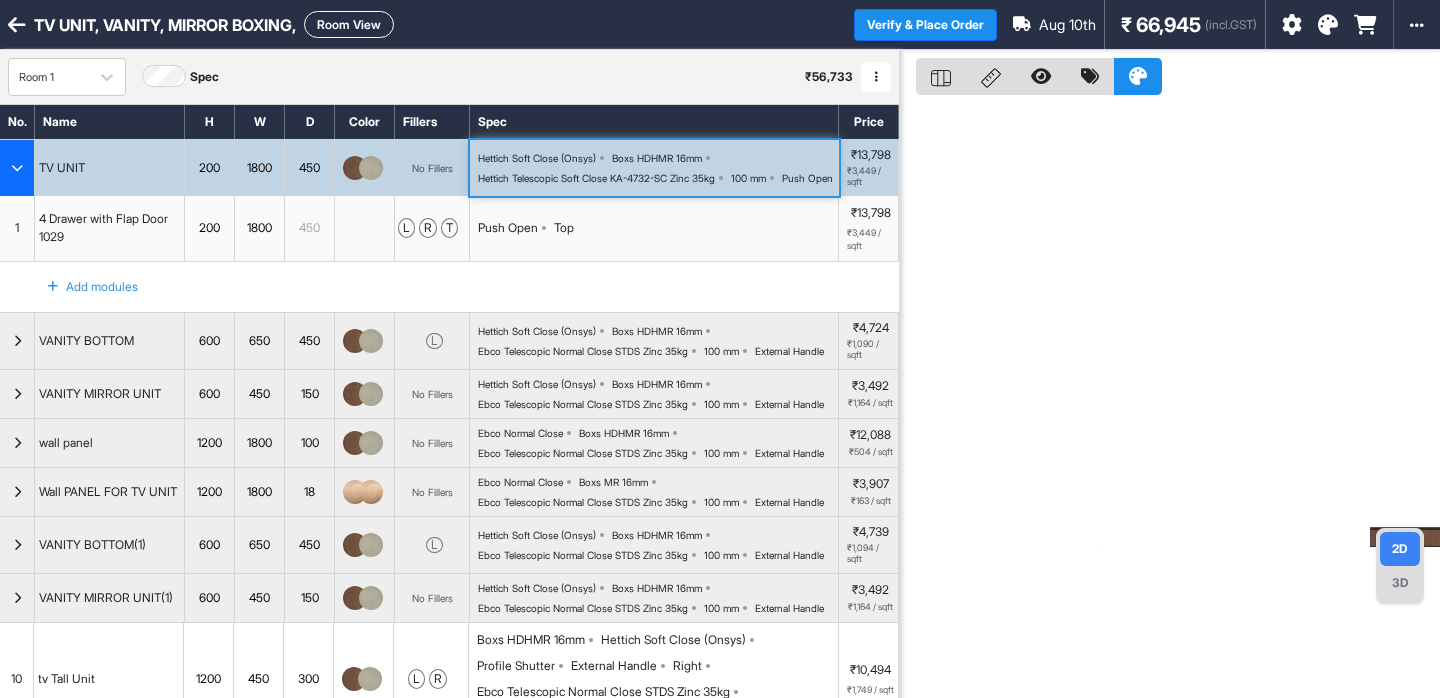 click on "Hettich Telescopic Soft Close KA-4732-SC Zinc 35kg" at bounding box center [596, 178] 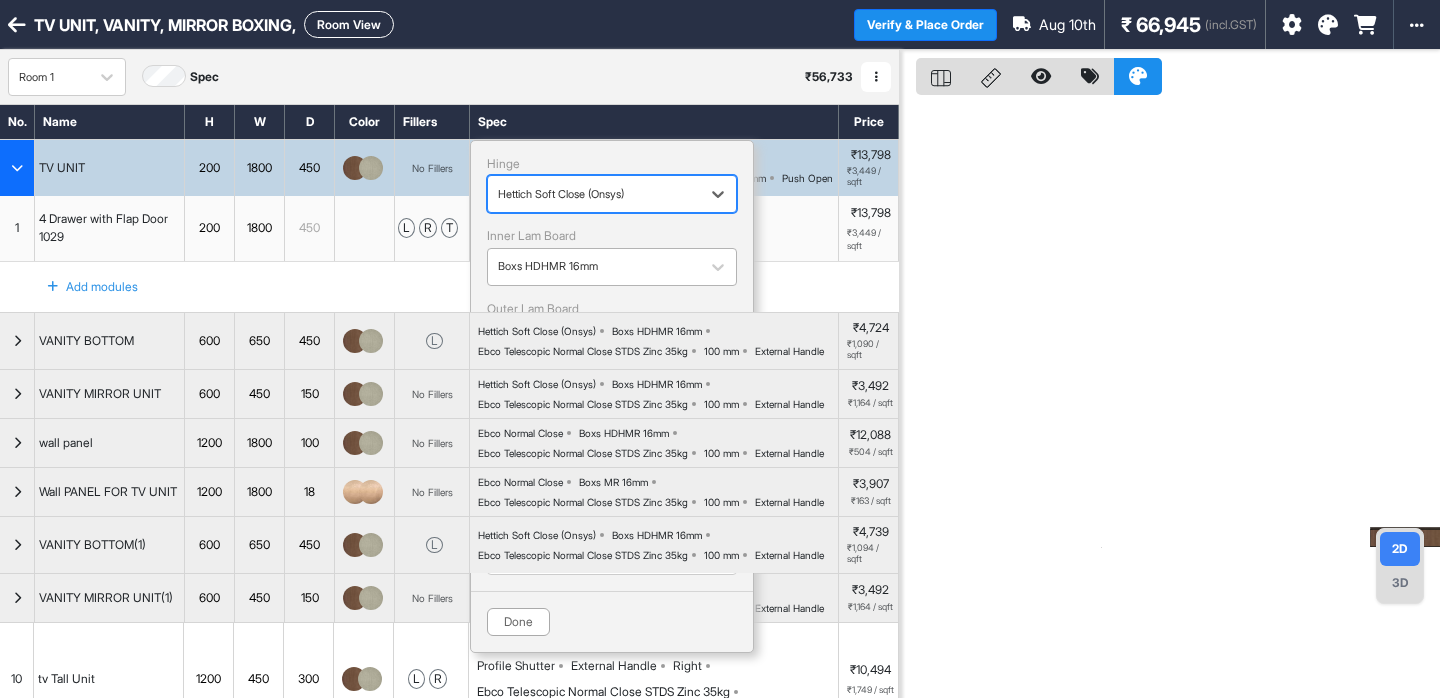 click at bounding box center (594, 267) 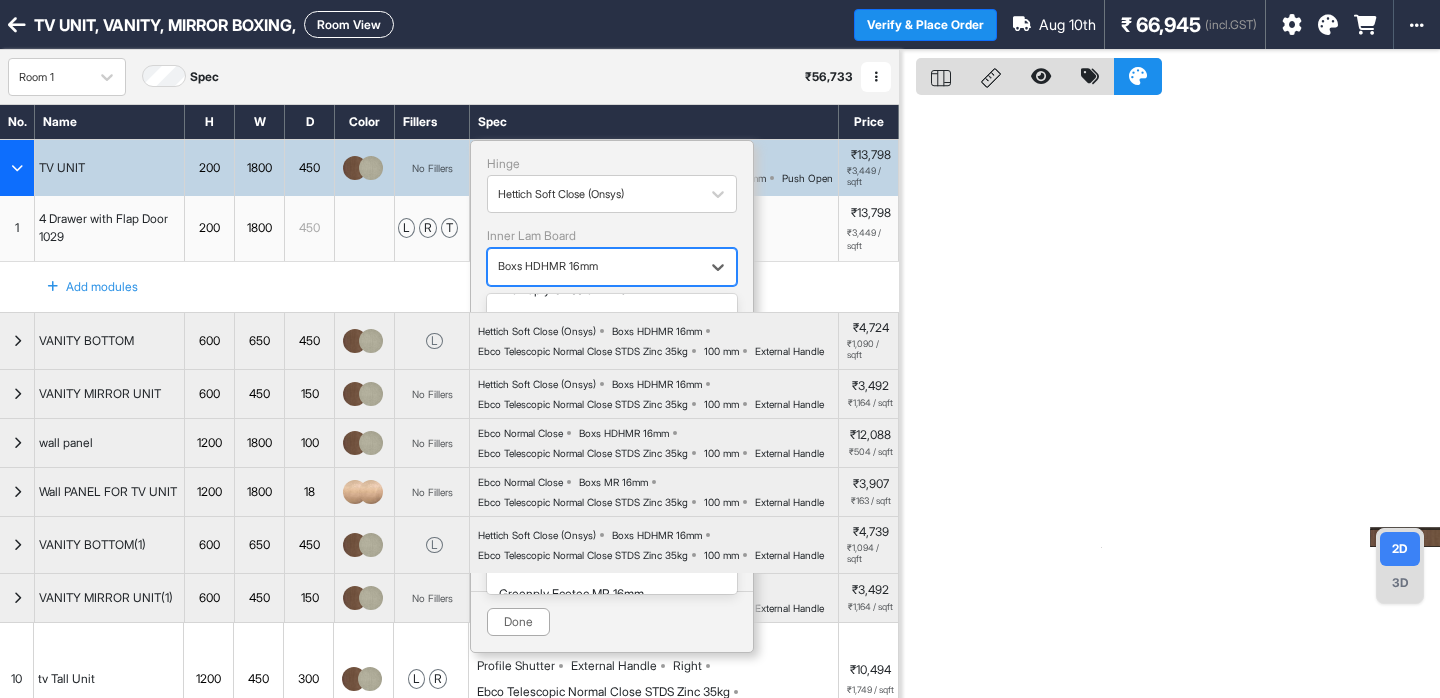 scroll, scrollTop: 201, scrollLeft: 0, axis: vertical 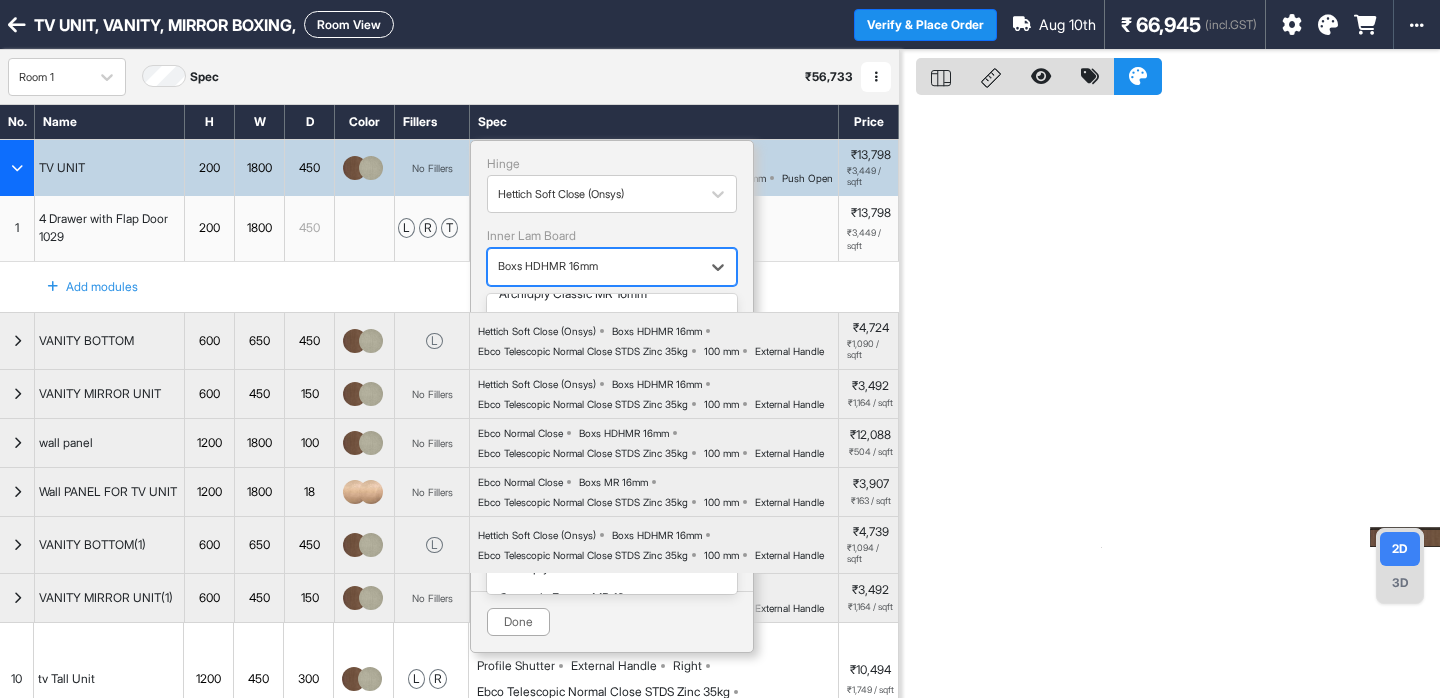 click on "Century Sainik BWP 16mm" at bounding box center (612, 385) 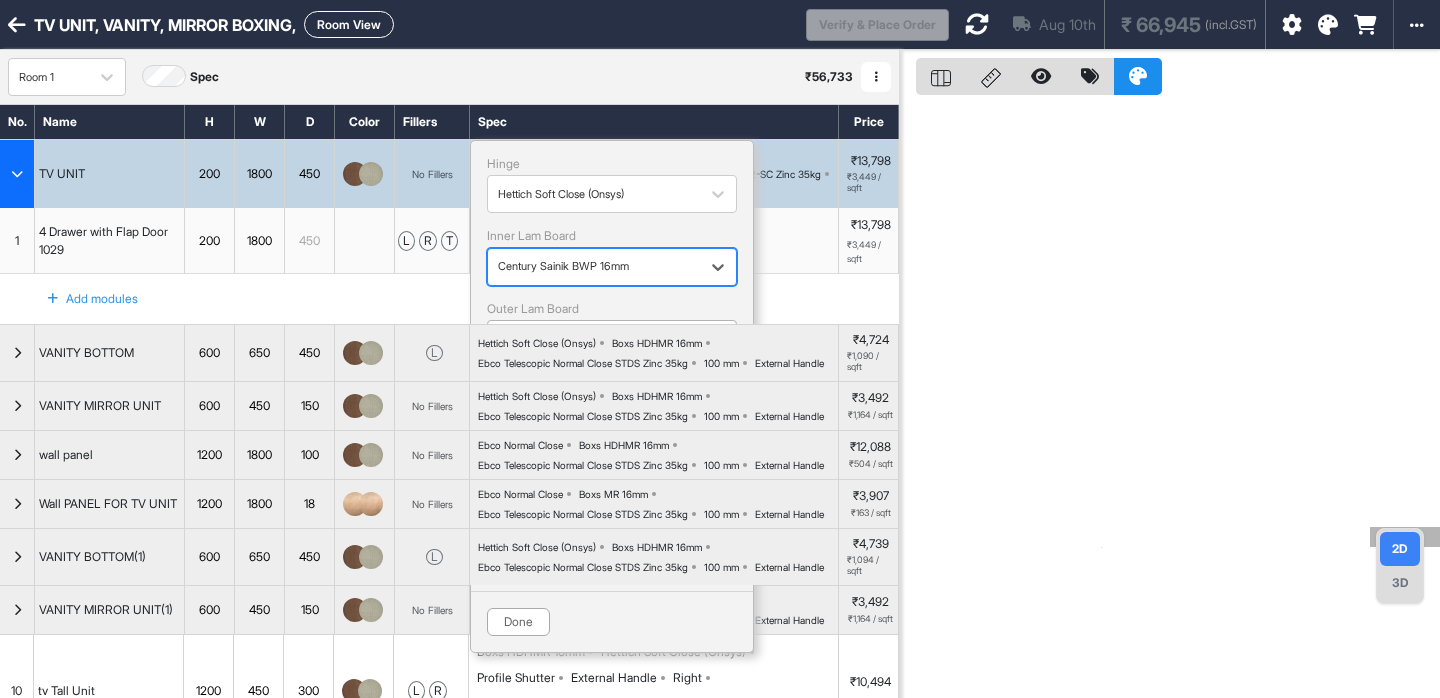click at bounding box center [594, 339] 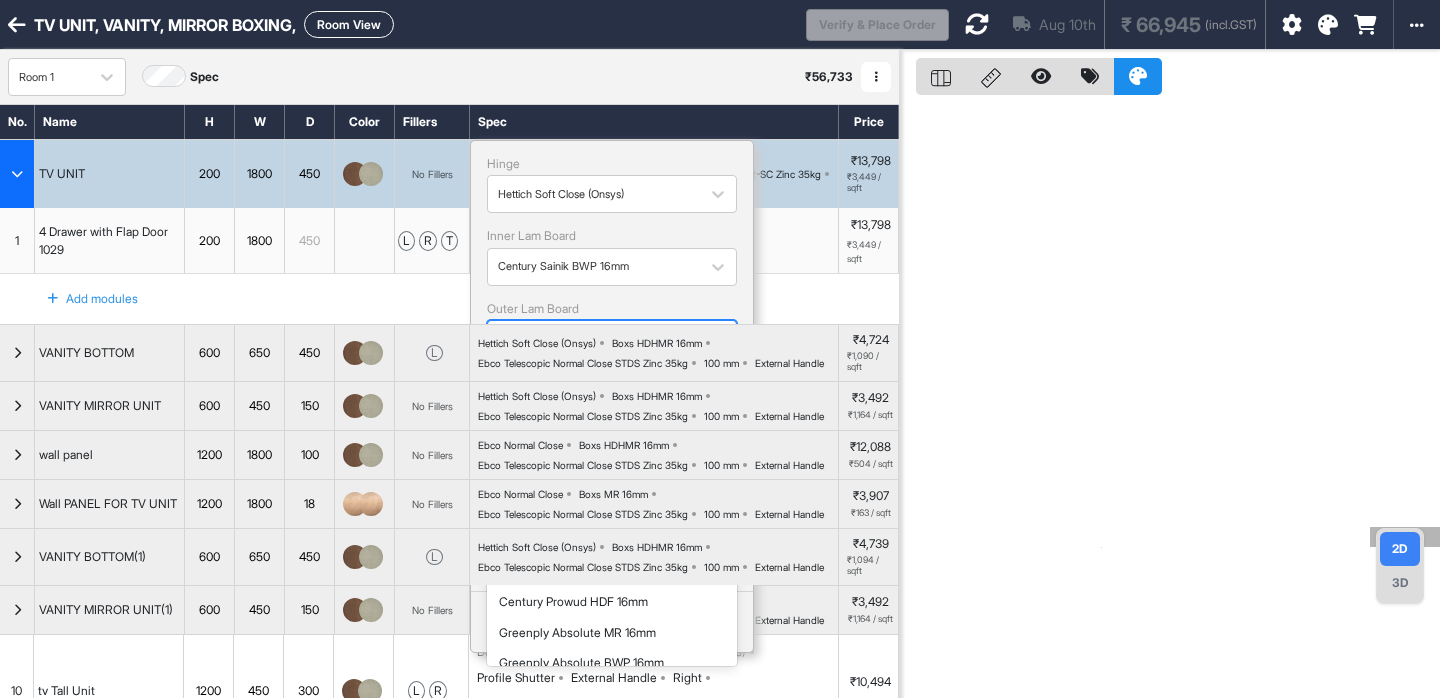 scroll, scrollTop: 182, scrollLeft: 0, axis: vertical 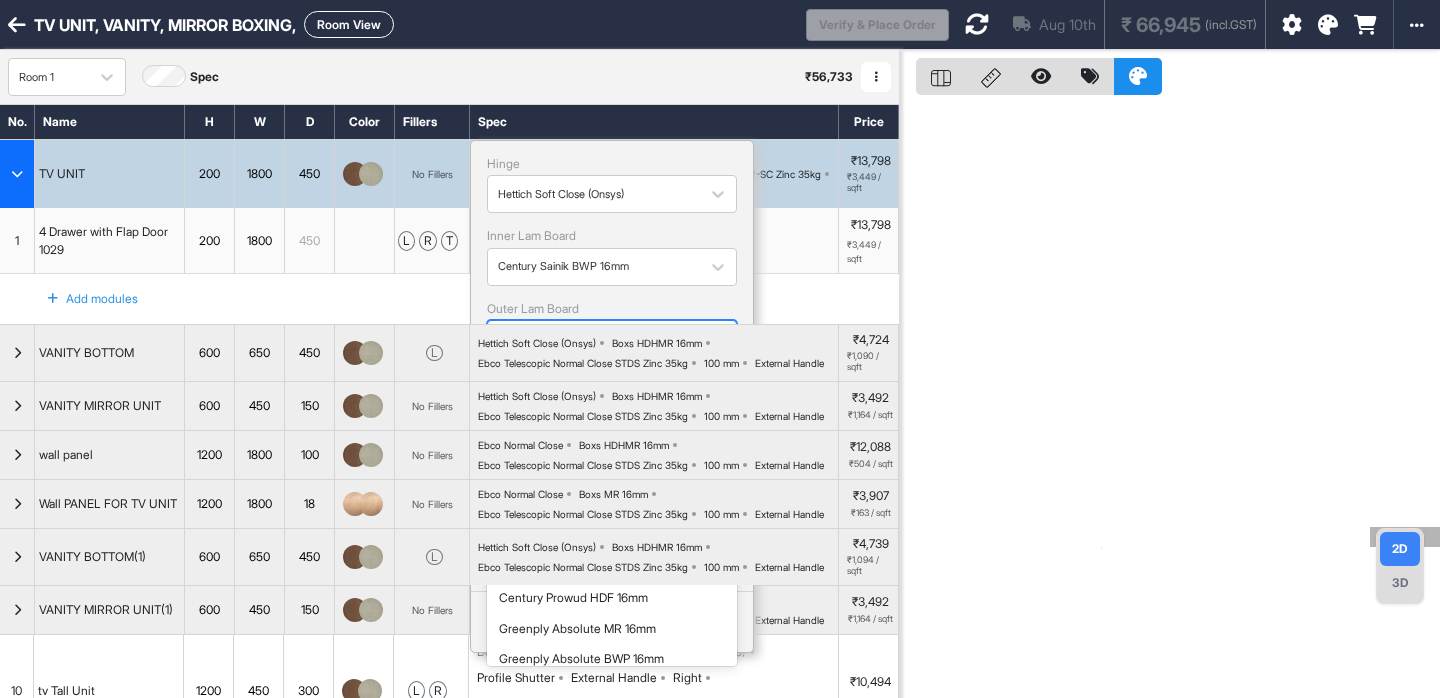 click on "Century Sainik BWP 16mm" at bounding box center [612, 477] 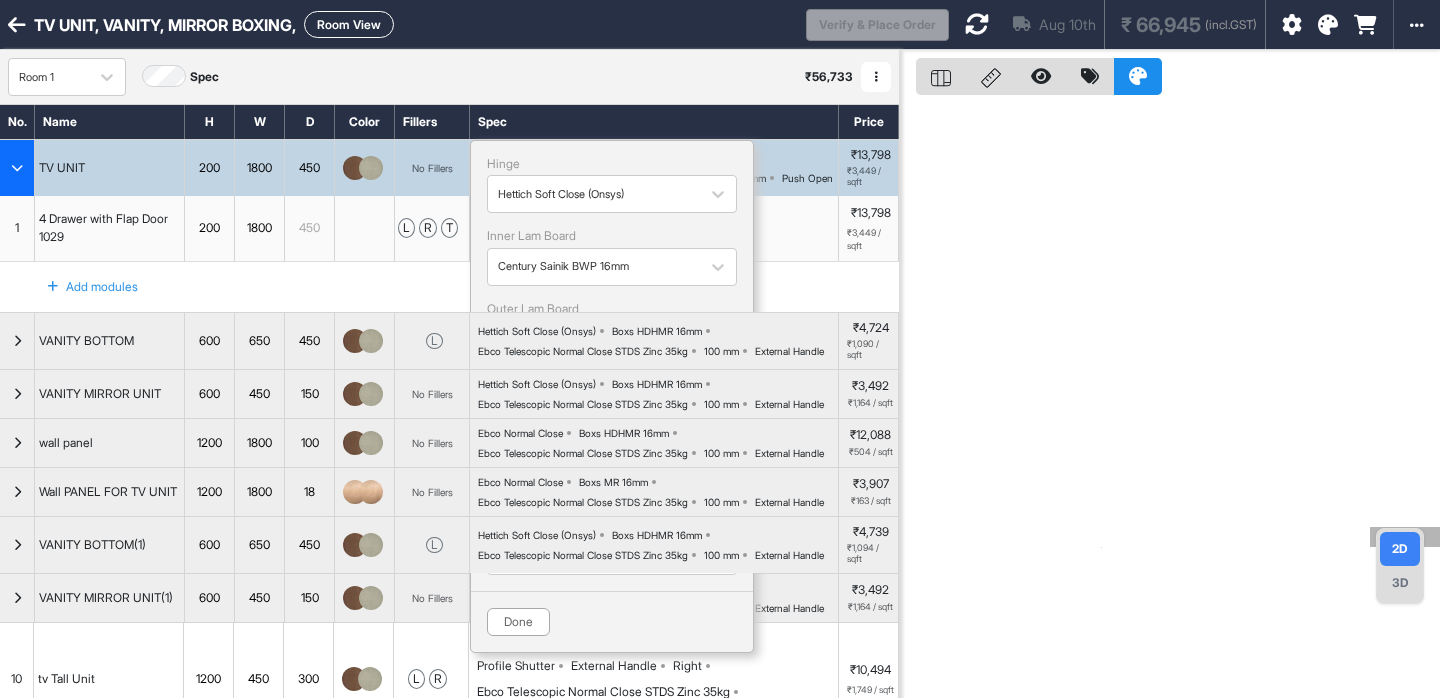 click at bounding box center [594, 411] 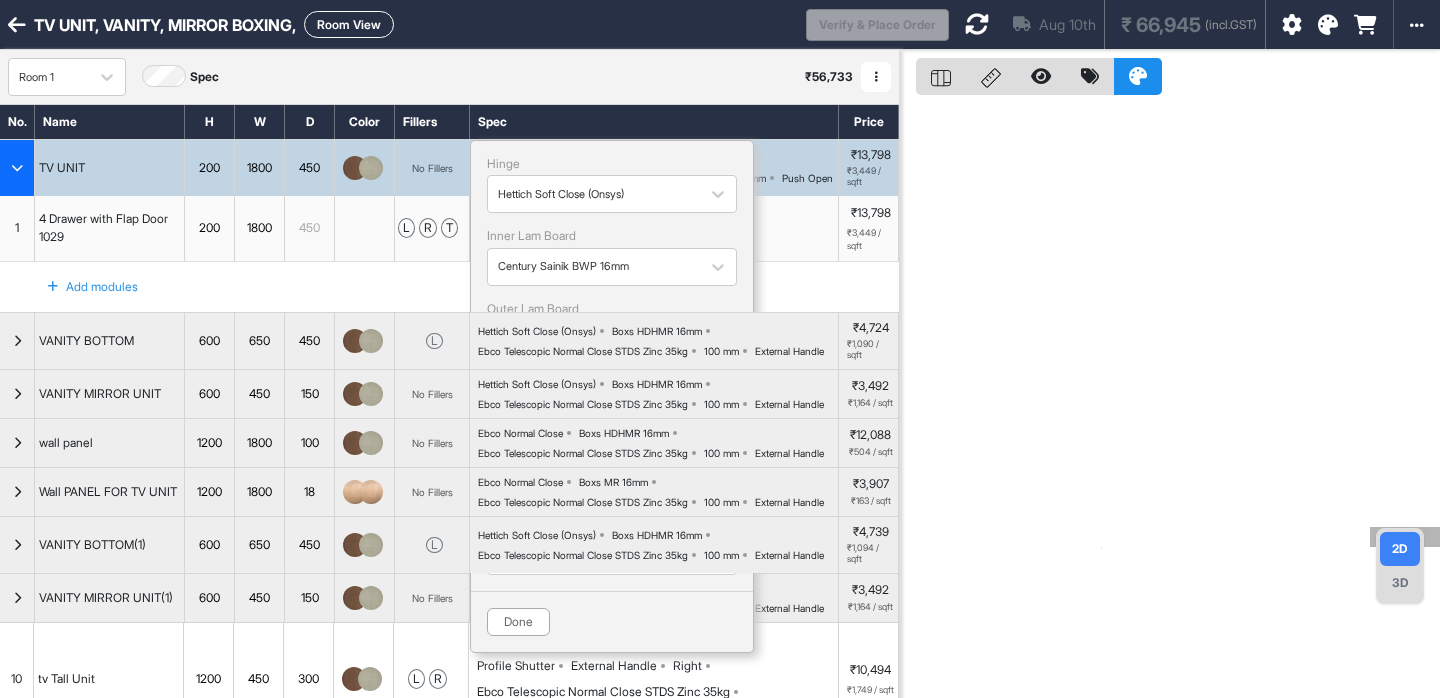 click at bounding box center [594, 411] 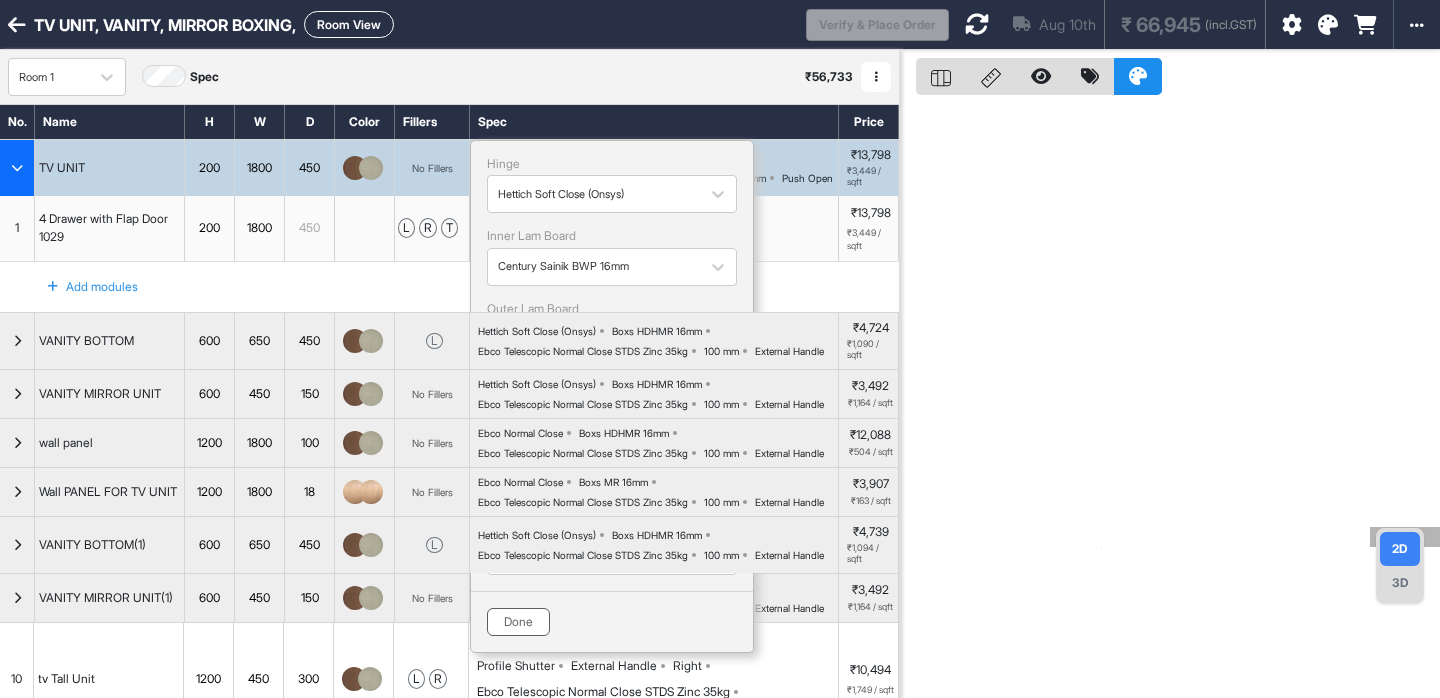 click on "Done" at bounding box center (518, 622) 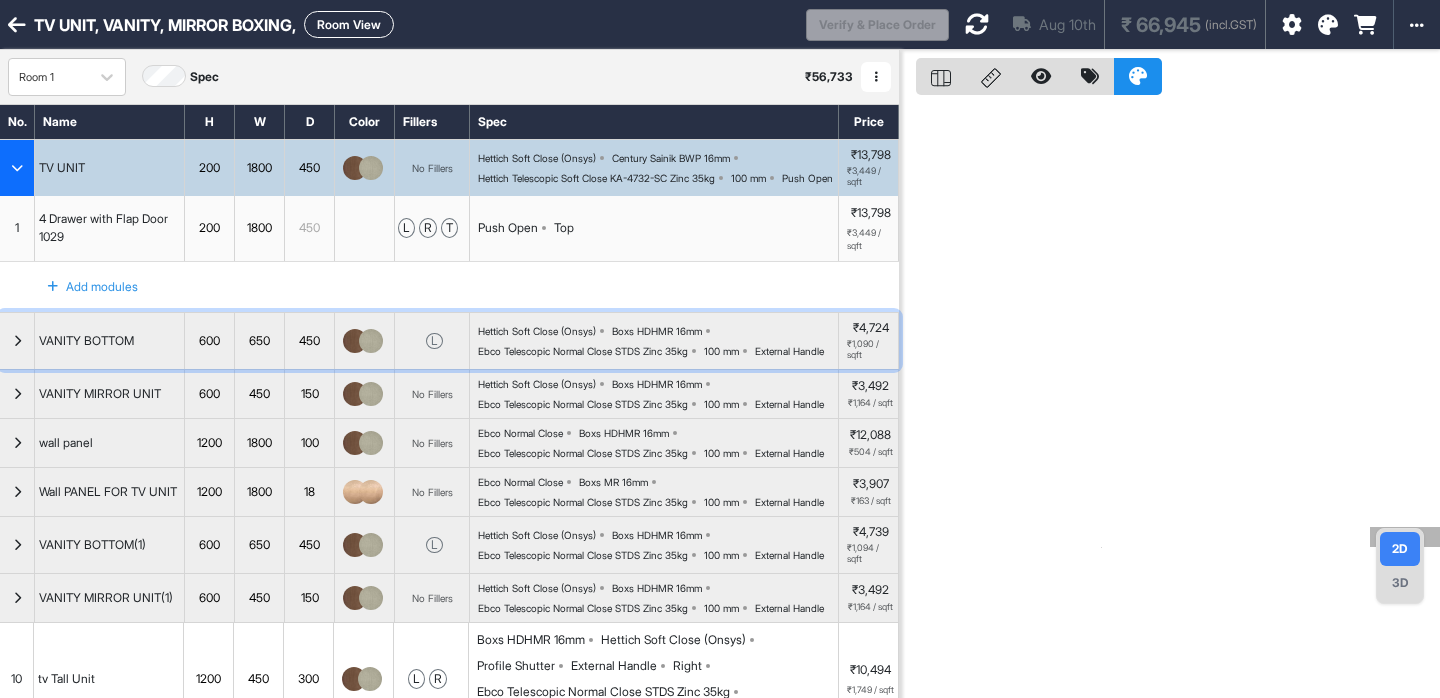 click on "Hettich Soft Close (Onsys) Boxs HDHMR 16mm Ebco Telescopic Normal Close STDS Zinc 35kg 100 mm External Handle" at bounding box center [658, 341] 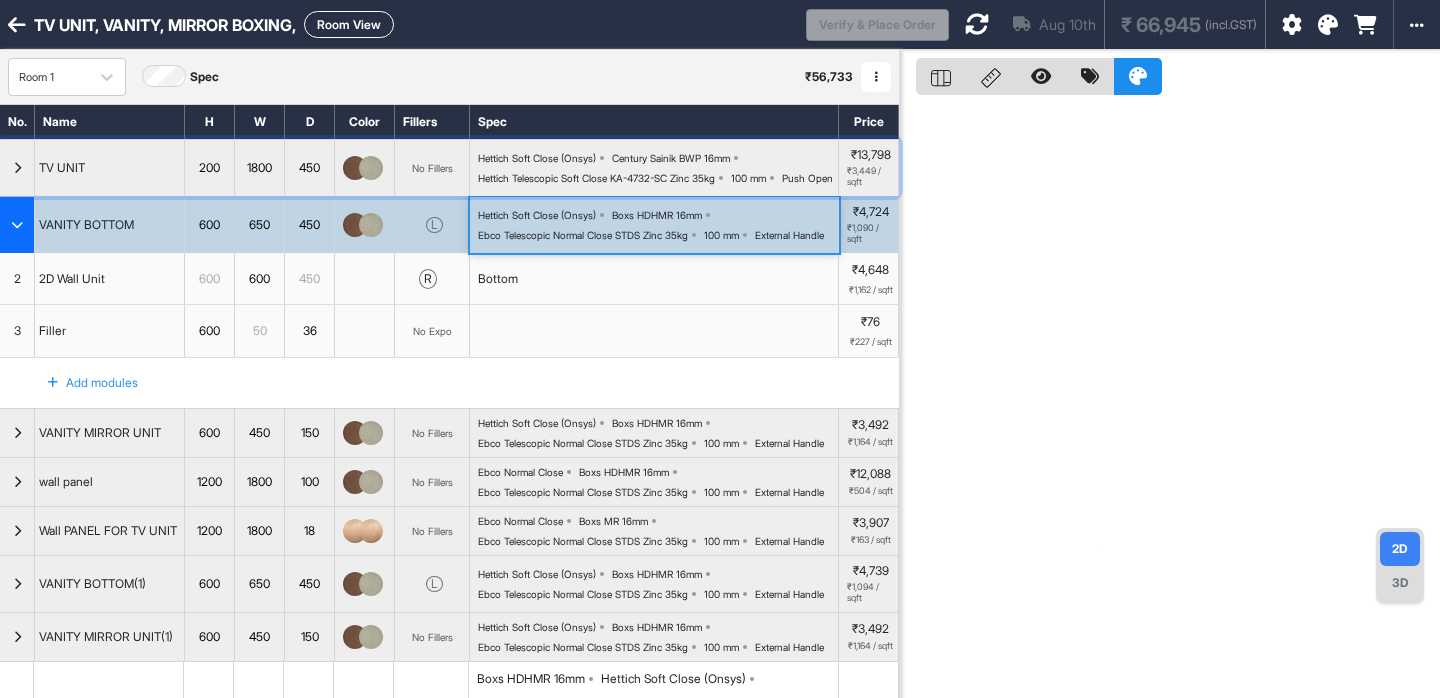 click on "Hettich Soft Close (Onsys) Century Sainik BWP 16mm Hettich Telescopic Soft Close KA-4732-SC Zinc 35kg 100 mm Push Open" at bounding box center (654, 168) 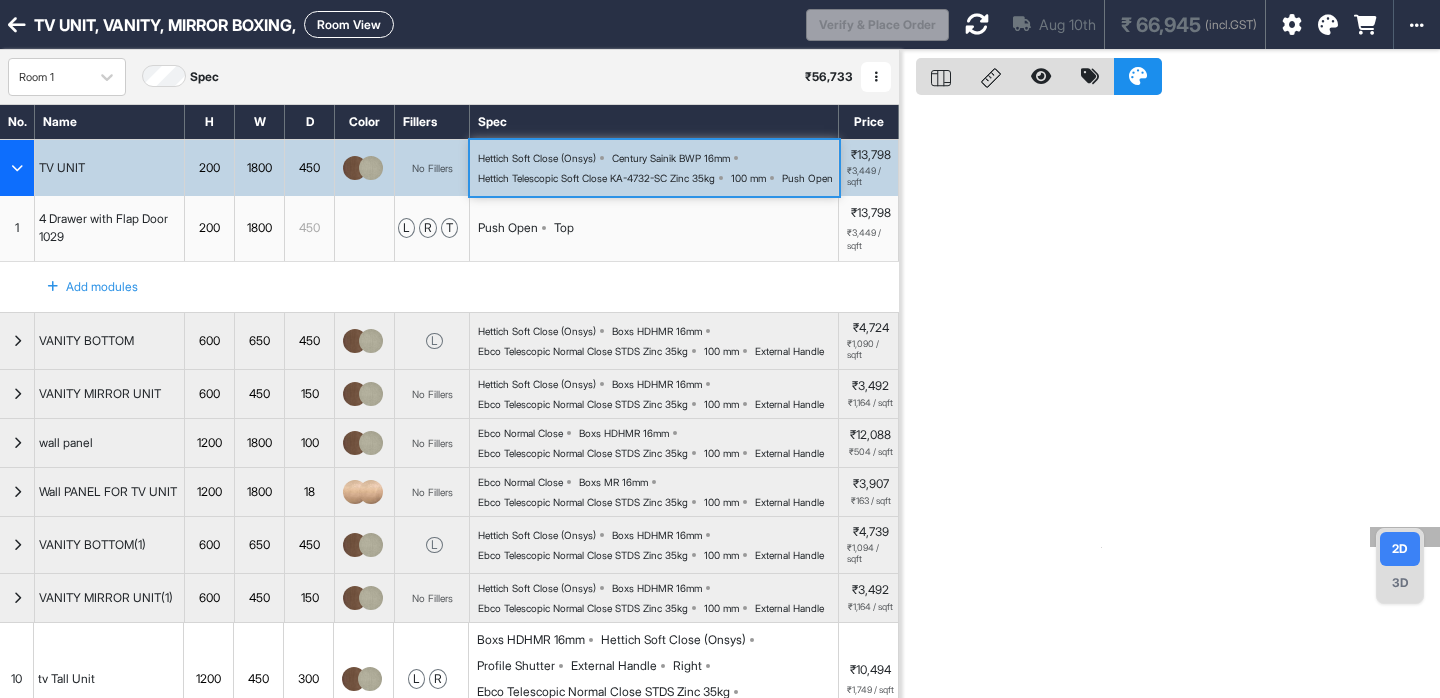 click on "Hettich Soft Close (Onsys) Century Sainik BWP 16mm Hettich Telescopic Soft Close KA-4732-SC Zinc 35kg 100 mm Push Open" at bounding box center [654, 168] 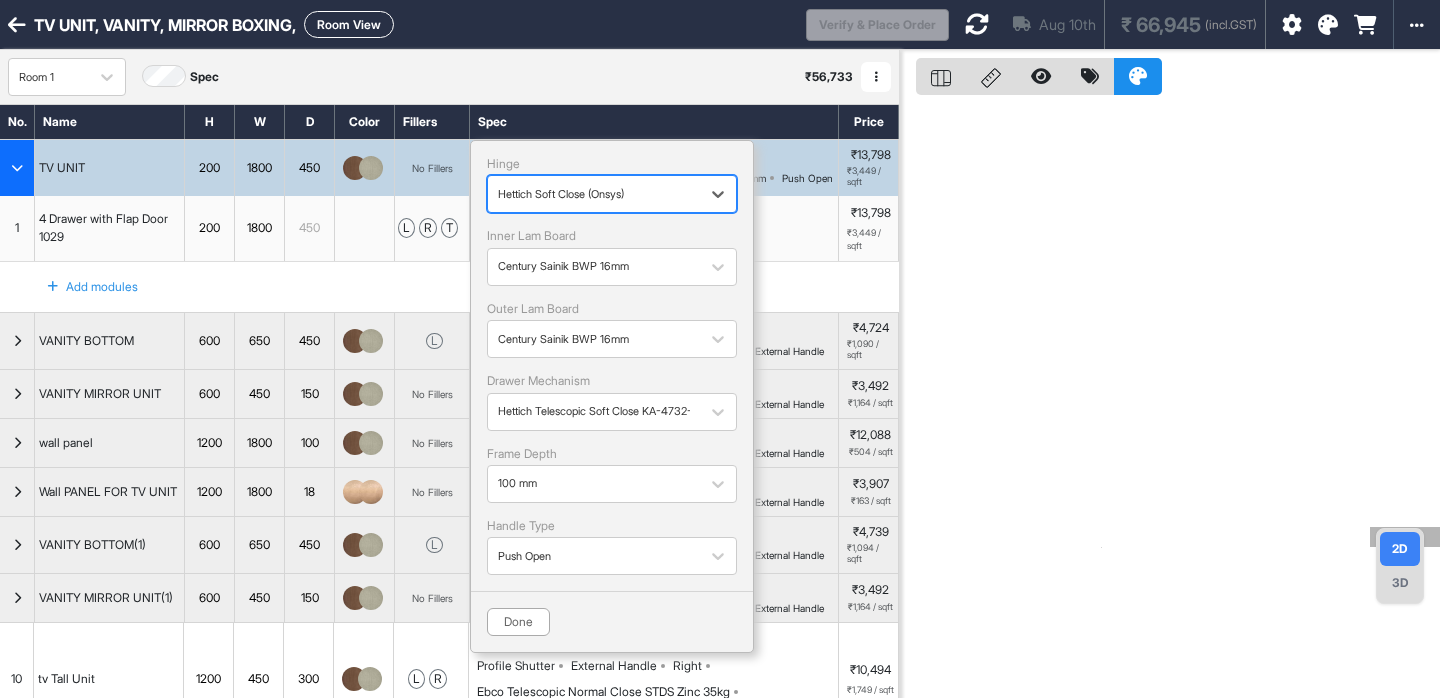 click on "Add modules" at bounding box center (449, 287) 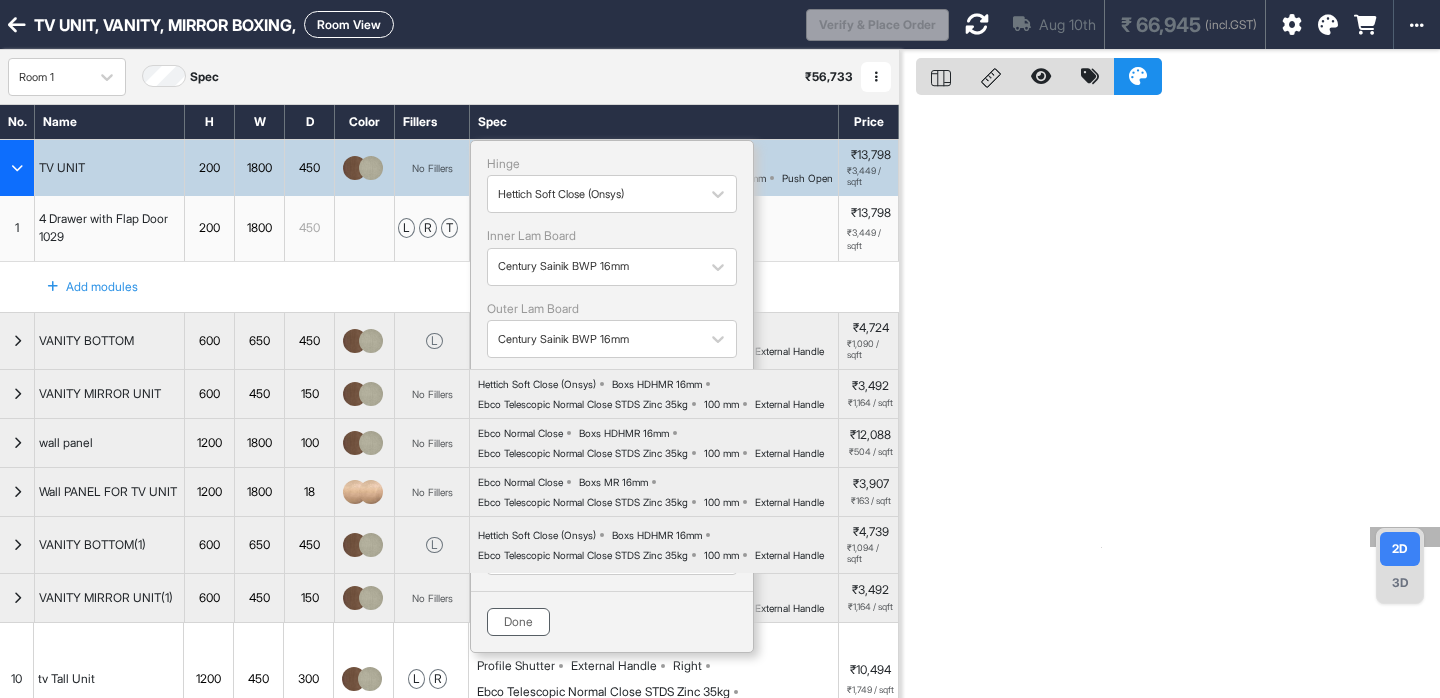 click on "Done" at bounding box center (518, 622) 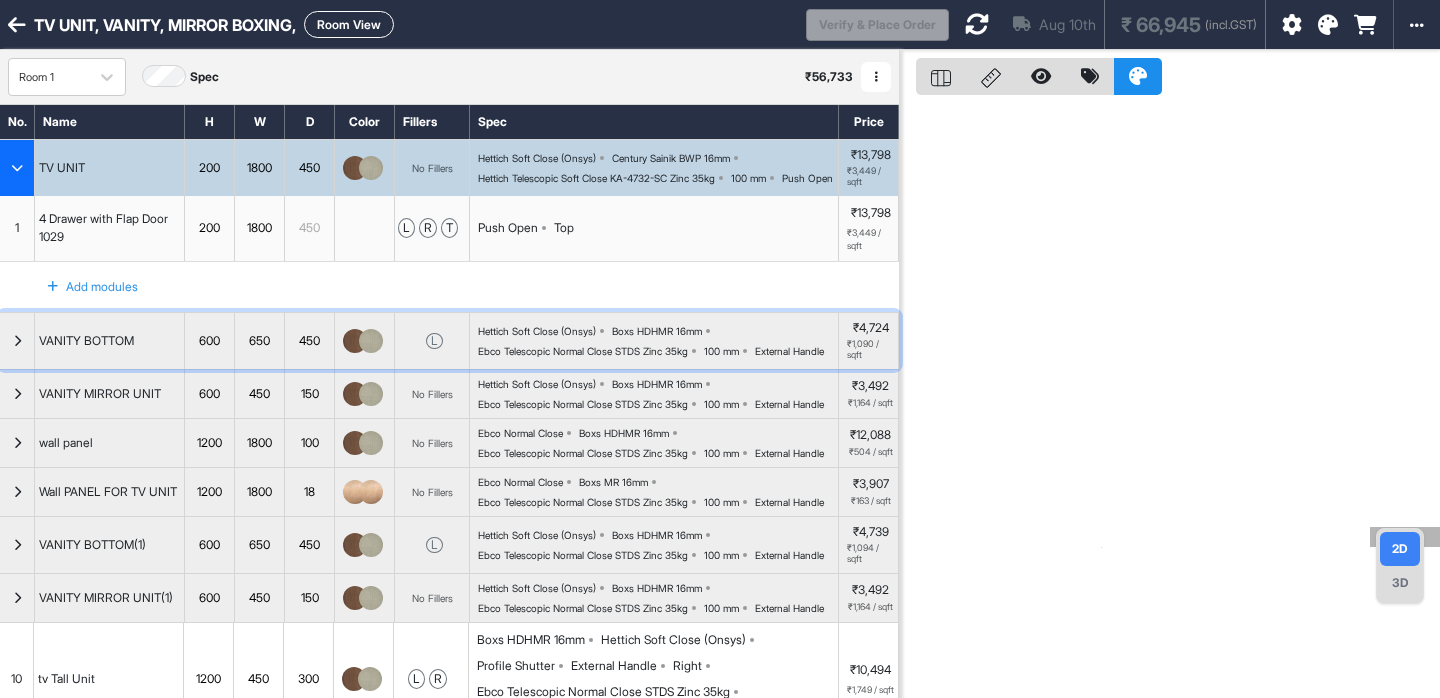 click on "Ebco Telescopic Normal Close STDS Zinc 35kg" at bounding box center (583, 351) 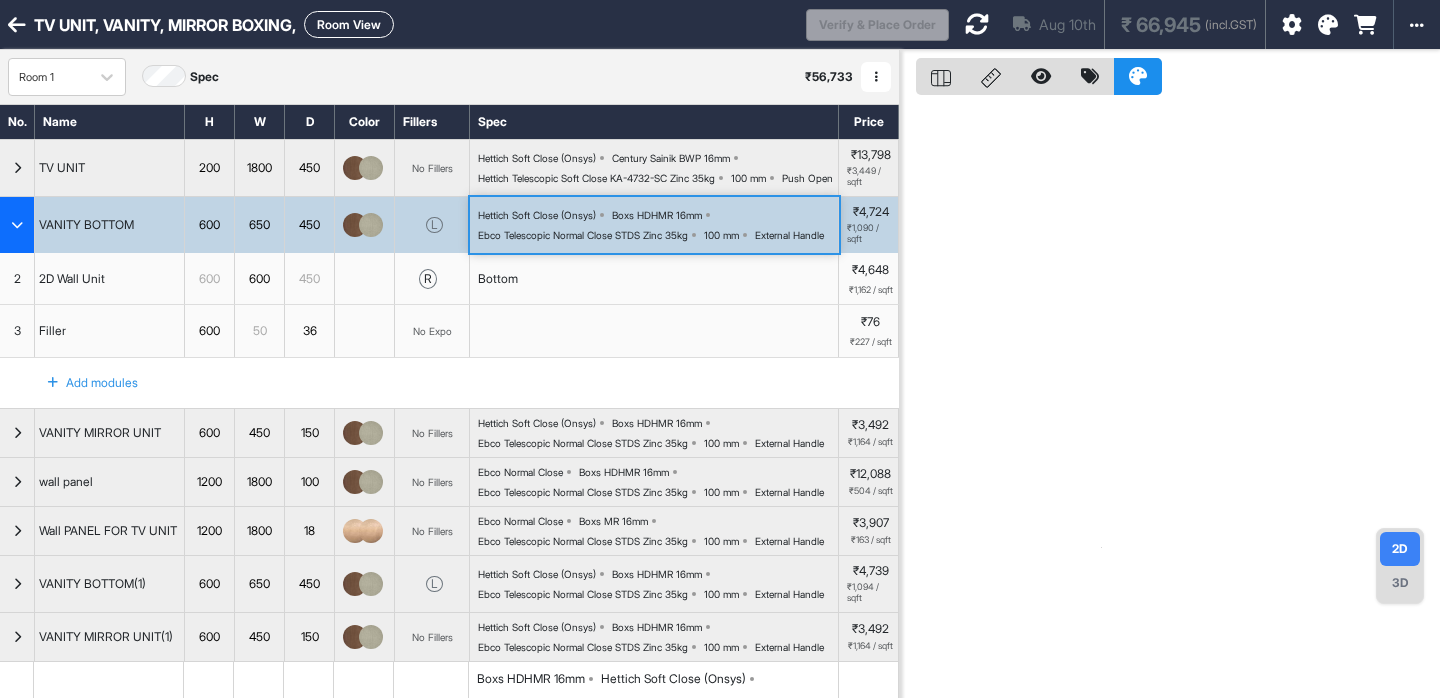 click at bounding box center [654, 331] 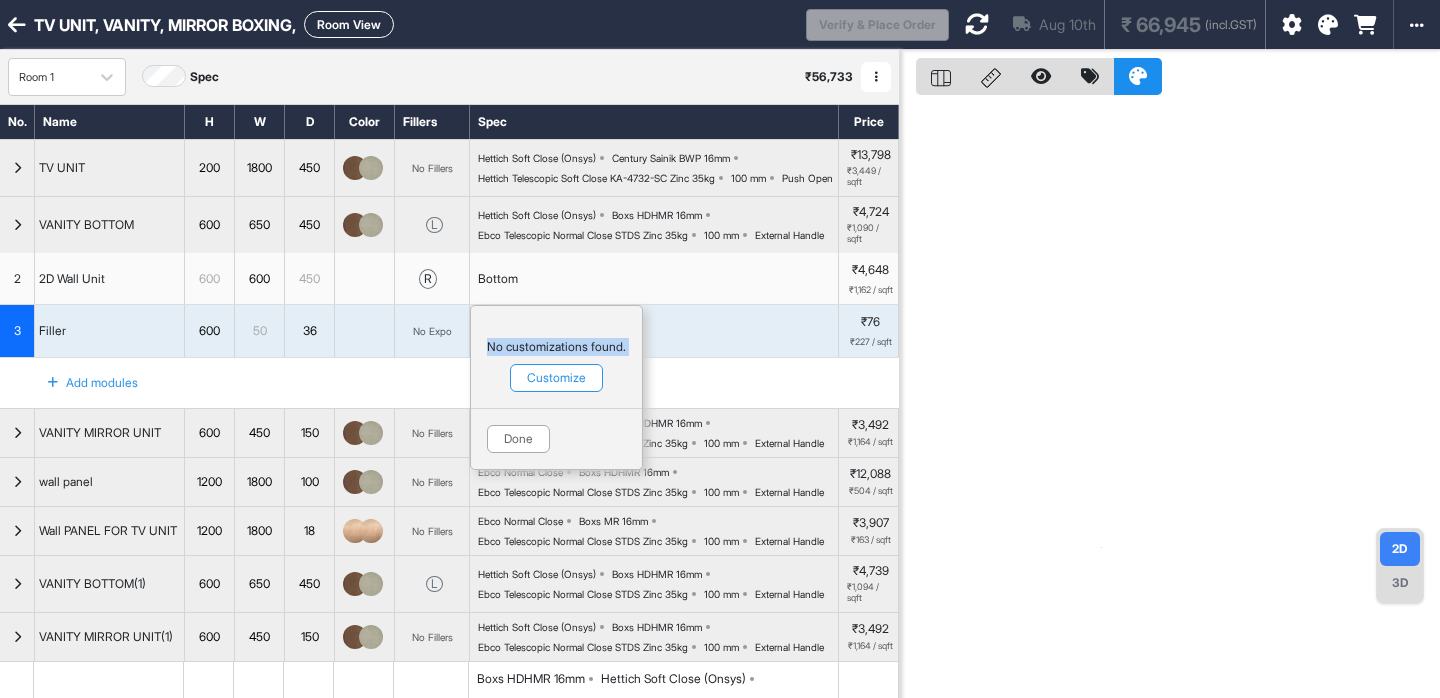 click on "Hettich Soft Close (Onsys) Boxs HDHMR 16mm Ebco Telescopic Normal Close STDS Zinc 35kg 100 mm External Handle" at bounding box center [658, 225] 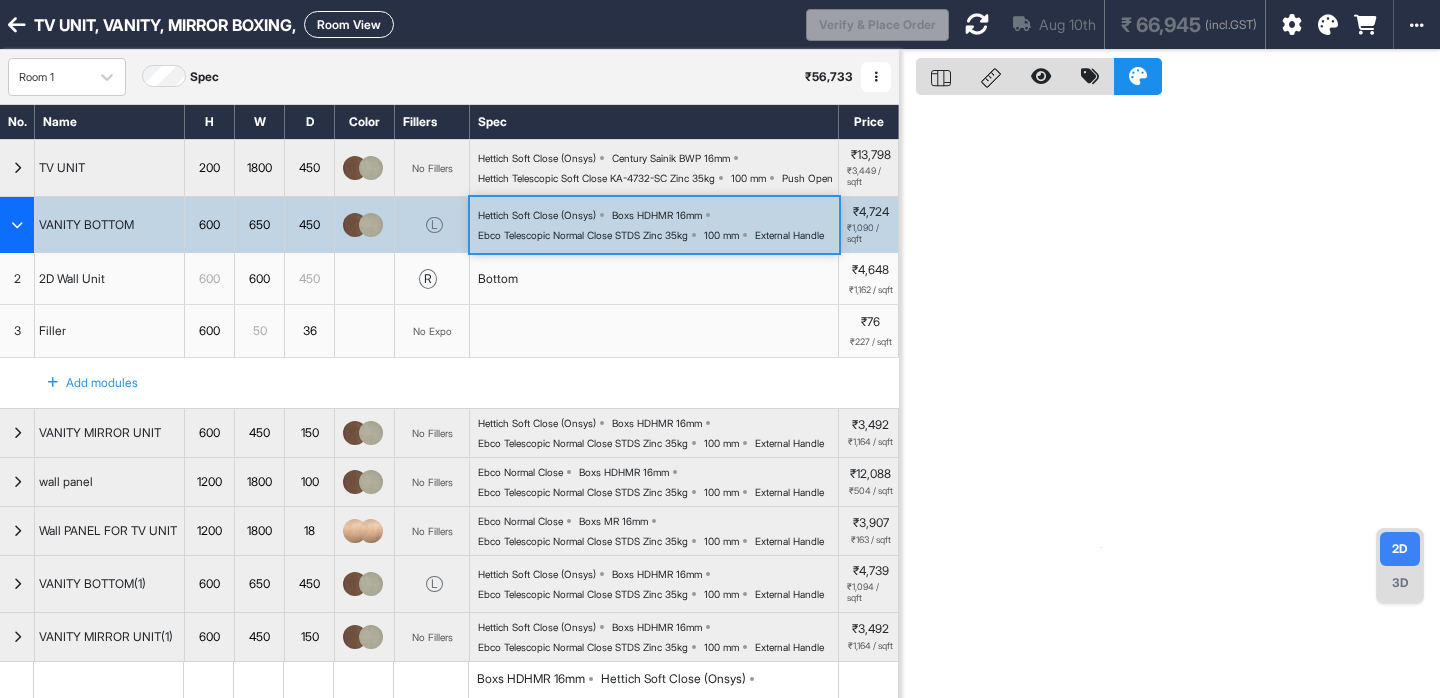 click on "Hettich Soft Close (Onsys) Boxs HDHMR 16mm Ebco Telescopic Normal Close STDS Zinc 35kg 100 mm External Handle" at bounding box center [658, 225] 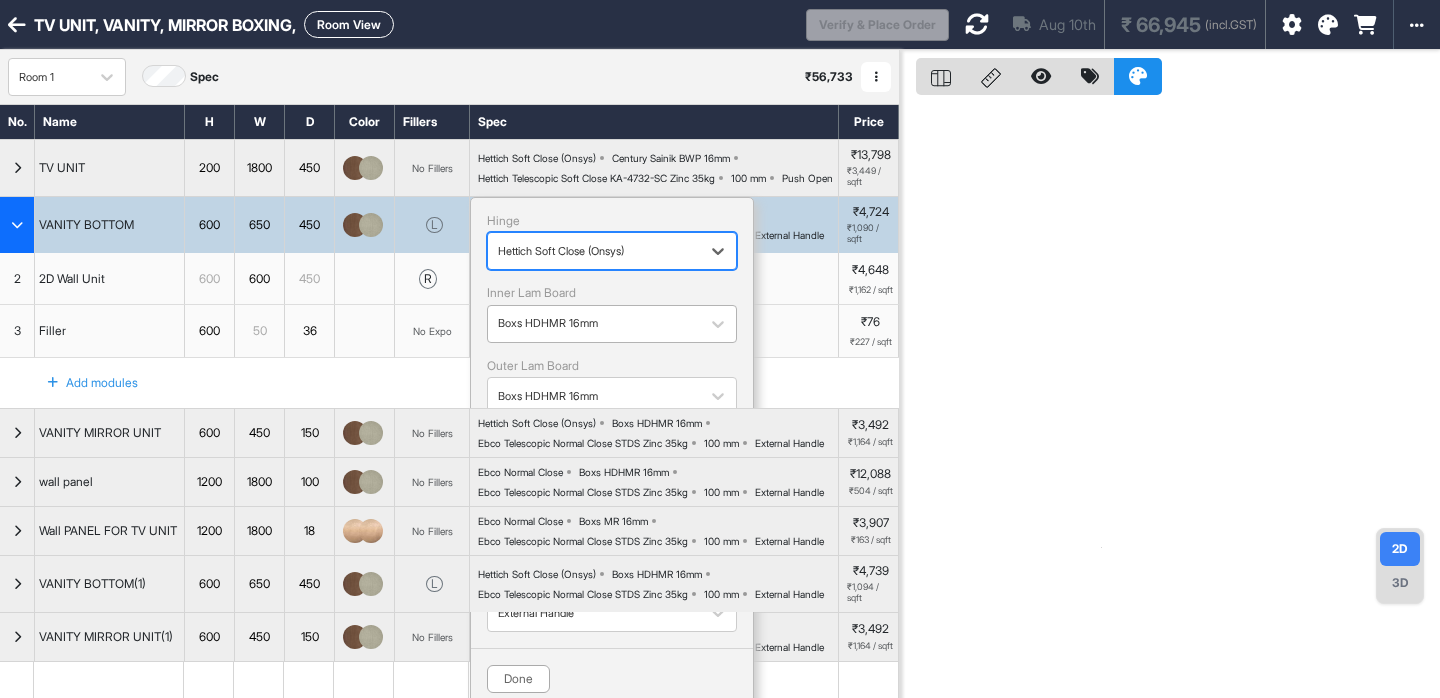 click at bounding box center (594, 324) 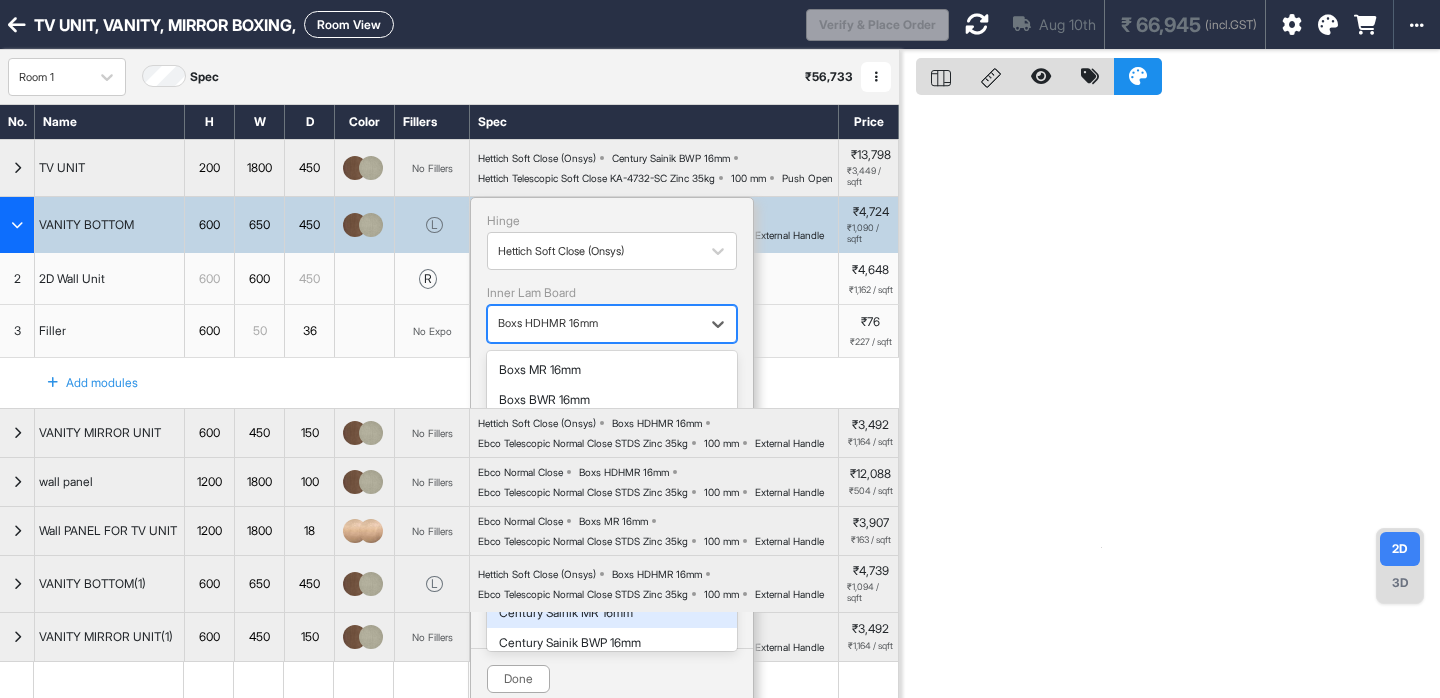 click on "Century Sainik MR 16mm" at bounding box center (612, 613) 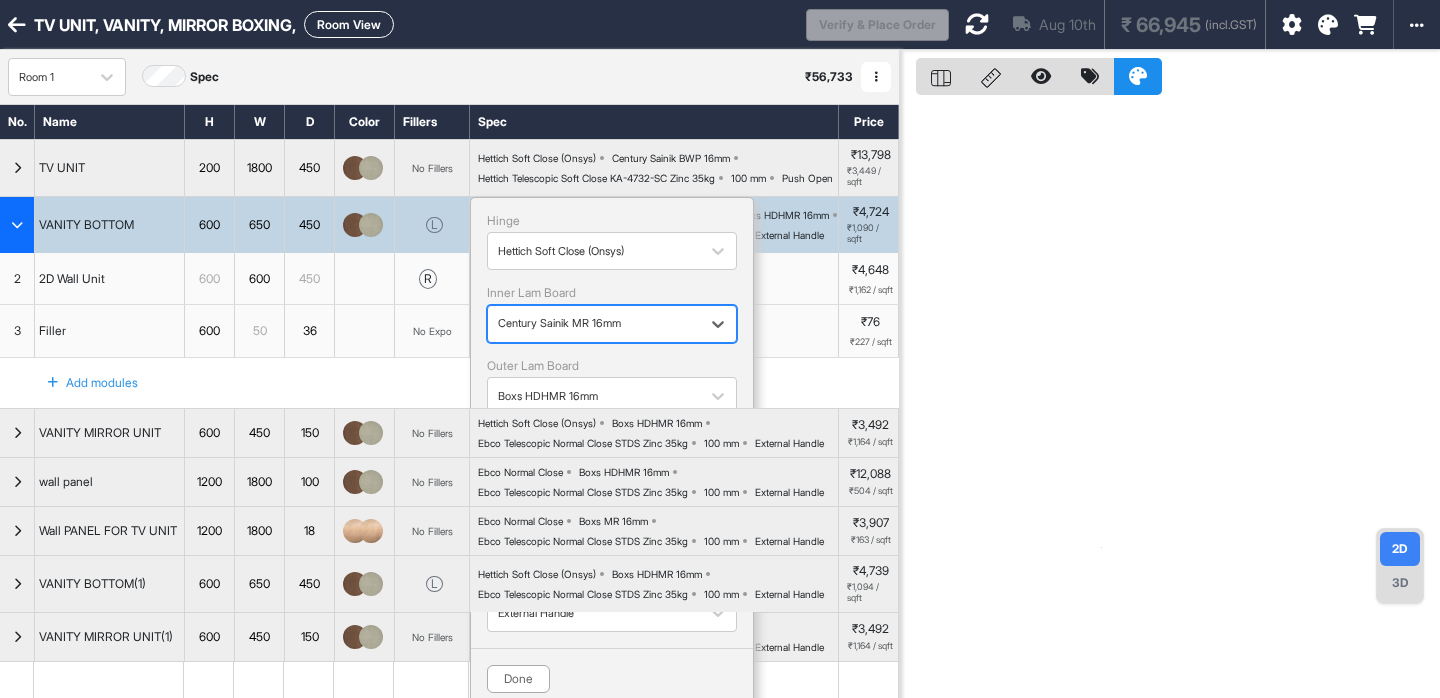 click at bounding box center [594, 324] 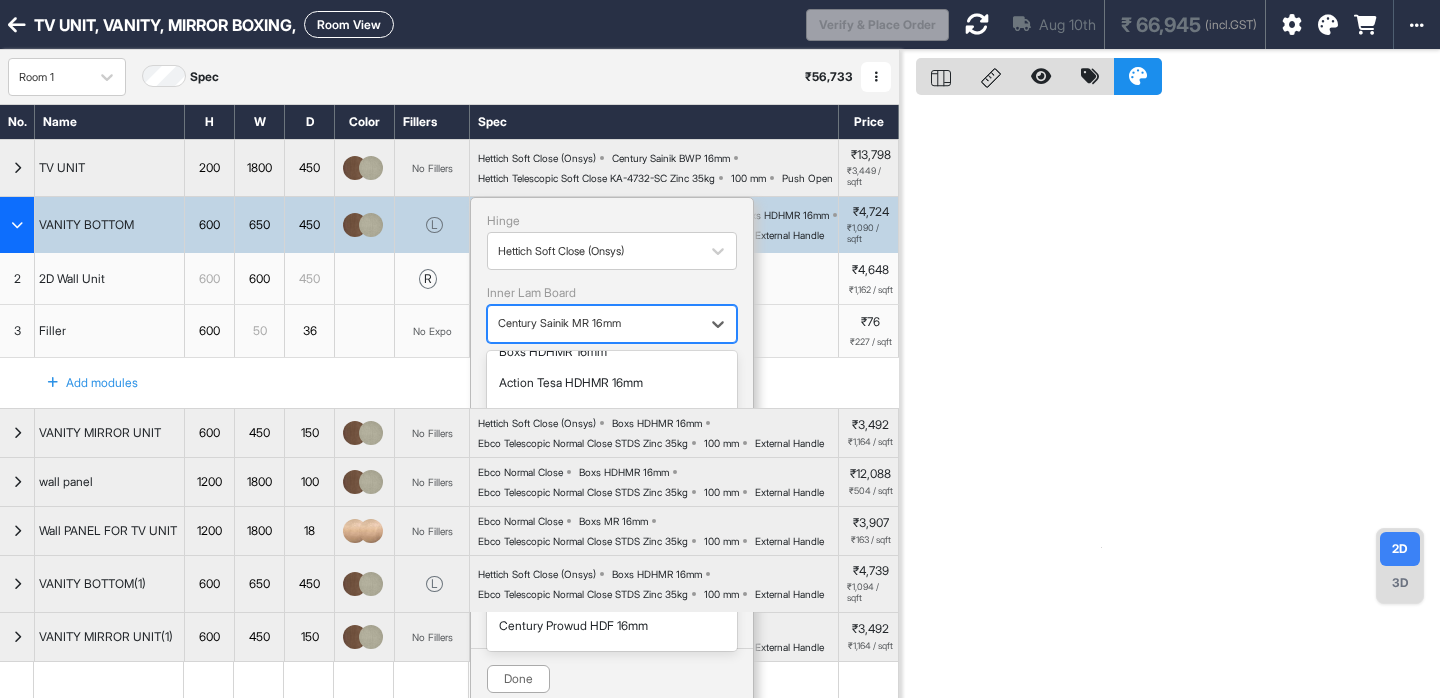 scroll, scrollTop: 148, scrollLeft: 0, axis: vertical 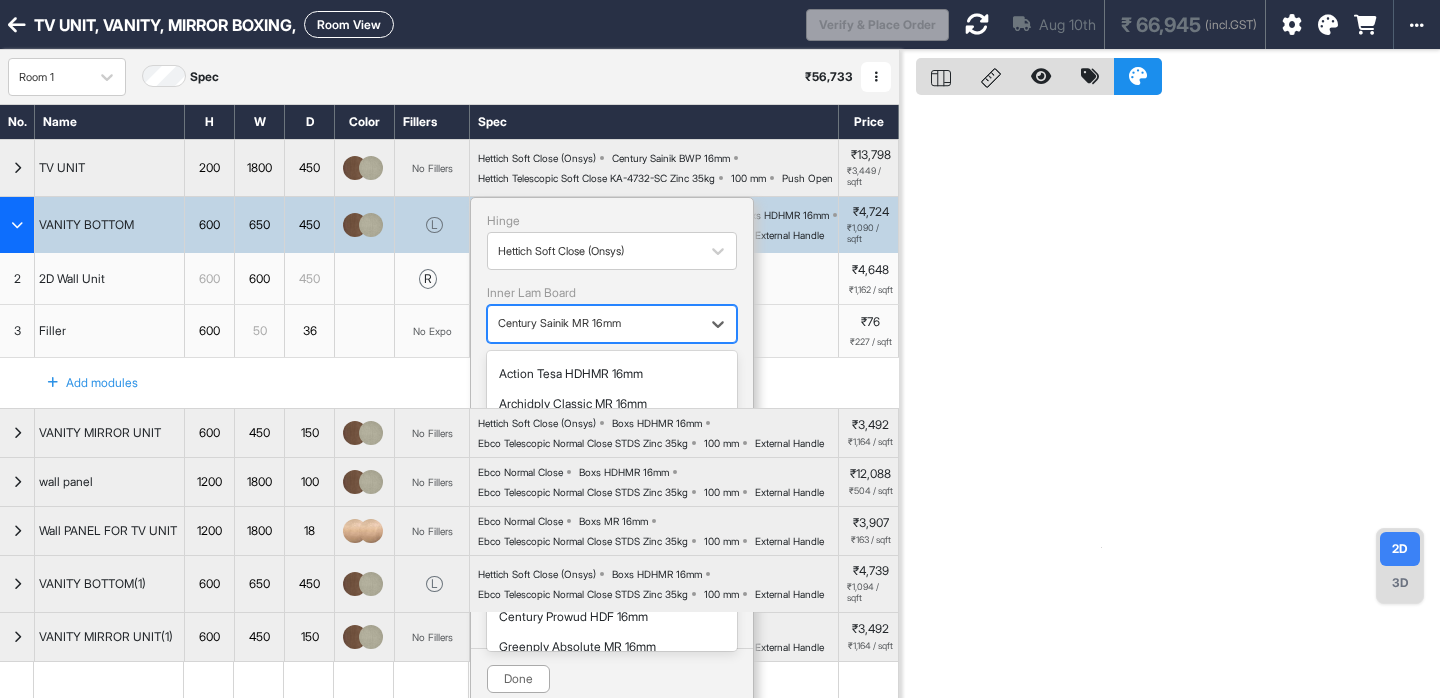 click on "Century Sainik BWP 16mm" at bounding box center (612, 495) 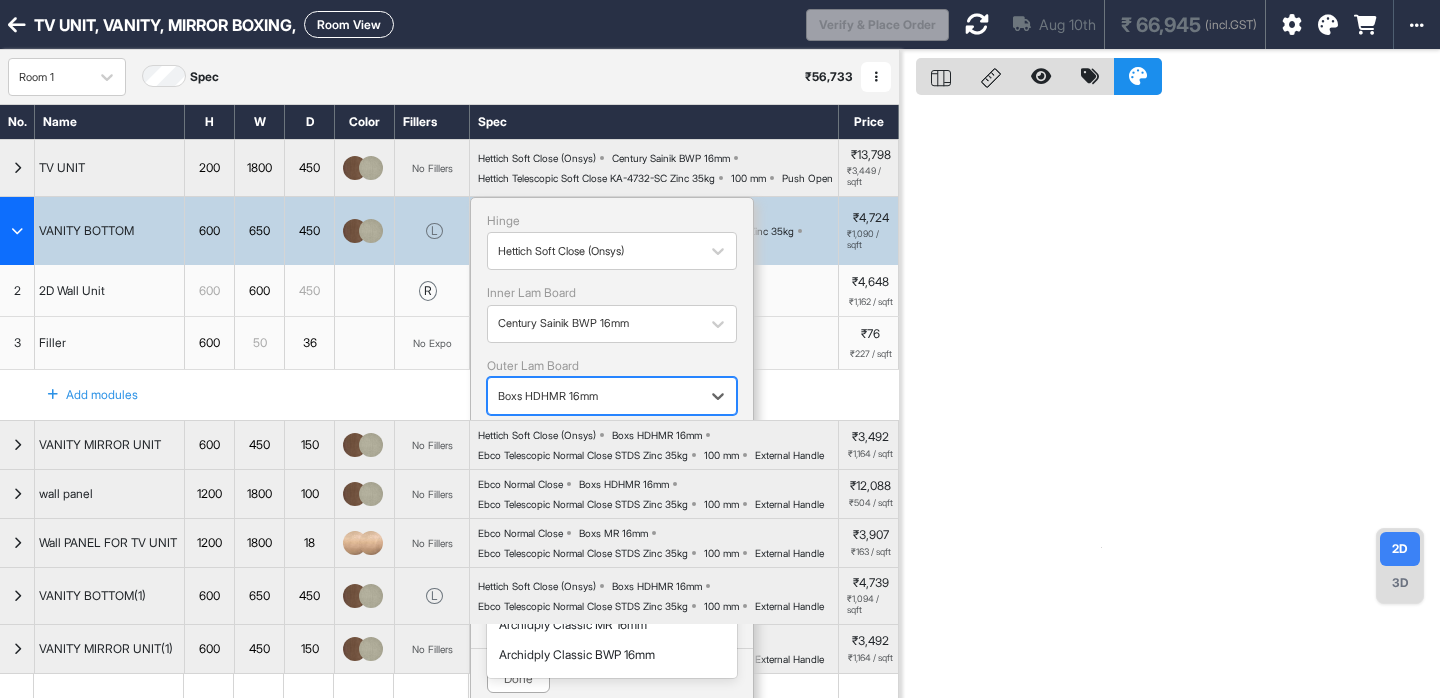 click at bounding box center [594, 396] 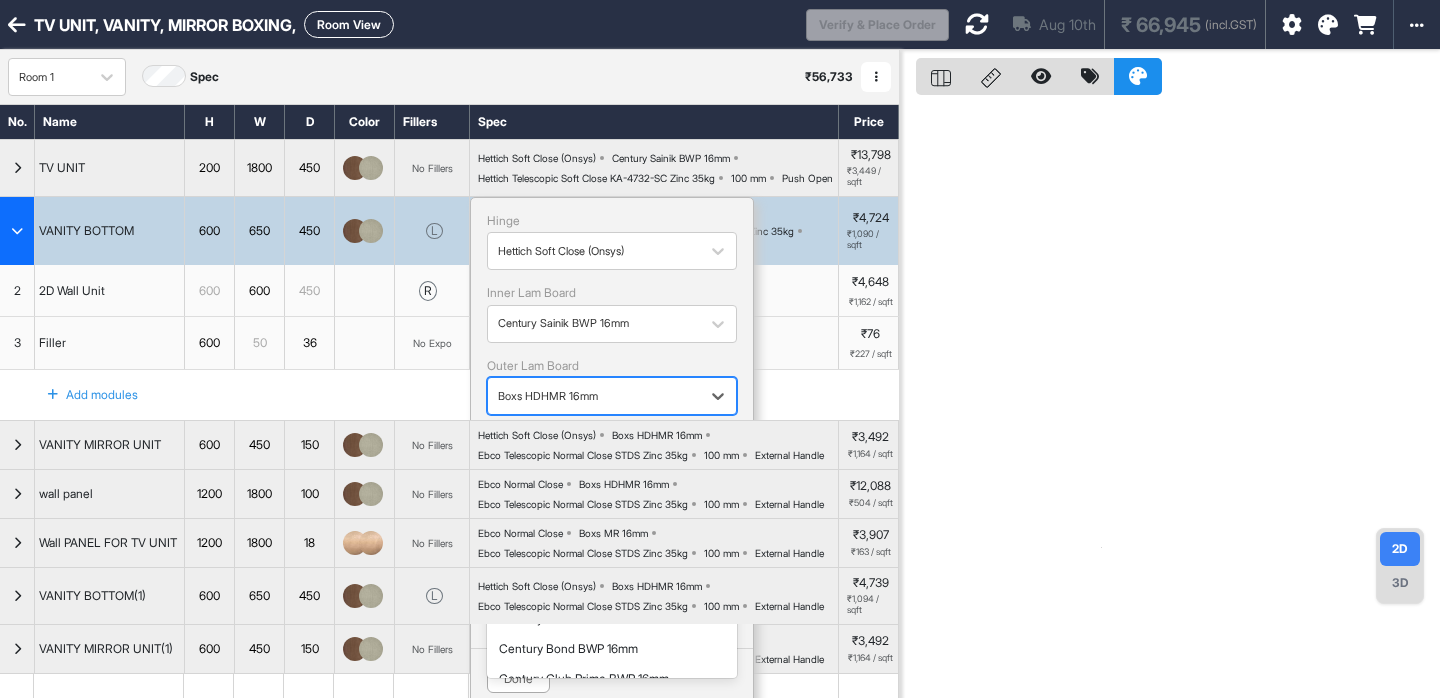 scroll, scrollTop: 99, scrollLeft: 0, axis: vertical 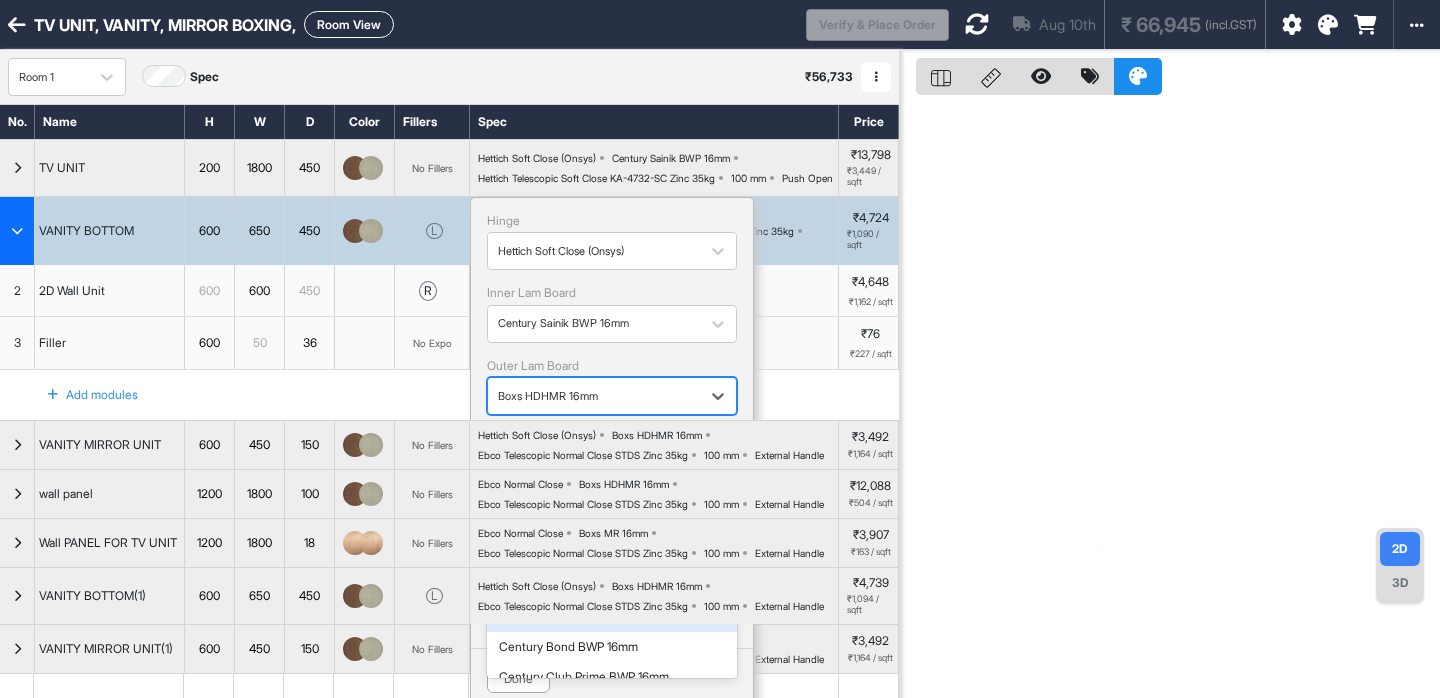 click on "Century Sainik BWP 16mm" at bounding box center [612, 617] 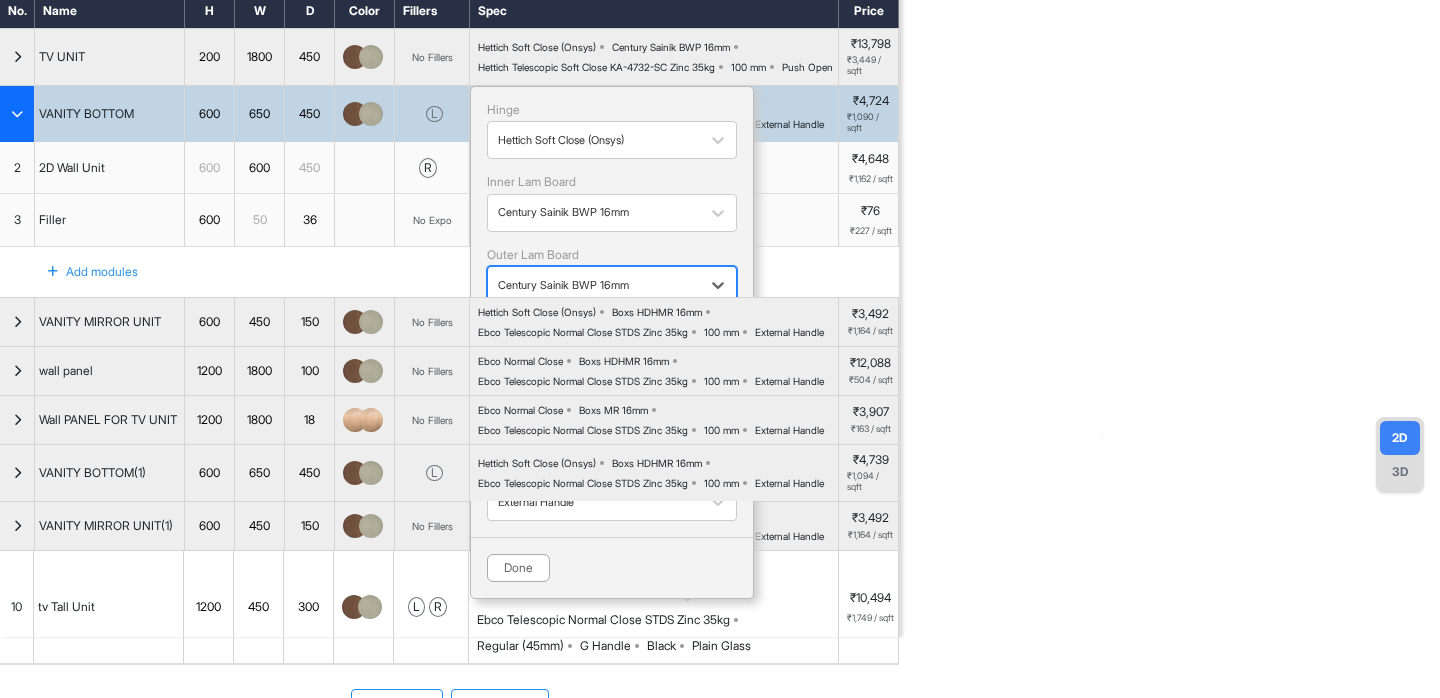 scroll, scrollTop: 133, scrollLeft: 0, axis: vertical 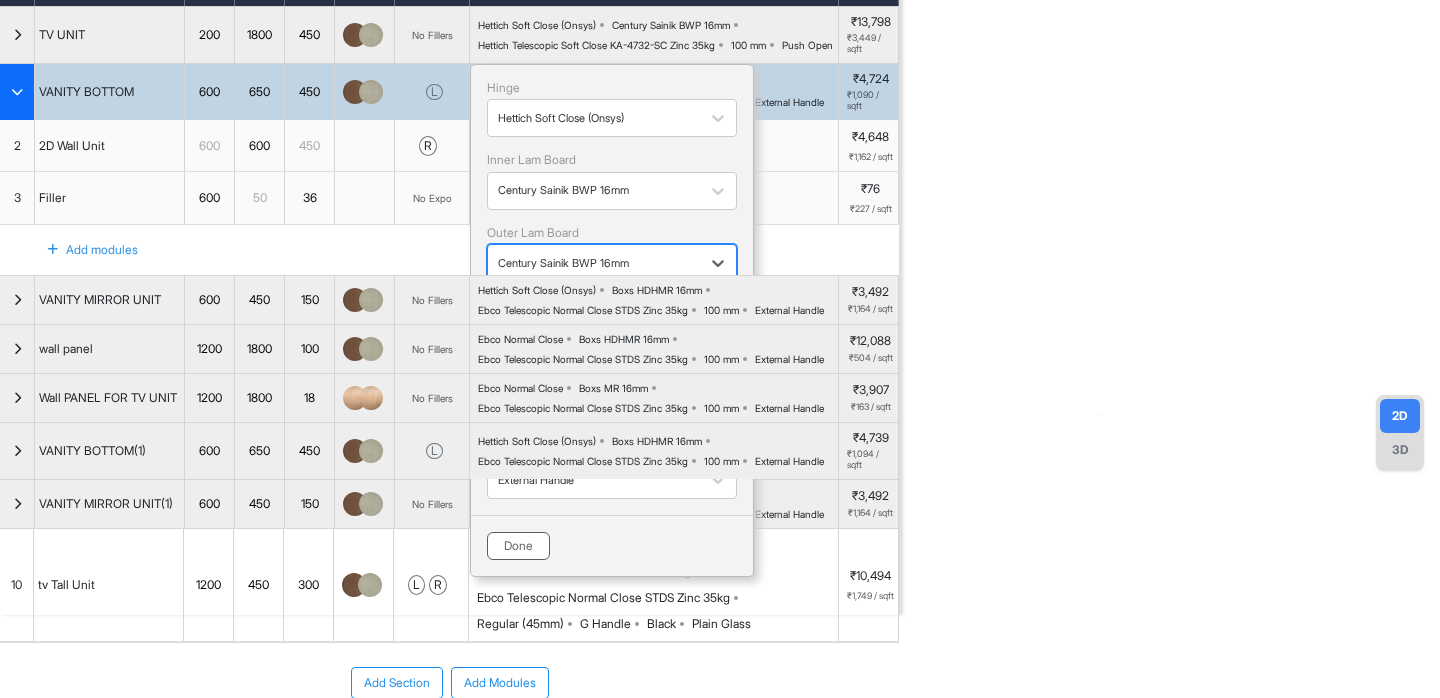 click on "Done" at bounding box center [518, 546] 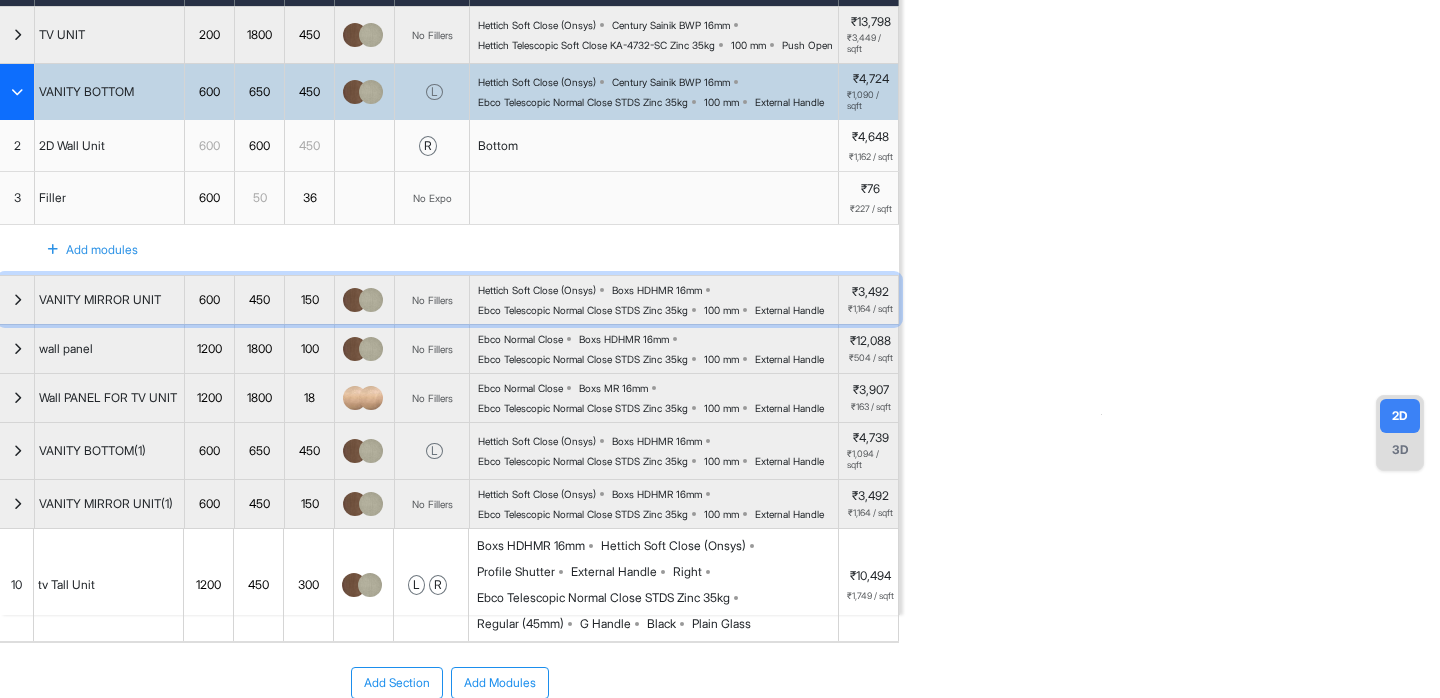 click on "Ebco Telescopic Normal Close STDS Zinc 35kg" at bounding box center [583, 310] 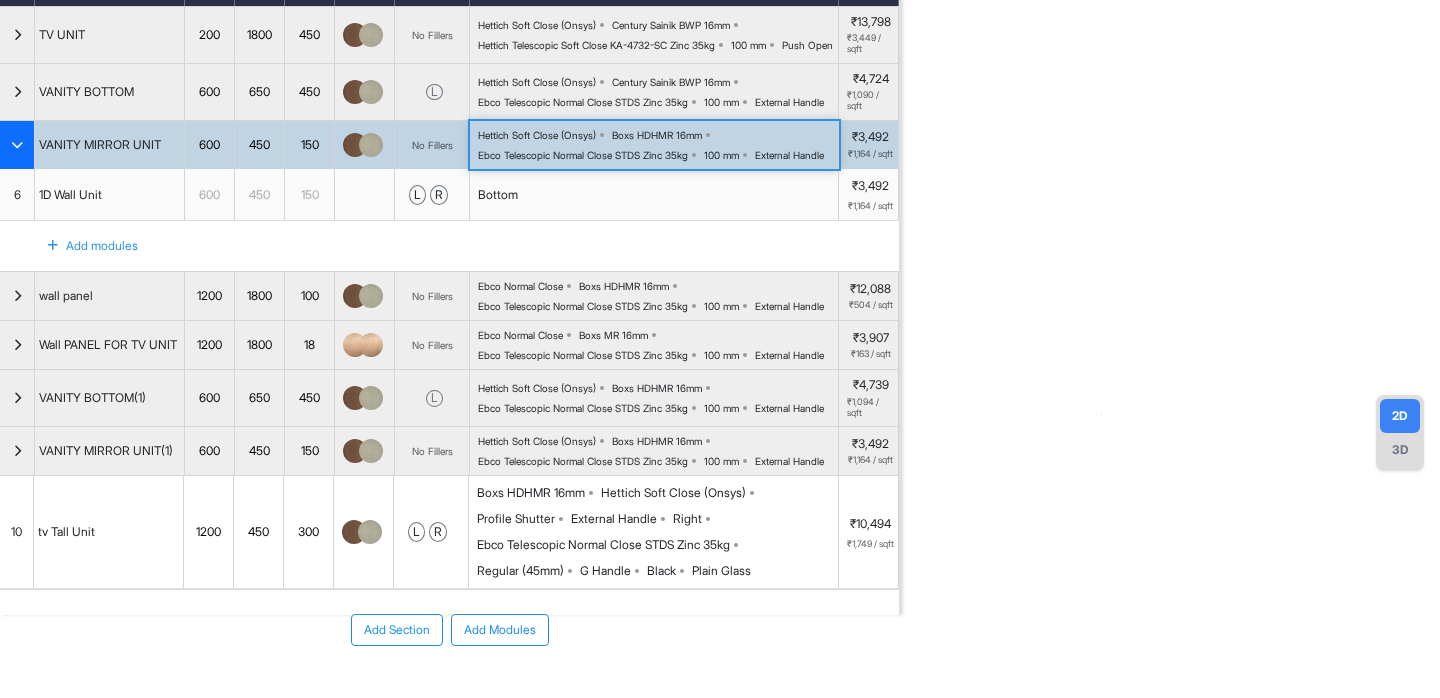 click on "Hettich Soft Close (Onsys) Boxs HDHMR 16mm Ebco Telescopic Normal Close STDS Zinc 35kg 100 mm External Handle" at bounding box center [658, 145] 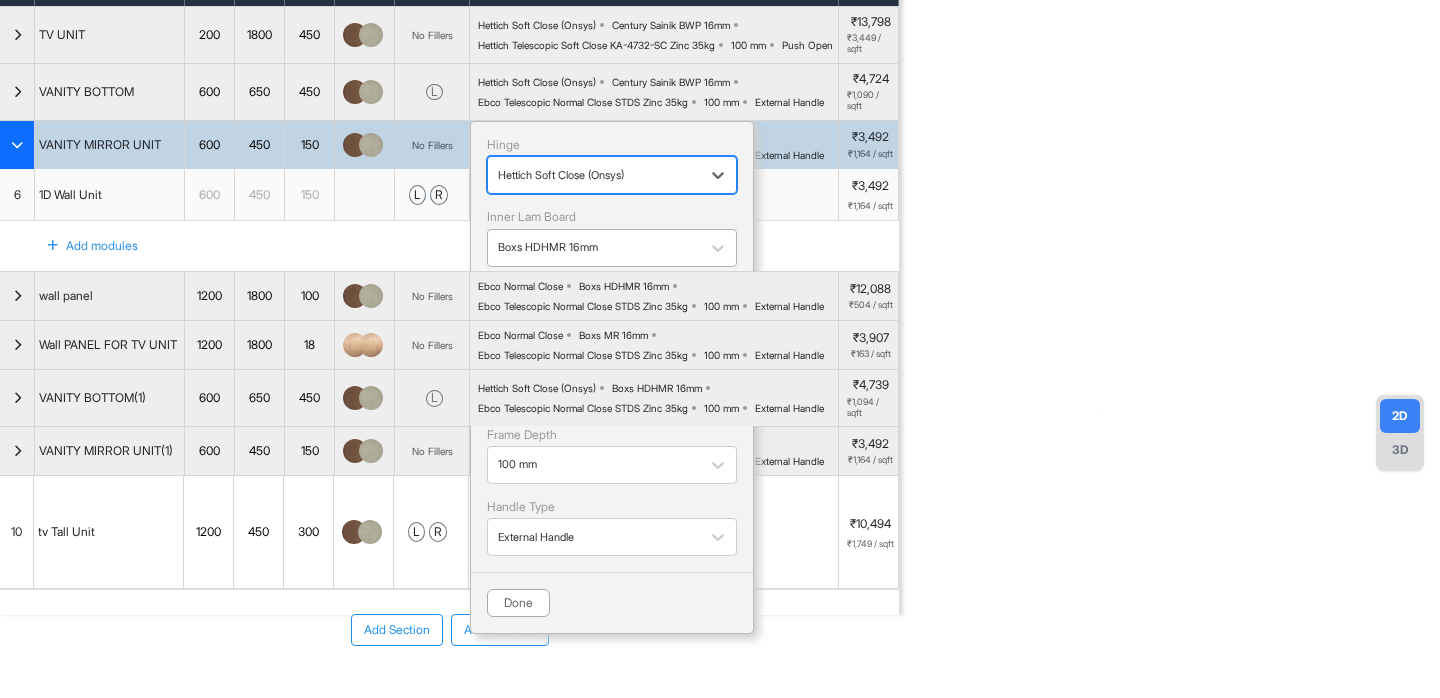 click at bounding box center (594, 248) 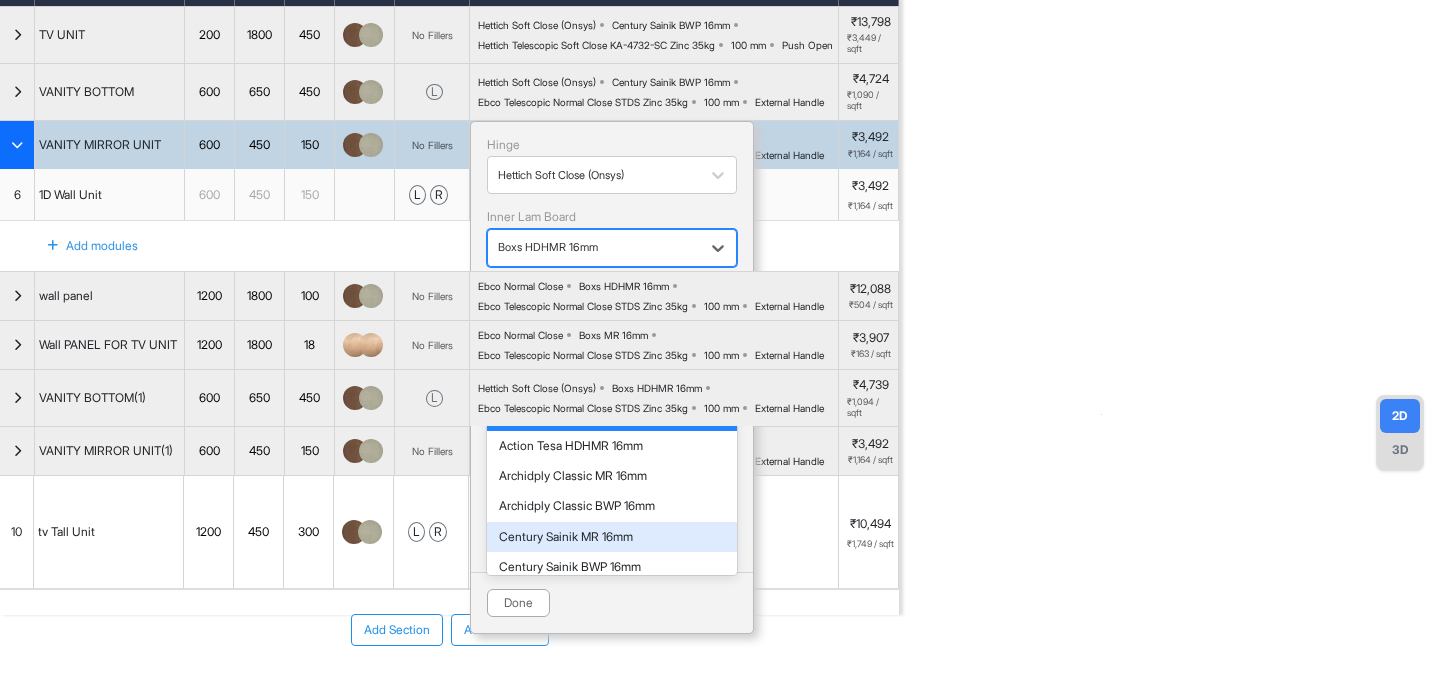 scroll, scrollTop: 54, scrollLeft: 0, axis: vertical 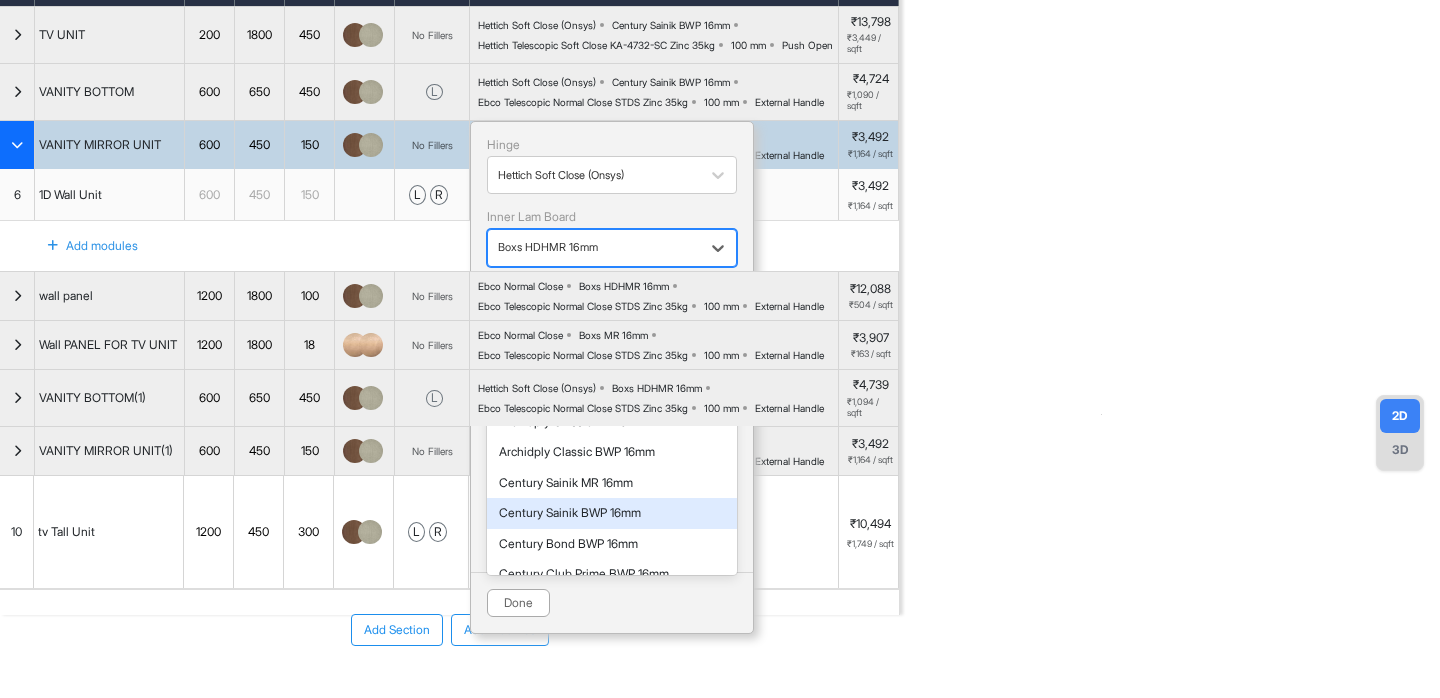 click on "Century Sainik BWP 16mm" at bounding box center [612, 513] 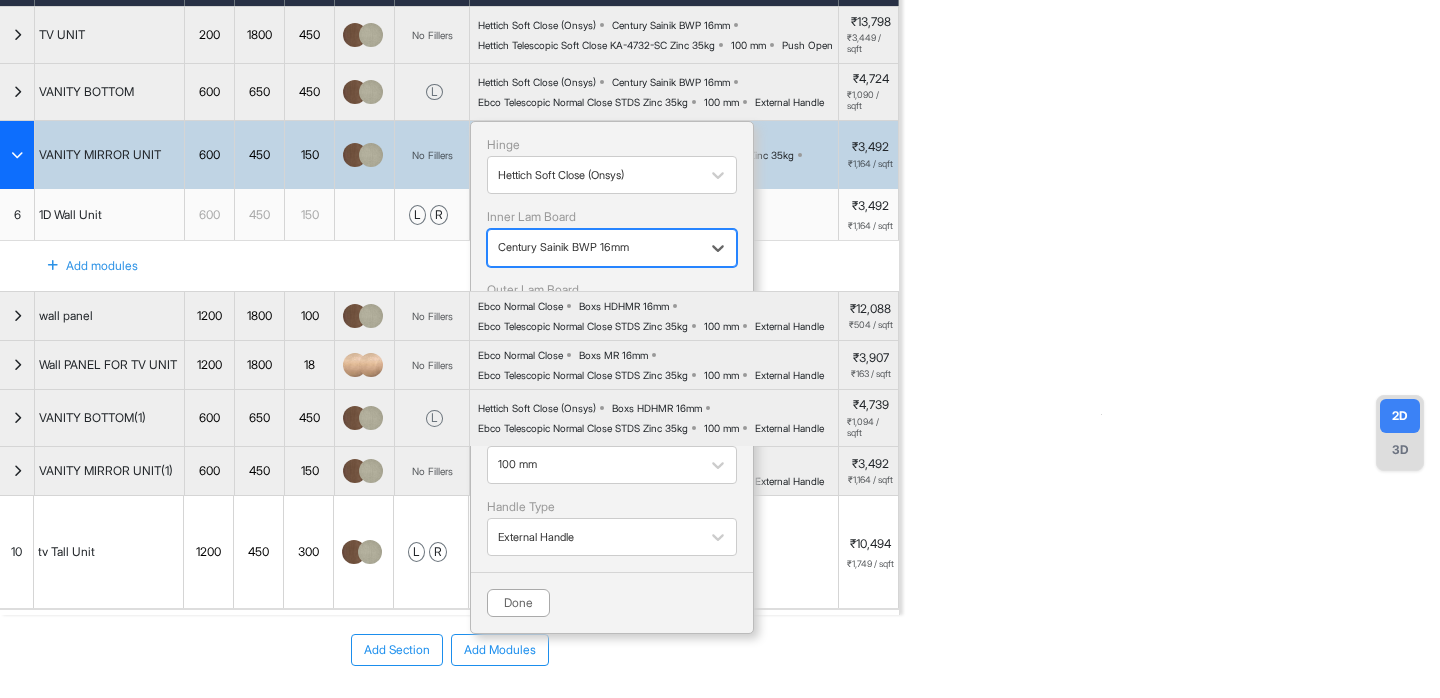 click on "Boxs HDHMR 16mm" at bounding box center [612, 320] 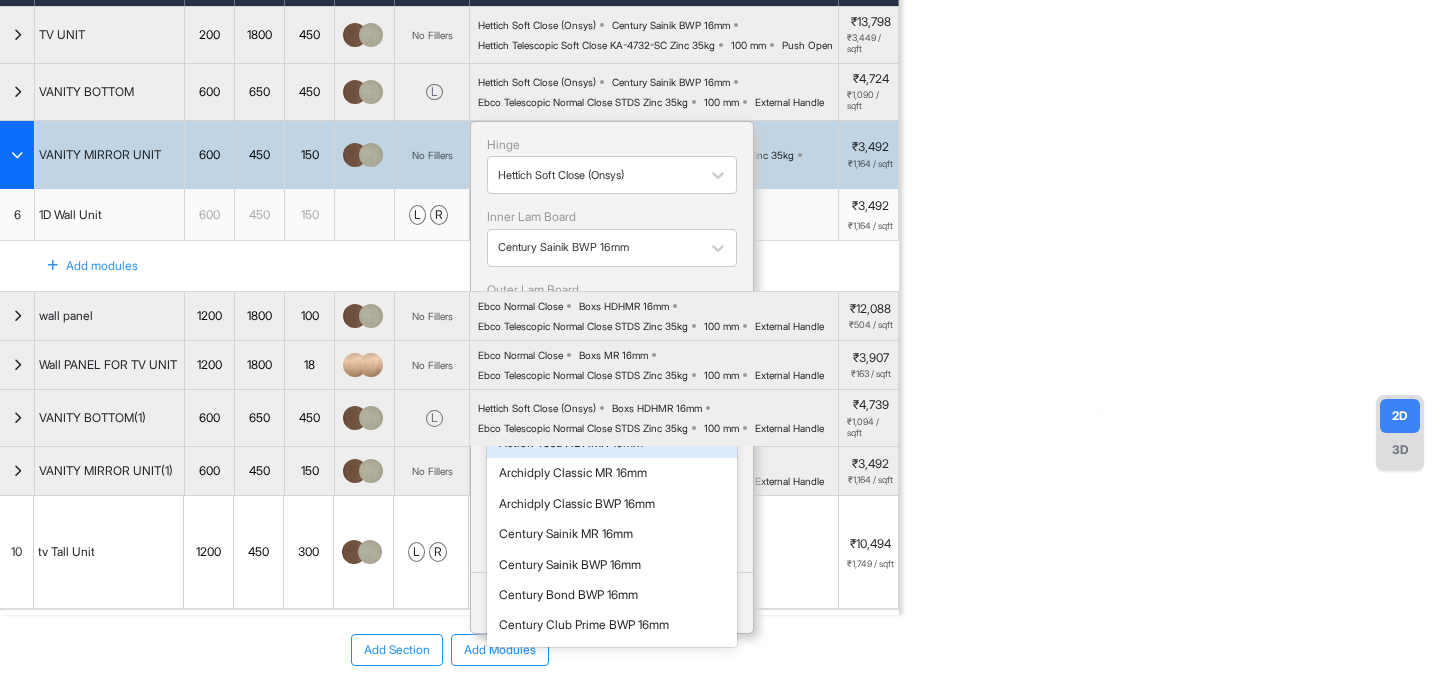 scroll, scrollTop: 76, scrollLeft: 0, axis: vertical 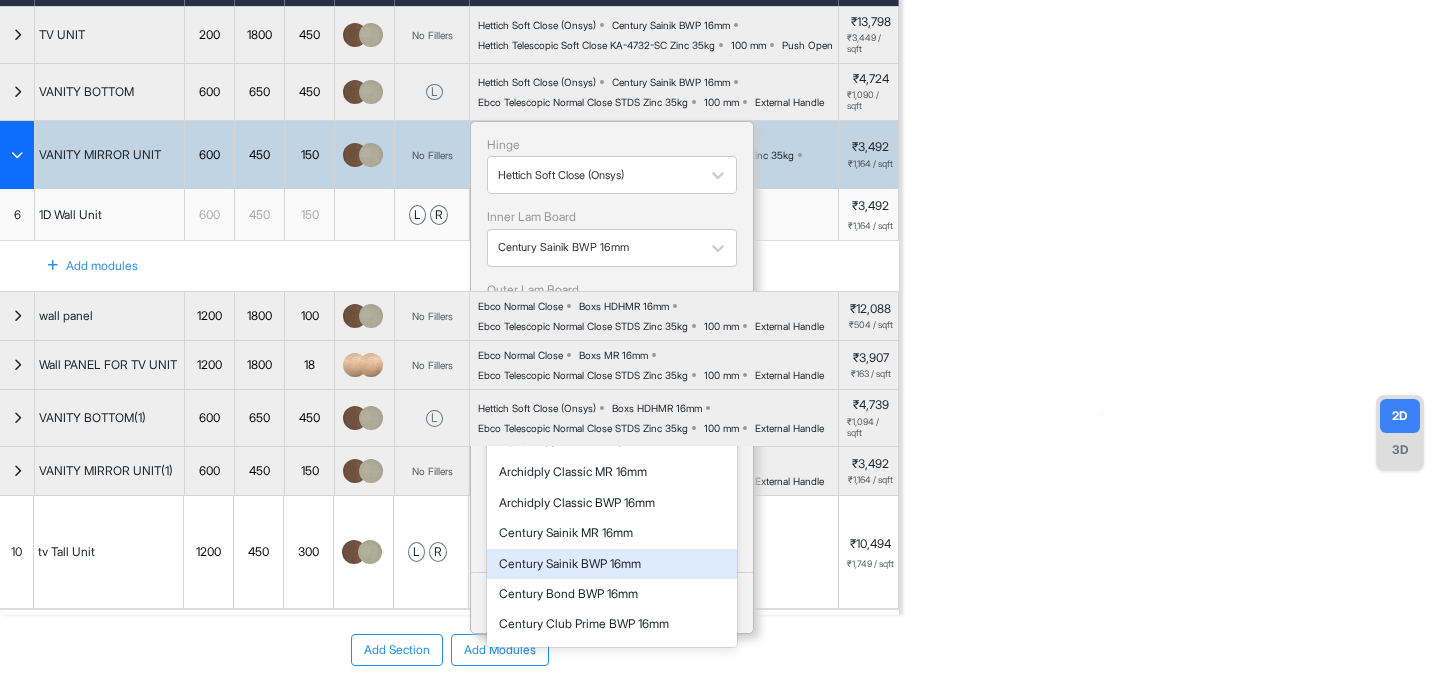 click on "Century Sainik BWP 16mm" at bounding box center (612, 564) 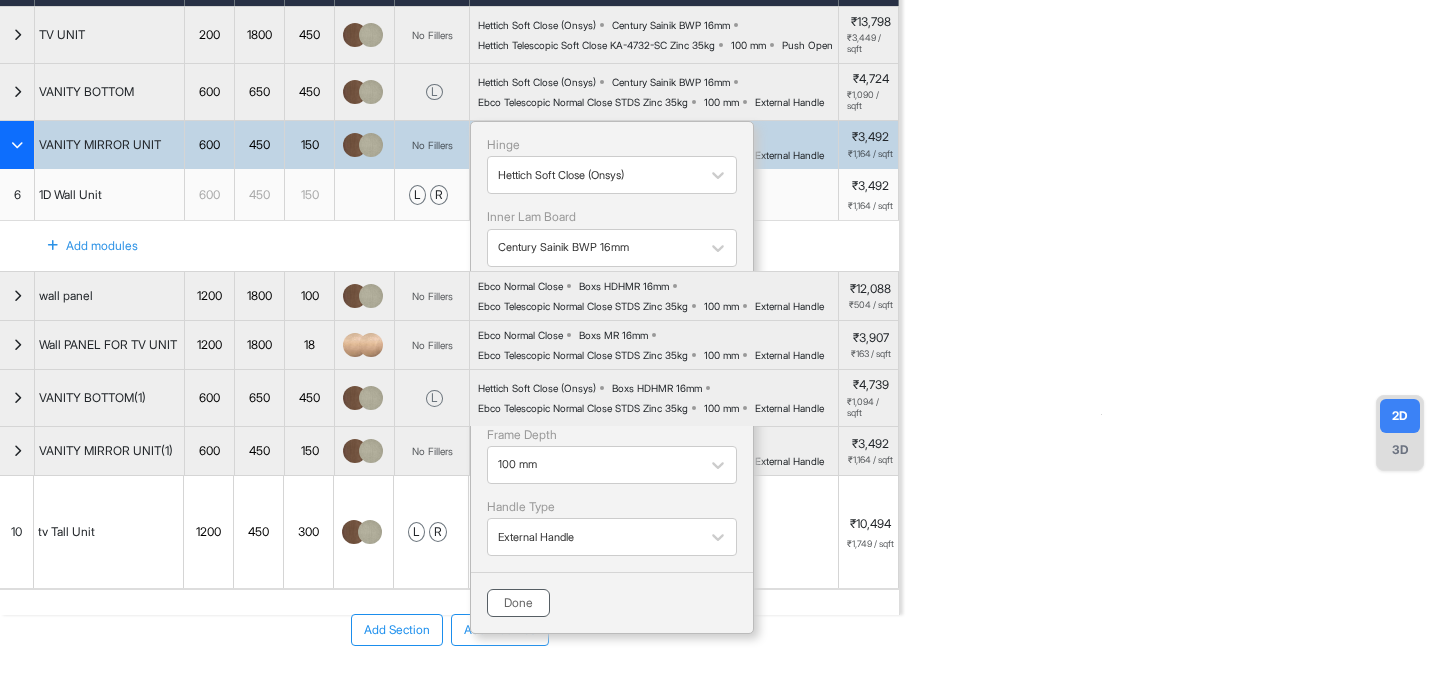 click on "Done" at bounding box center [518, 603] 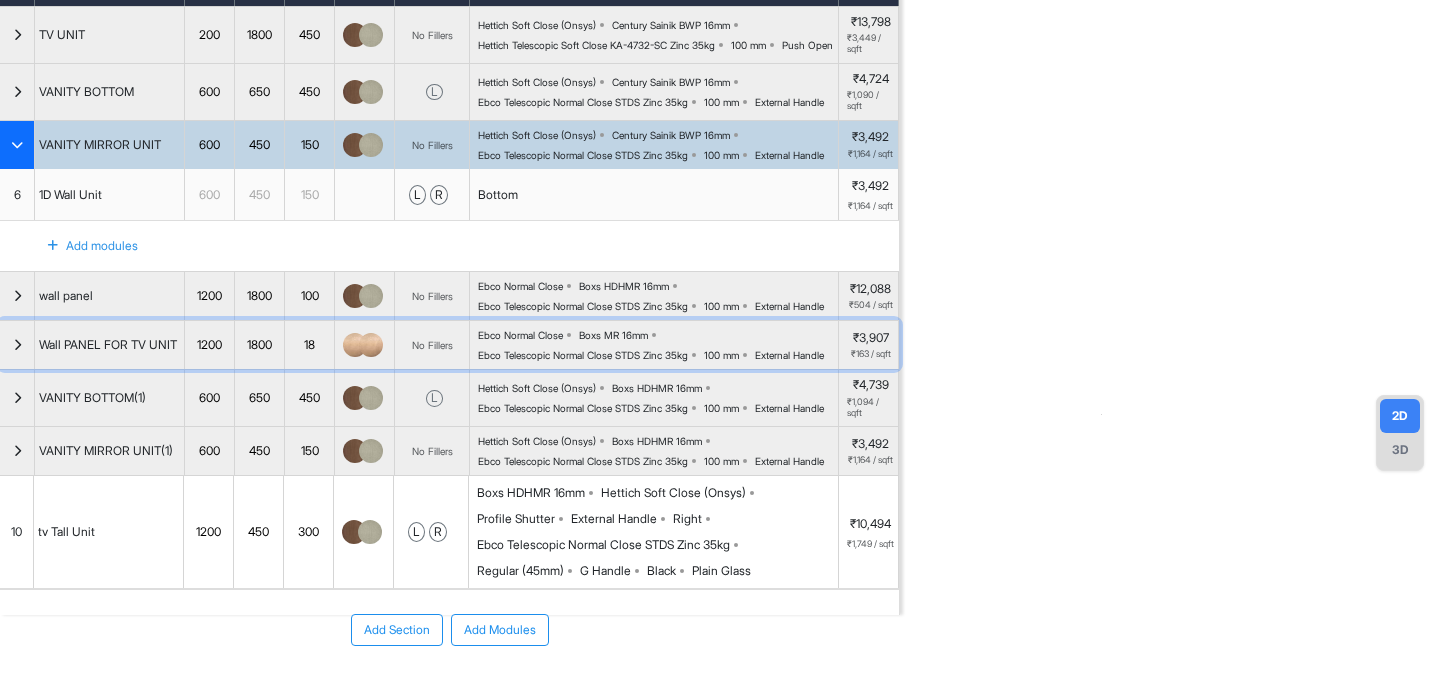 click on "Ebco Normal Close Boxs MR 16mm Ebco Telescopic Normal Close STDS Zinc 35kg 100 mm External Handle" at bounding box center [654, 345] 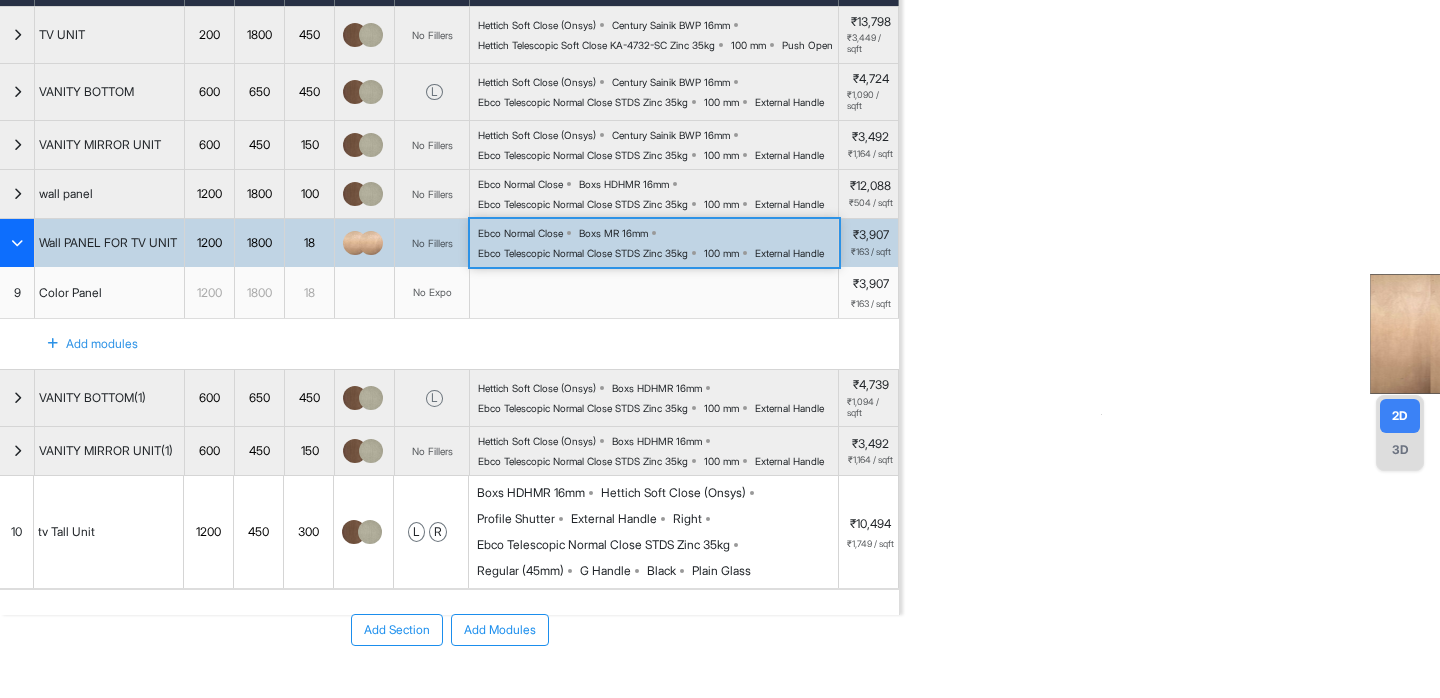 click on "Boxs MR 16mm" at bounding box center (613, 233) 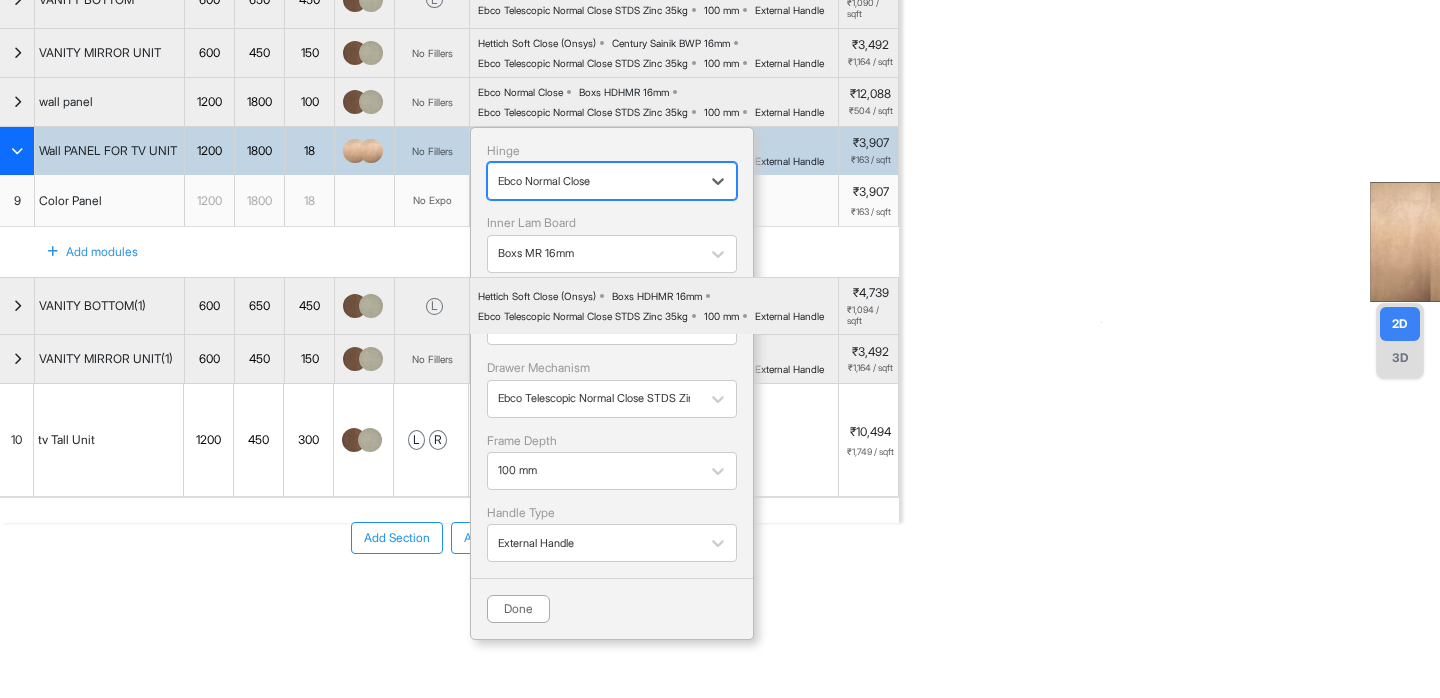 scroll, scrollTop: 293, scrollLeft: 0, axis: vertical 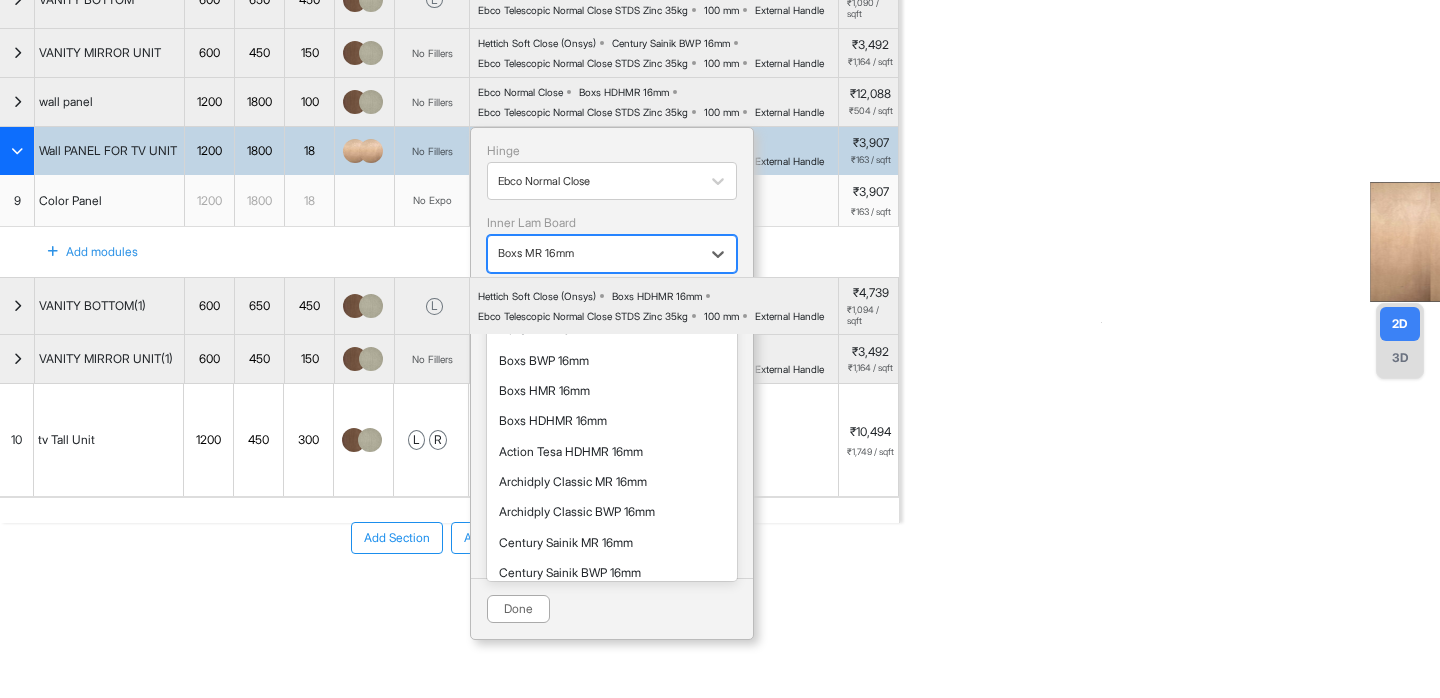 click at bounding box center (594, 254) 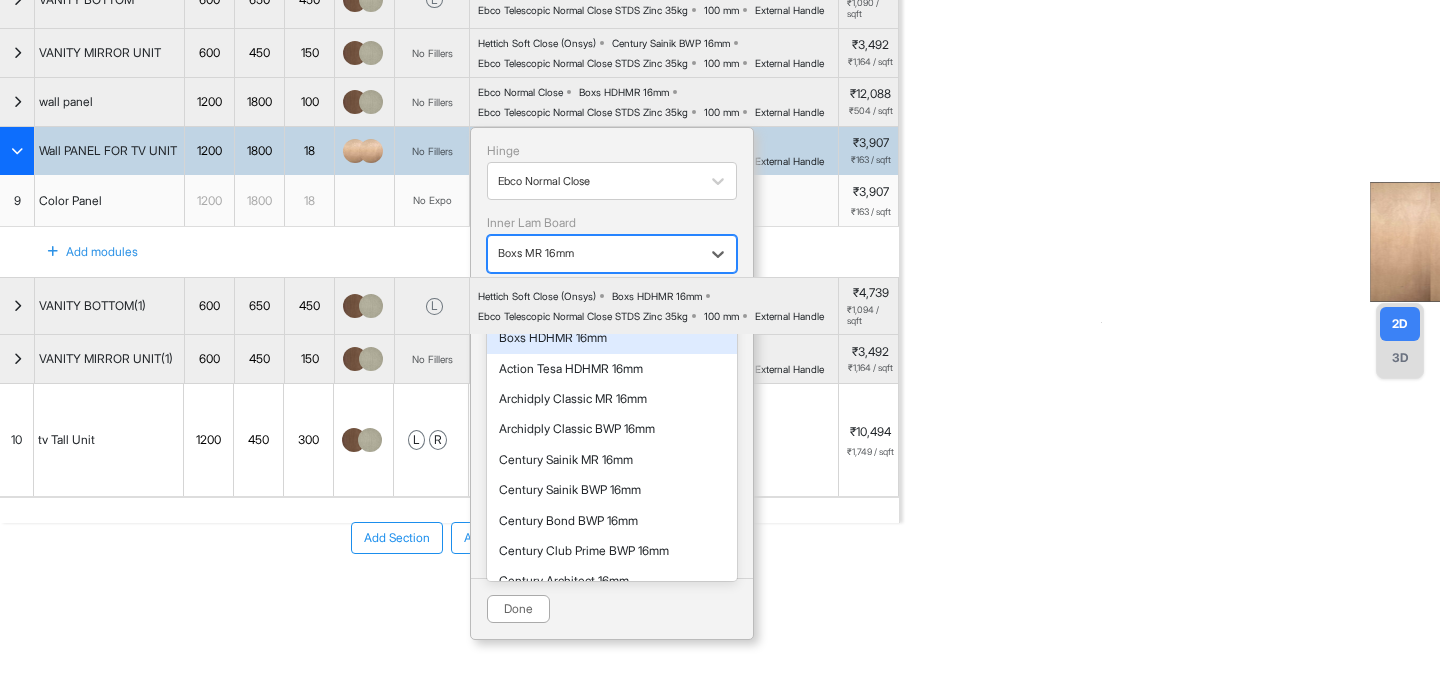 scroll, scrollTop: 84, scrollLeft: 0, axis: vertical 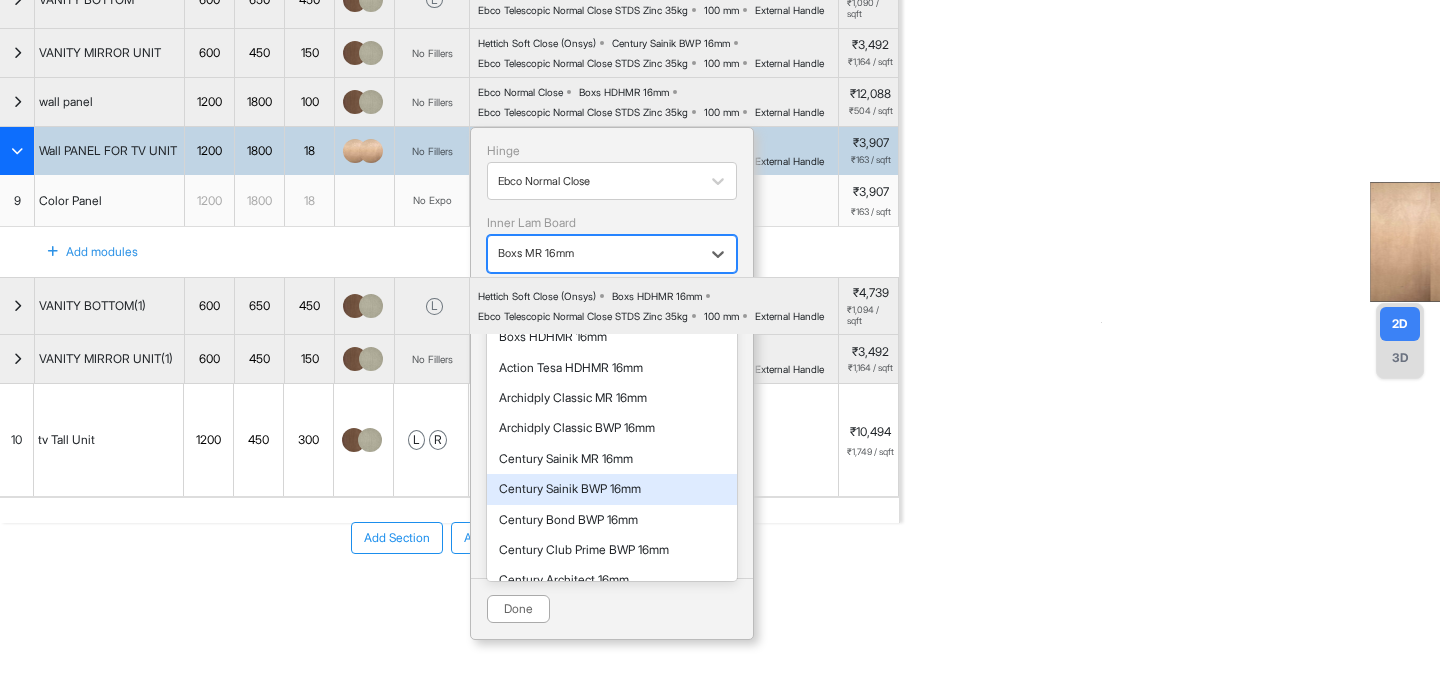 click on "Century Sainik BWP 16mm" at bounding box center [612, 489] 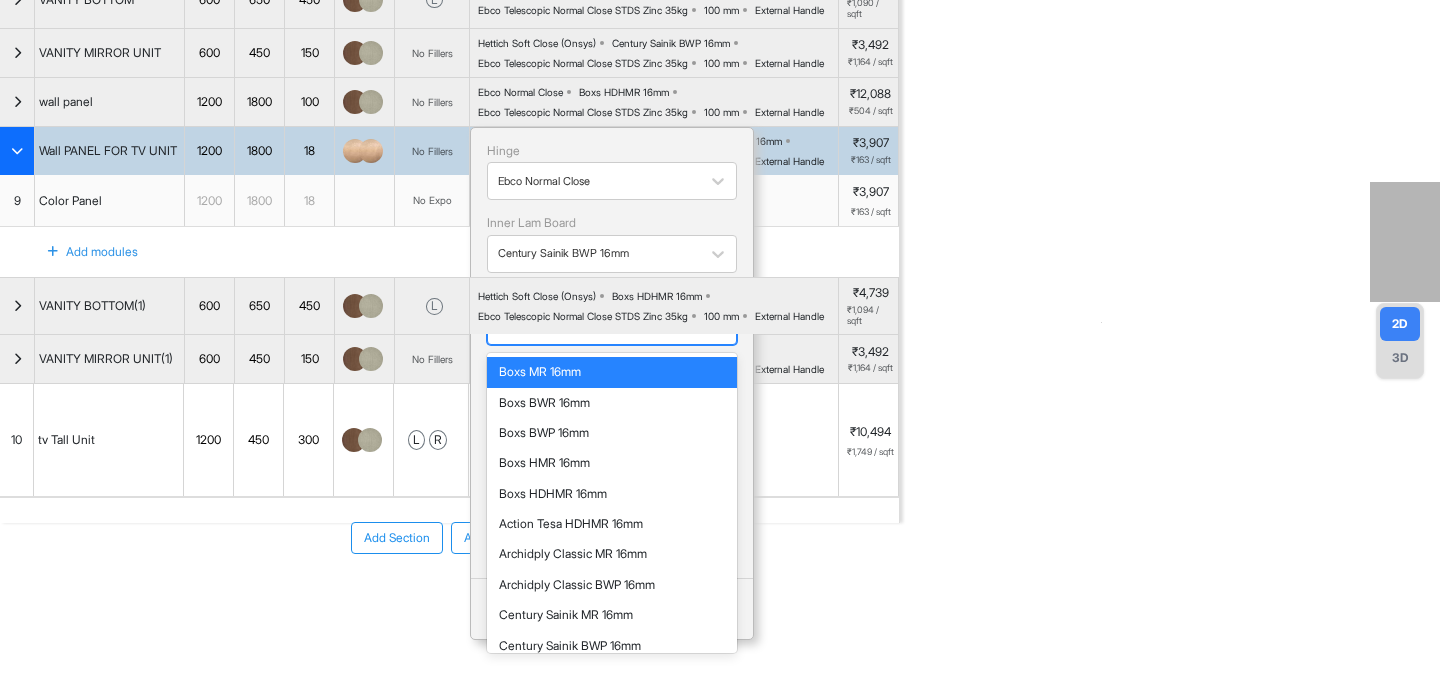 click at bounding box center [594, 326] 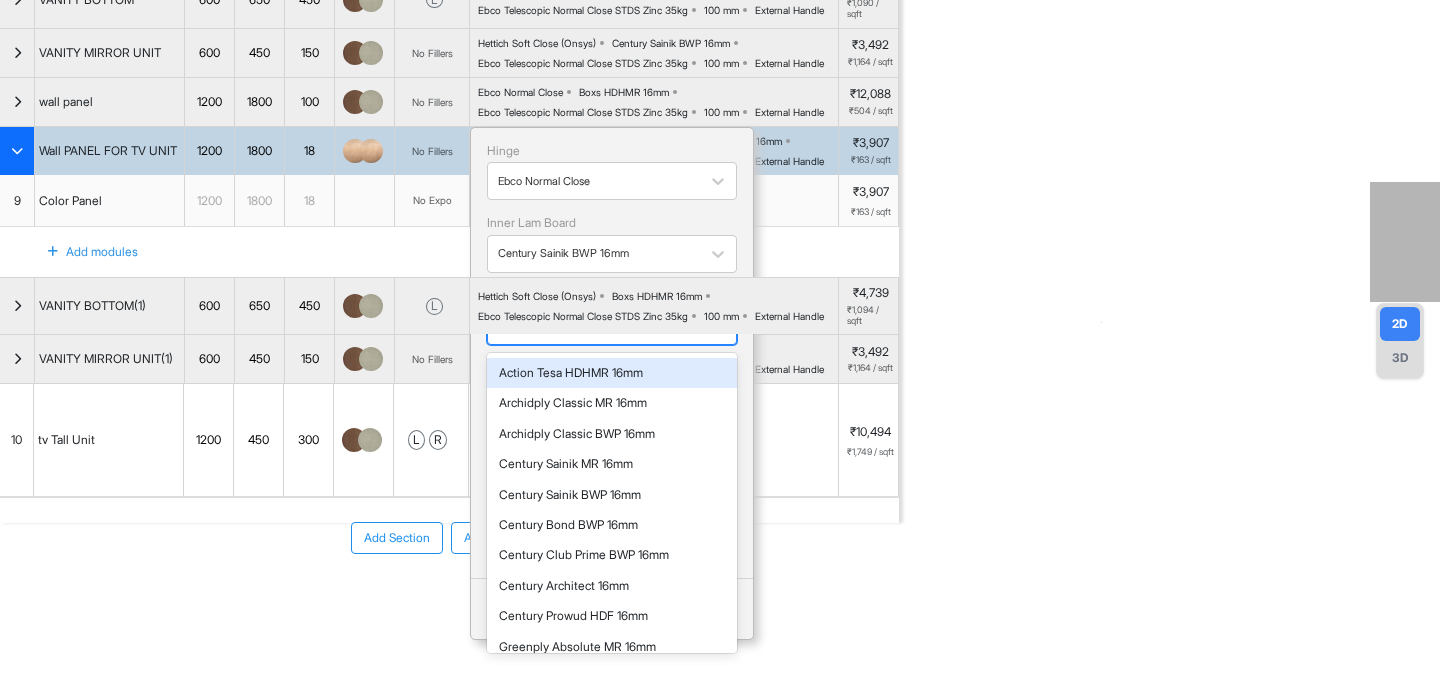 scroll, scrollTop: 264, scrollLeft: 0, axis: vertical 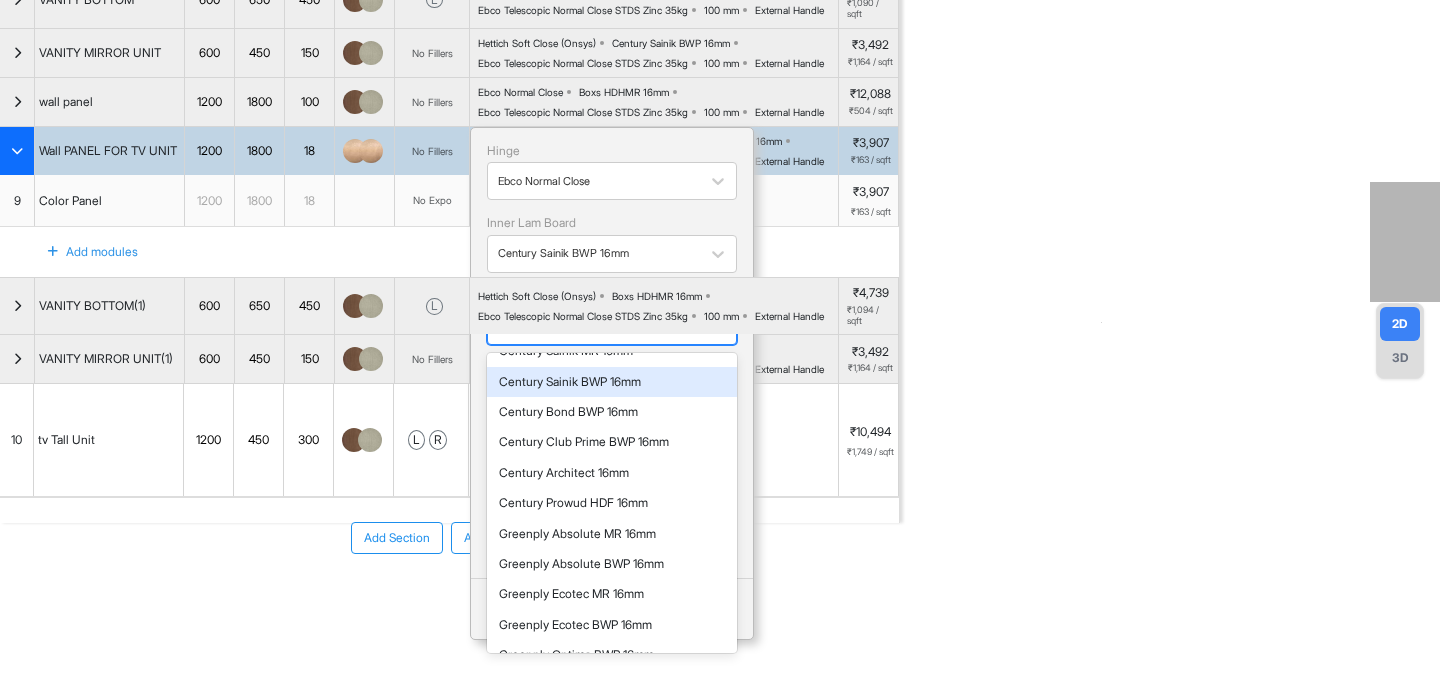 click on "Century Sainik BWP 16mm" at bounding box center (612, 382) 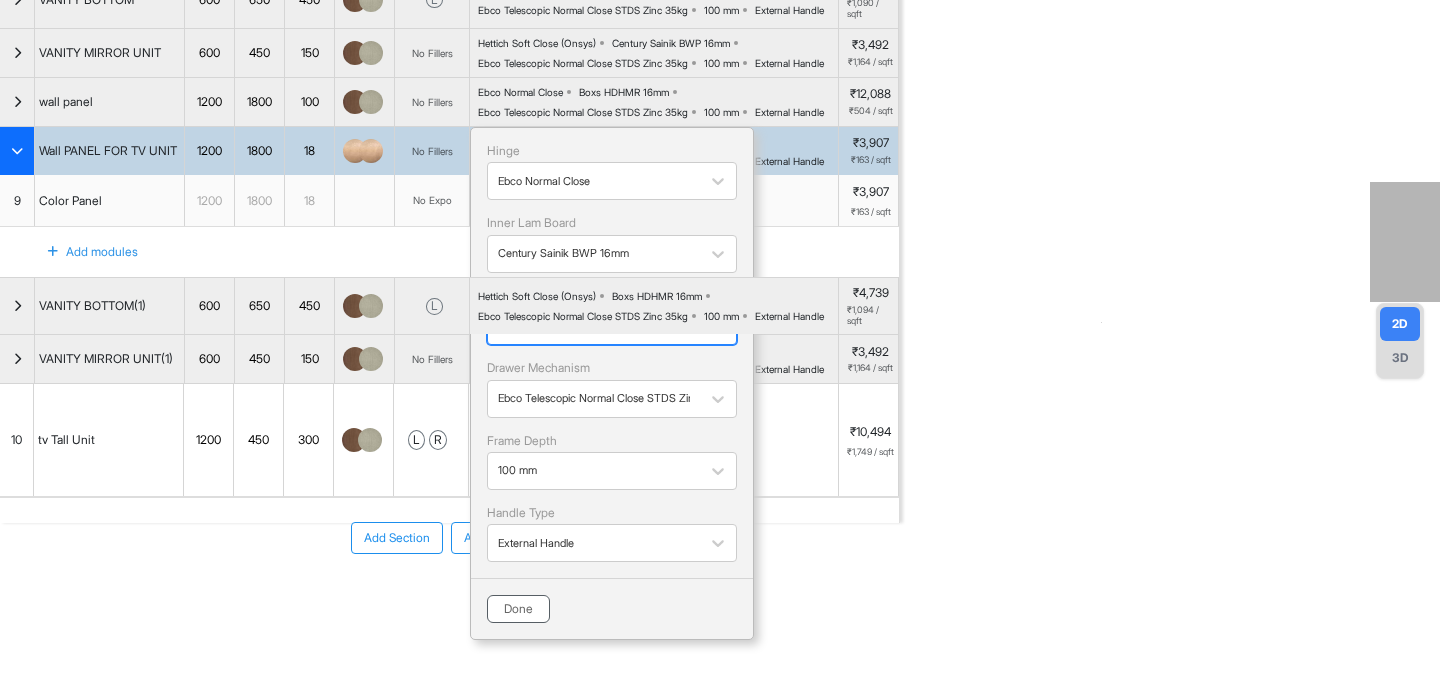 click on "Done" at bounding box center (518, 609) 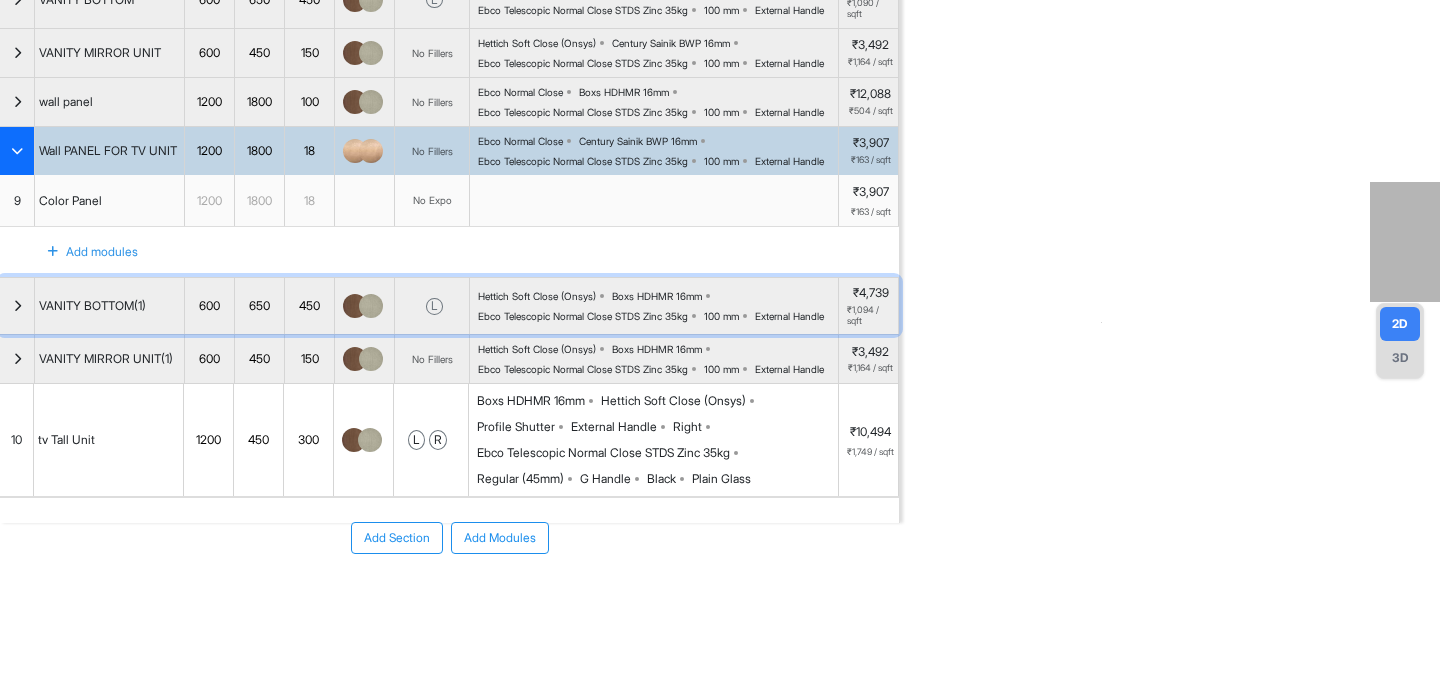 click on "Hettich Soft Close (Onsys)" at bounding box center (537, 296) 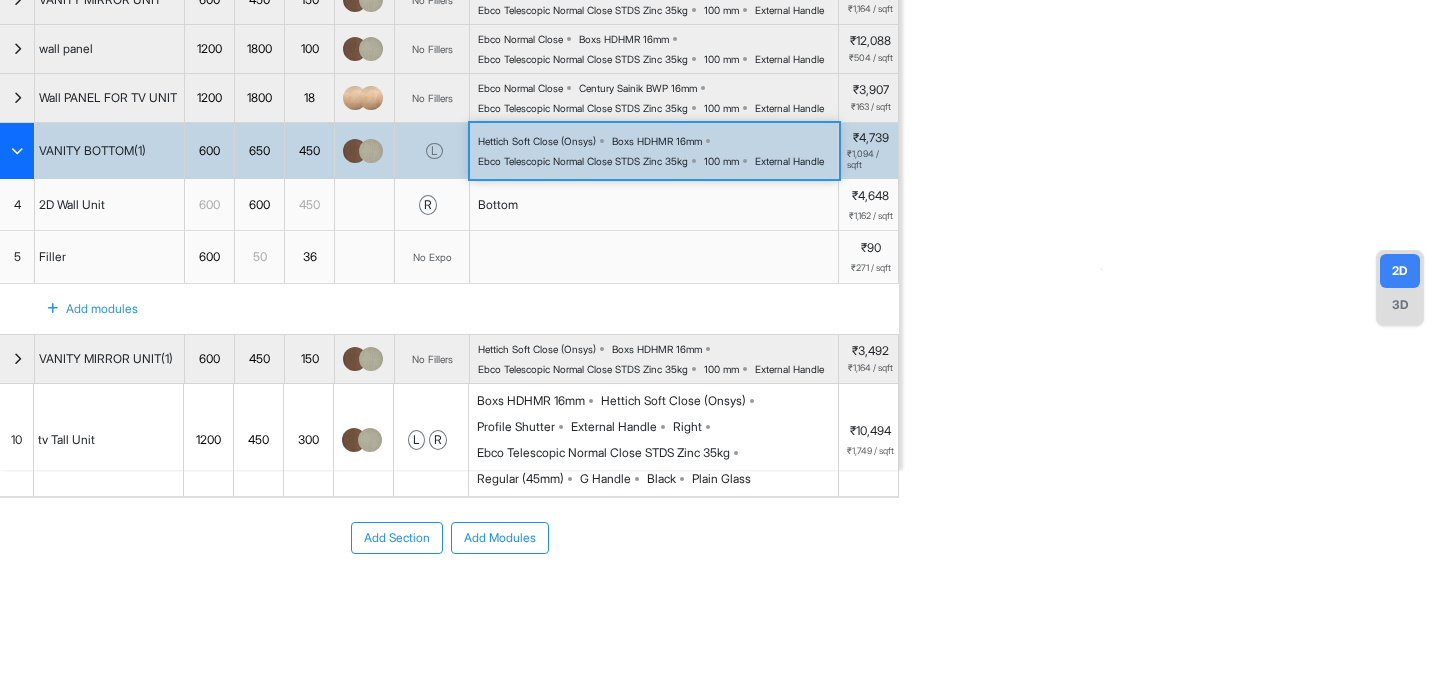 click on "Hettich Soft Close (Onsys) Boxs HDHMR 16mm Ebco Telescopic Normal Close STDS Zinc 35kg 100 mm External Handle" at bounding box center [658, 151] 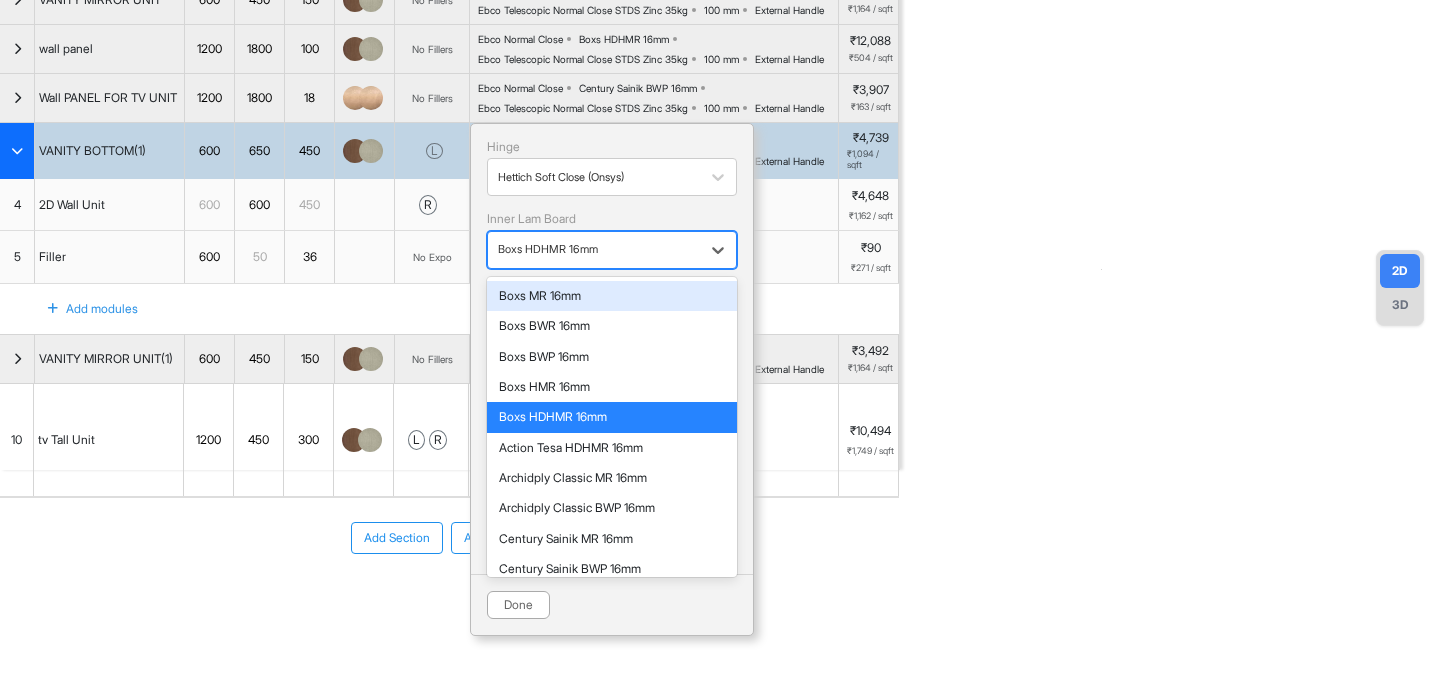 click at bounding box center (594, 250) 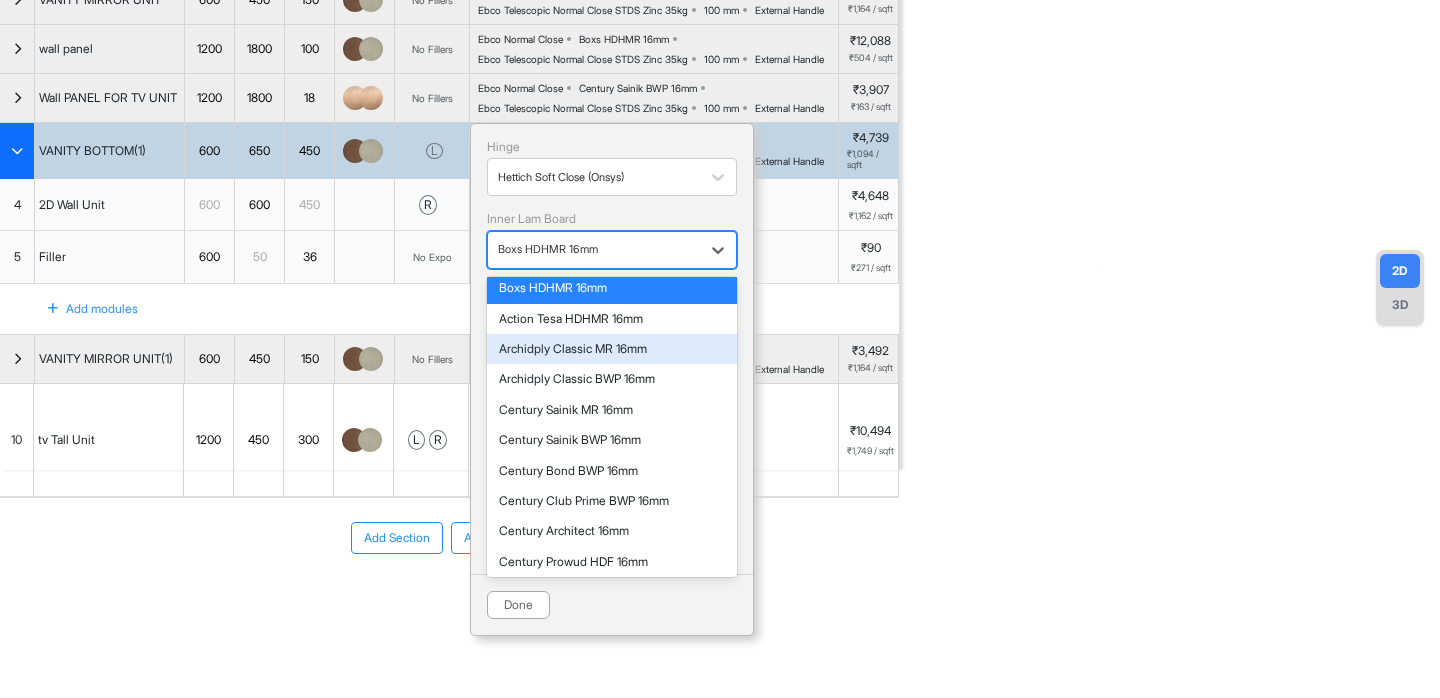 scroll, scrollTop: 136, scrollLeft: 0, axis: vertical 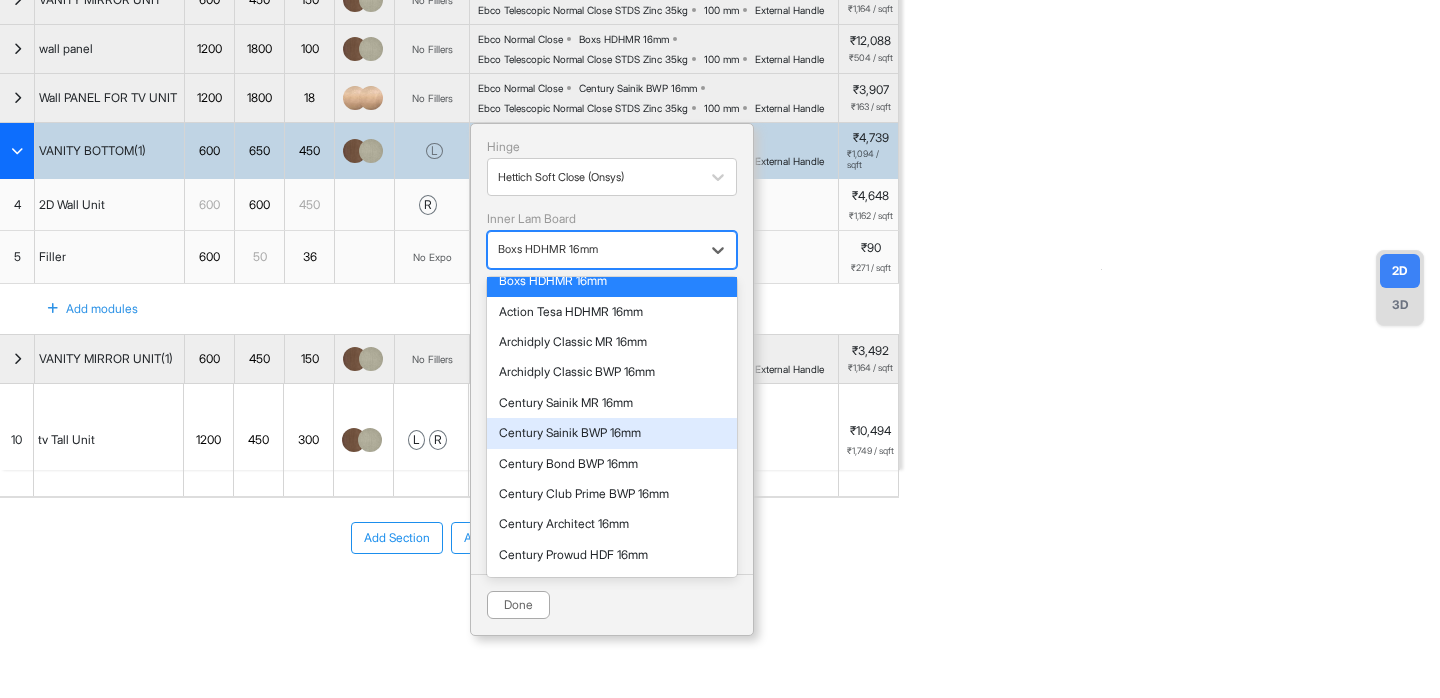 click on "Century Sainik BWP 16mm" at bounding box center [612, 433] 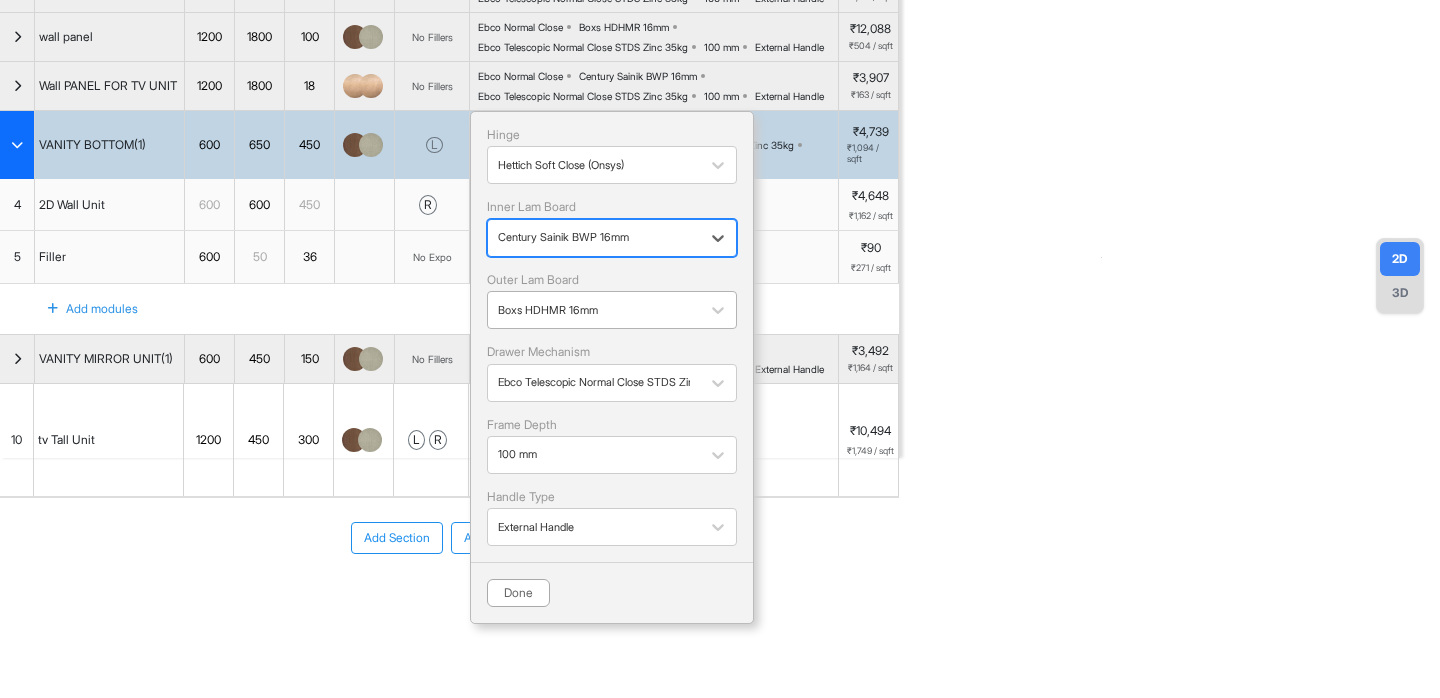 click at bounding box center (594, 310) 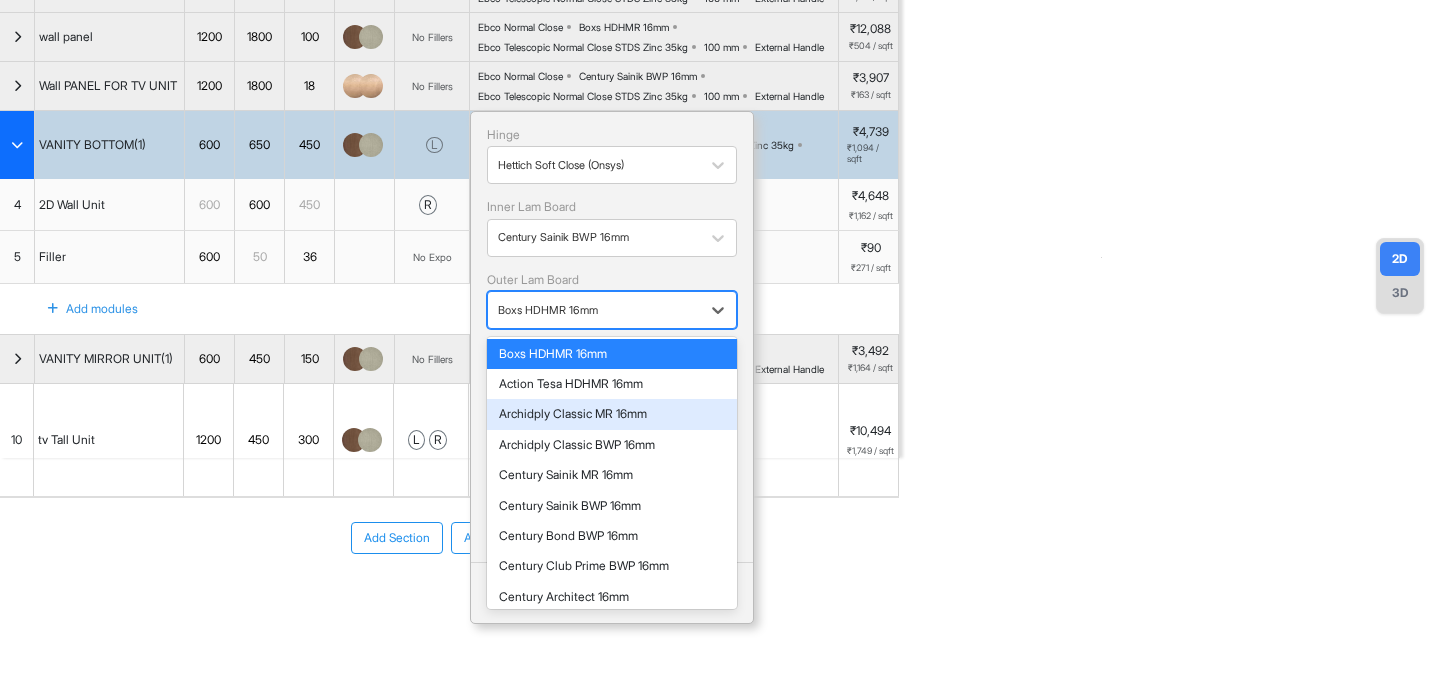scroll, scrollTop: 134, scrollLeft: 0, axis: vertical 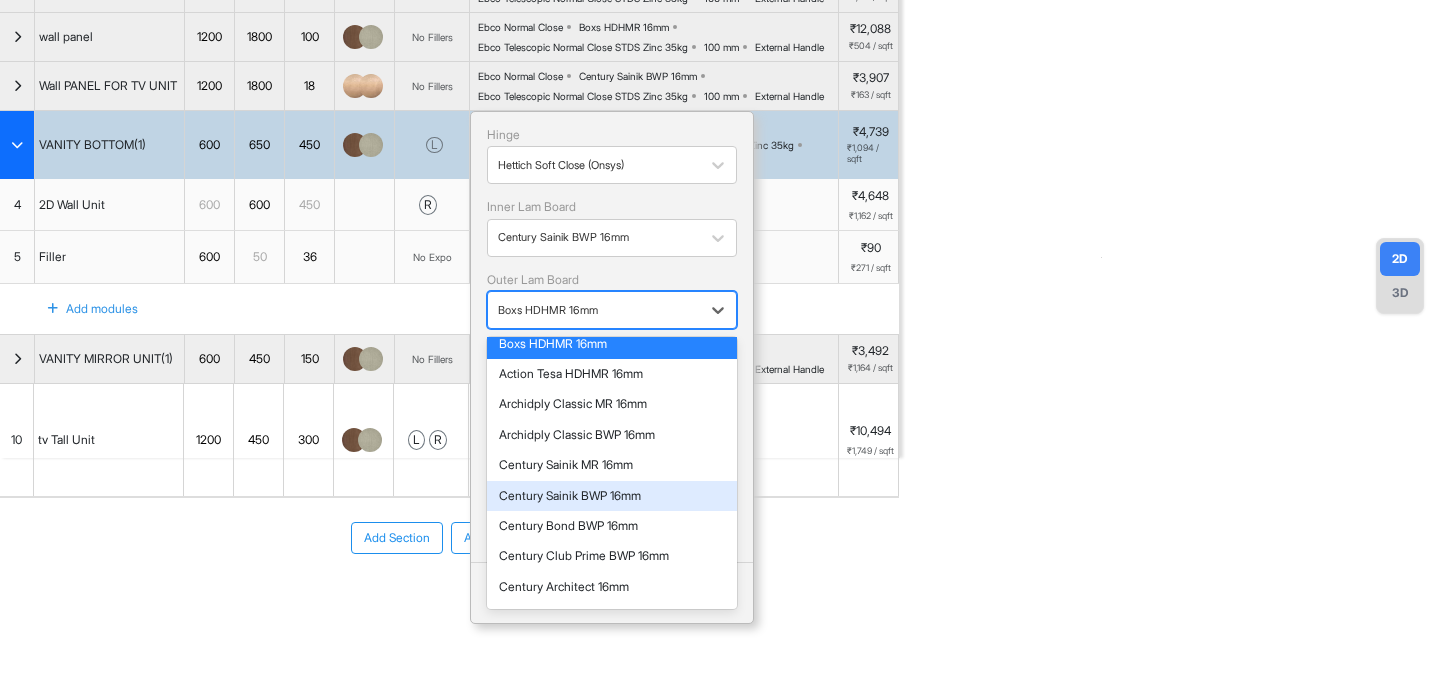 click on "Century Sainik BWP 16mm" at bounding box center (612, 496) 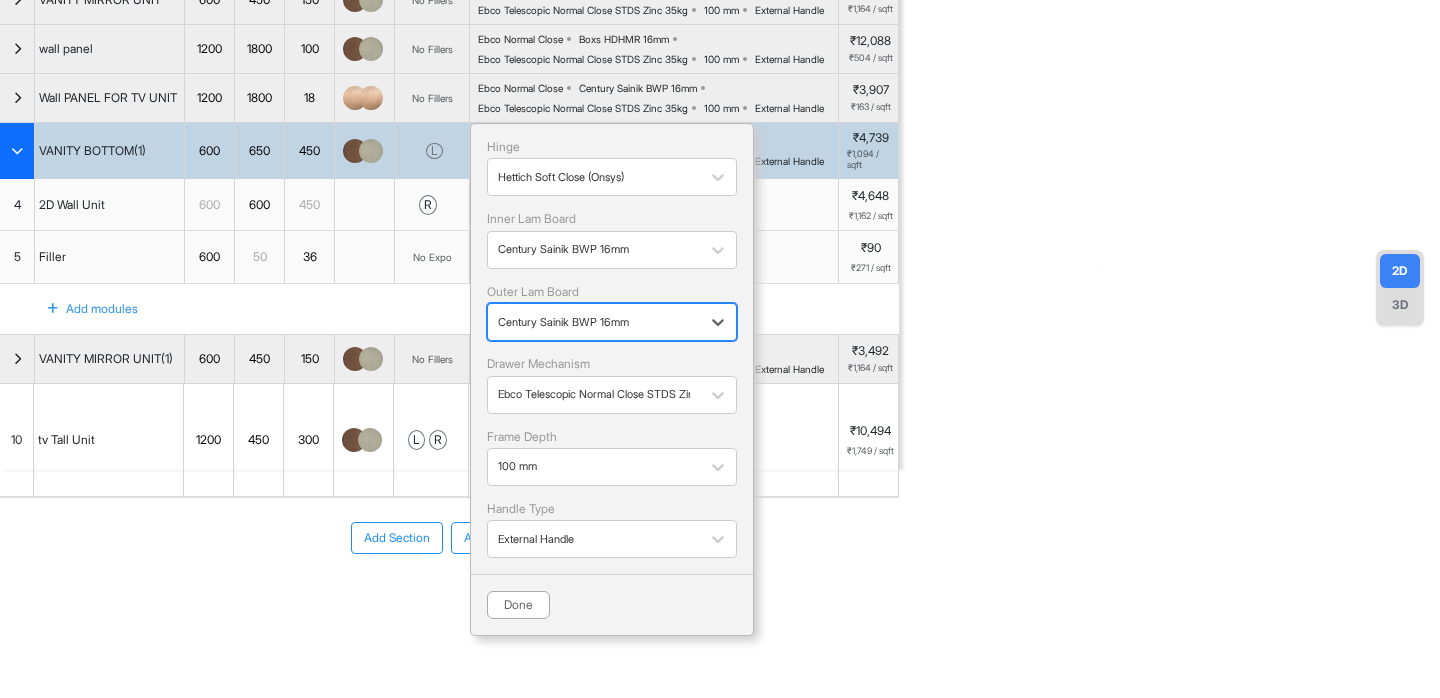 scroll, scrollTop: 369, scrollLeft: 0, axis: vertical 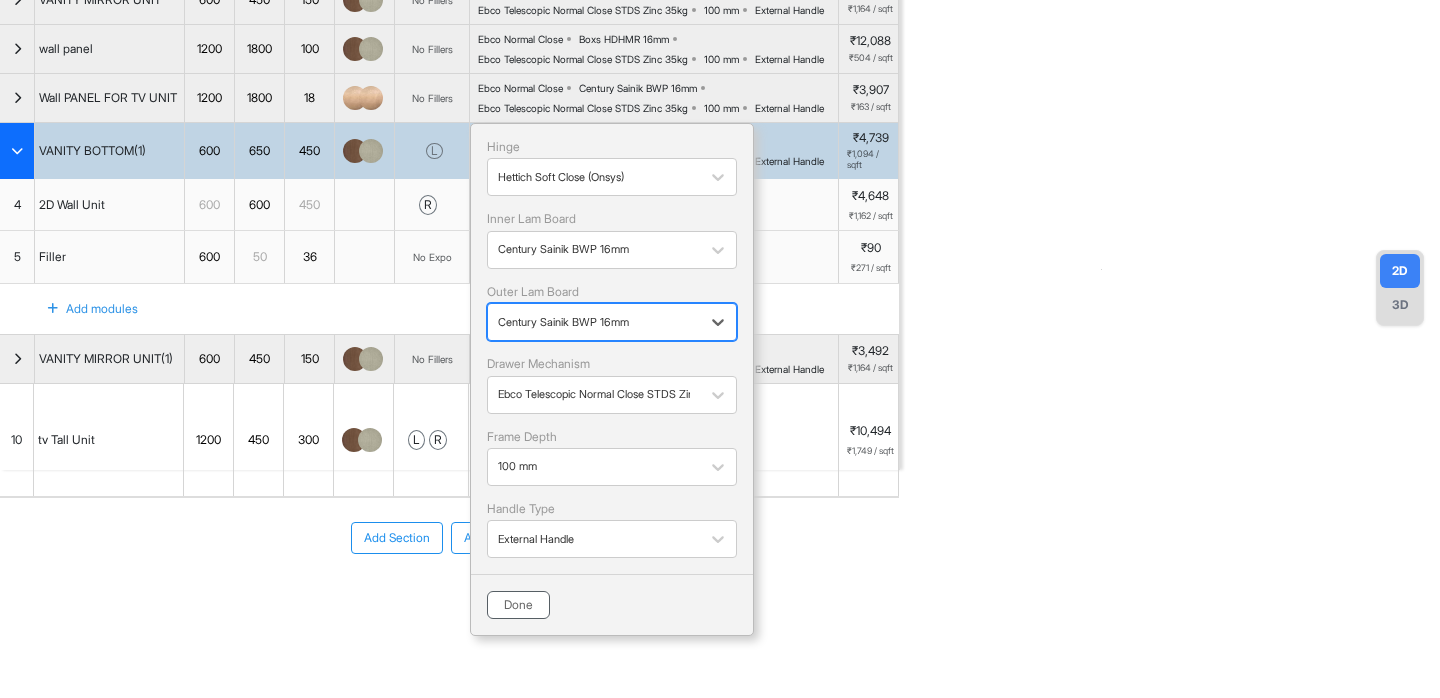 click on "Done" at bounding box center (518, 605) 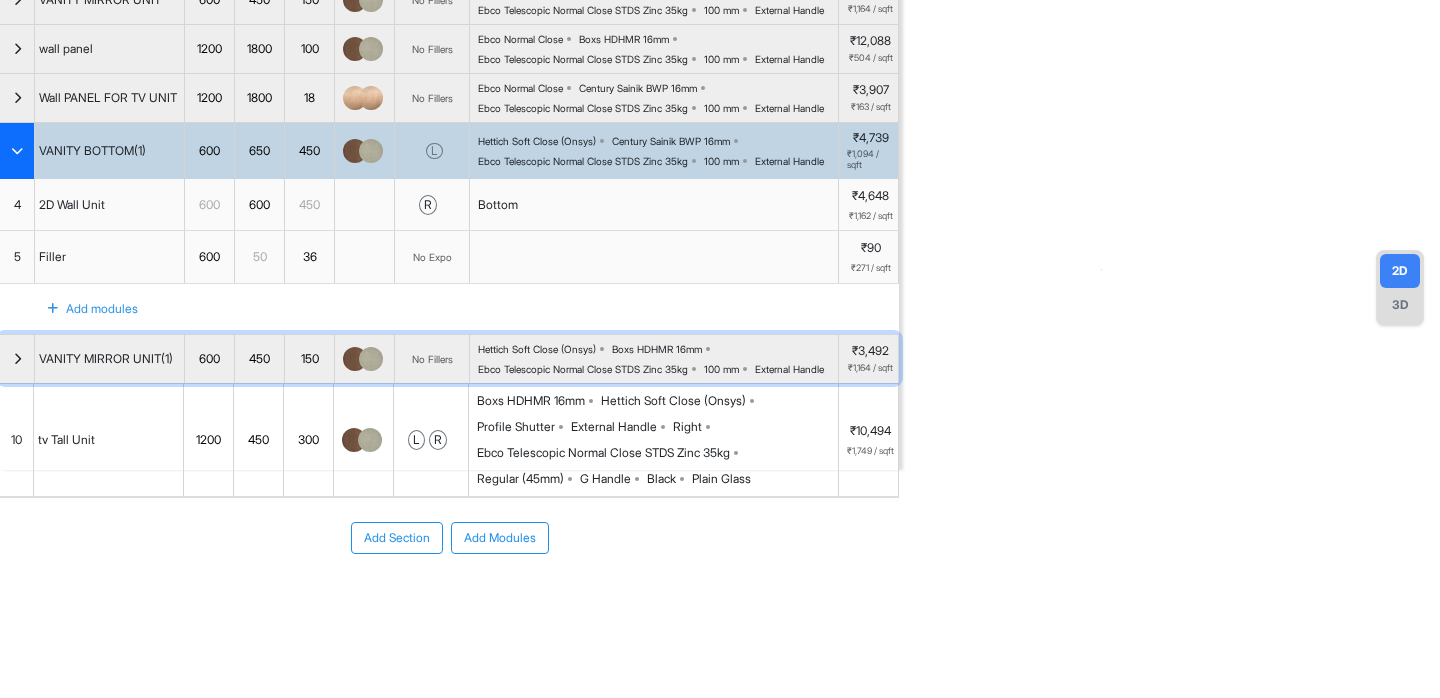 click on "Ebco Telescopic Normal Close STDS Zinc 35kg" at bounding box center (583, 369) 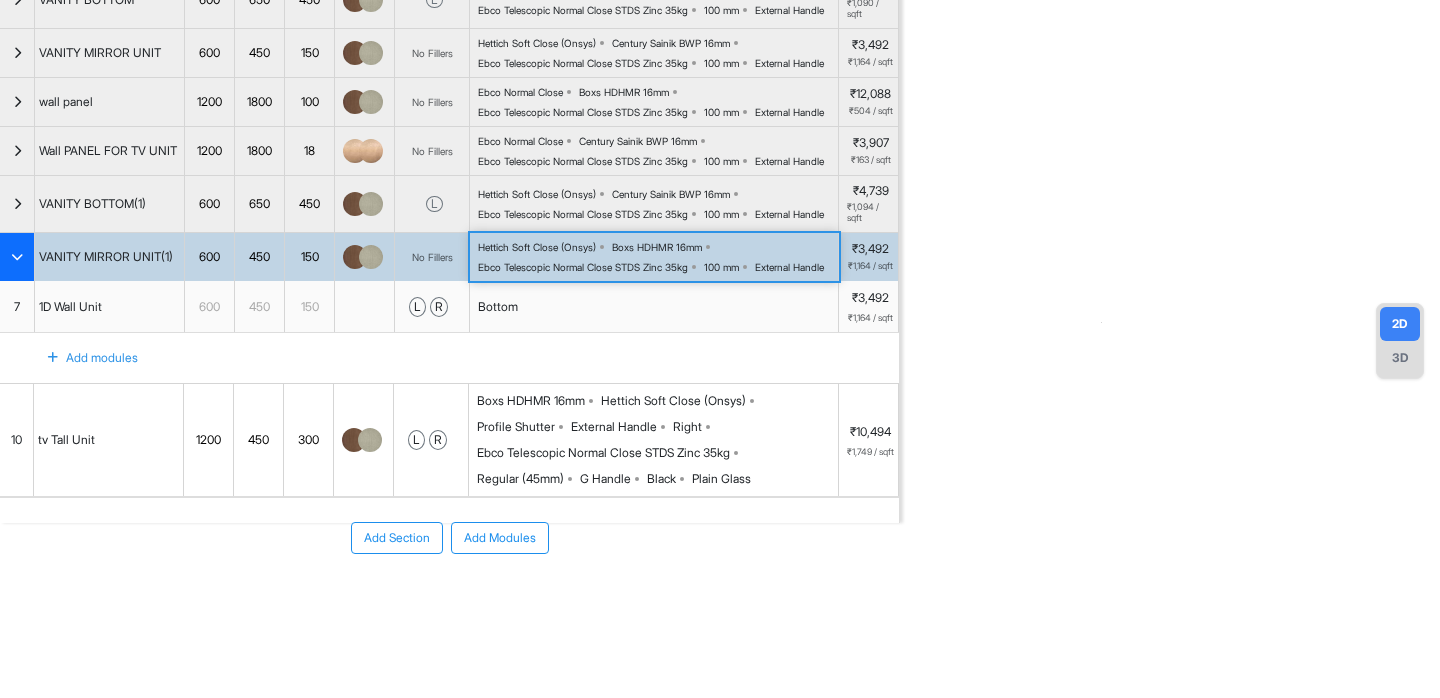 scroll, scrollTop: 355, scrollLeft: 0, axis: vertical 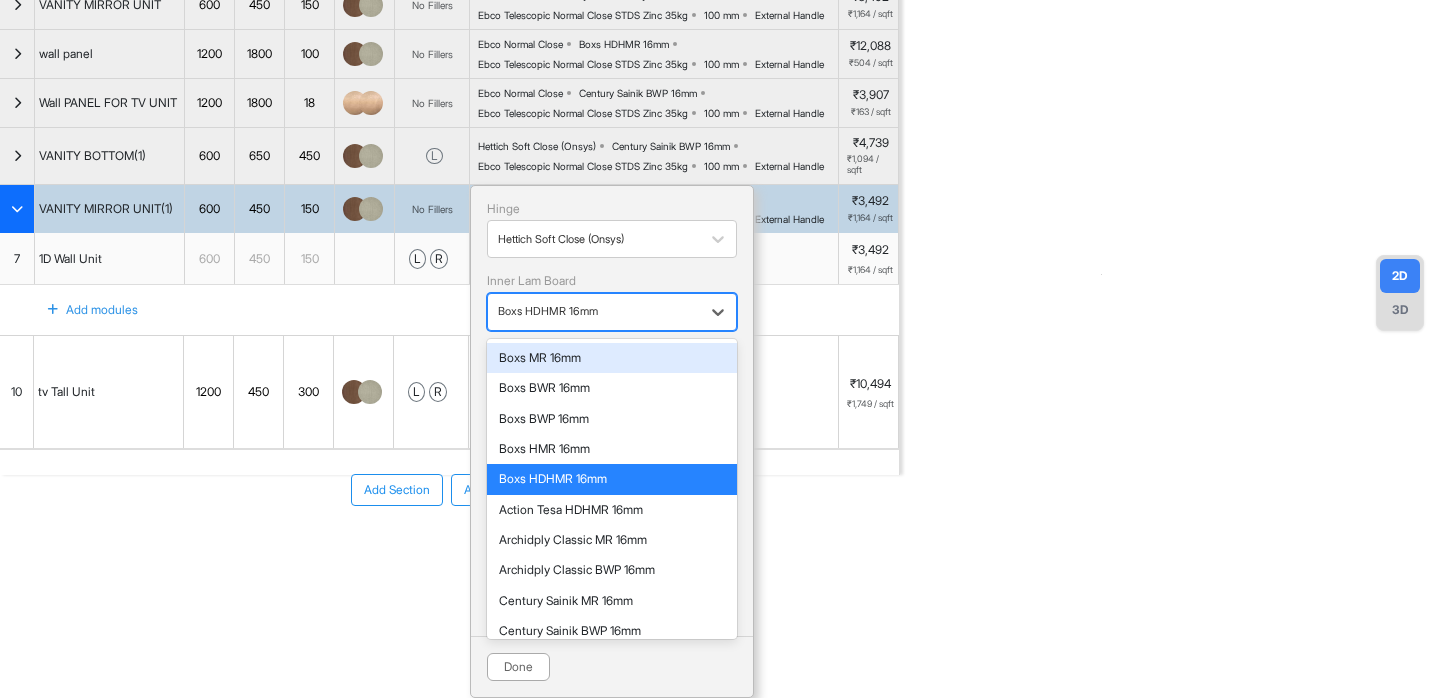 click at bounding box center (594, 312) 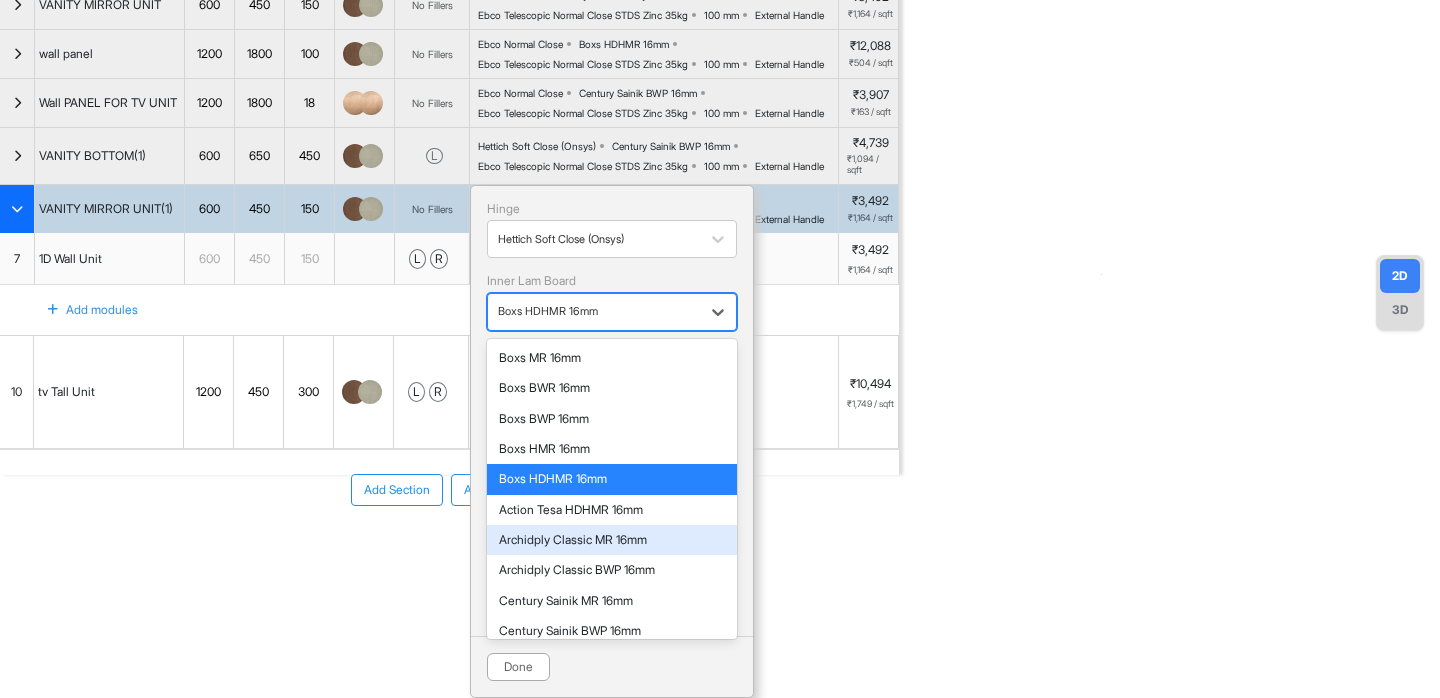 scroll, scrollTop: 76, scrollLeft: 0, axis: vertical 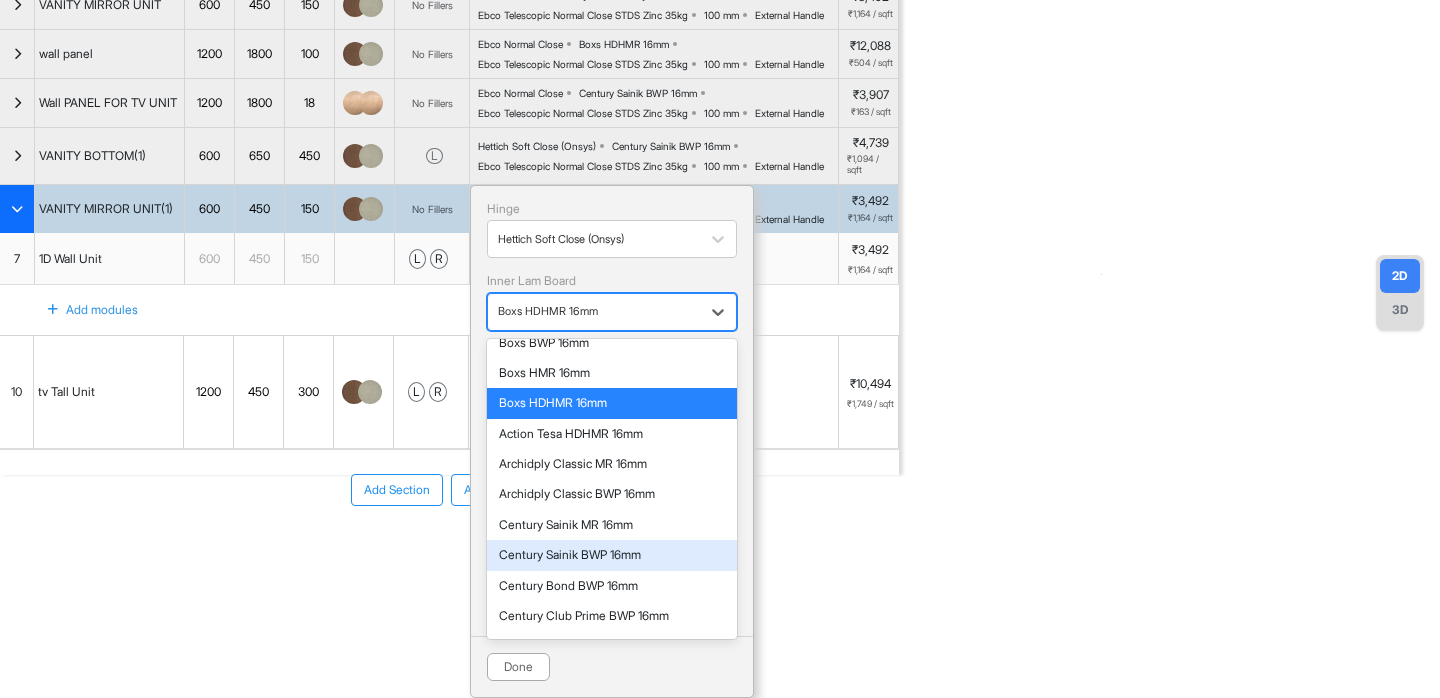 click on "Century Sainik BWP 16mm" at bounding box center [612, 555] 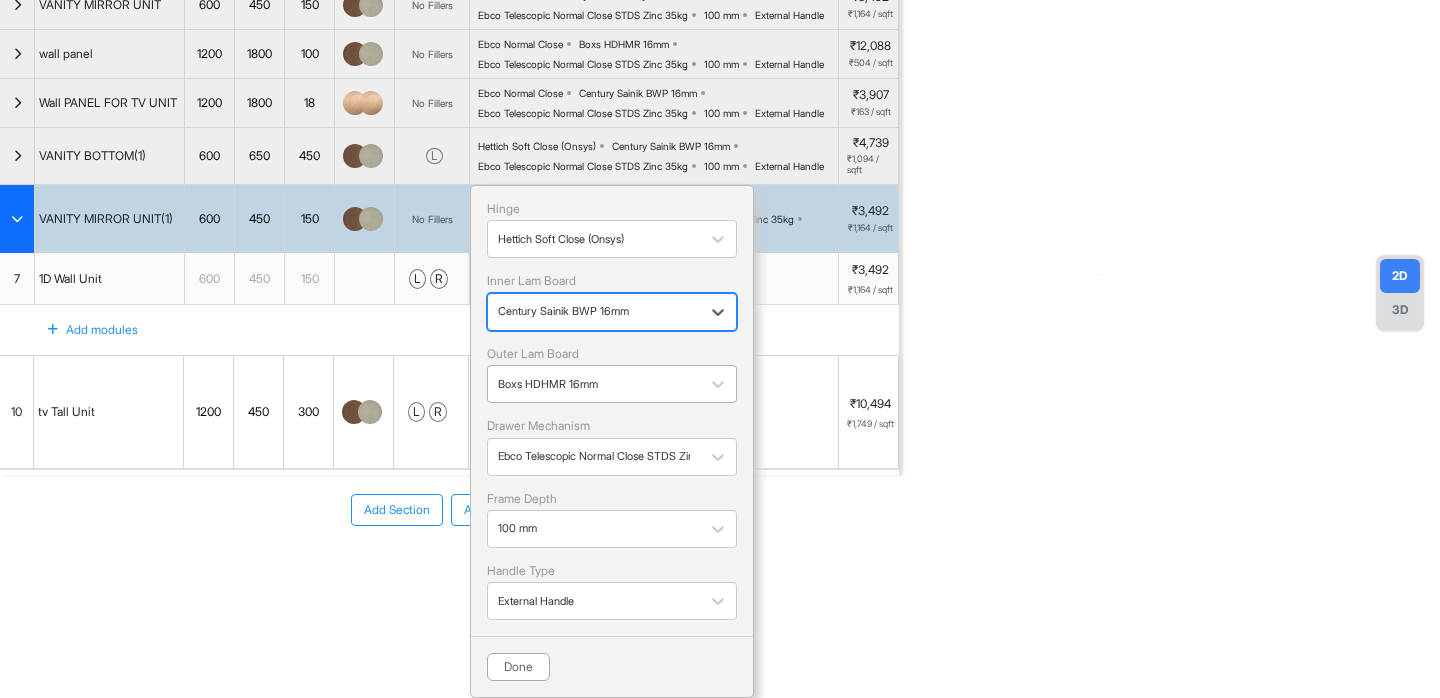 click at bounding box center (594, 384) 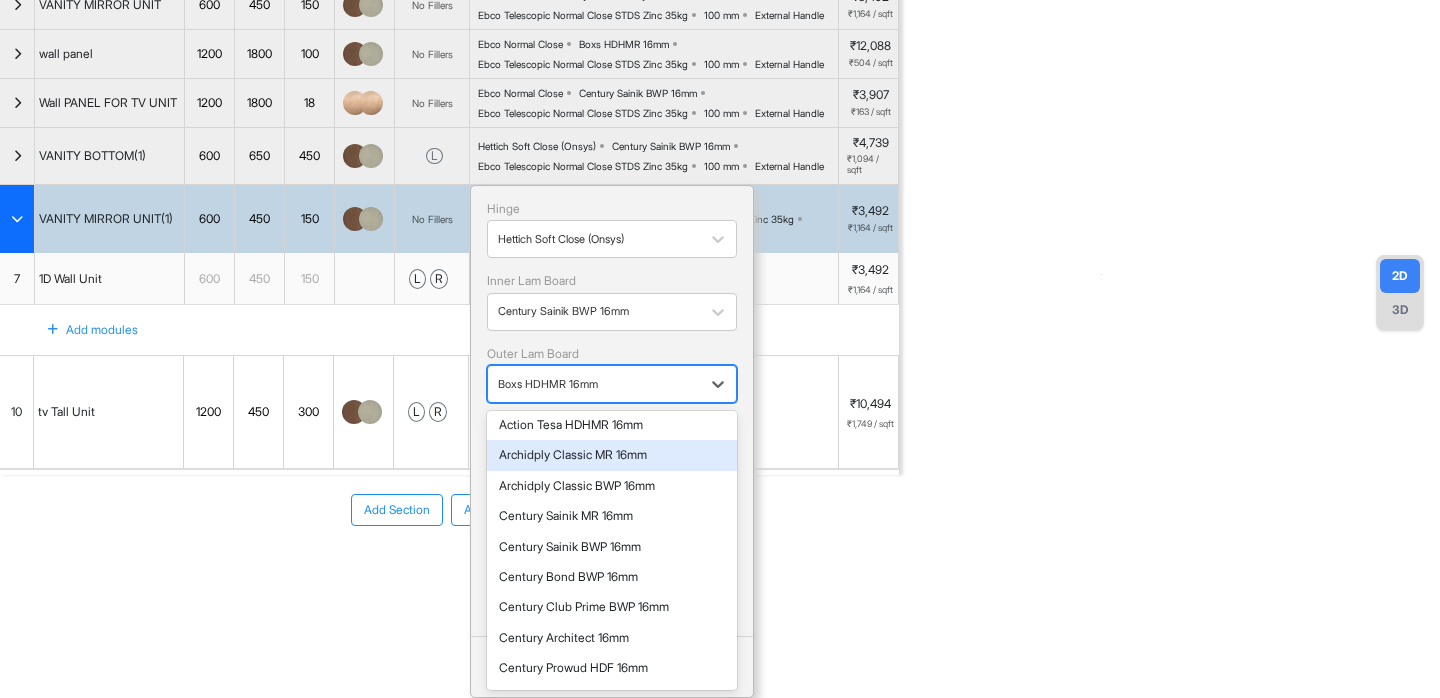 scroll, scrollTop: 160, scrollLeft: 0, axis: vertical 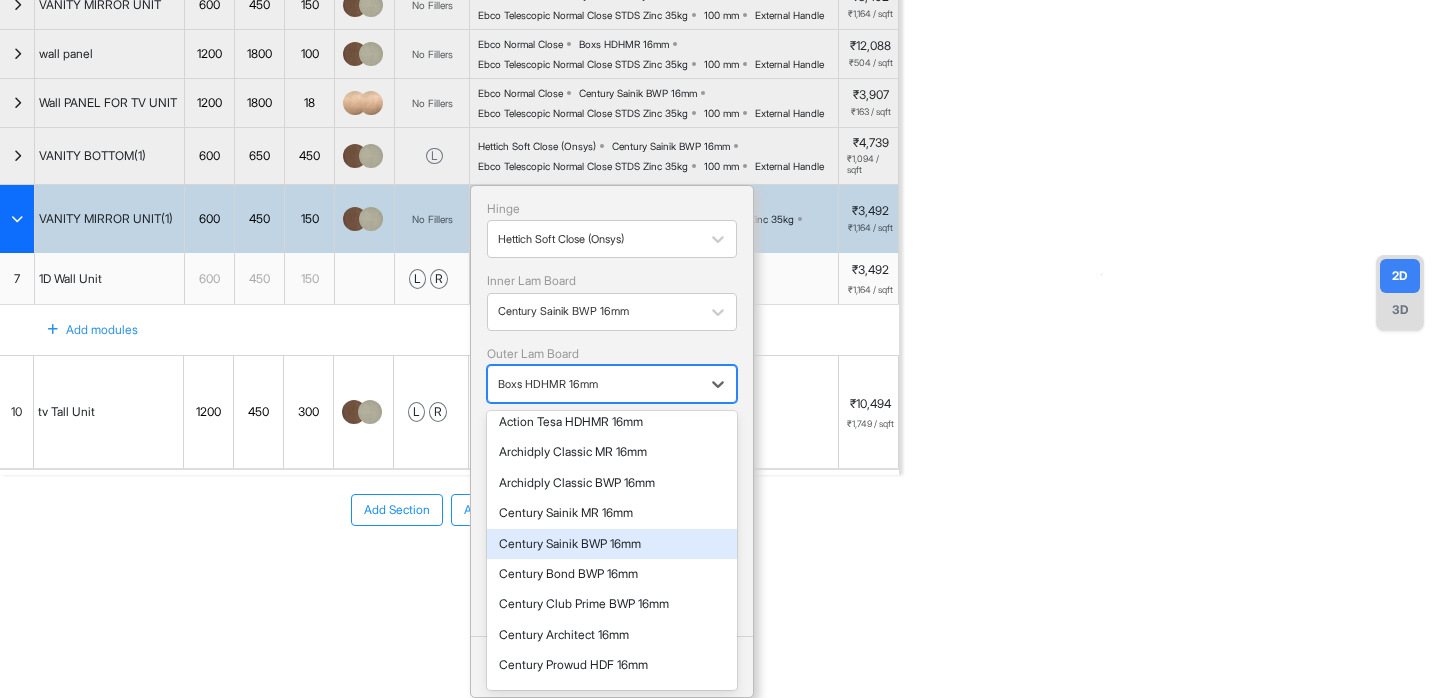 click on "Century Sainik BWP 16mm" at bounding box center [612, 544] 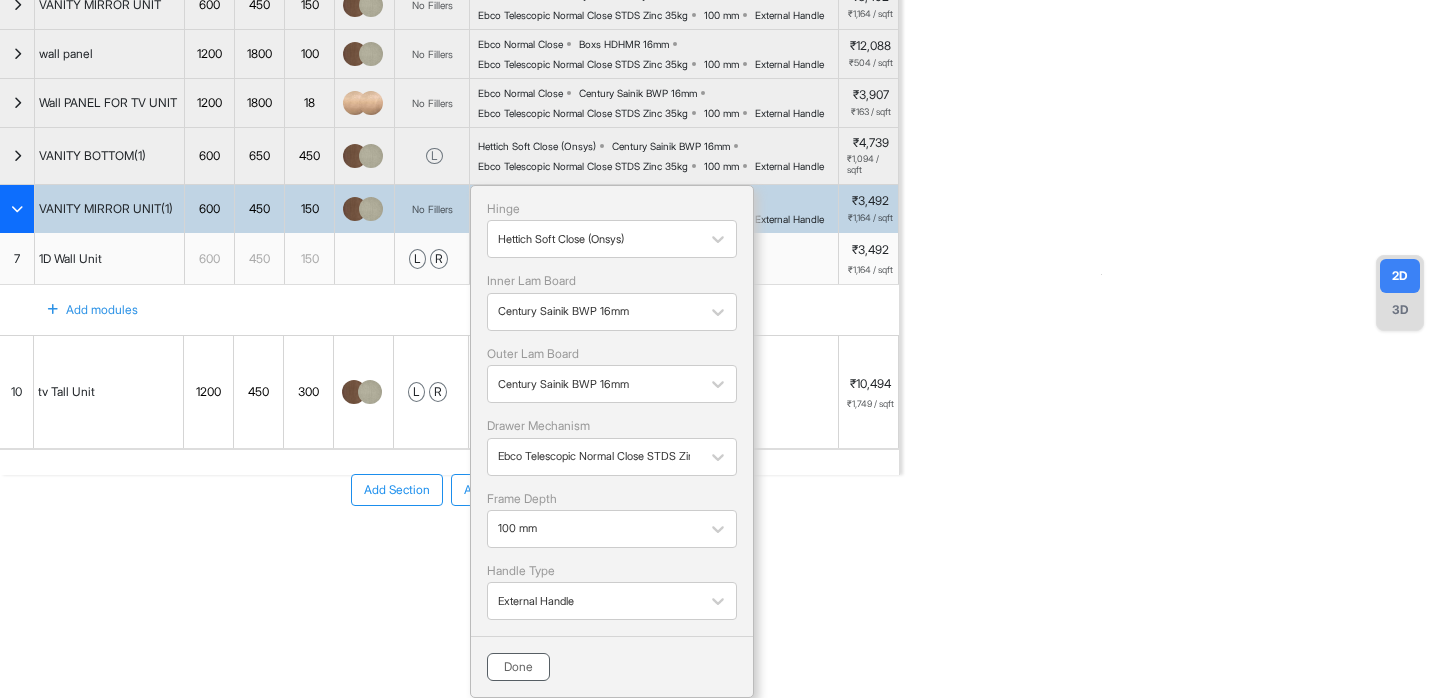 click on "Done" at bounding box center (518, 667) 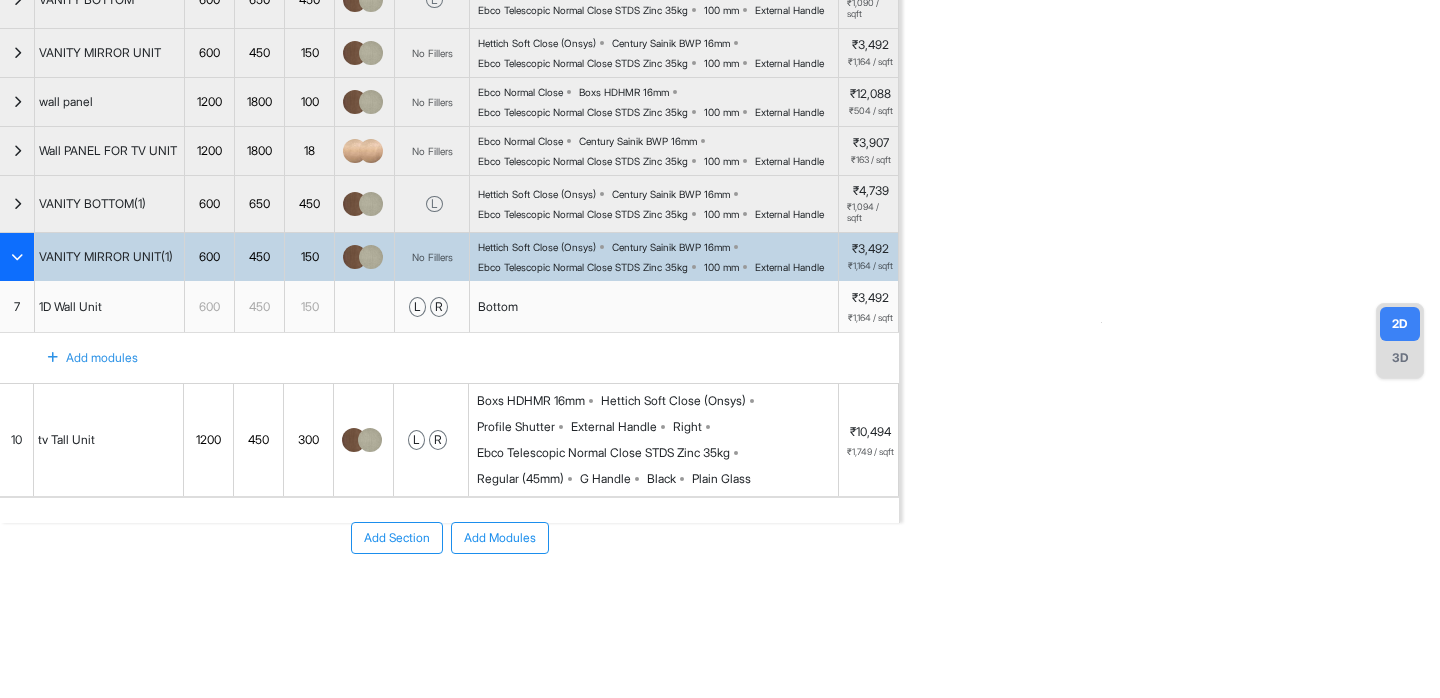 click on "Boxs HDHMR 16mm Hettich Soft Close (Onsys) Profile Shutter External Handle Right Ebco Telescopic Normal Close STDS Zinc 35kg Regular (45mm) G Handle Black Plain Glass" at bounding box center [657, 440] 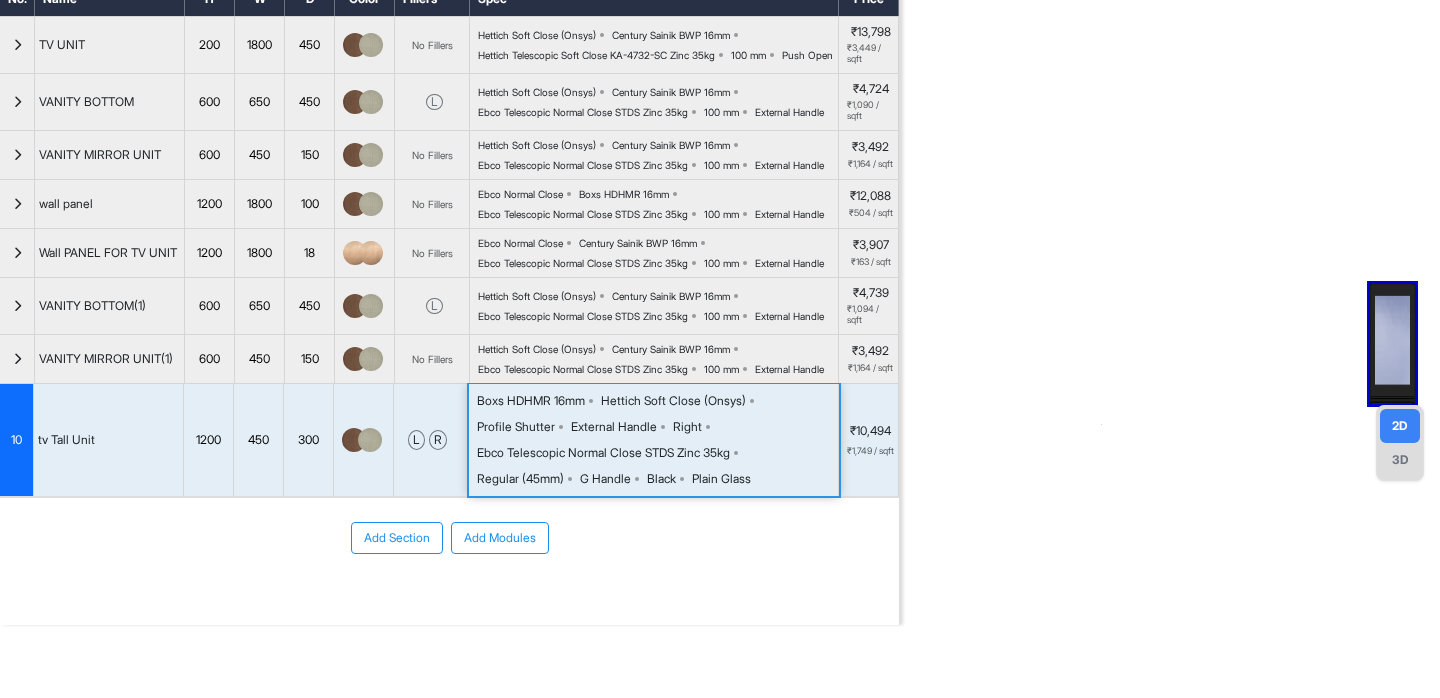 click on "Boxs HDHMR 16mm Hettich Soft Close (Onsys) Profile Shutter External Handle Right Ebco Telescopic Normal Close STDS Zinc 35kg Regular (45mm) G Handle Black Plain Glass" at bounding box center [657, 440] 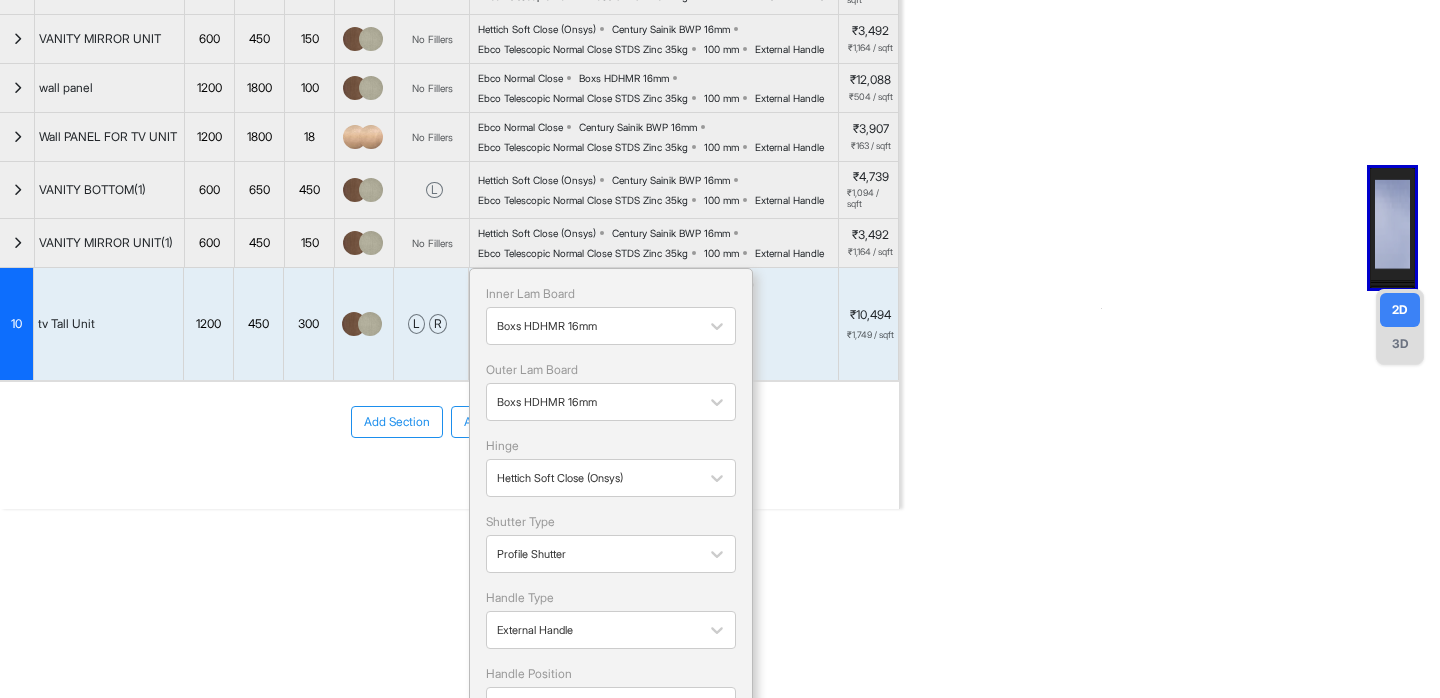 scroll, scrollTop: 369, scrollLeft: 0, axis: vertical 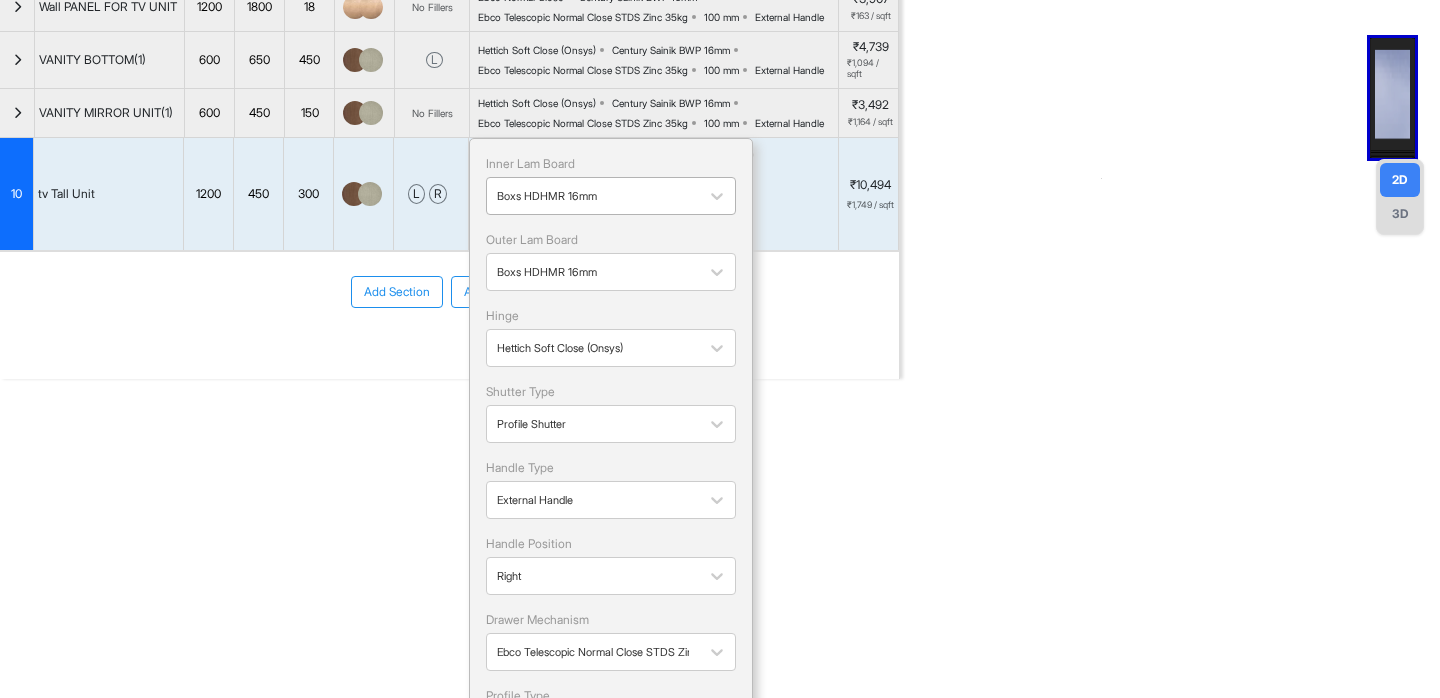 click at bounding box center [593, 196] 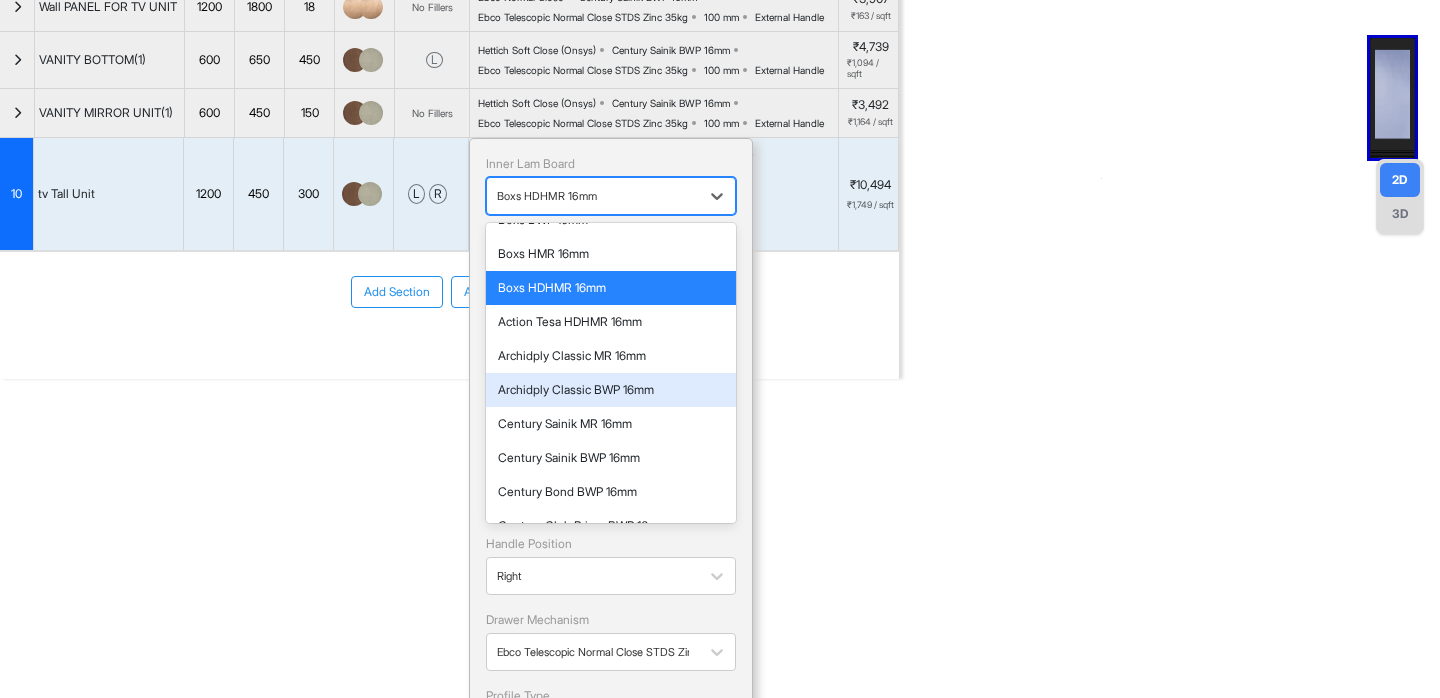 scroll, scrollTop: 124, scrollLeft: 0, axis: vertical 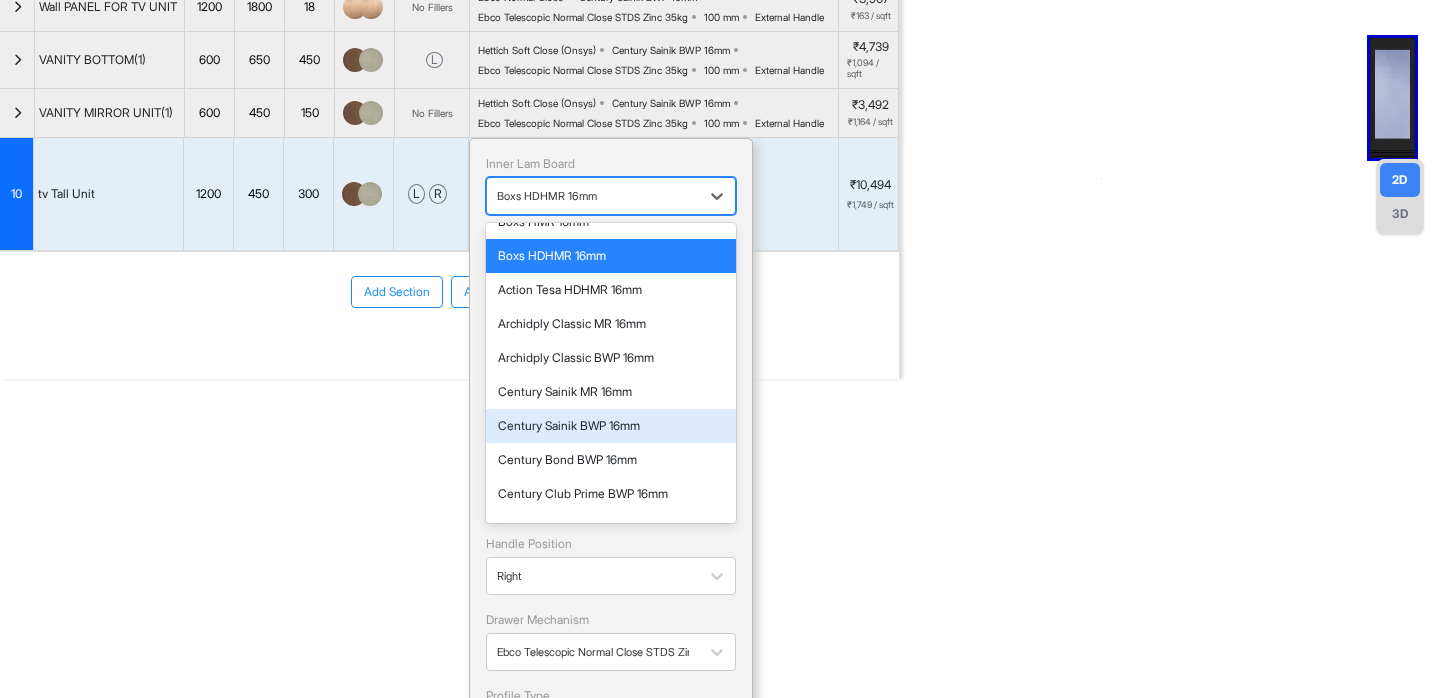 click on "Century Sainik BWP 16mm" at bounding box center [611, 426] 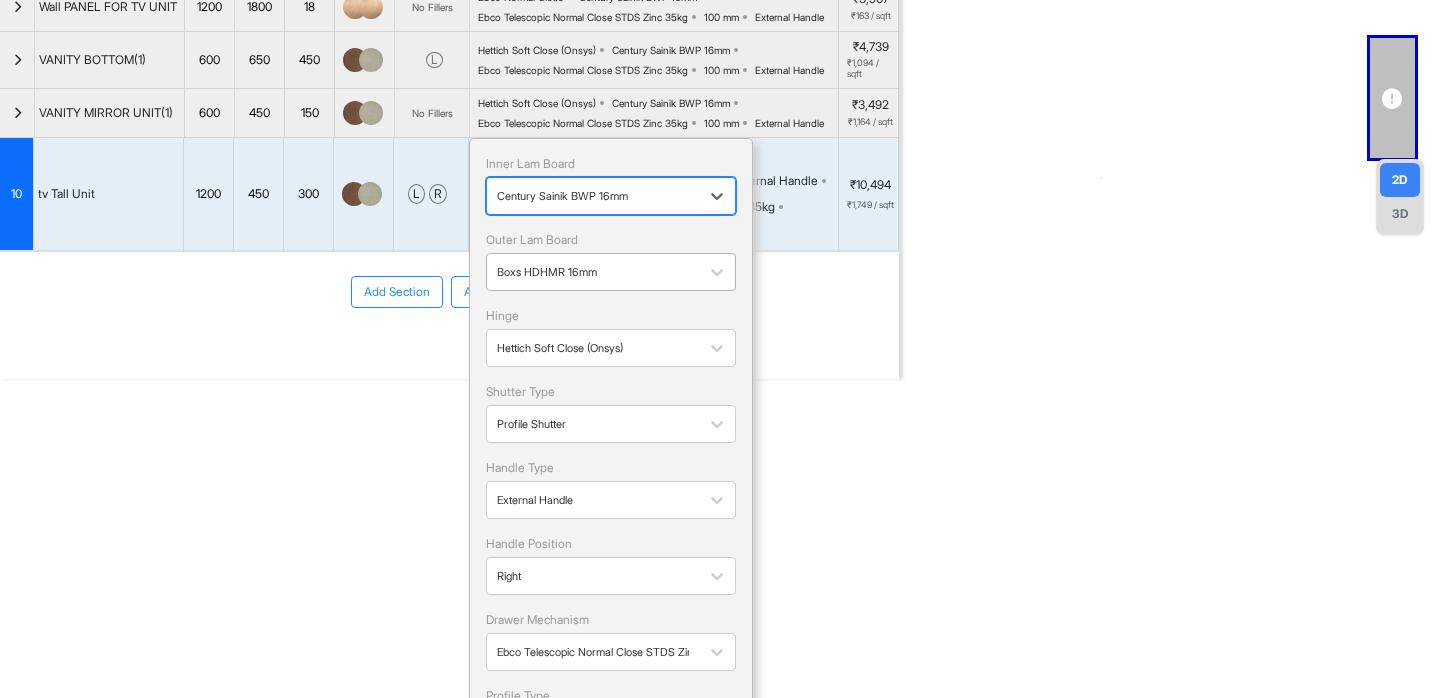 click on "Boxs HDHMR 16mm" at bounding box center [593, 271] 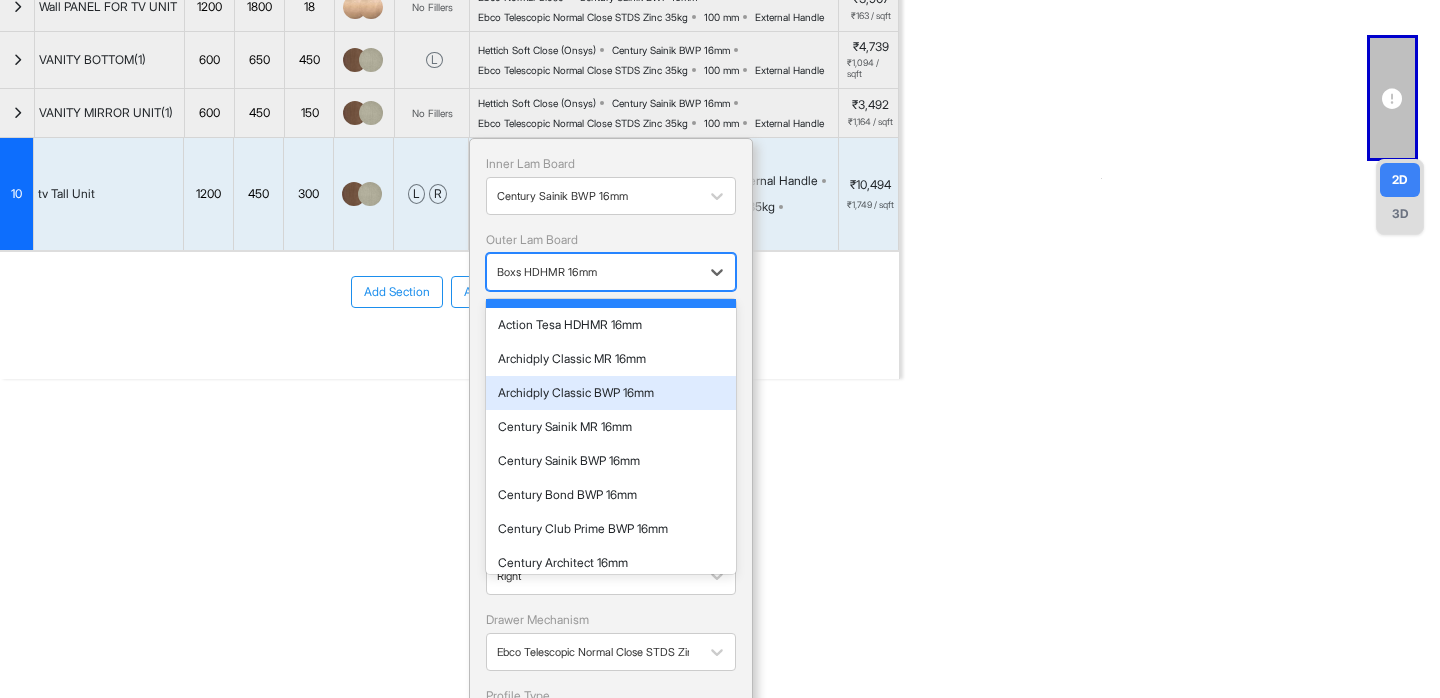 scroll, scrollTop: 173, scrollLeft: 0, axis: vertical 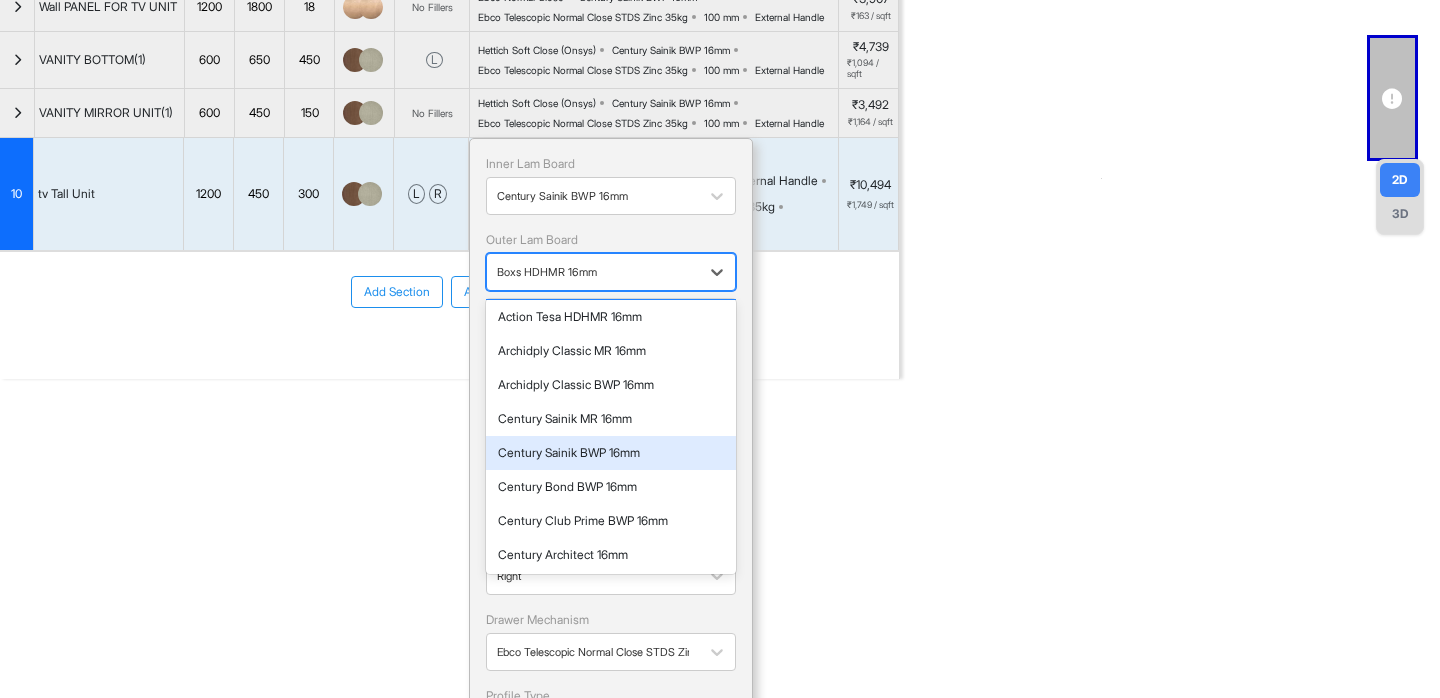 click on "Century Sainik BWP 16mm" at bounding box center [611, 453] 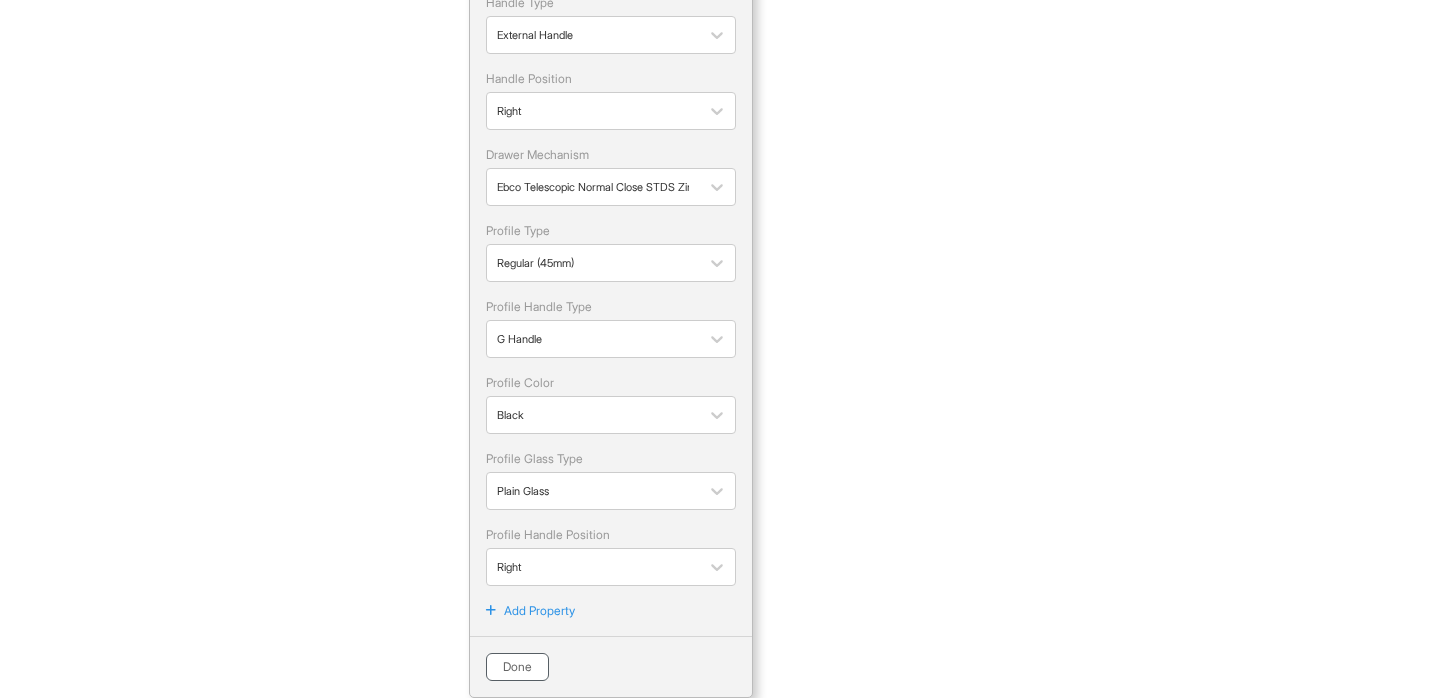 click on "Done" at bounding box center [517, 667] 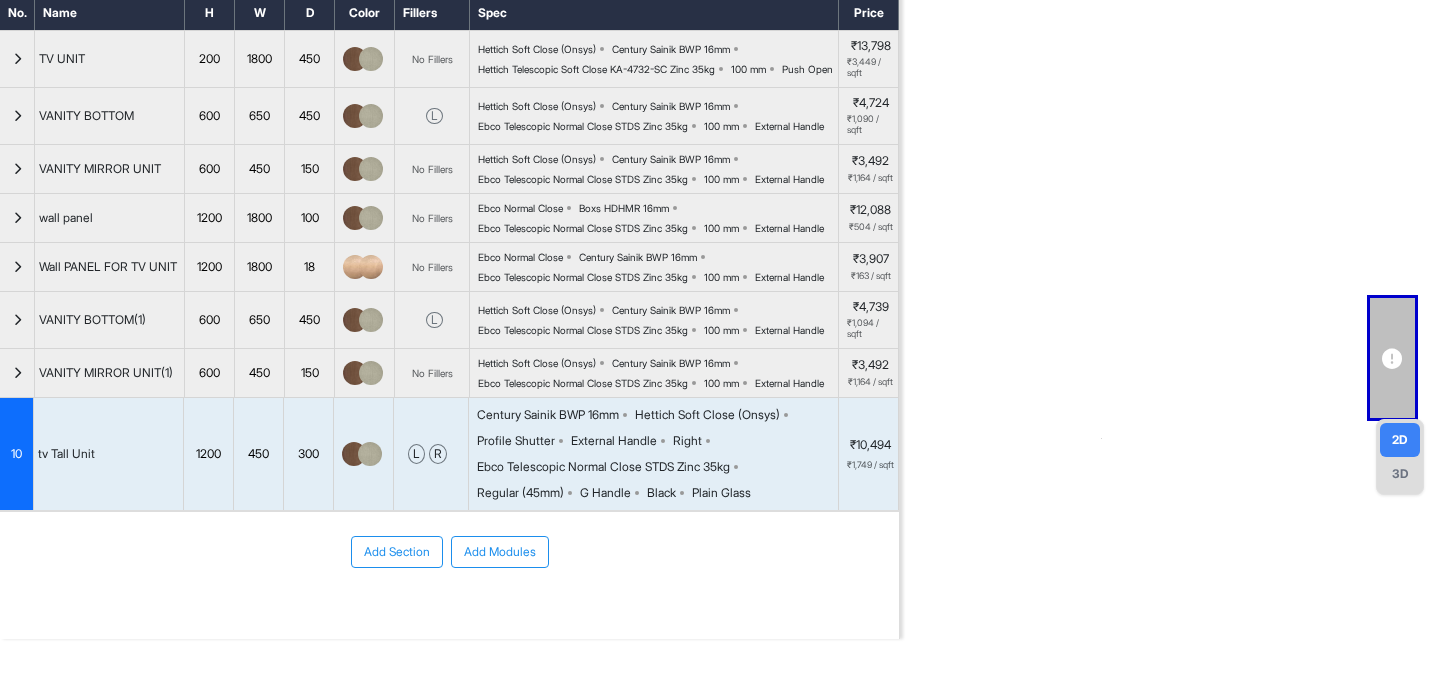scroll, scrollTop: 0, scrollLeft: 0, axis: both 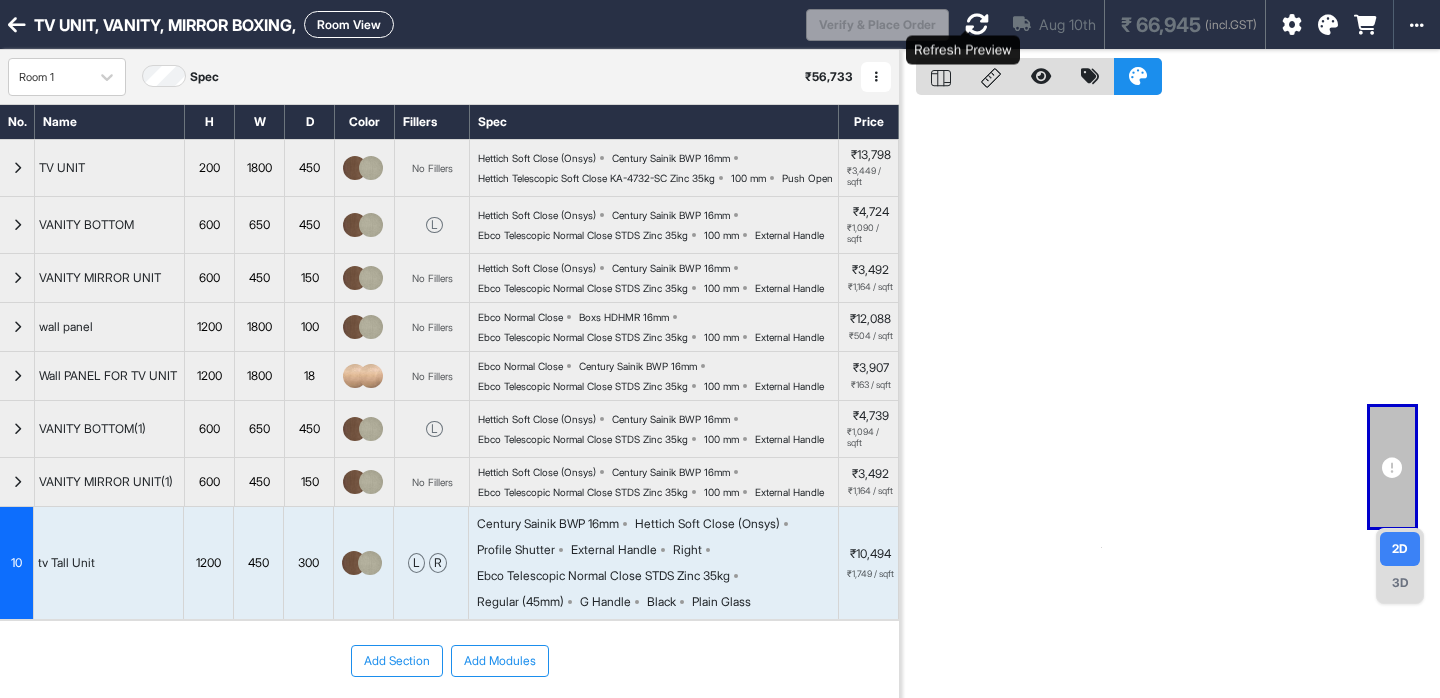 click at bounding box center [977, 24] 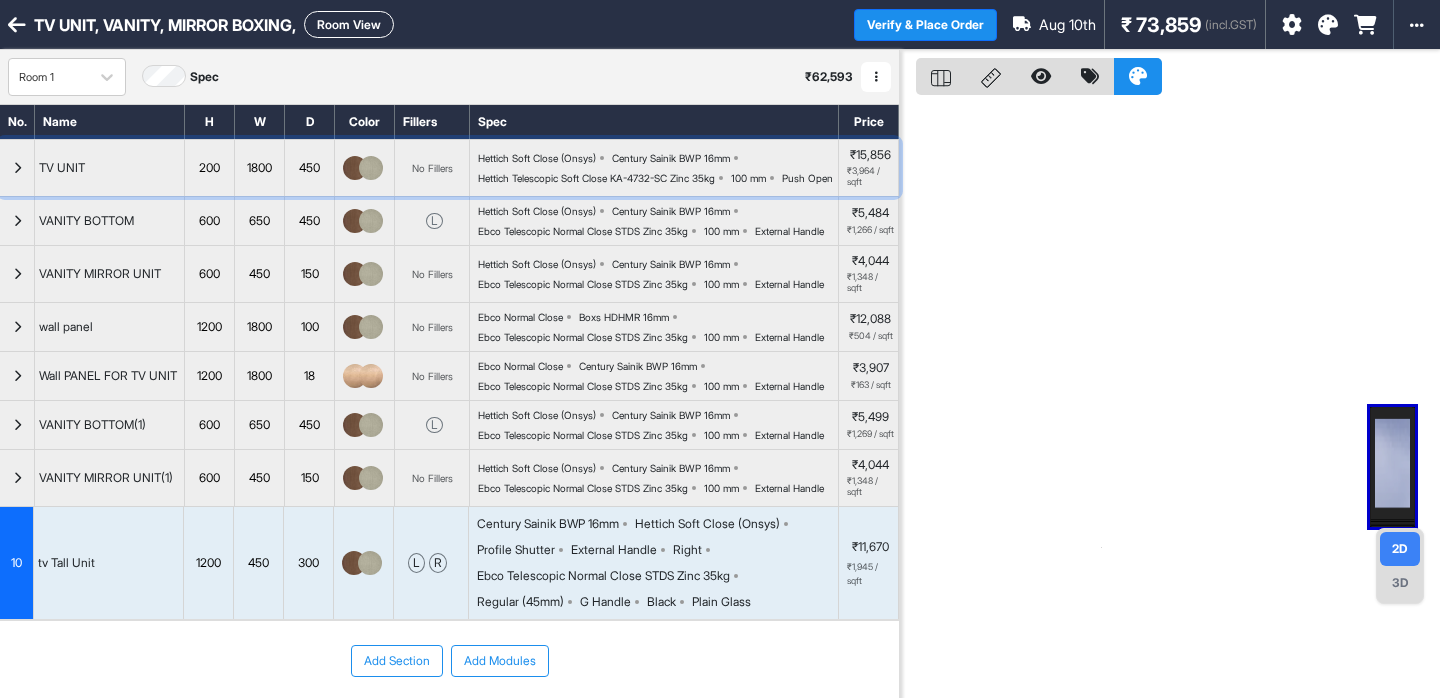 click on "Hettich Soft Close (Onsys) Century Sainik BWP 16mm Hettich Telescopic Soft Close KA-4732-SC Zinc 35kg 100 mm Push Open" at bounding box center (658, 168) 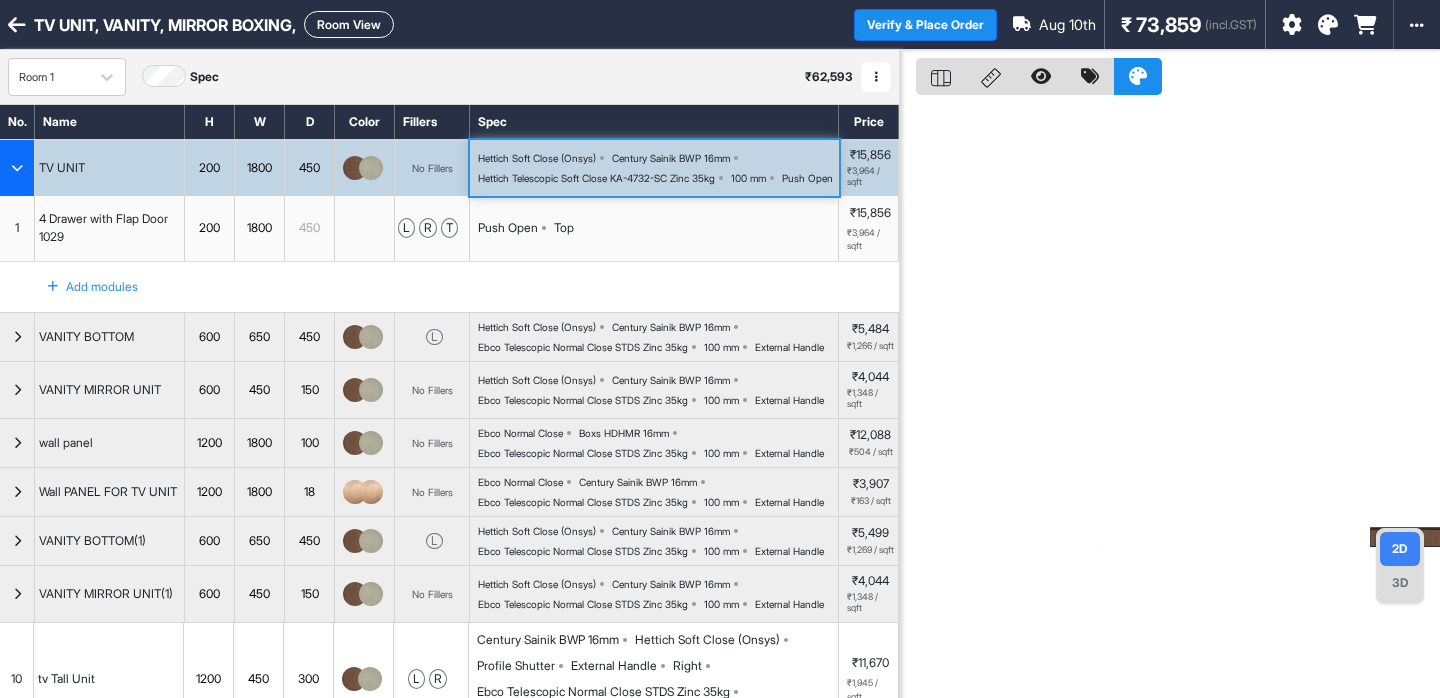 click on "Hettich Soft Close (Onsys) Century Sainik BWP 16mm Hettich Telescopic Soft Close KA-4732-SC Zinc 35kg 100 mm Push Open" at bounding box center (658, 168) 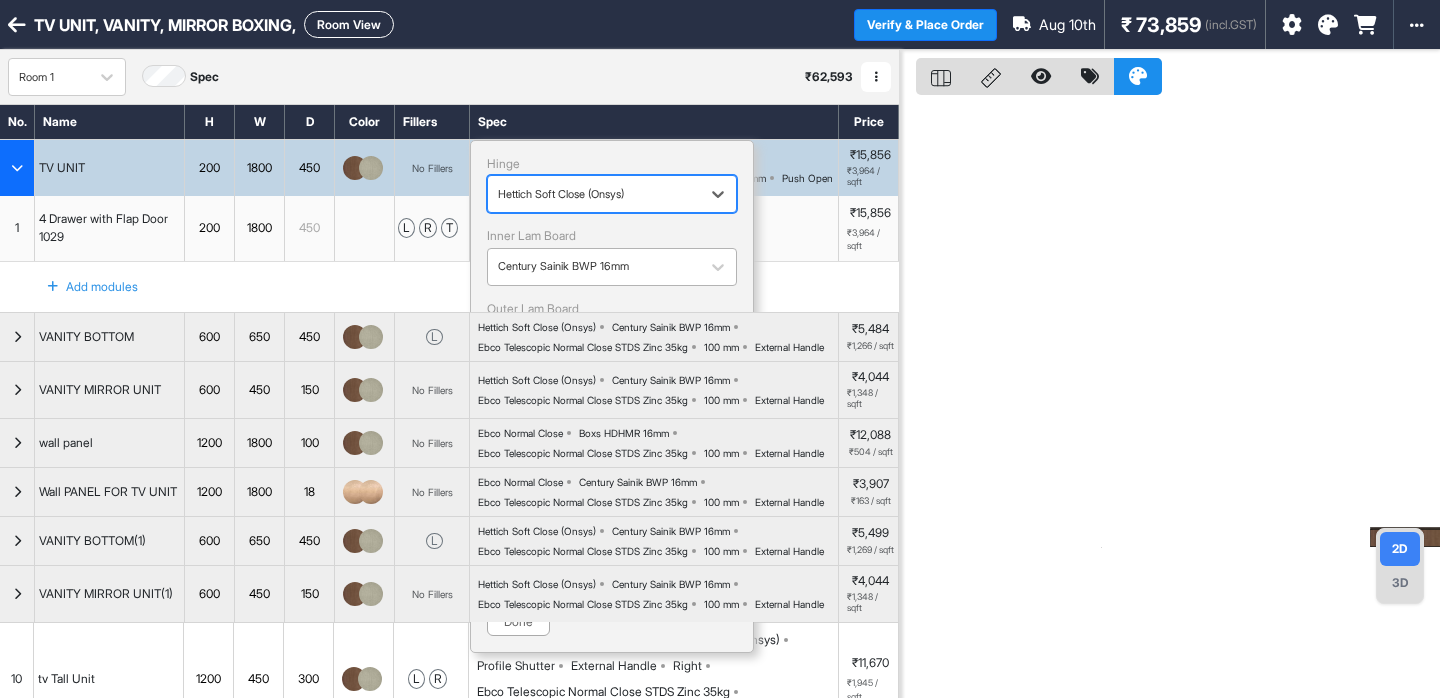click at bounding box center (594, 267) 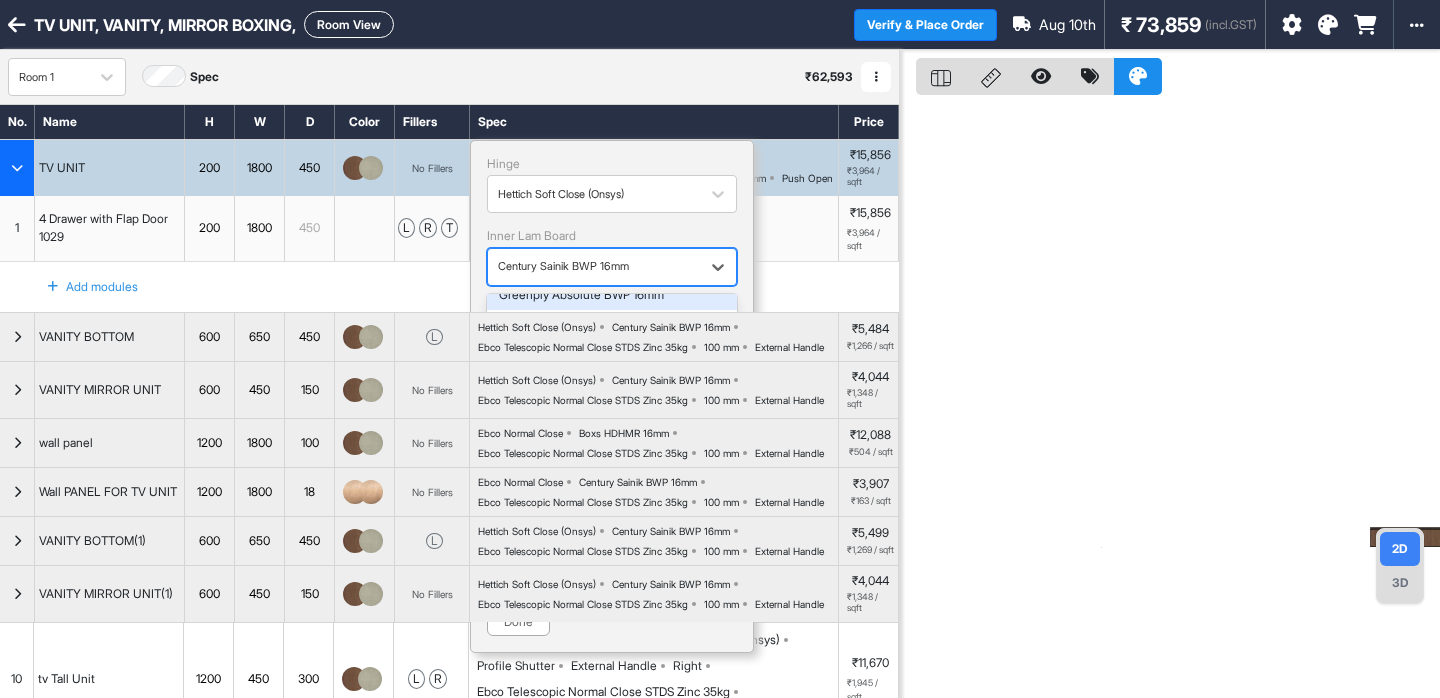 scroll, scrollTop: 477, scrollLeft: 0, axis: vertical 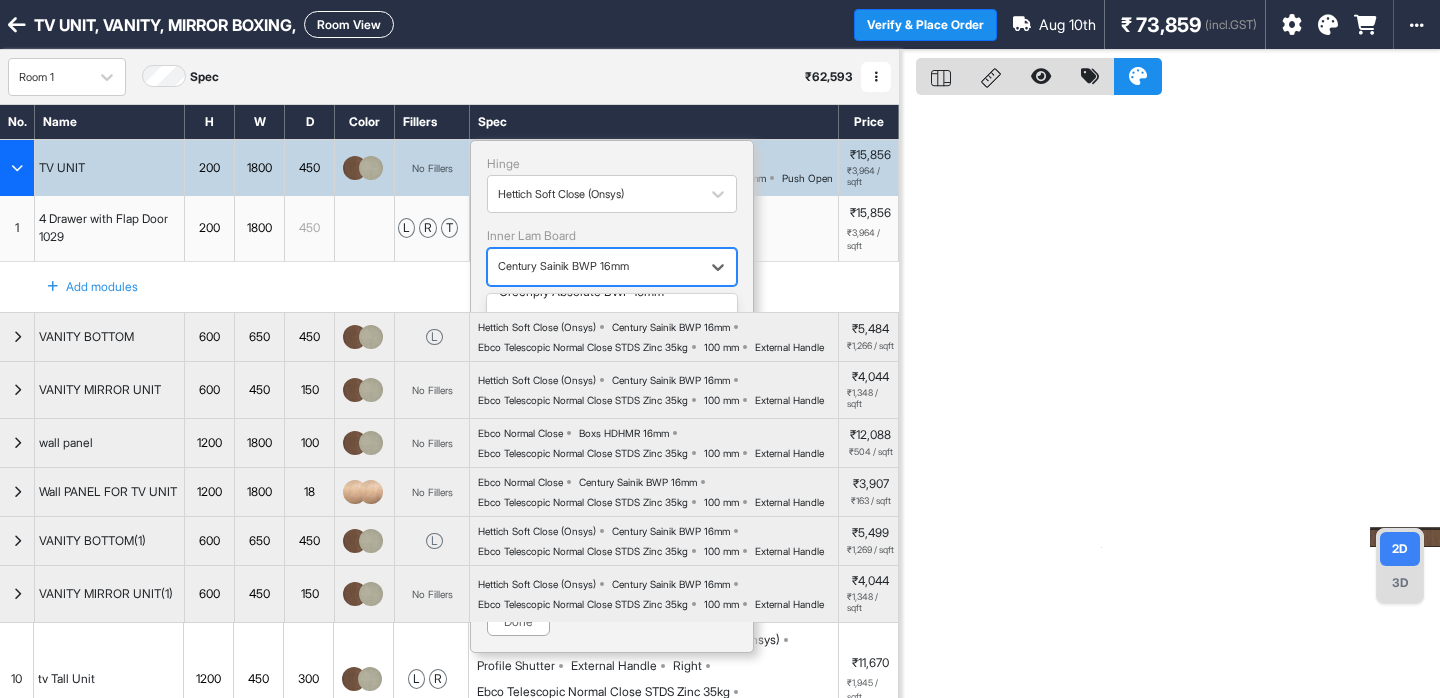 click on "Greenply Ecotec BWP 16mm" at bounding box center (612, 352) 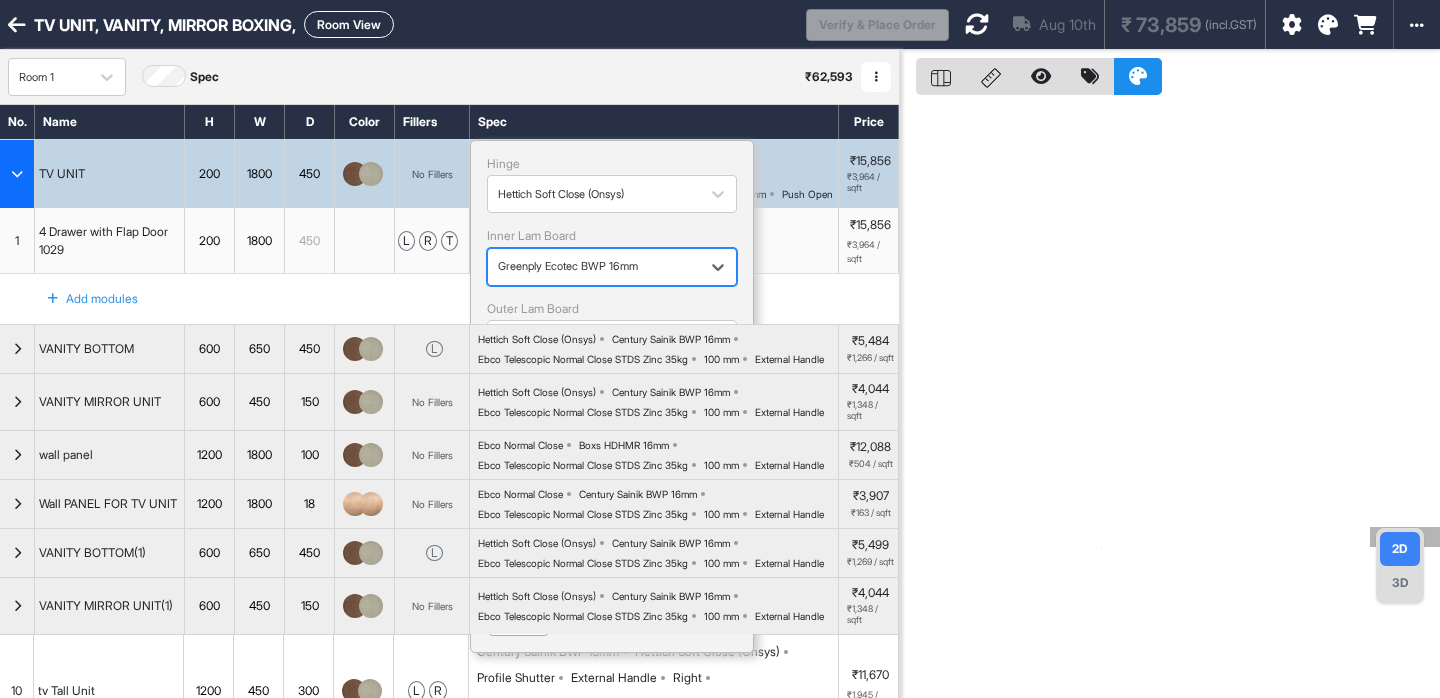 click at bounding box center [1170, 399] 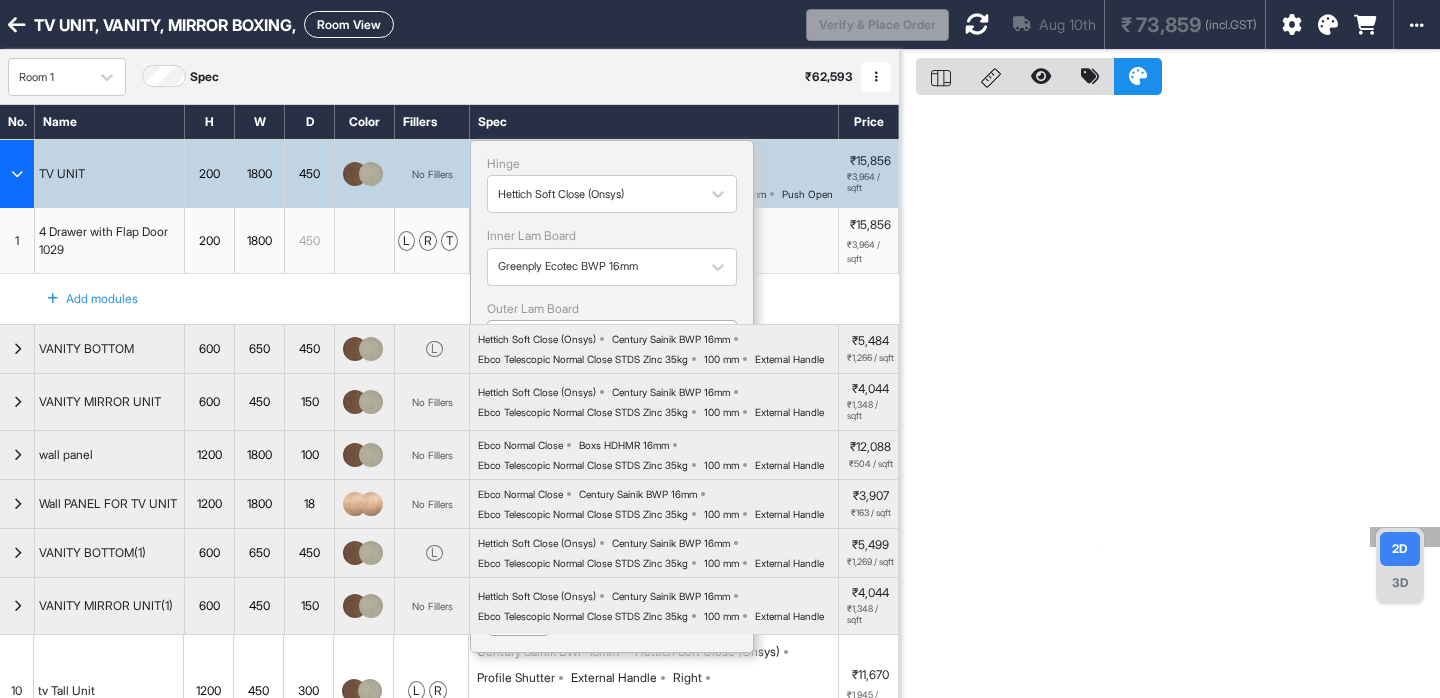 click at bounding box center (594, 339) 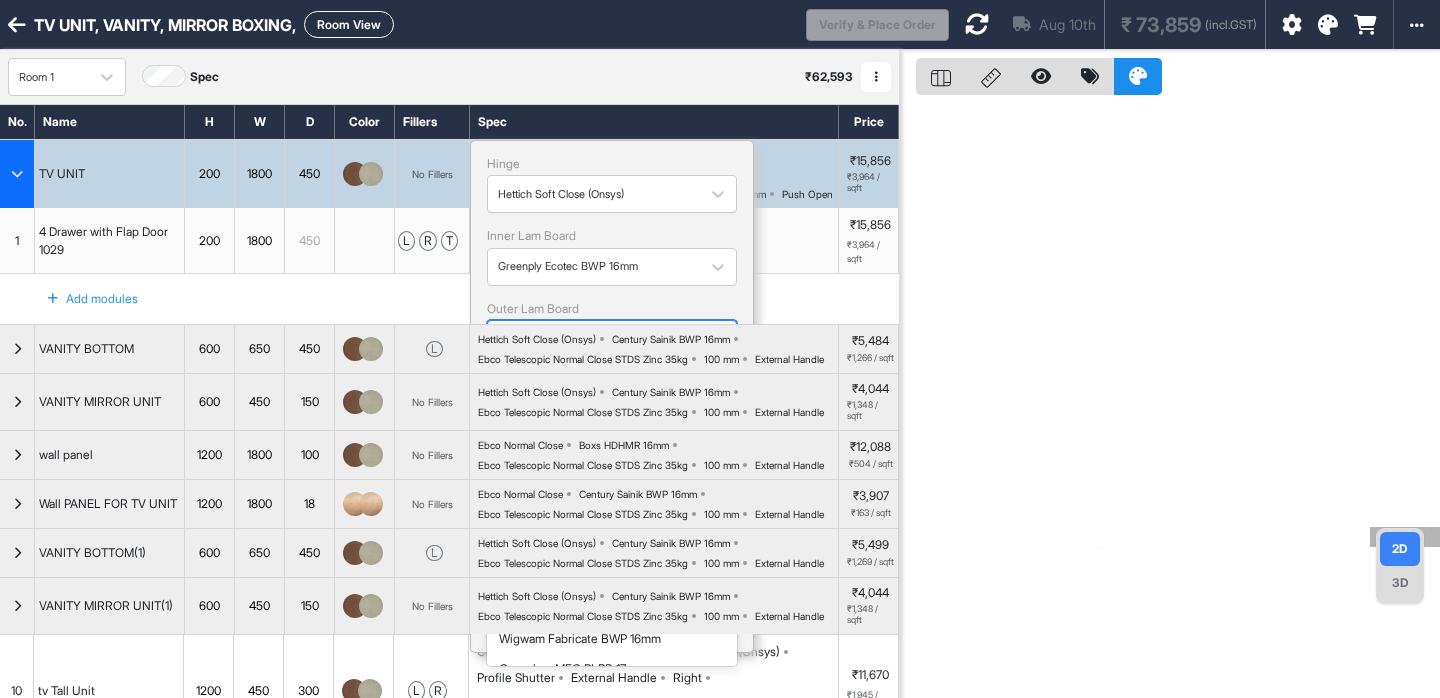 scroll, scrollTop: 490, scrollLeft: 0, axis: vertical 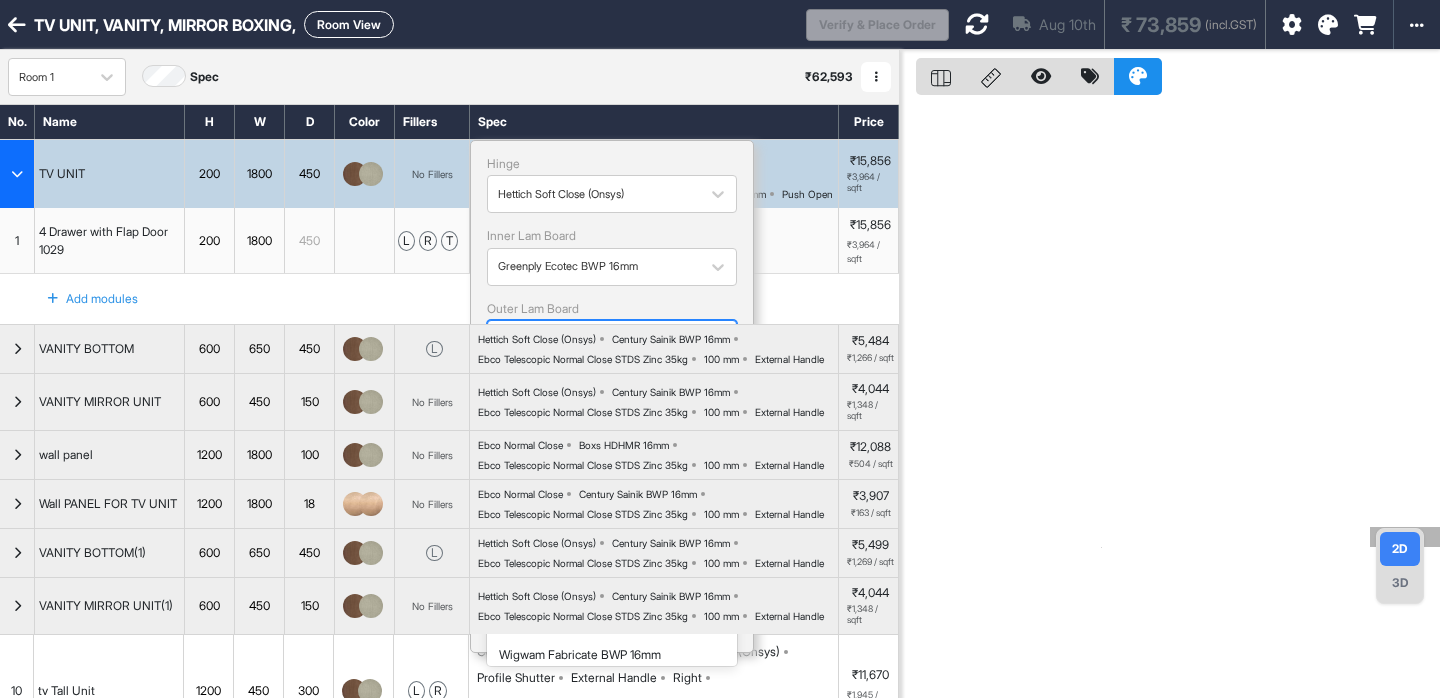 click on "Greenply Ecotec BWP 16mm" at bounding box center (612, 412) 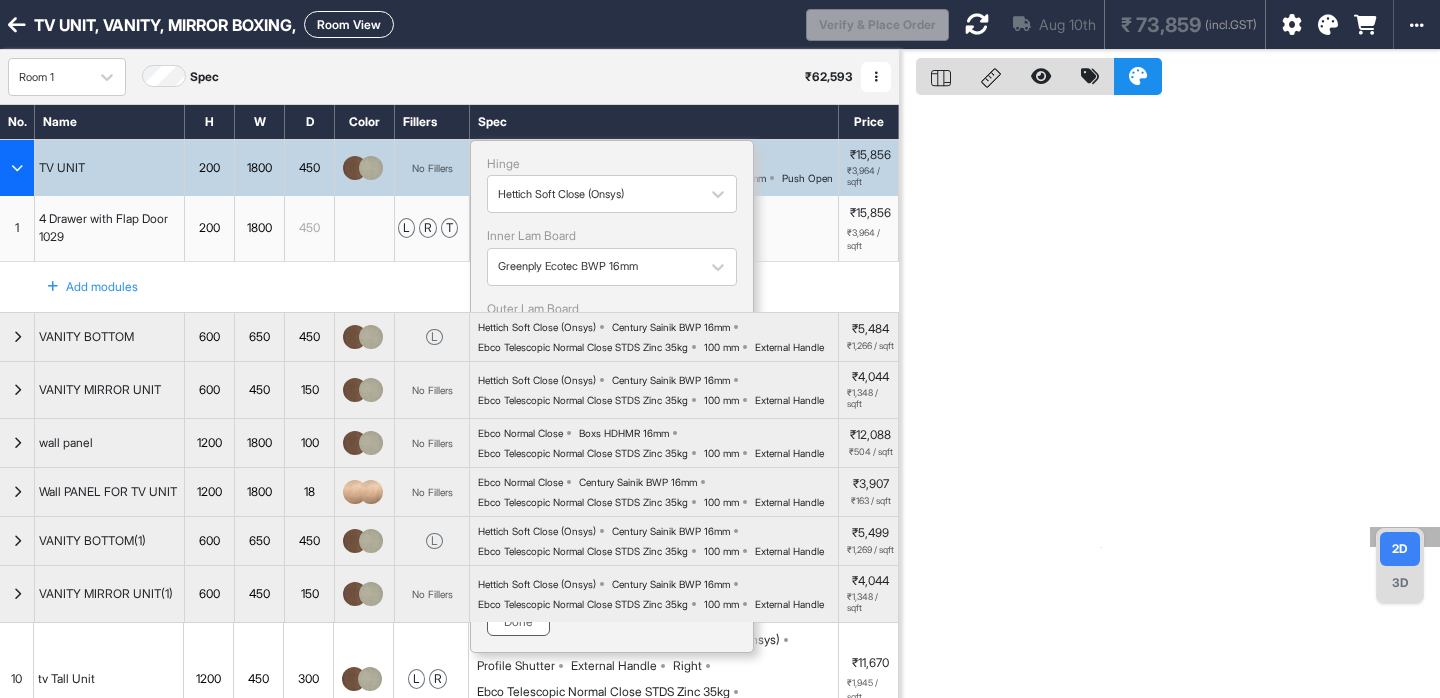 click on "Done" at bounding box center (518, 622) 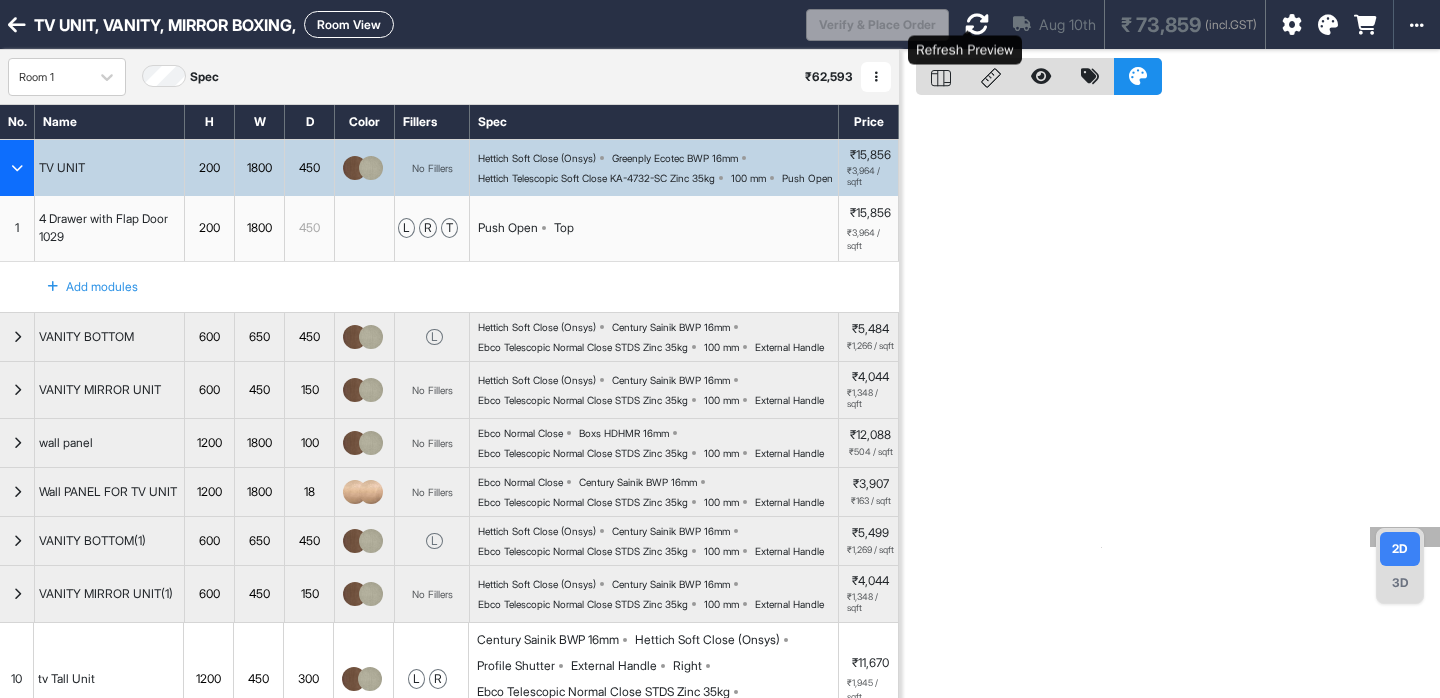 click at bounding box center [977, 24] 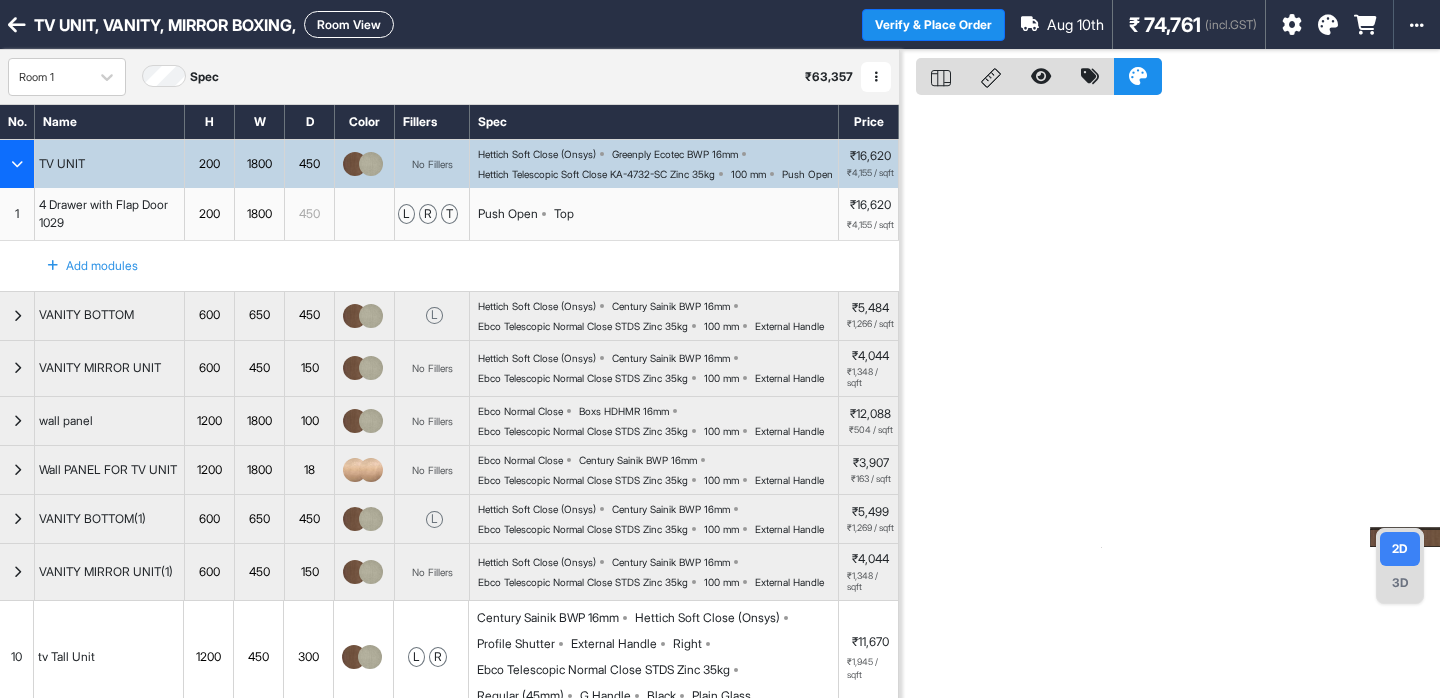 click on "Hettich Soft Close (Onsys) Greenply Ecotec BWP 16mm Hettich Telescopic Soft Close KA-4732-SC Zinc 35kg 100 mm Push Open" at bounding box center [658, 164] 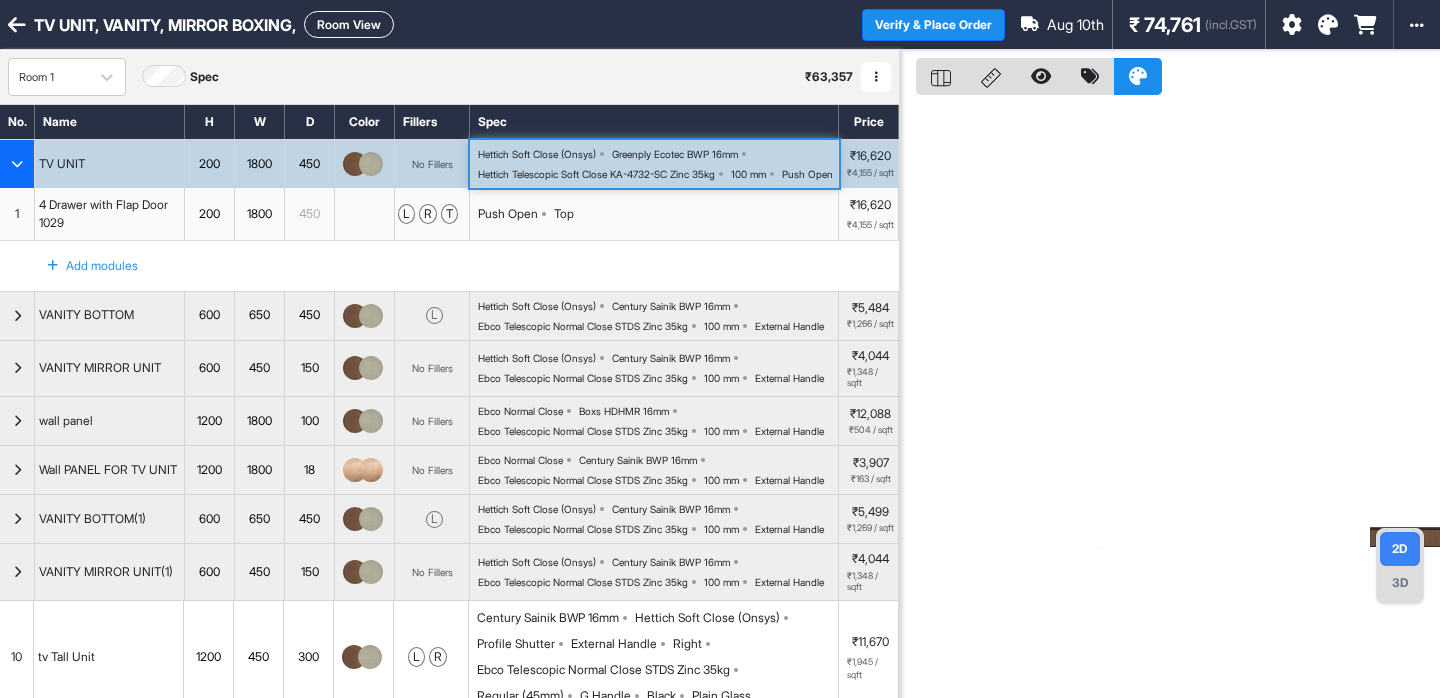 click on "Hettich Soft Close (Onsys) Greenply Ecotec BWP 16mm Hettich Telescopic Soft Close KA-4732-SC Zinc 35kg 100 mm Push Open" at bounding box center [658, 164] 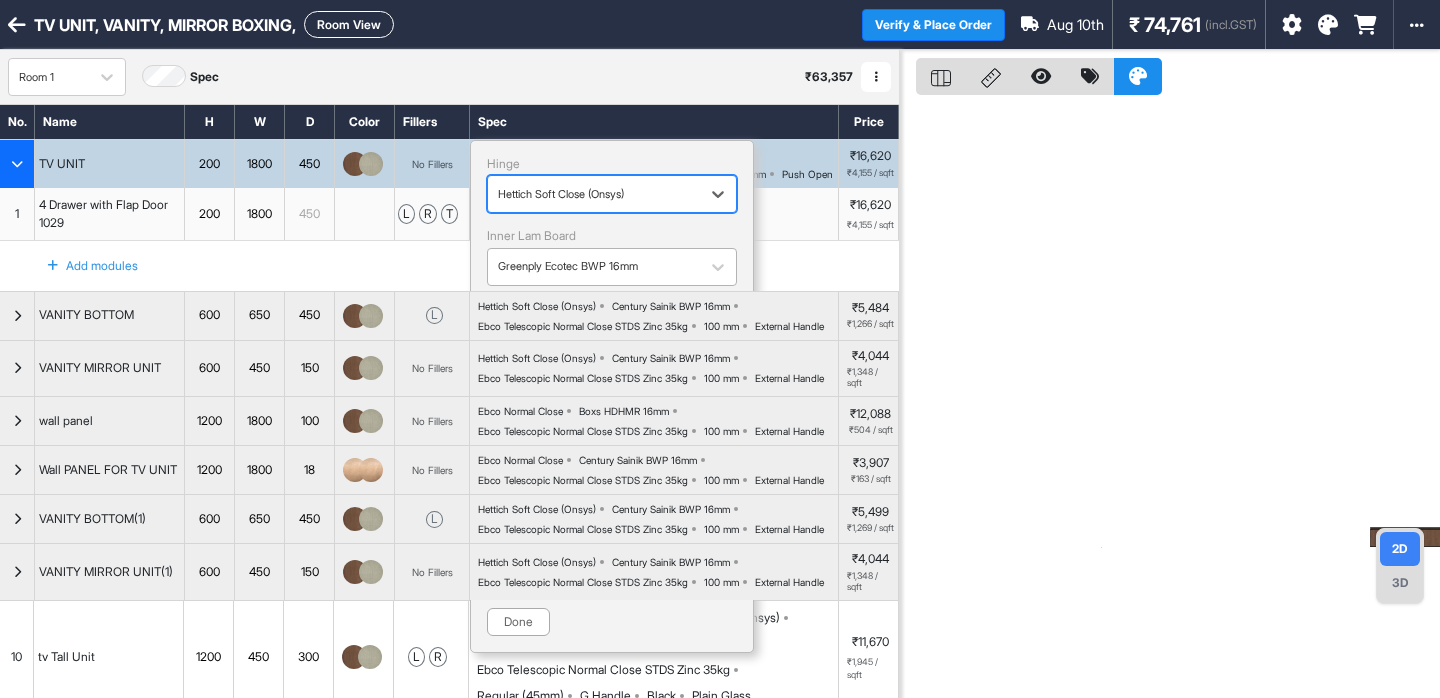 click at bounding box center (594, 267) 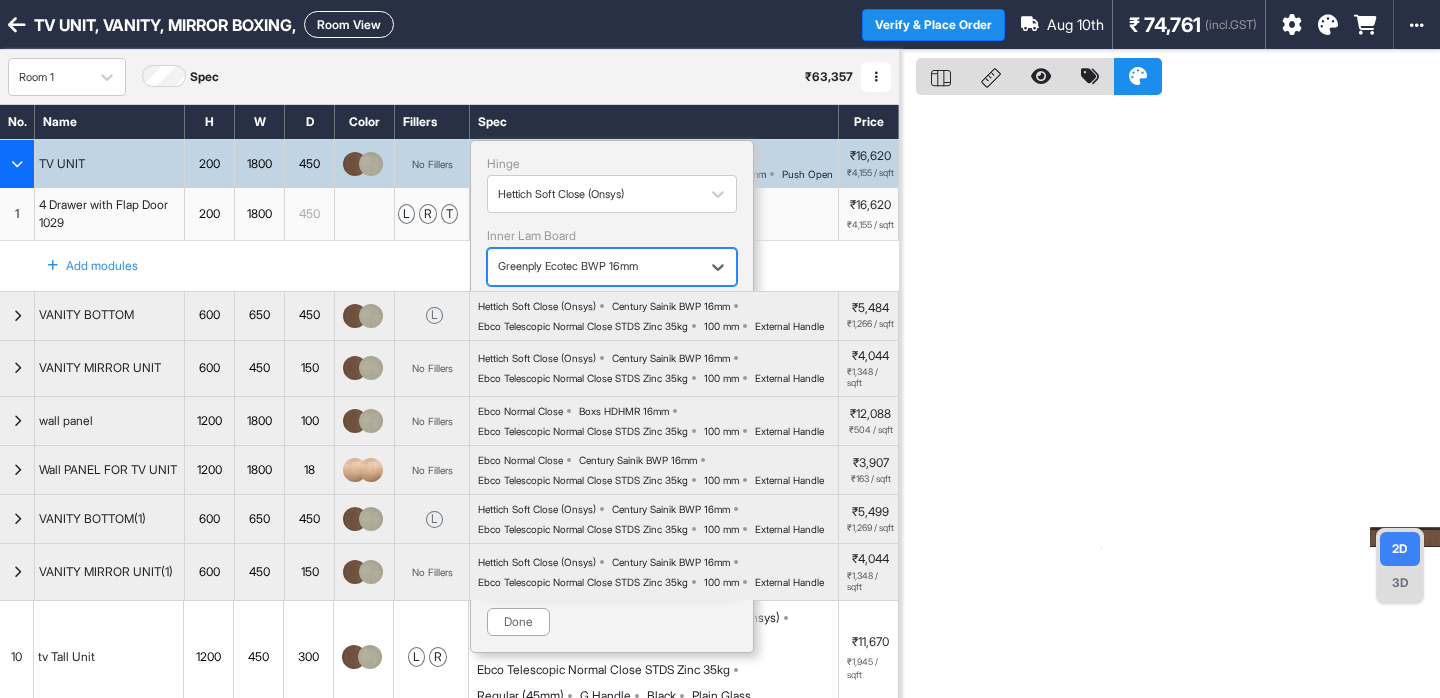 scroll, scrollTop: 307, scrollLeft: 0, axis: vertical 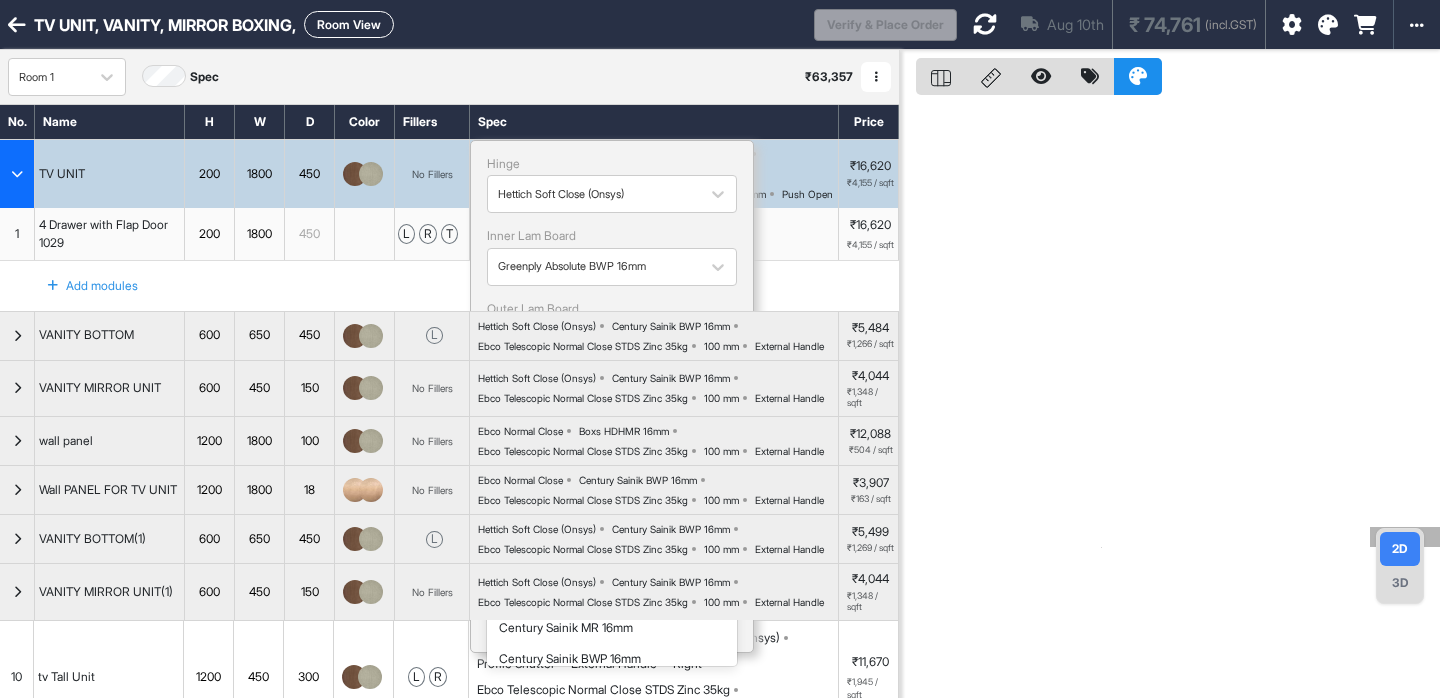 click on "Greenply Ecotec BWP 16mm" at bounding box center (594, 339) 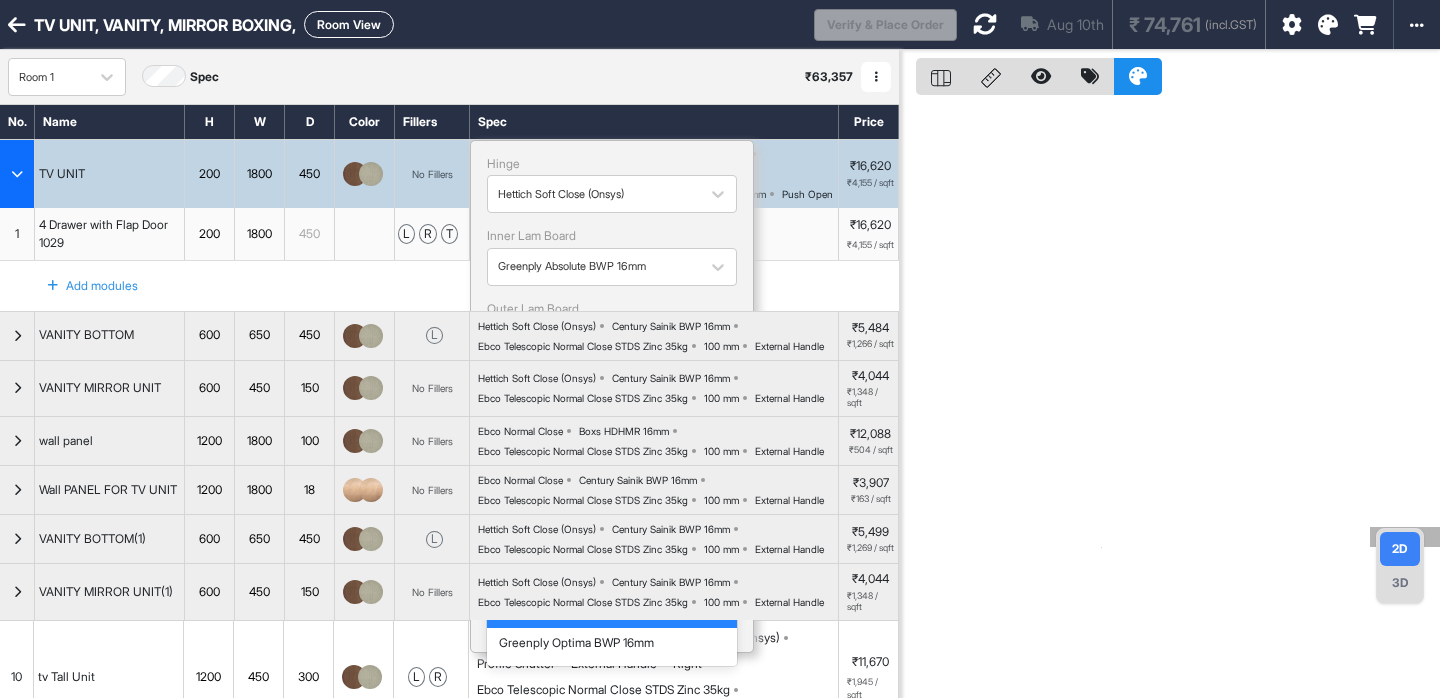 scroll, scrollTop: 295, scrollLeft: 0, axis: vertical 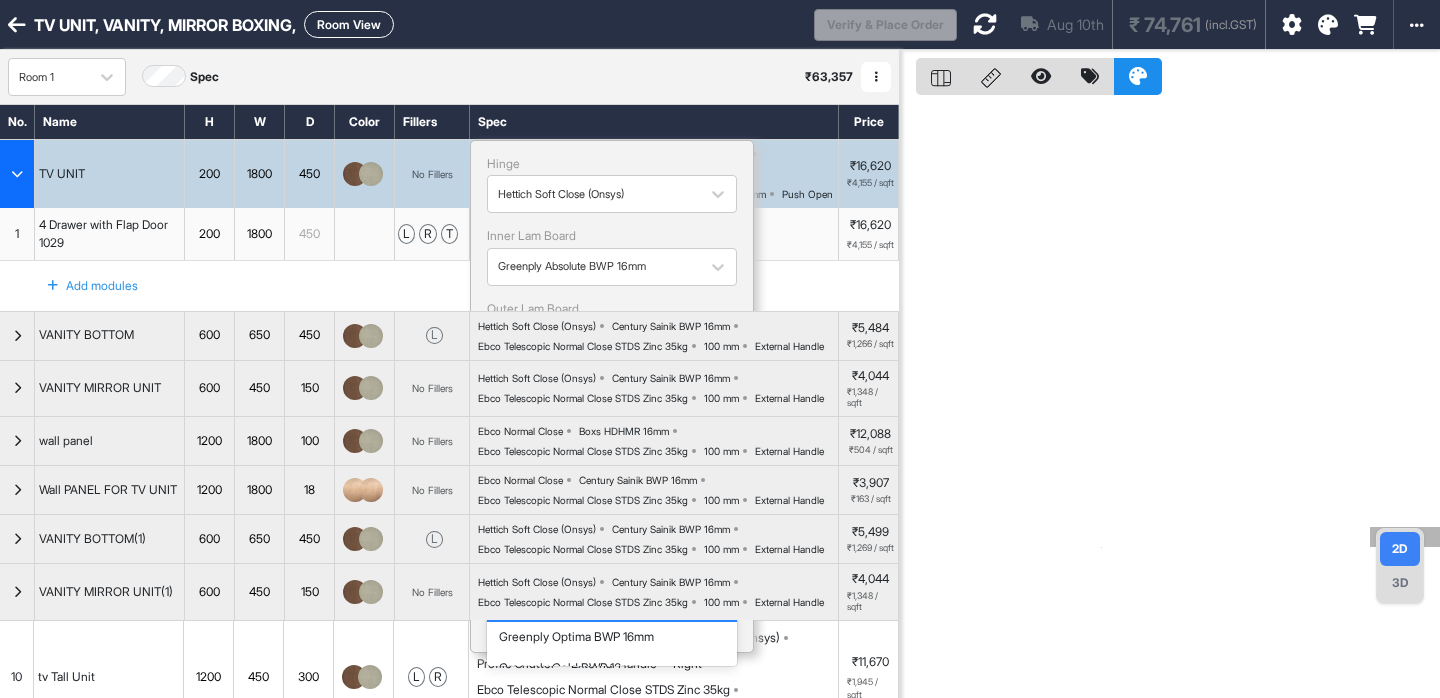 click on "Greenply Absolute BWP 16mm" at bounding box center [612, 546] 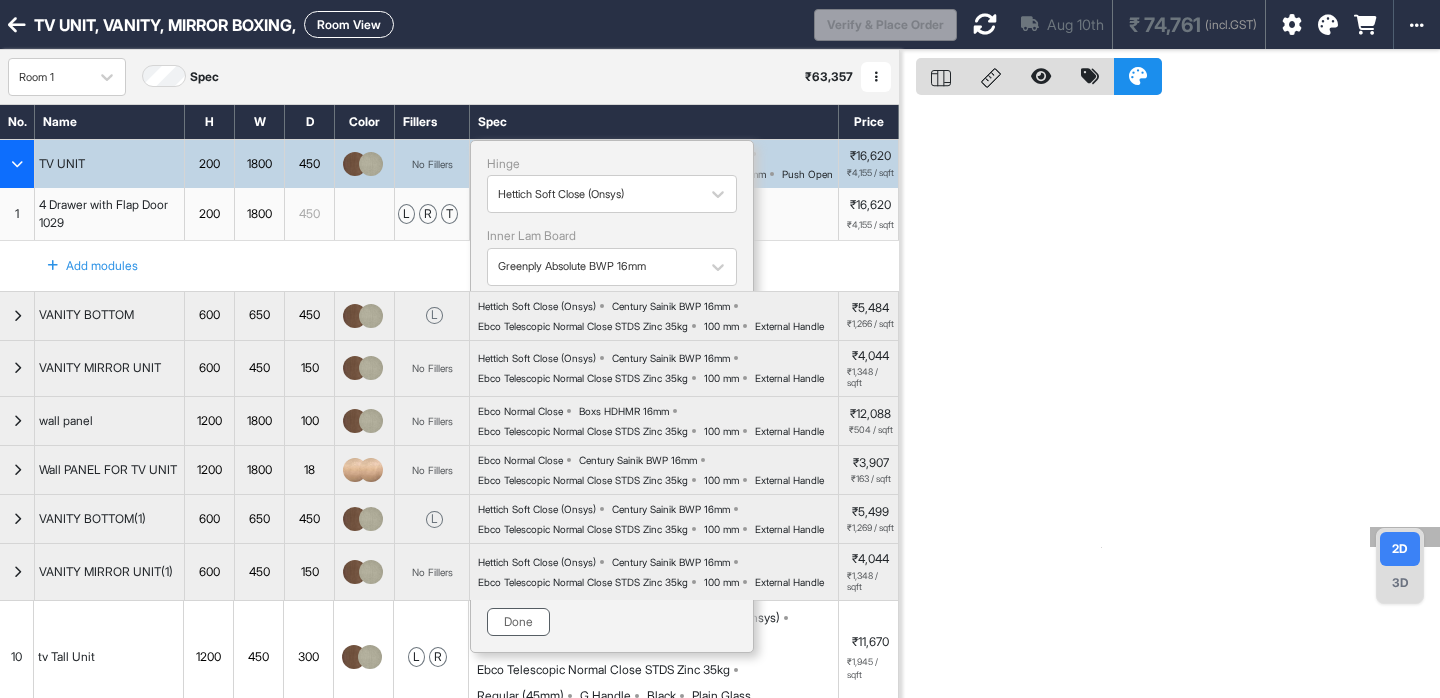 click on "Done" at bounding box center (518, 622) 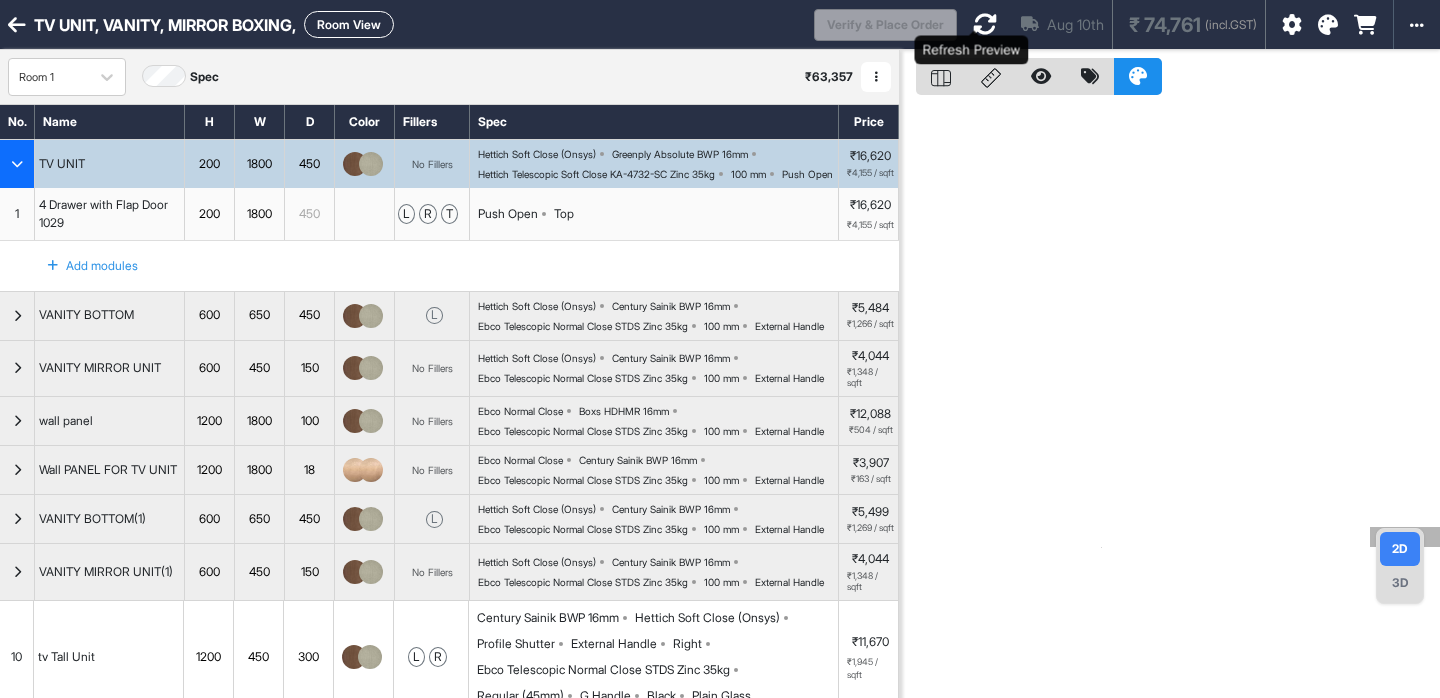 click at bounding box center [985, 24] 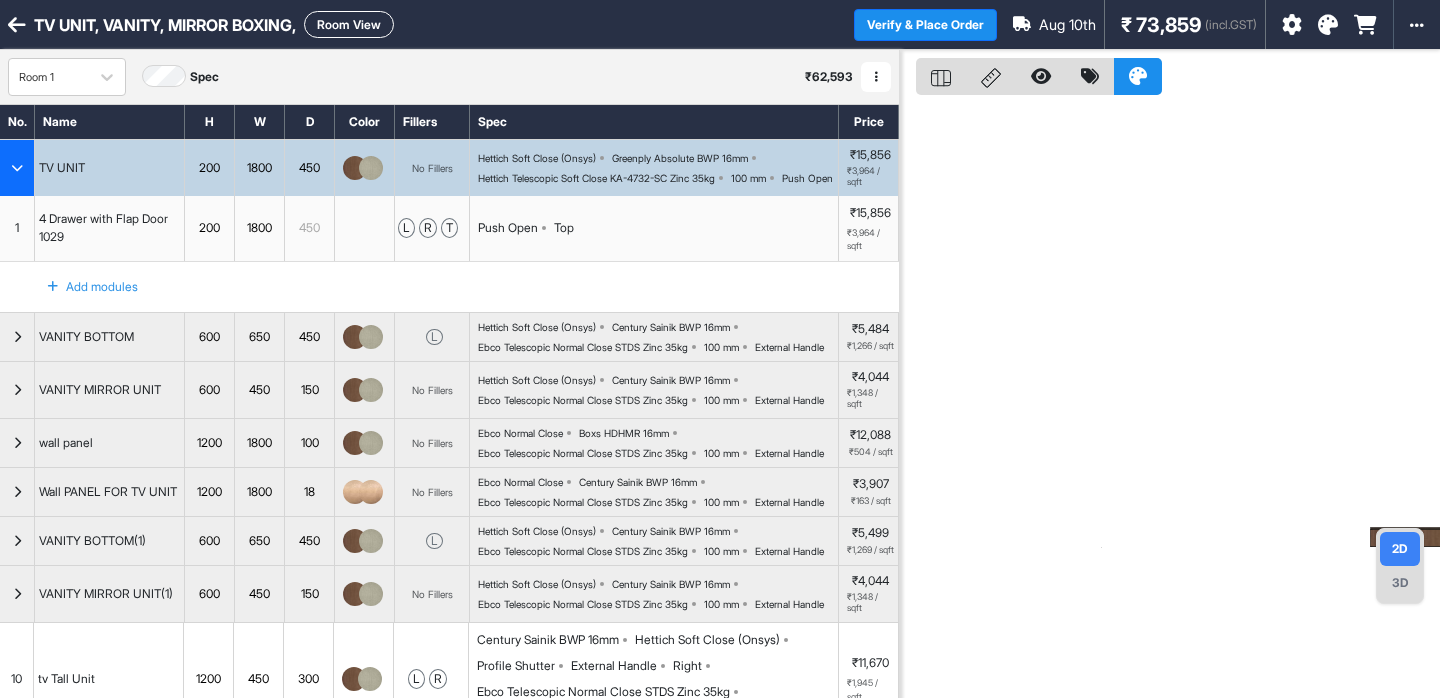 click on "Hettich Soft Close (Onsys) Greenply Absolute BWP 16mm Hettich Telescopic Soft Close KA-4732-SC Zinc 35kg 100 mm Push Open" at bounding box center [658, 168] 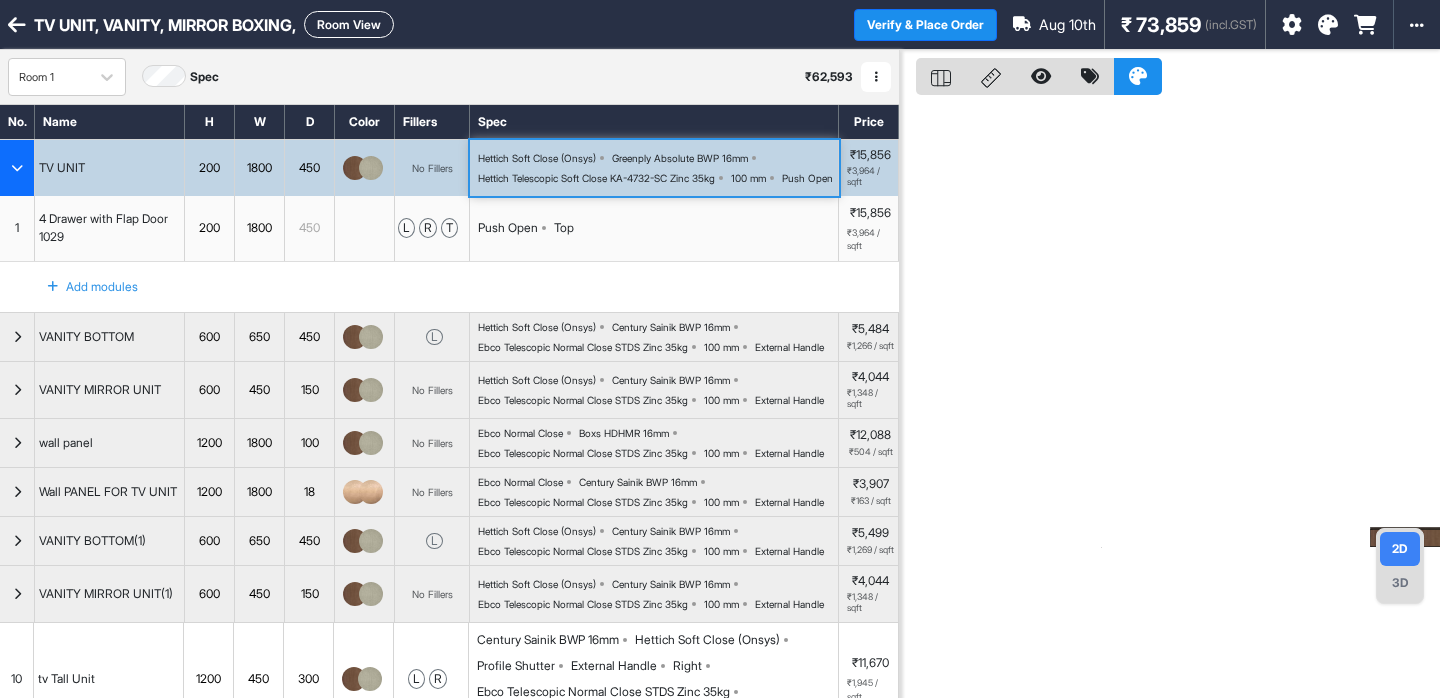 click on "Hettich Soft Close (Onsys) Greenply Absolute BWP 16mm Hettich Telescopic Soft Close KA-4732-SC Zinc 35kg 100 mm Push Open" at bounding box center [658, 168] 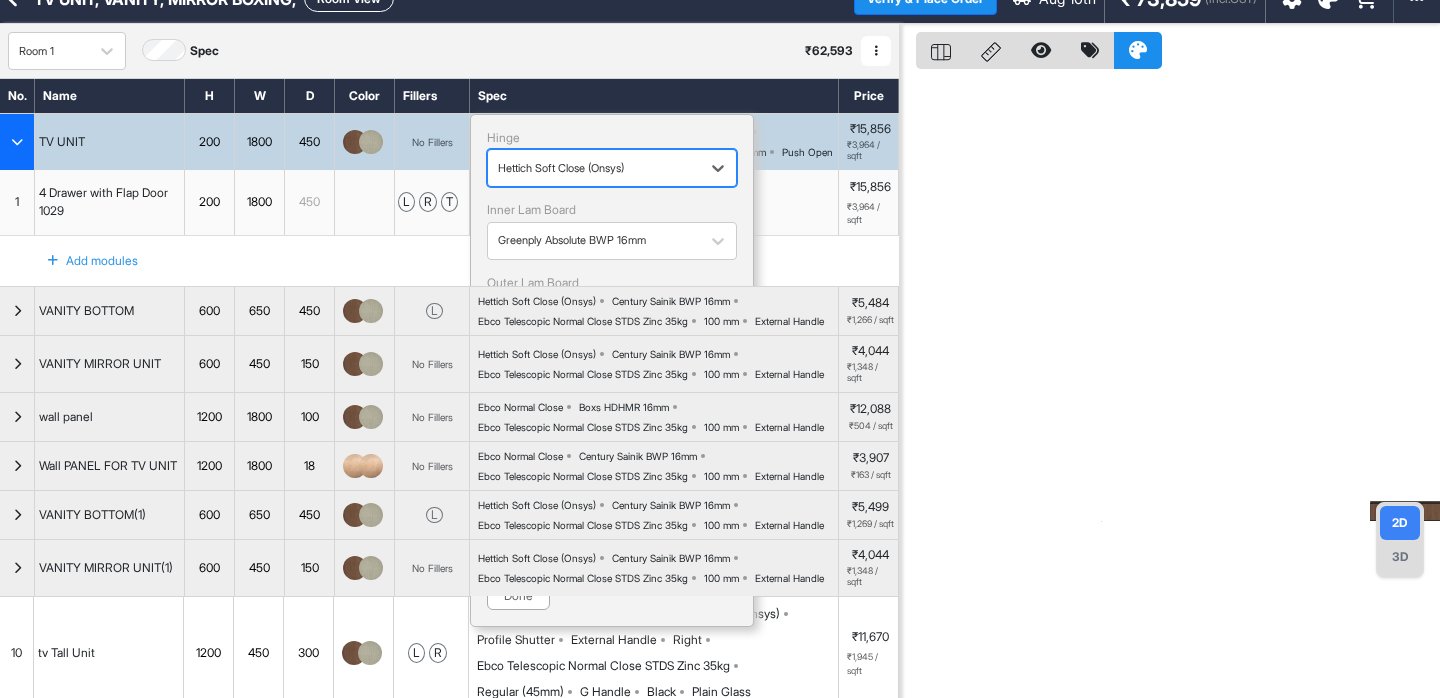 scroll, scrollTop: 0, scrollLeft: 0, axis: both 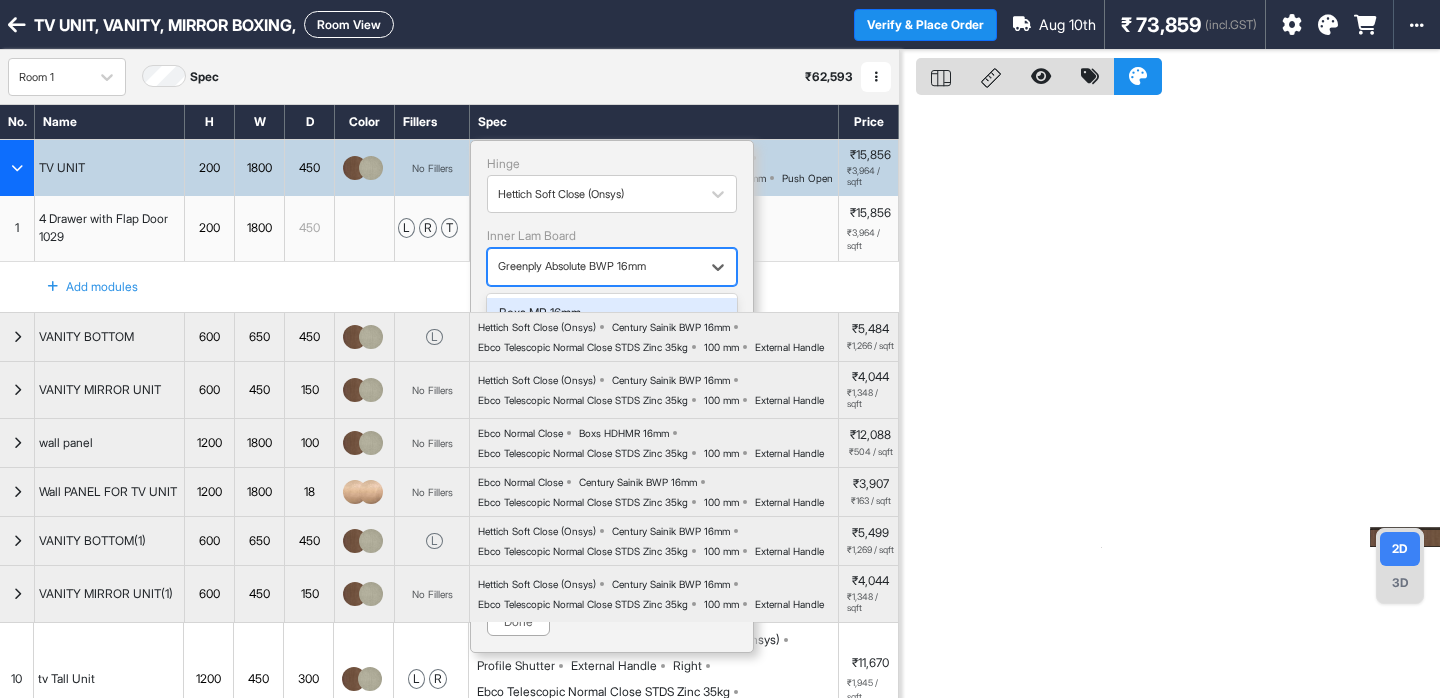 click at bounding box center [594, 267] 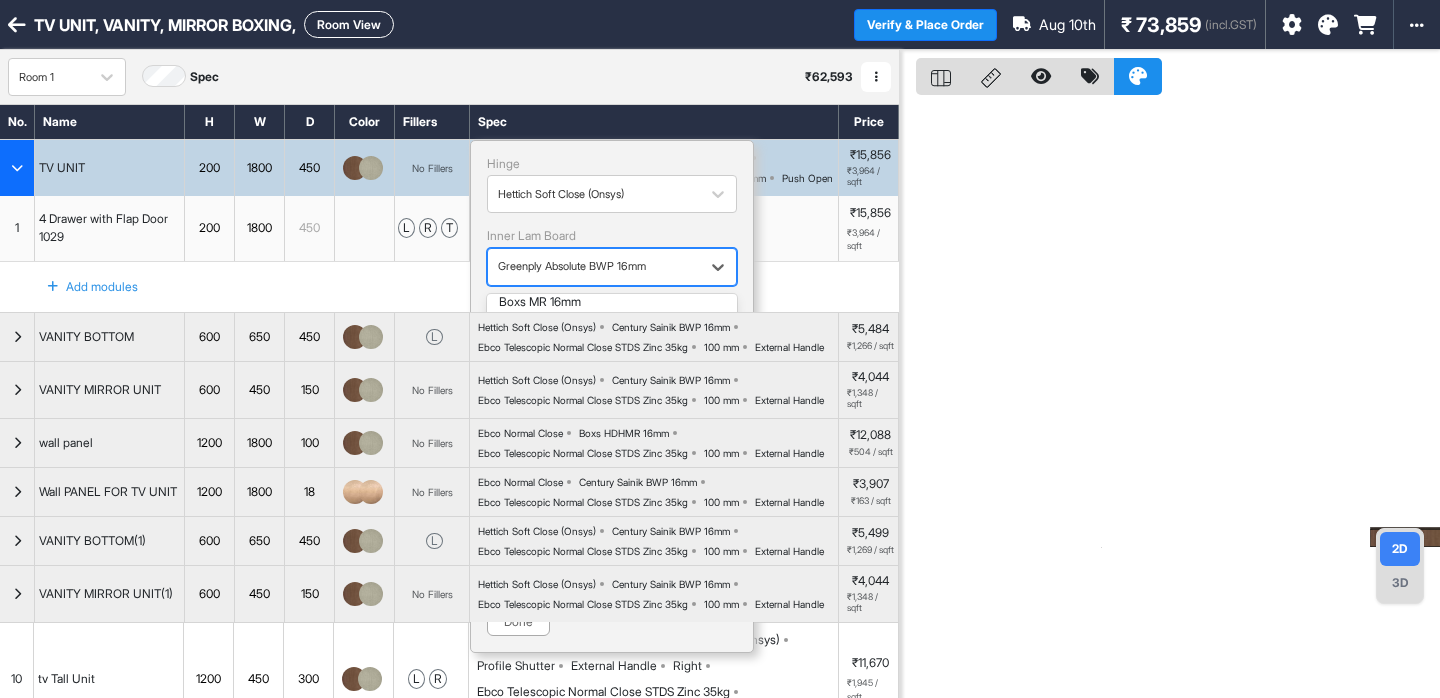 scroll, scrollTop: 0, scrollLeft: 0, axis: both 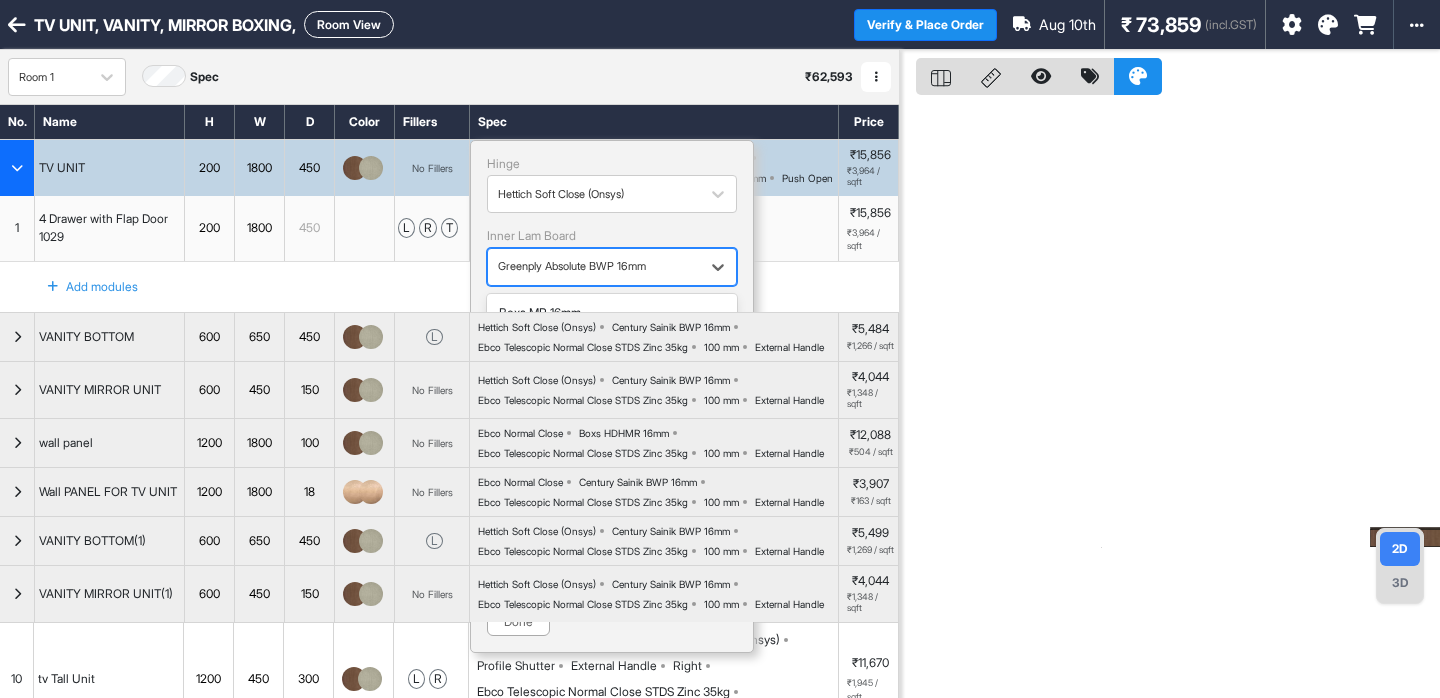 click on "Boxs BWP 16mm" at bounding box center (612, 374) 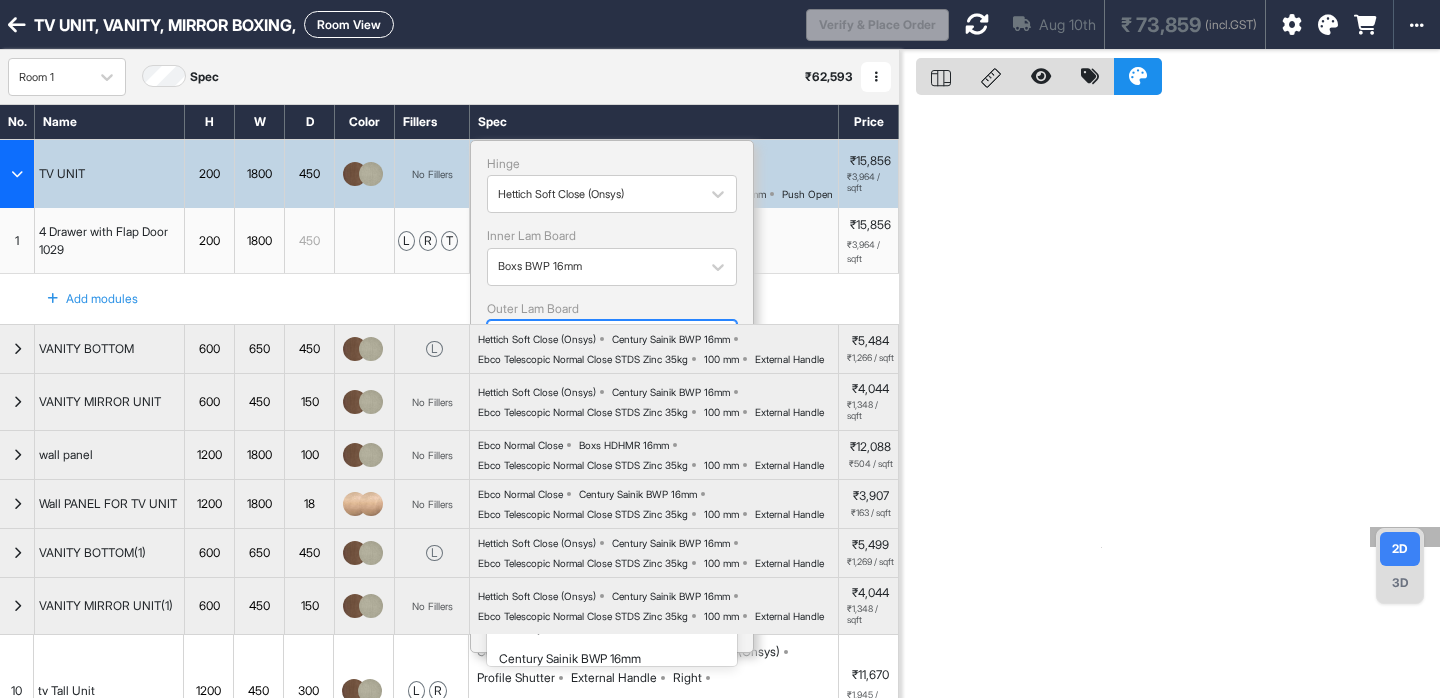 click at bounding box center (594, 339) 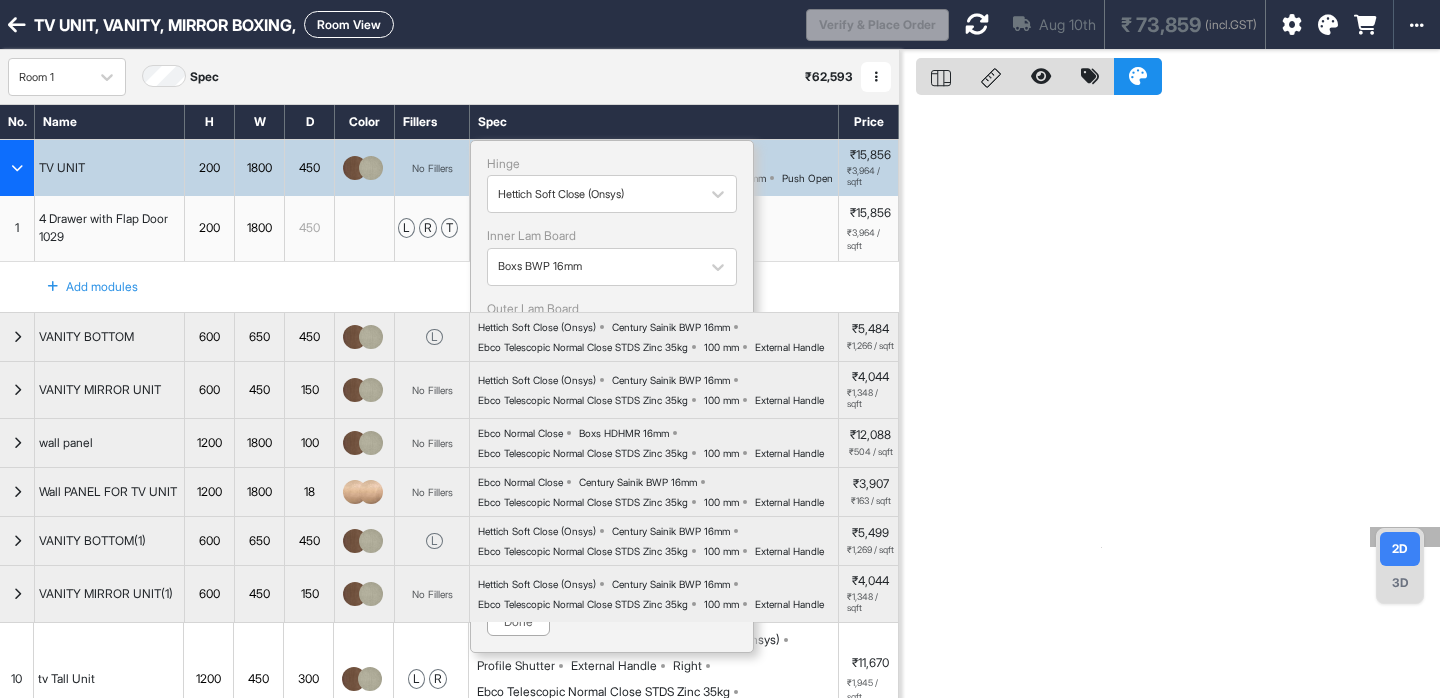 click at bounding box center (1170, 399) 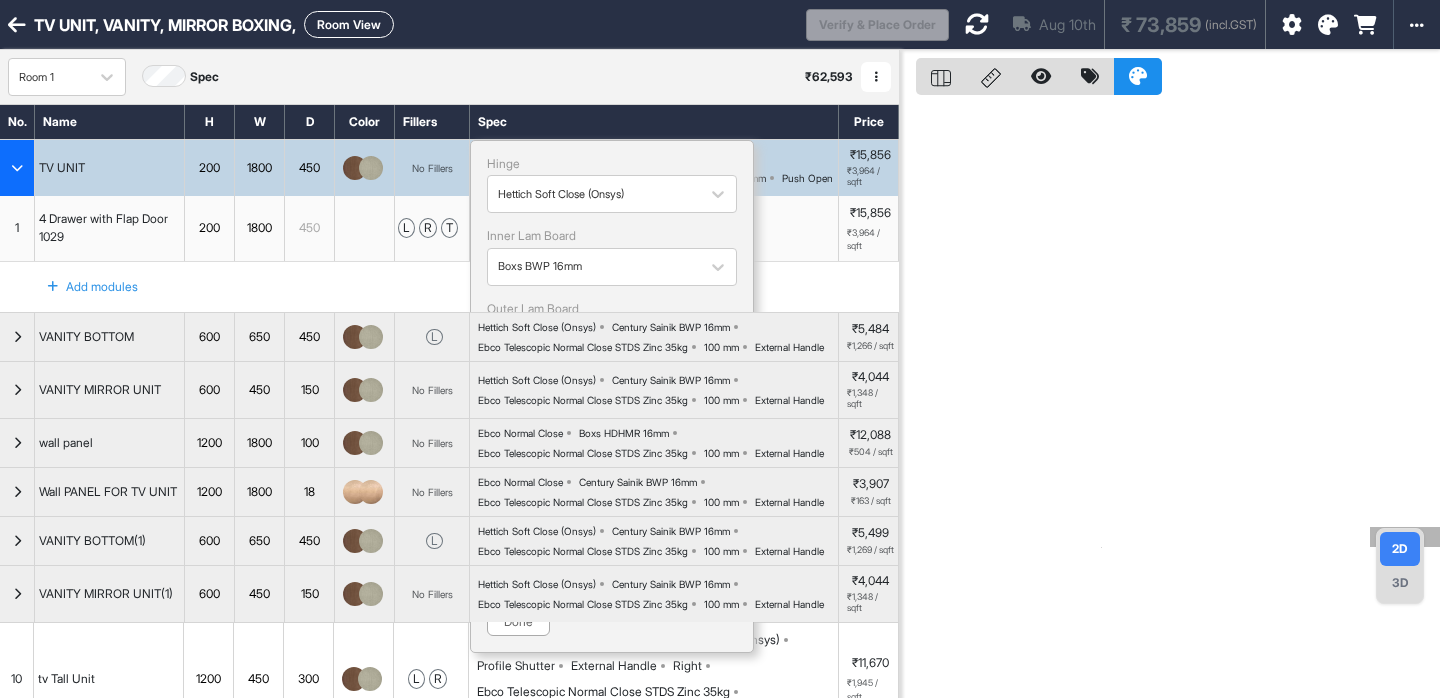 click at bounding box center (977, 24) 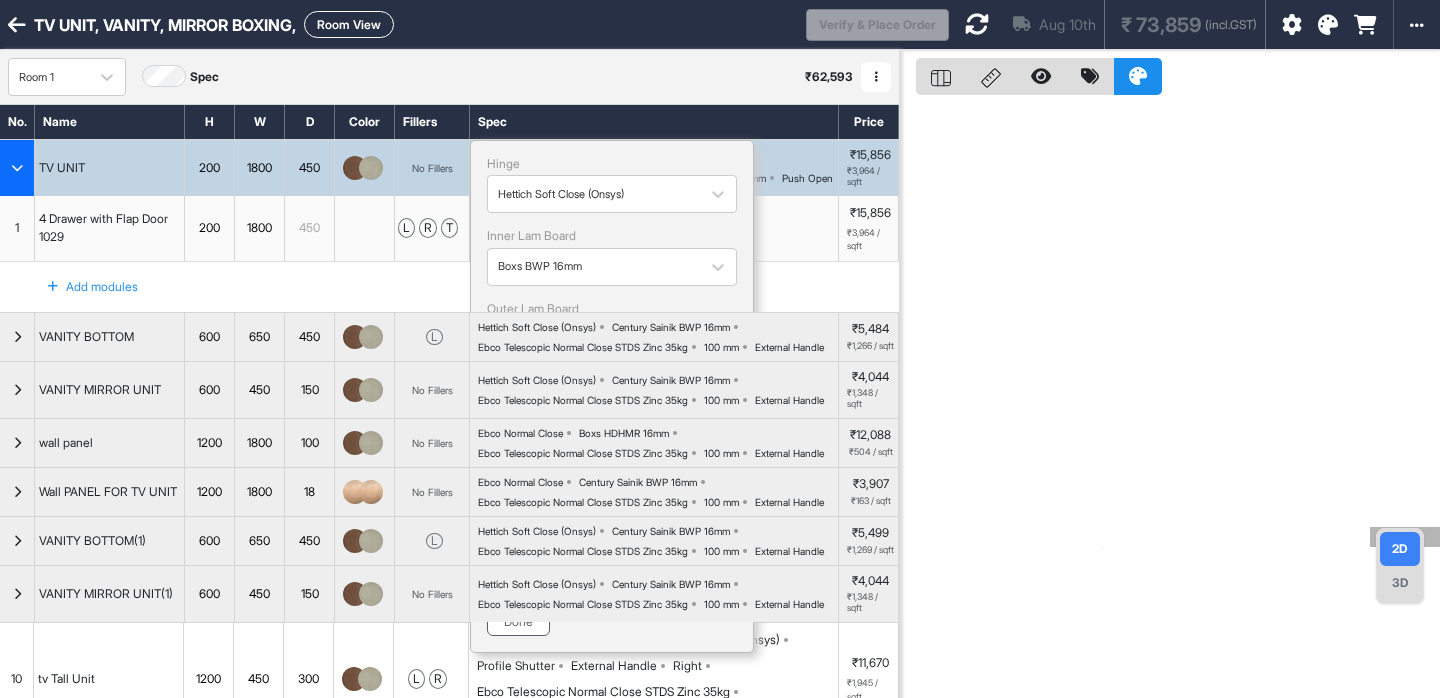 click on "Done" at bounding box center [518, 622] 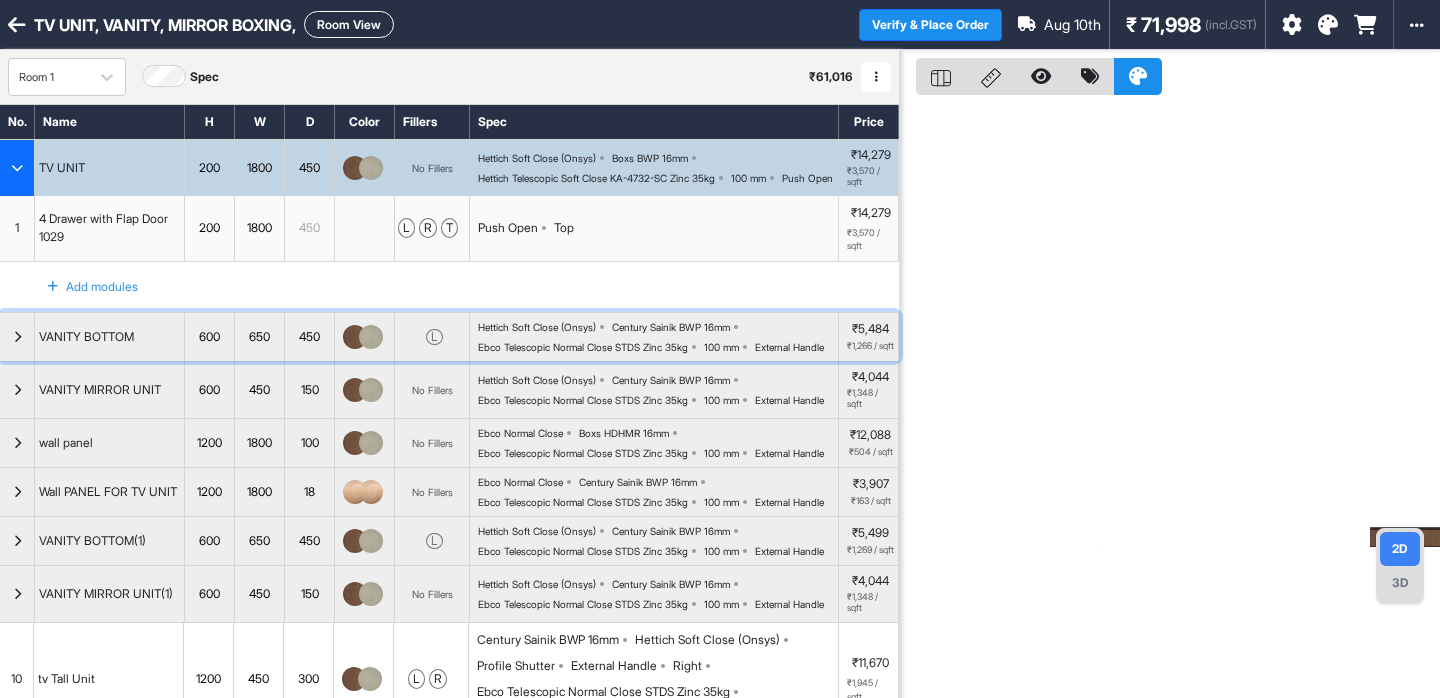 click on "Century Sainik BWP 16mm" at bounding box center (671, 327) 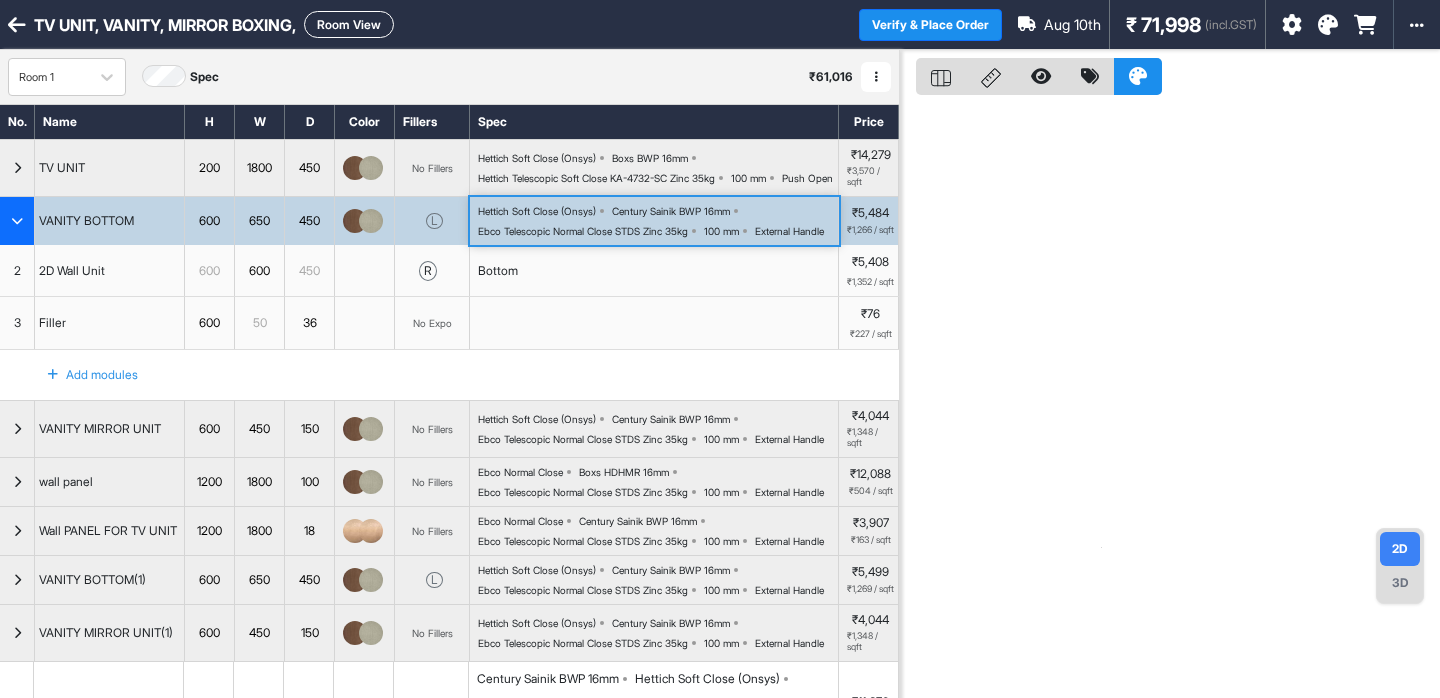 click on "Ebco Telescopic Normal Close STDS Zinc 35kg" at bounding box center (583, 231) 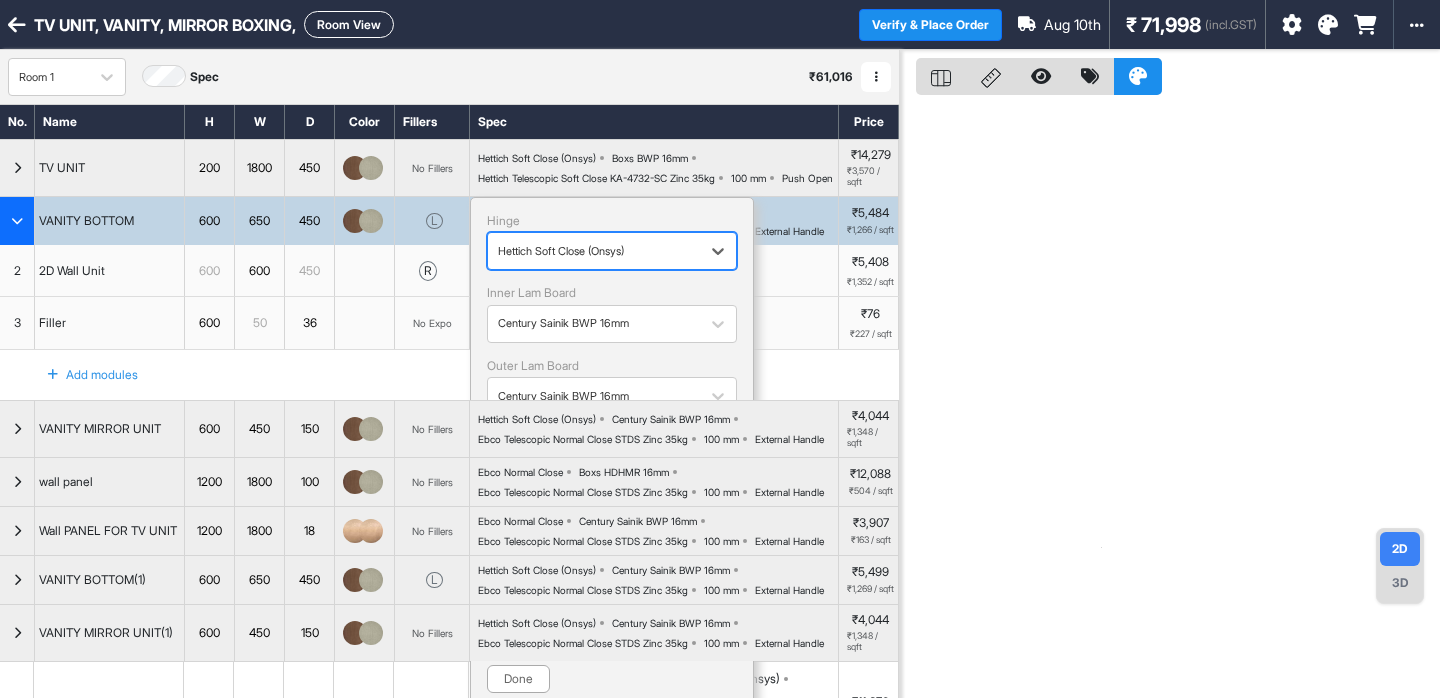click at bounding box center (594, 251) 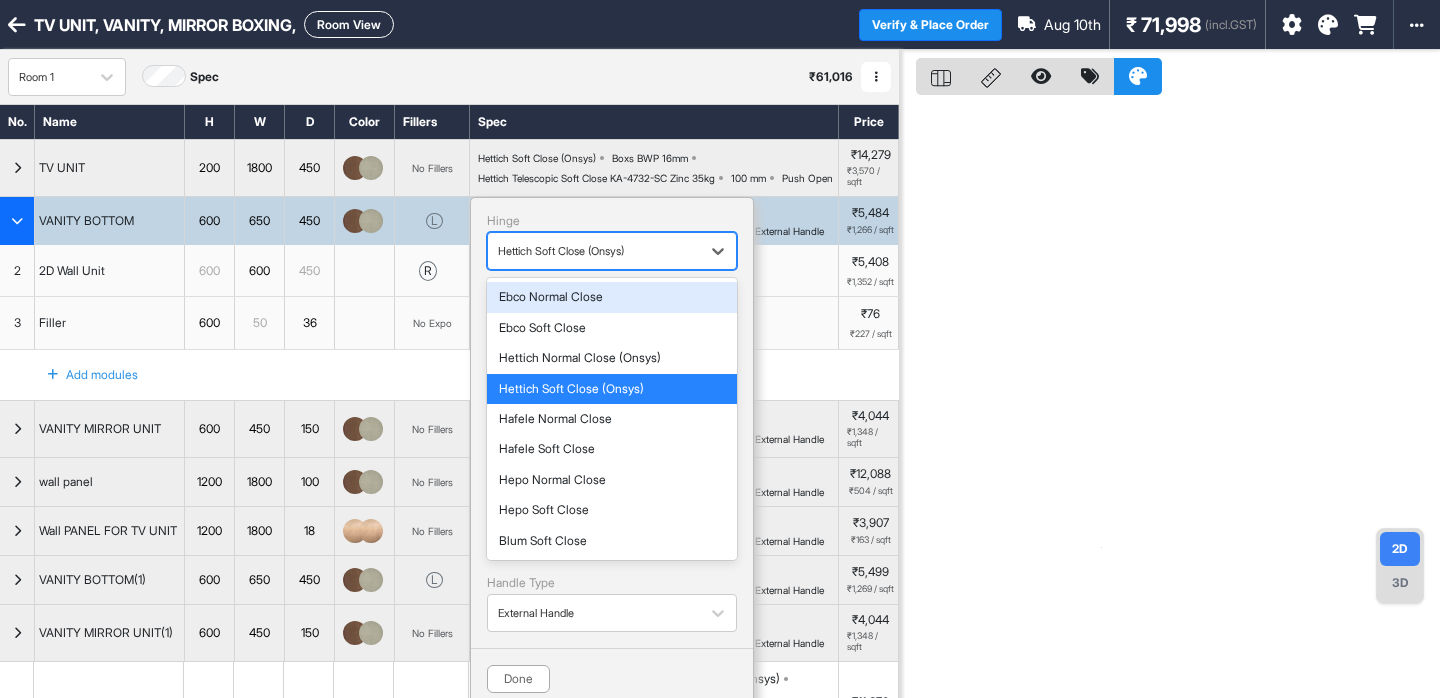 click at bounding box center [1170, 399] 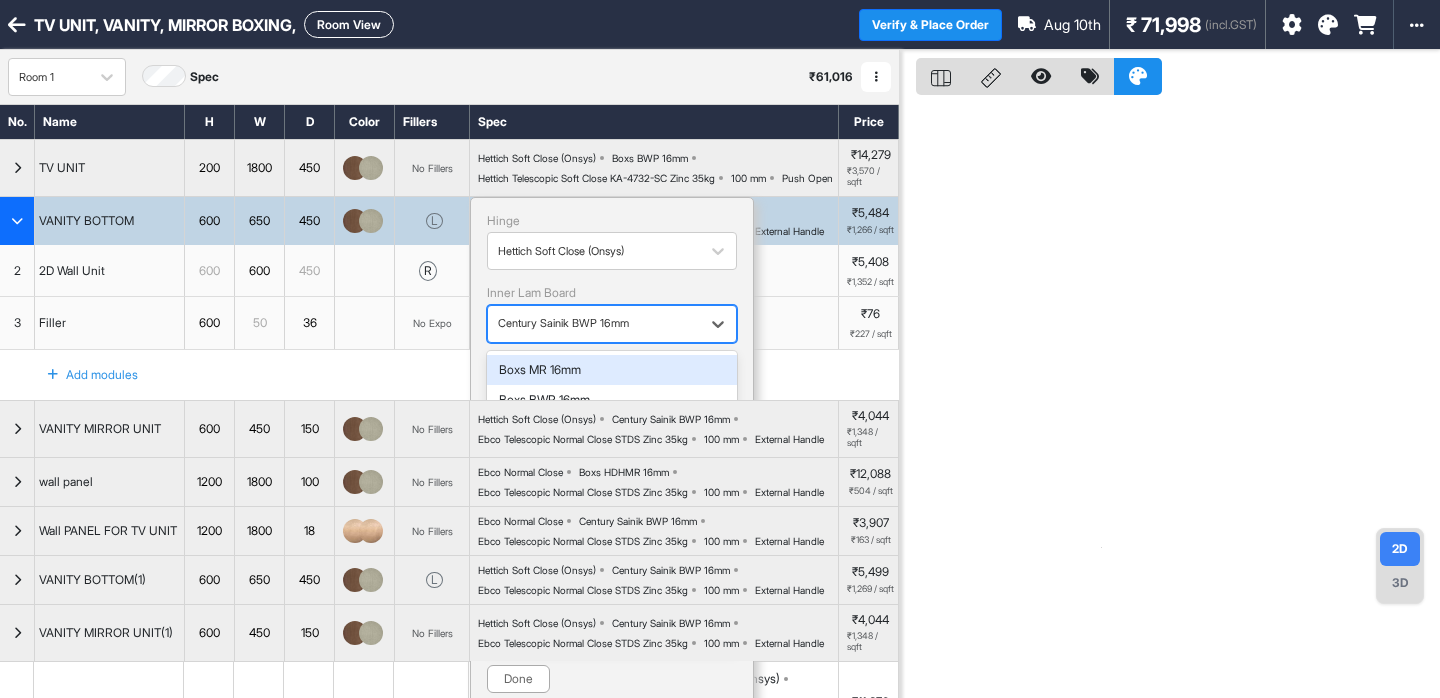 click at bounding box center (594, 324) 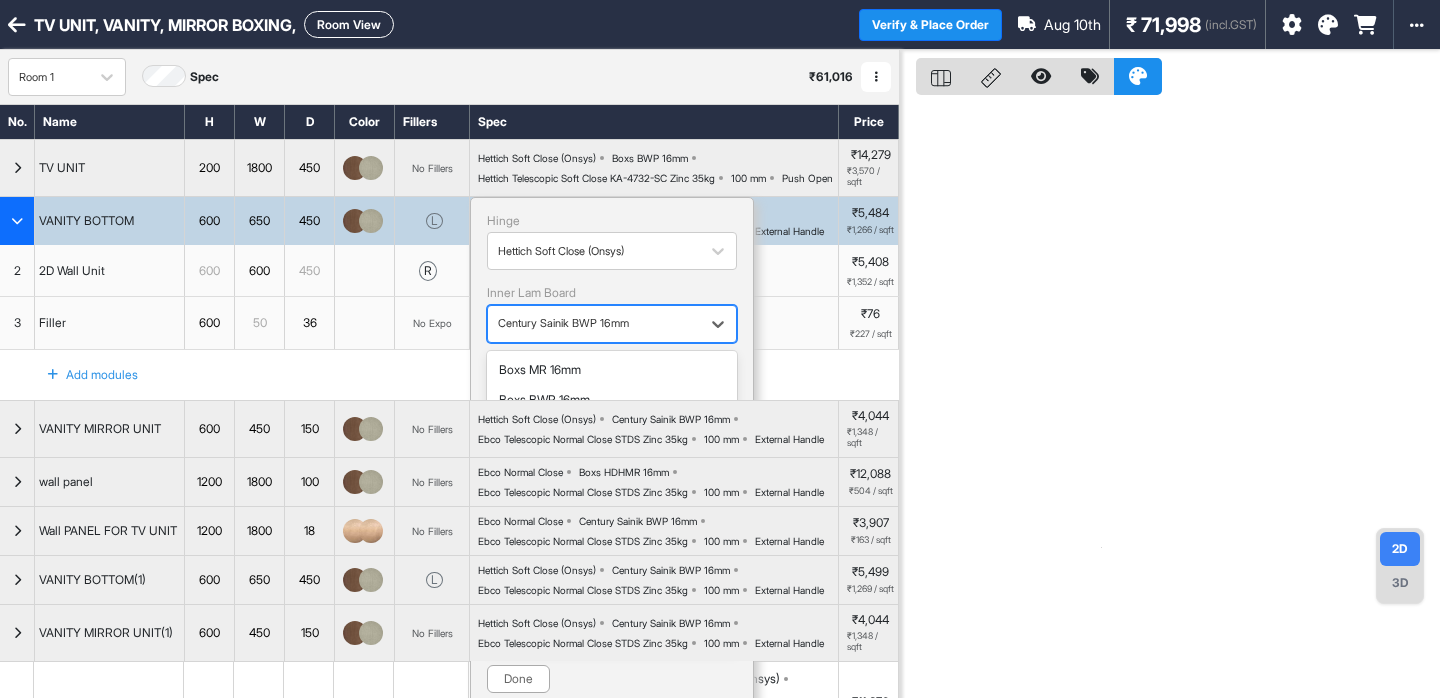 click on "Boxs BWP 16mm" at bounding box center (612, 431) 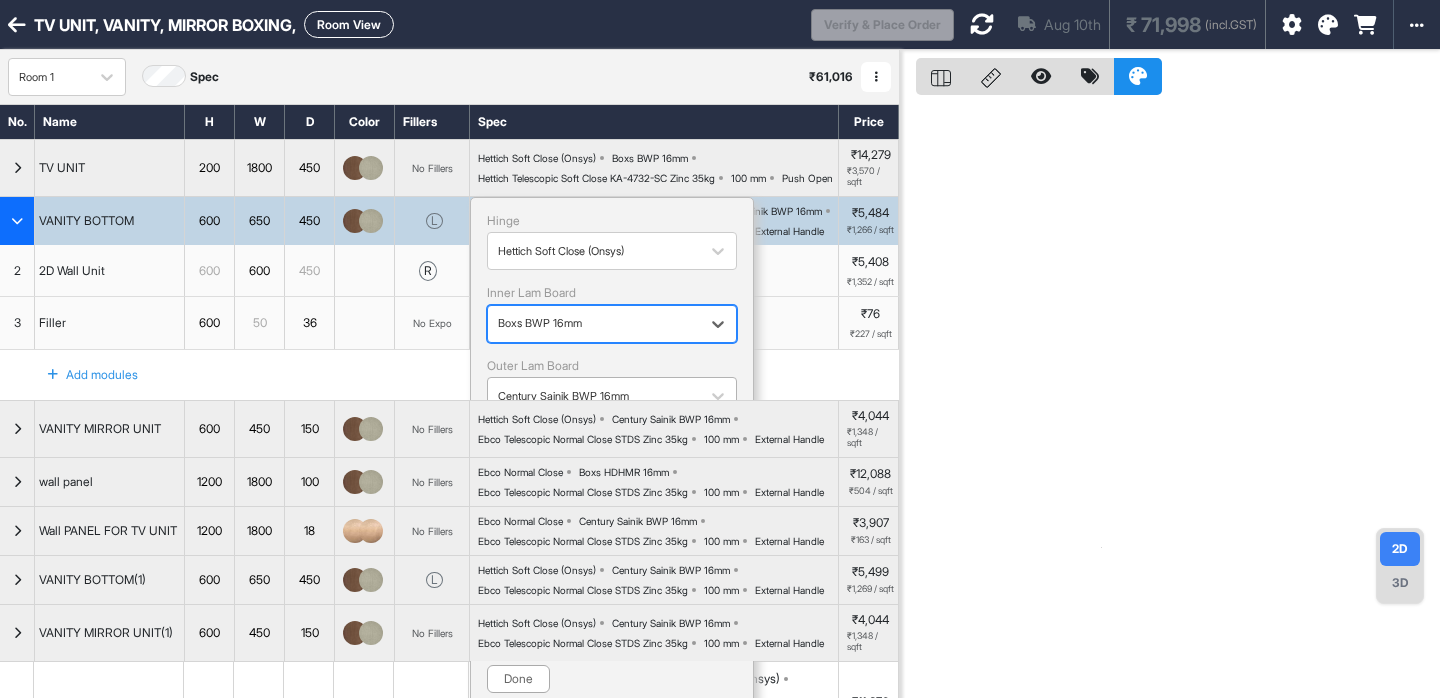 click at bounding box center (594, 396) 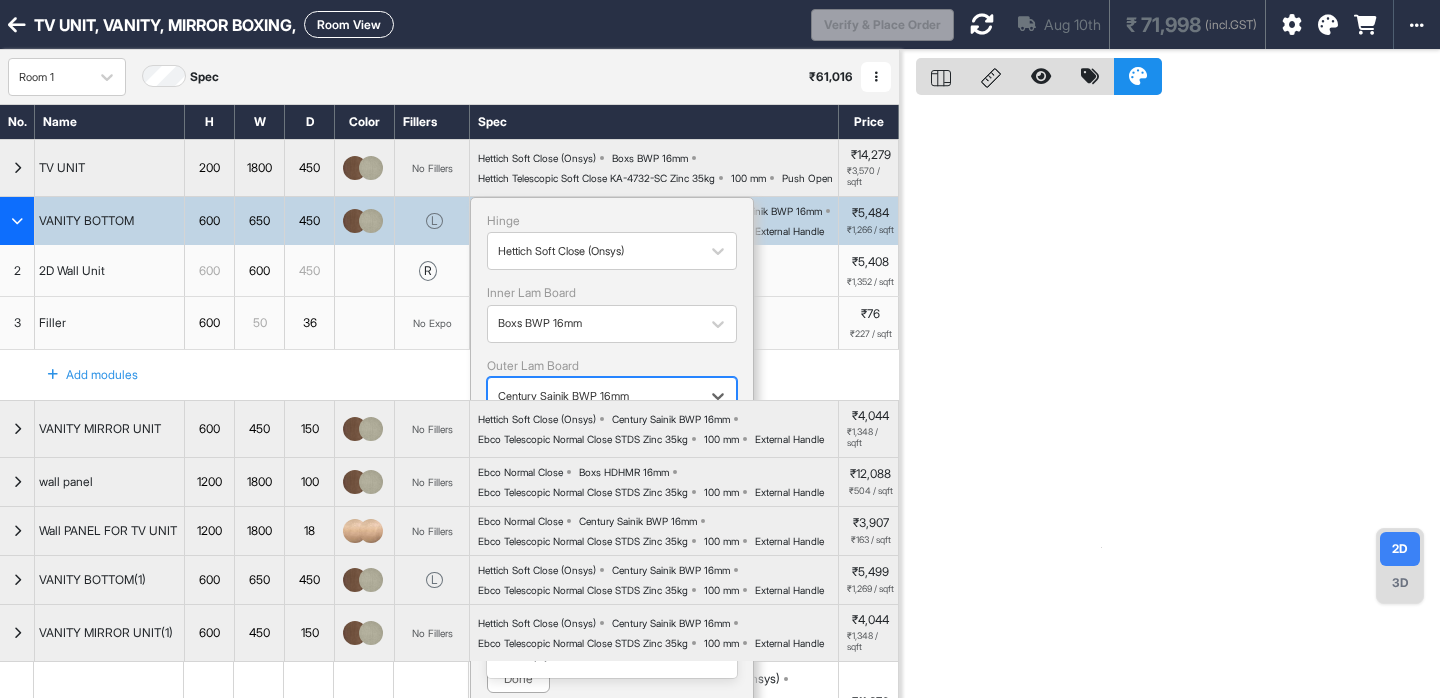 click on "Boxs BWP 16mm" at bounding box center [612, 503] 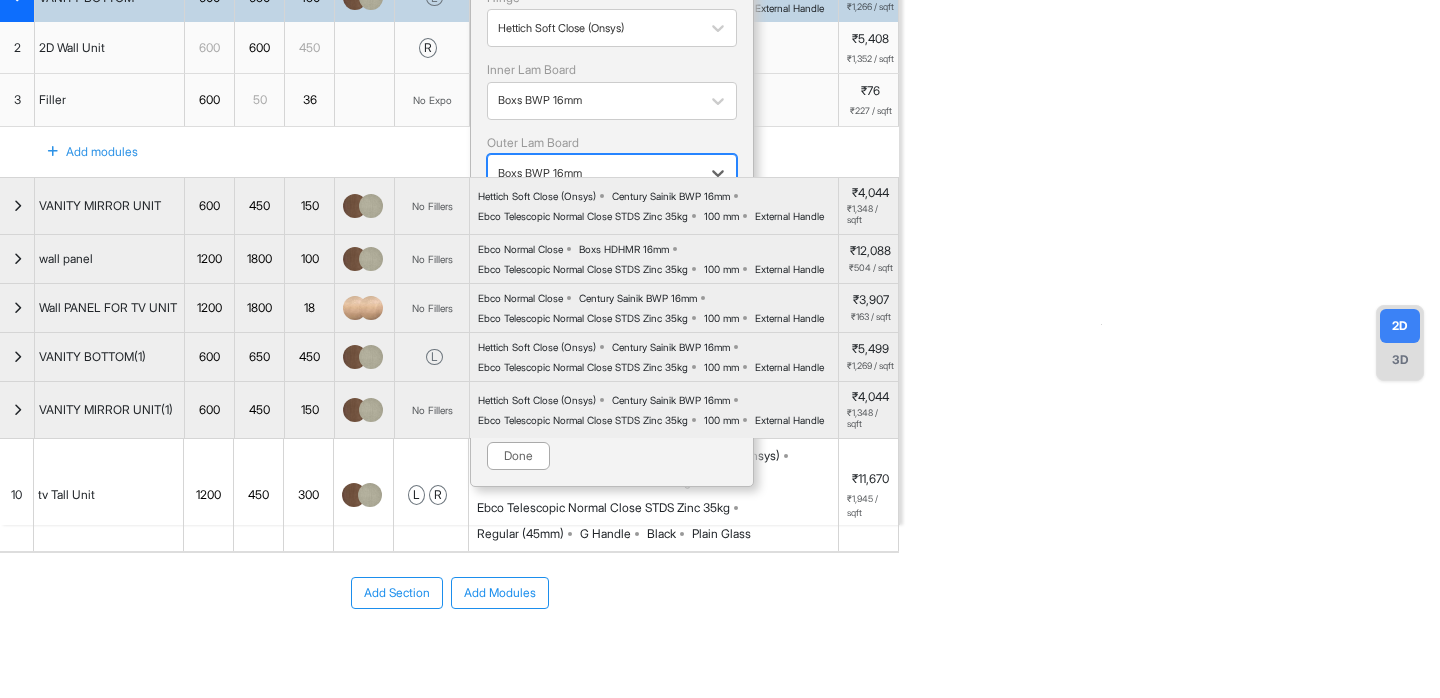 scroll, scrollTop: 239, scrollLeft: 0, axis: vertical 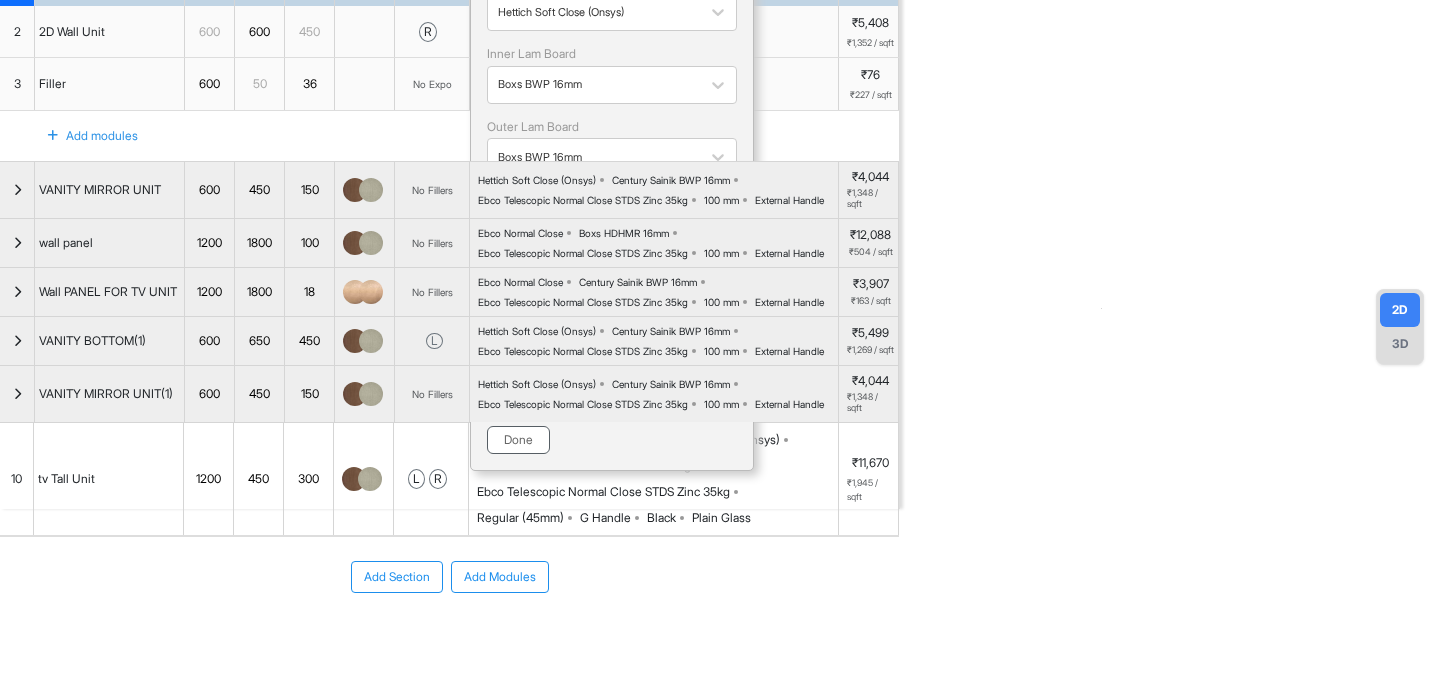 click on "Done" at bounding box center (518, 440) 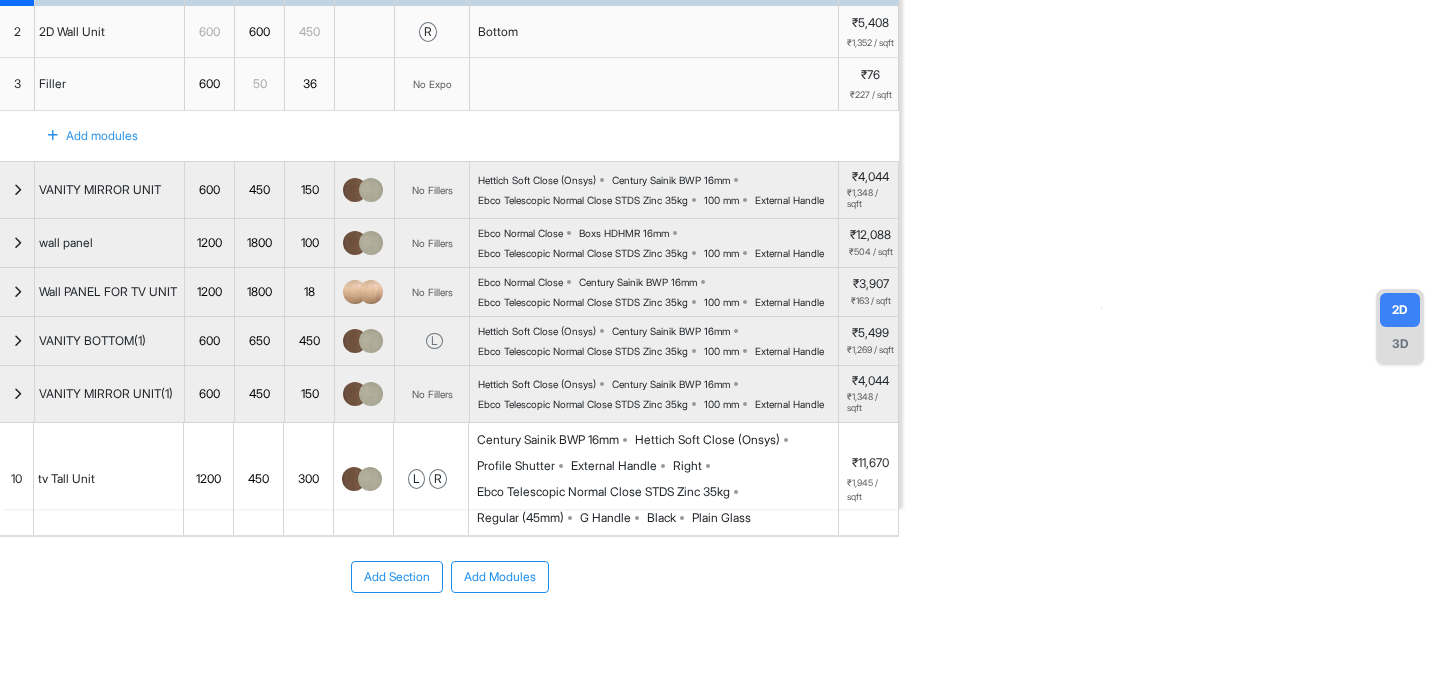 scroll, scrollTop: 195, scrollLeft: 0, axis: vertical 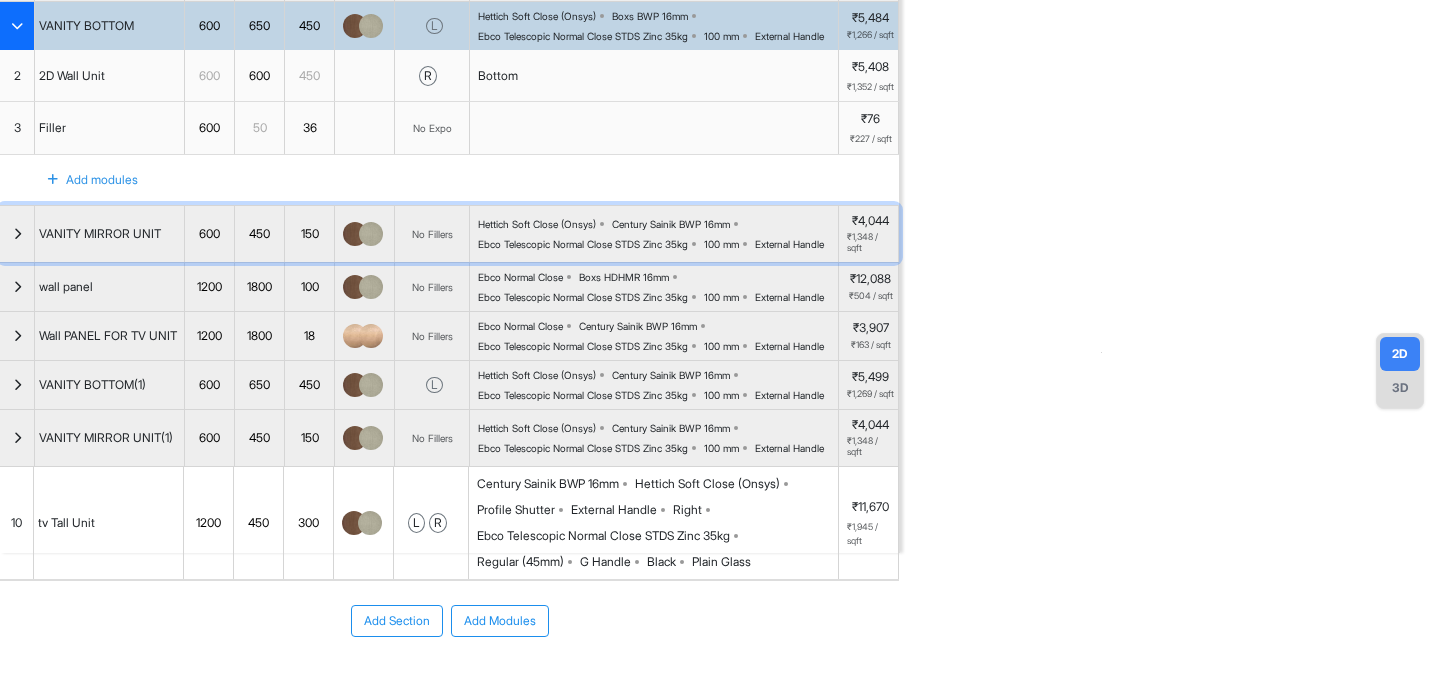 click on "Hettich Soft Close (Onsys) Century Sainik BWP 16mm Ebco Telescopic Normal Close STDS Zinc 35kg 100 mm External Handle" at bounding box center (658, 234) 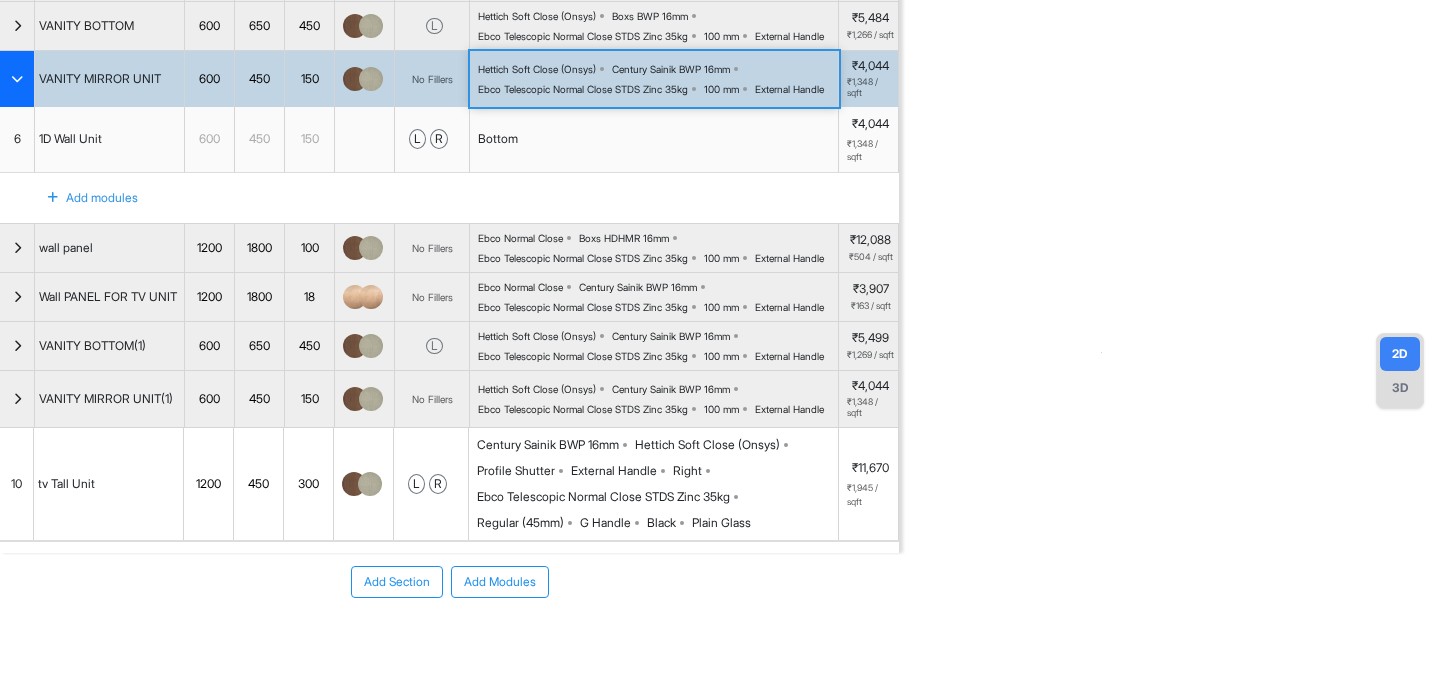 click on "Hettich Soft Close (Onsys) Century Sainik BWP 16mm Ebco Telescopic Normal Close STDS Zinc 35kg 100 mm External Handle" at bounding box center [654, 79] 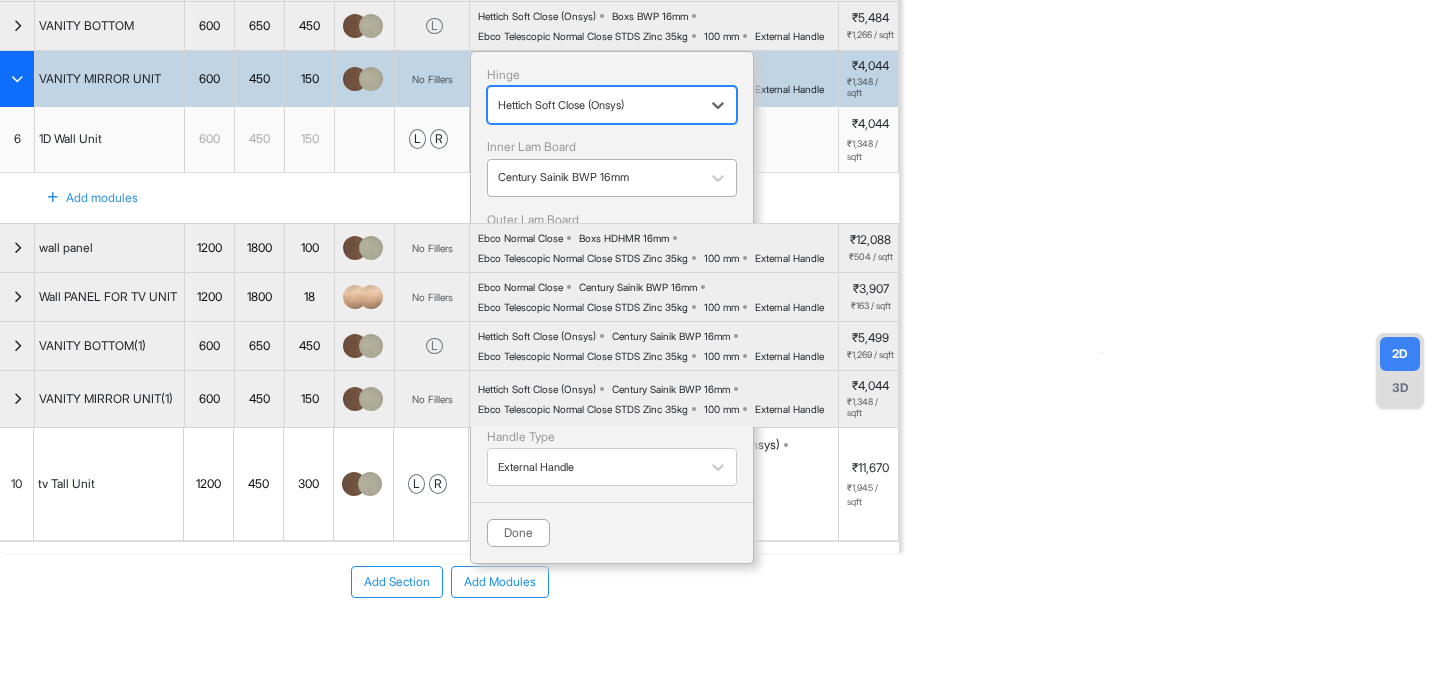 click at bounding box center (594, 178) 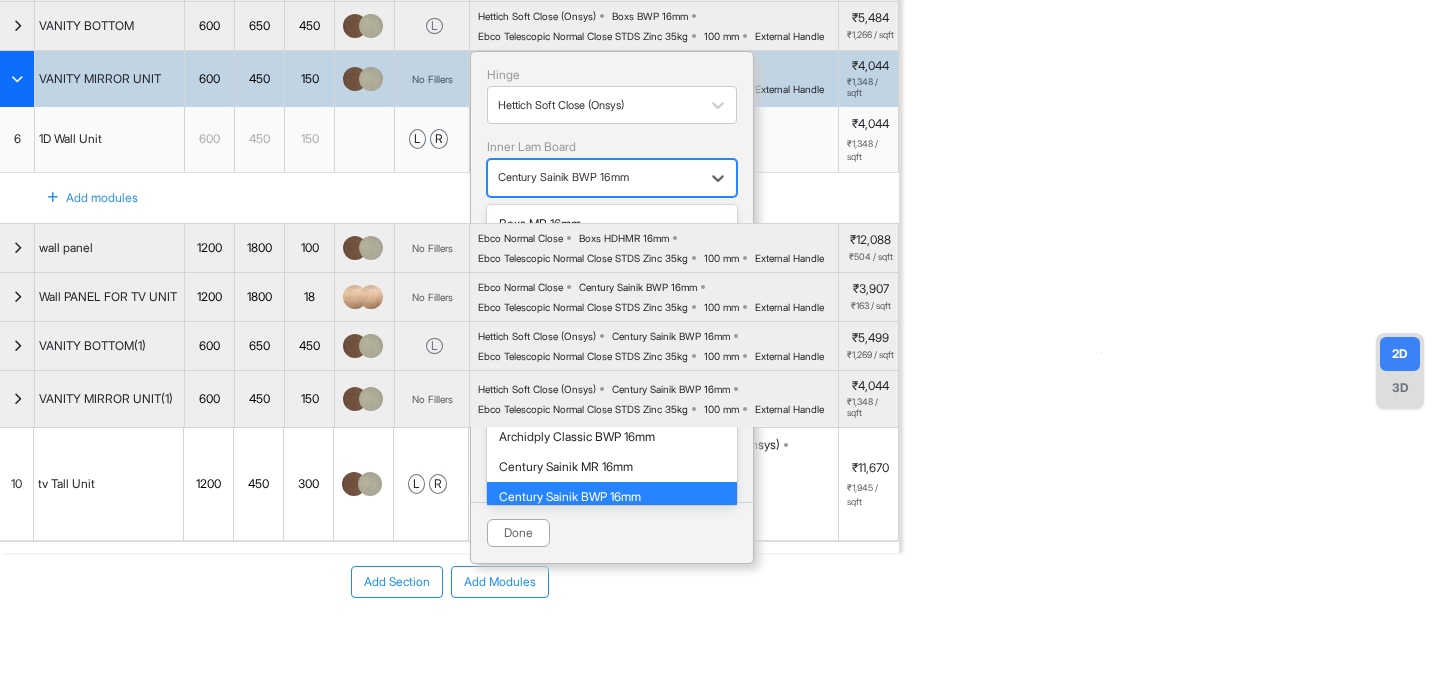click on "Boxs BWP 16mm" at bounding box center (612, 285) 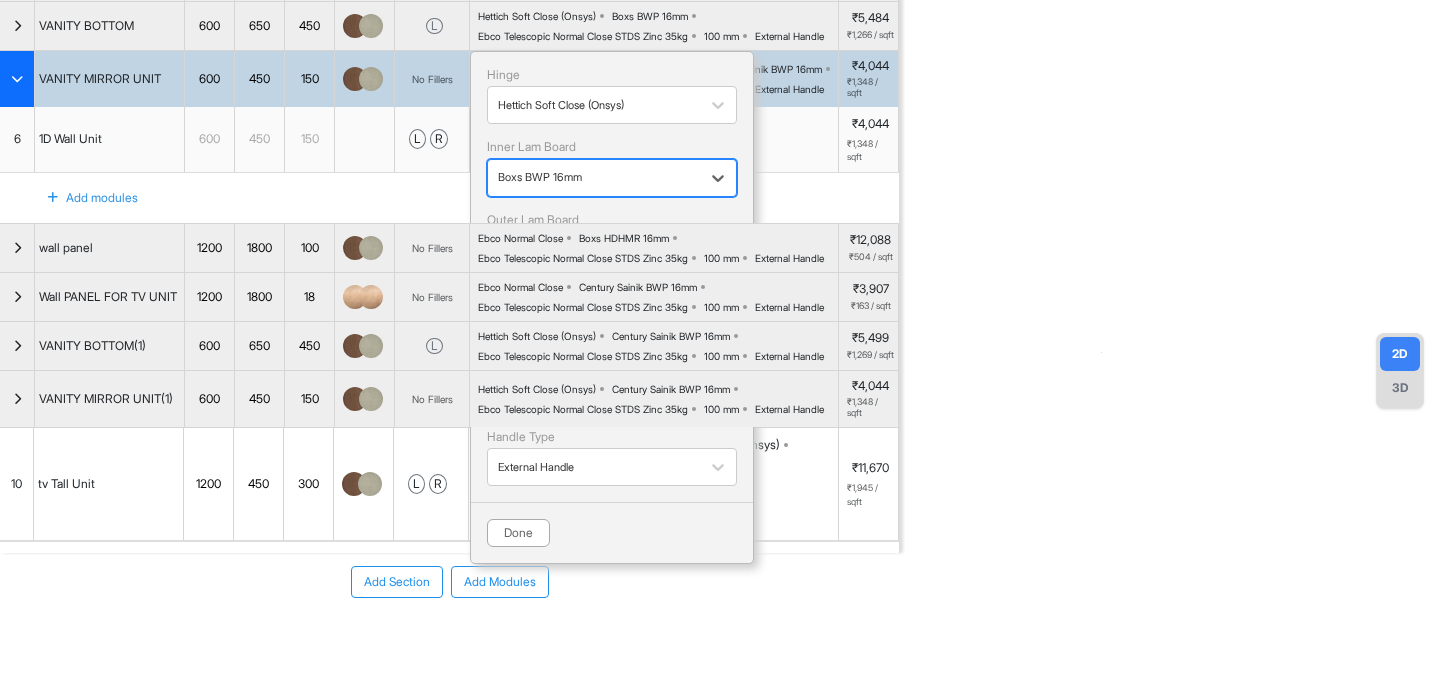 click at bounding box center [594, 250] 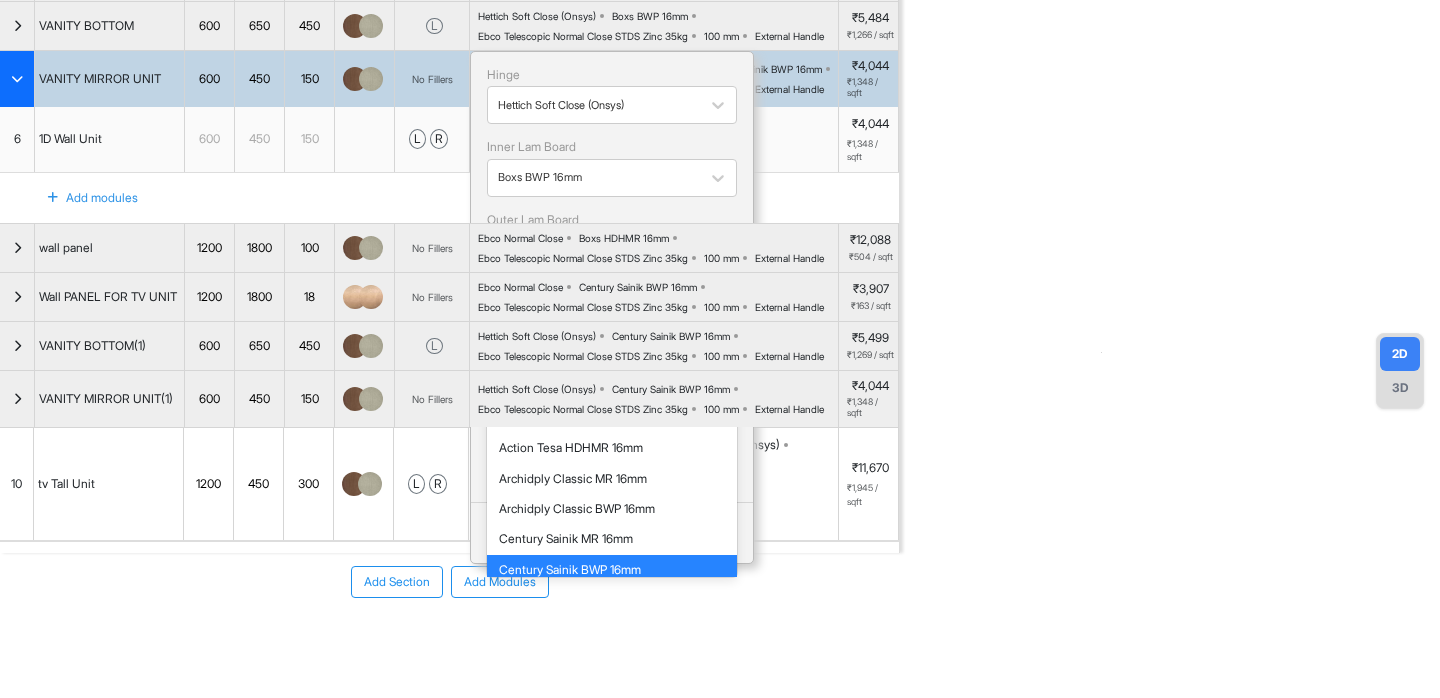 click on "Boxs BWP 16mm" at bounding box center [612, 357] 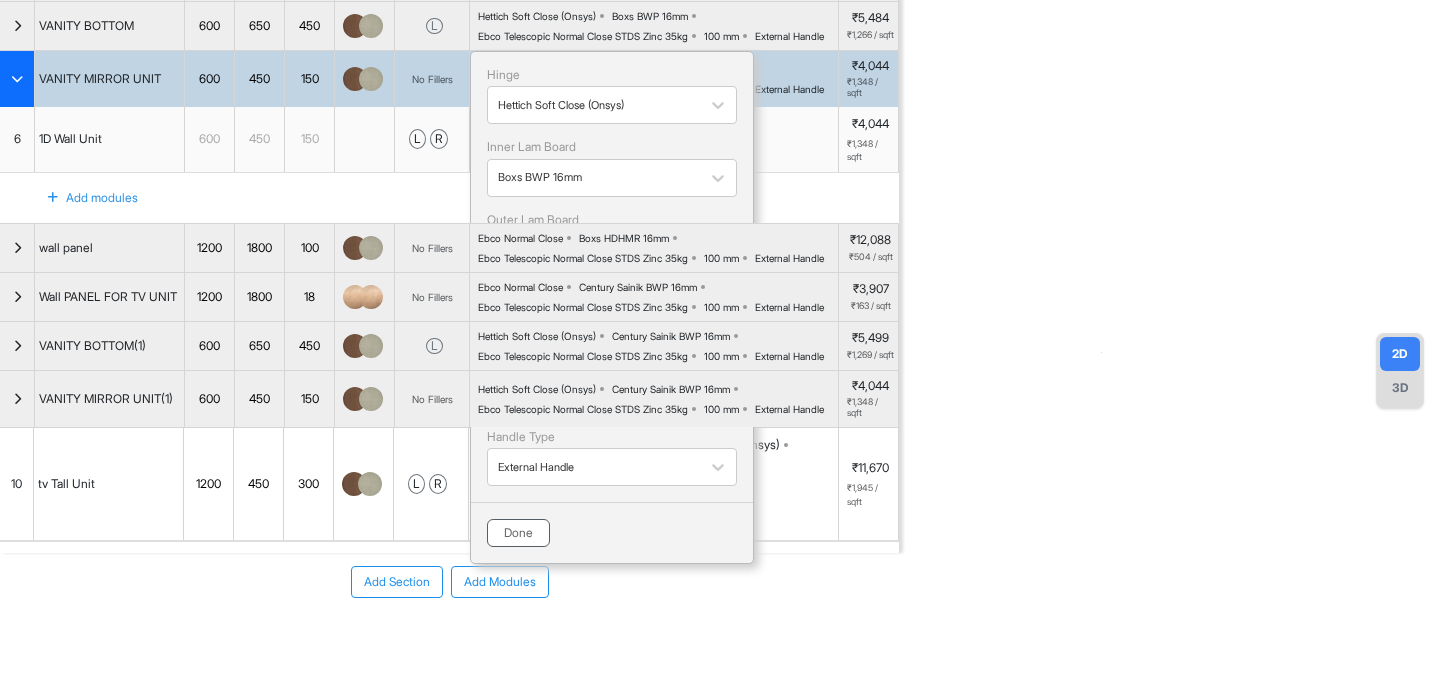 click on "Done" at bounding box center (518, 533) 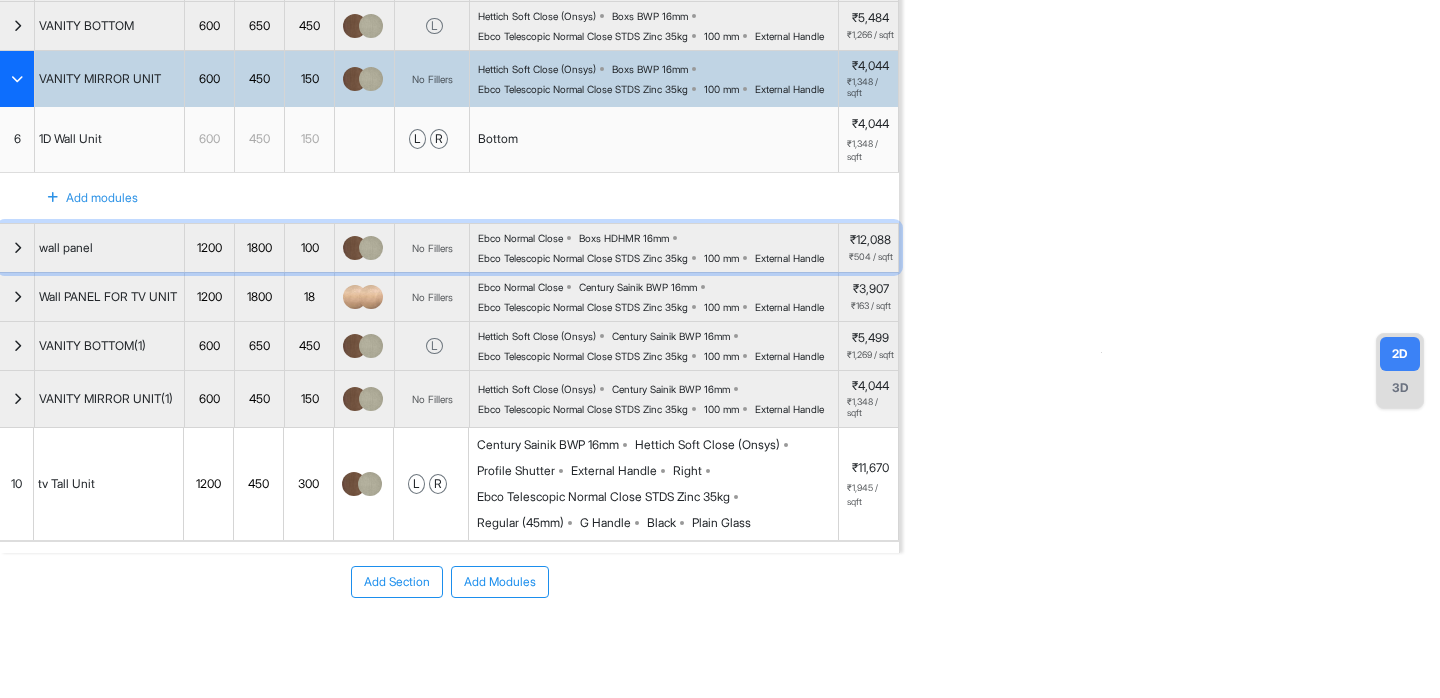click on "Ebco Normal Close Boxs HDHMR 16mm Ebco Telescopic Normal Close STDS Zinc 35kg 100 mm External Handle" at bounding box center (658, 248) 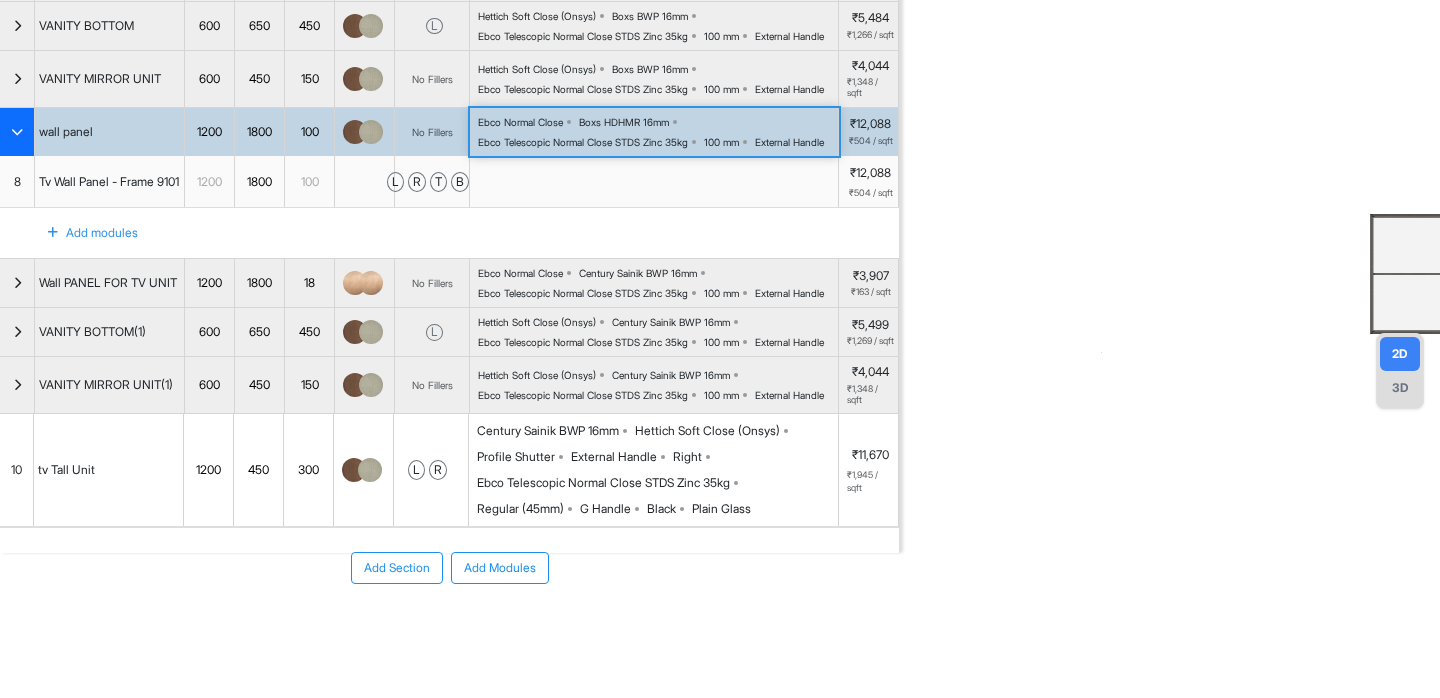 click on "Boxs HDHMR 16mm" at bounding box center (624, 122) 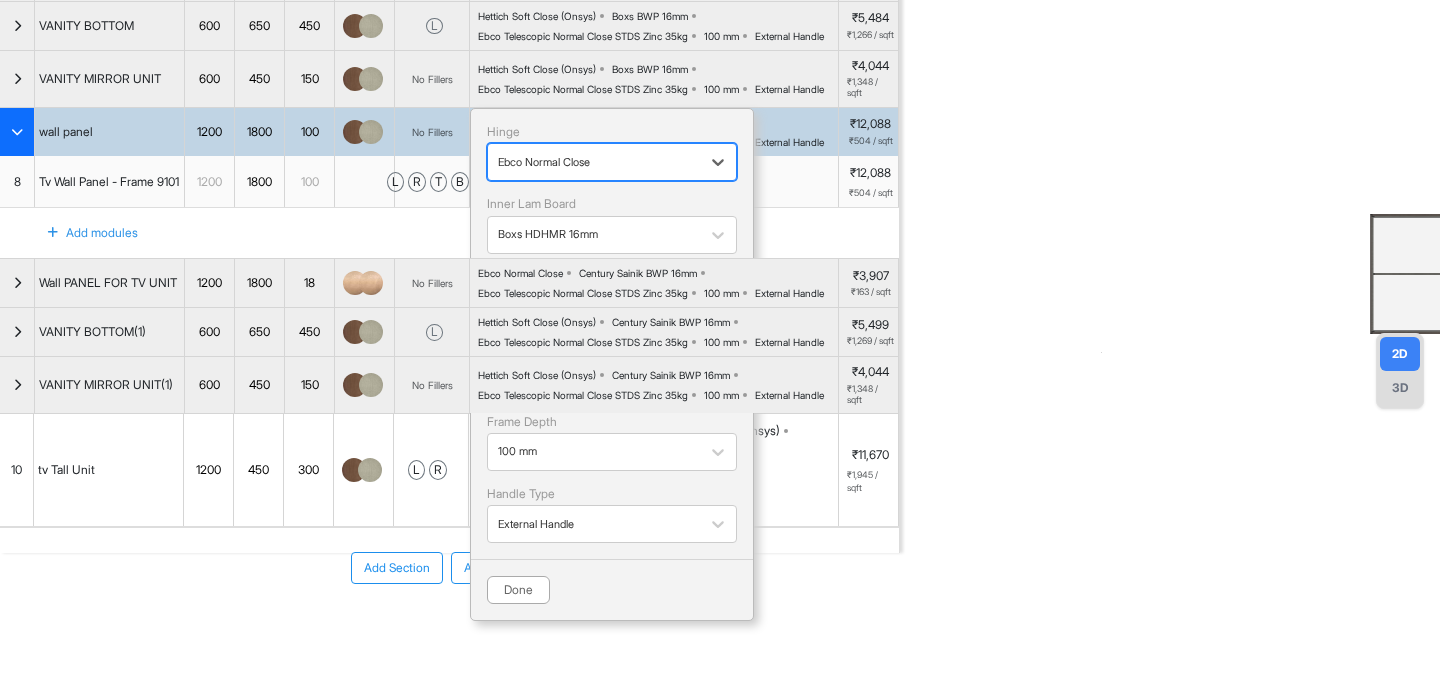 click at bounding box center (594, 307) 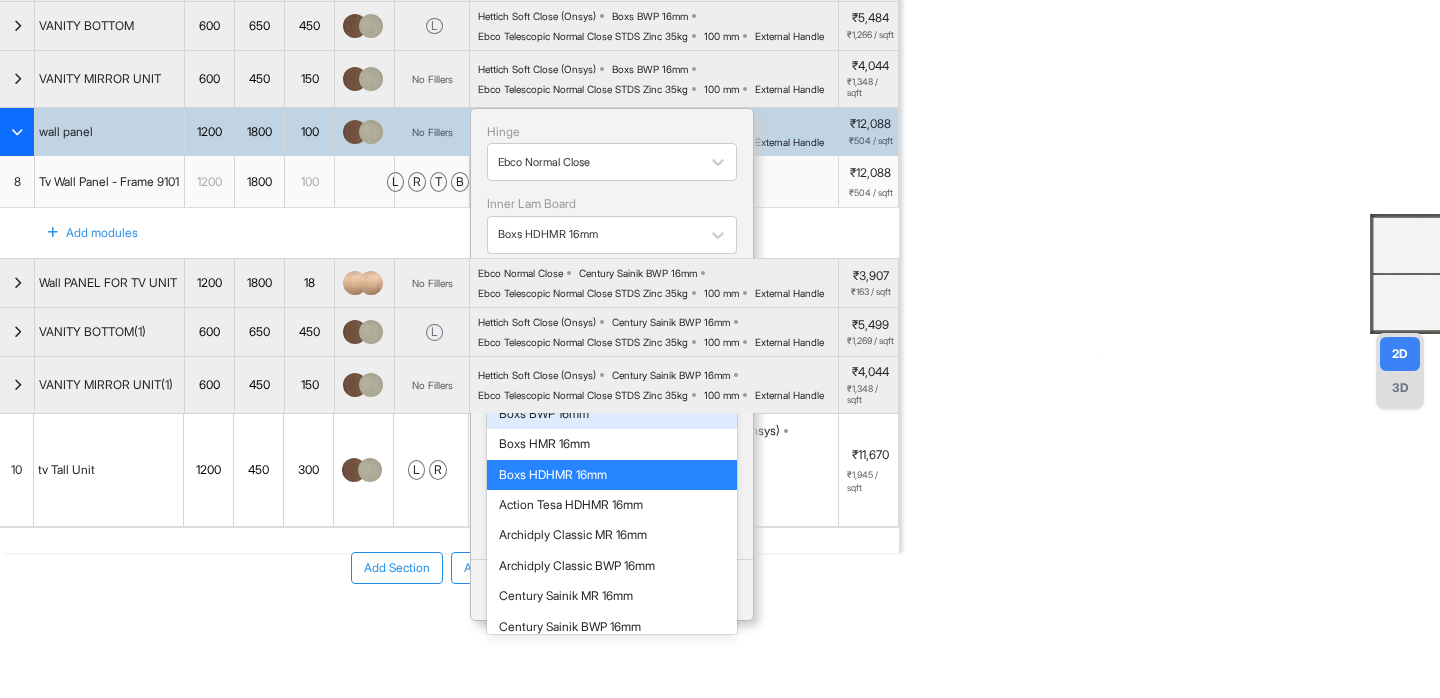 click on "Boxs BWP 16mm" at bounding box center (612, 414) 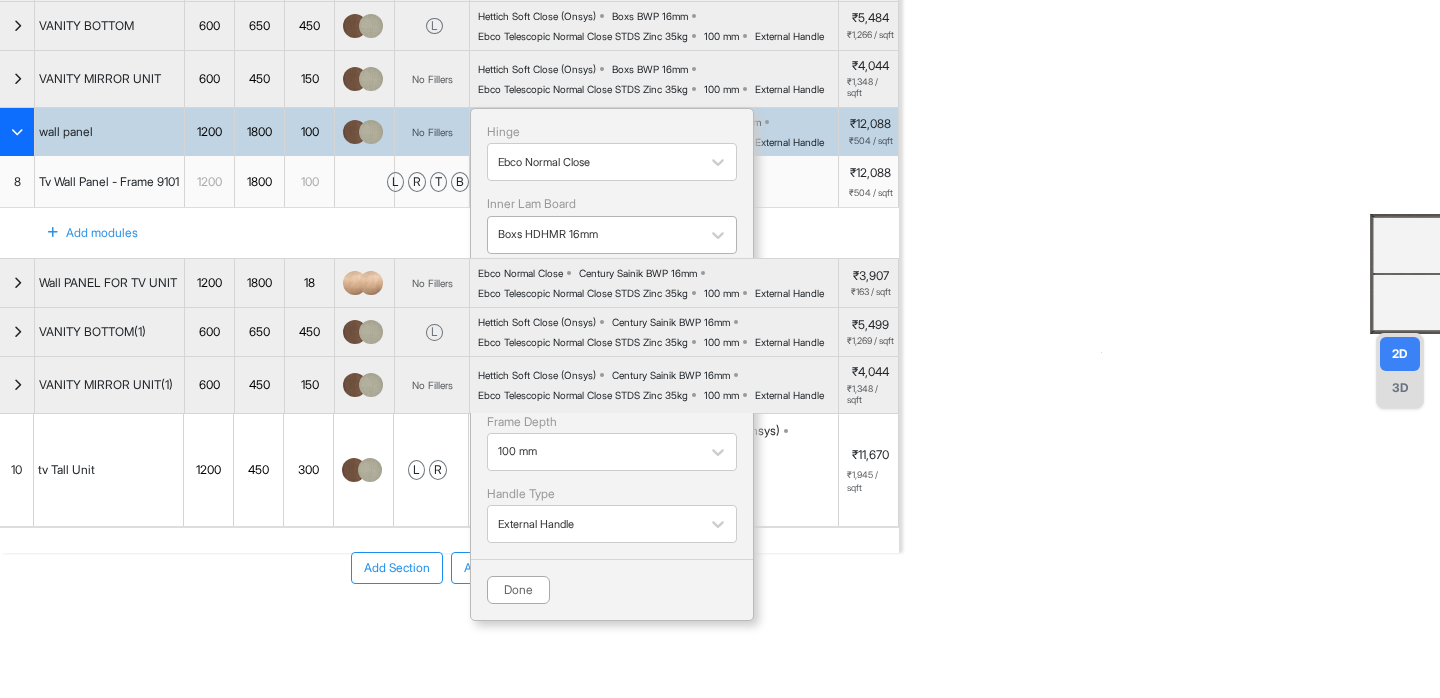 click at bounding box center (594, 235) 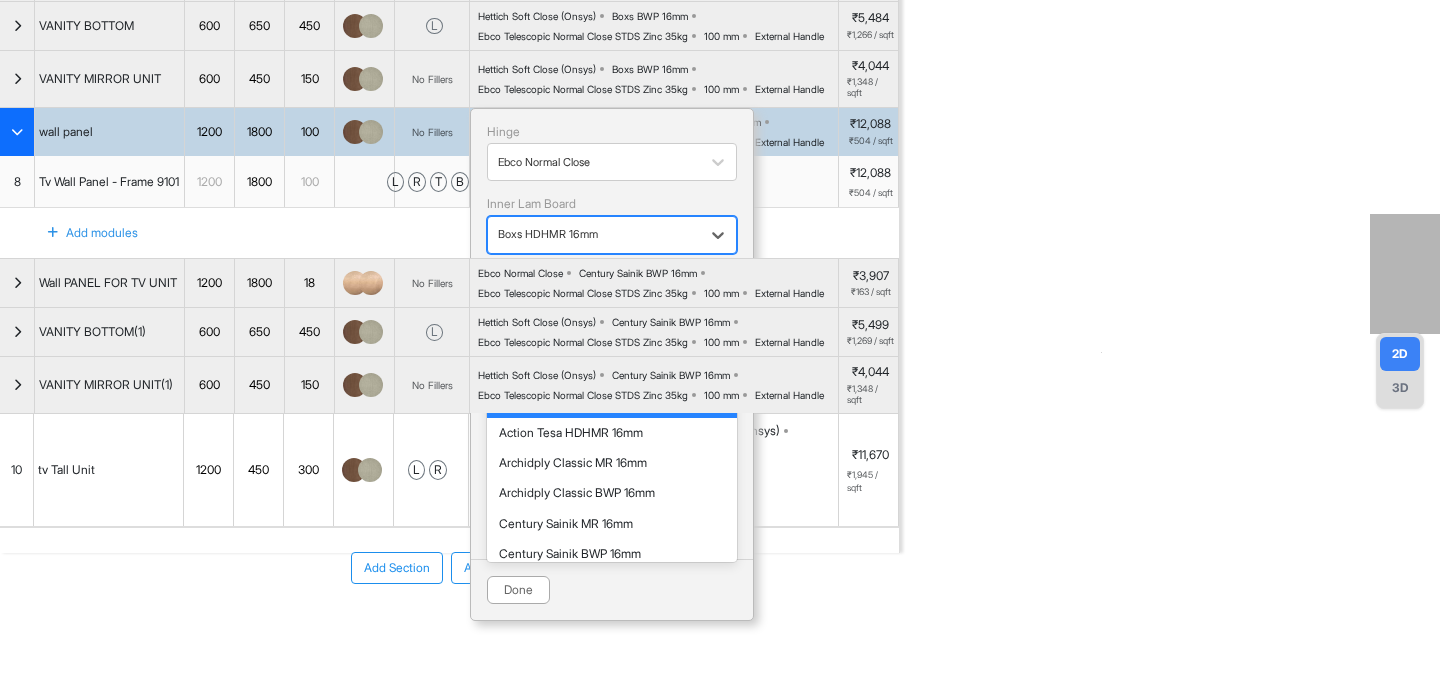 click on "Boxs BWP 16mm" at bounding box center [612, 342] 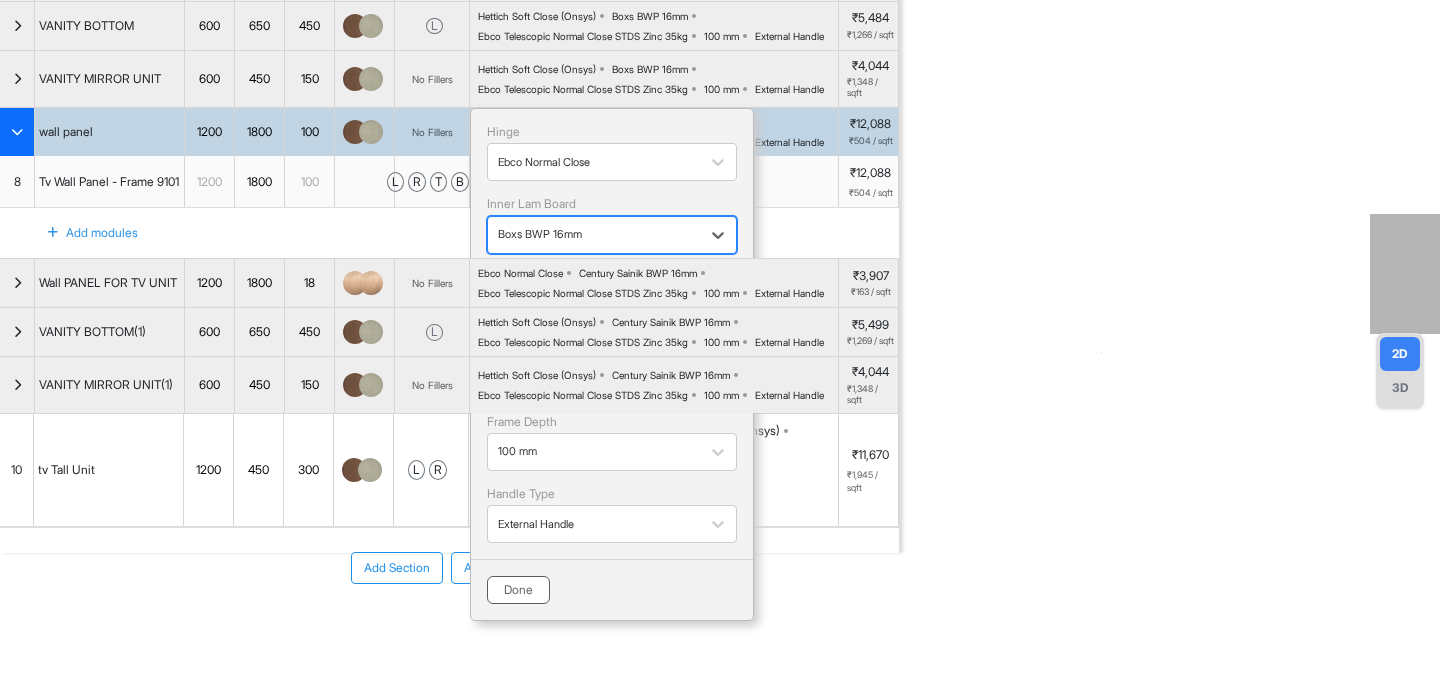 click on "Done" at bounding box center (518, 590) 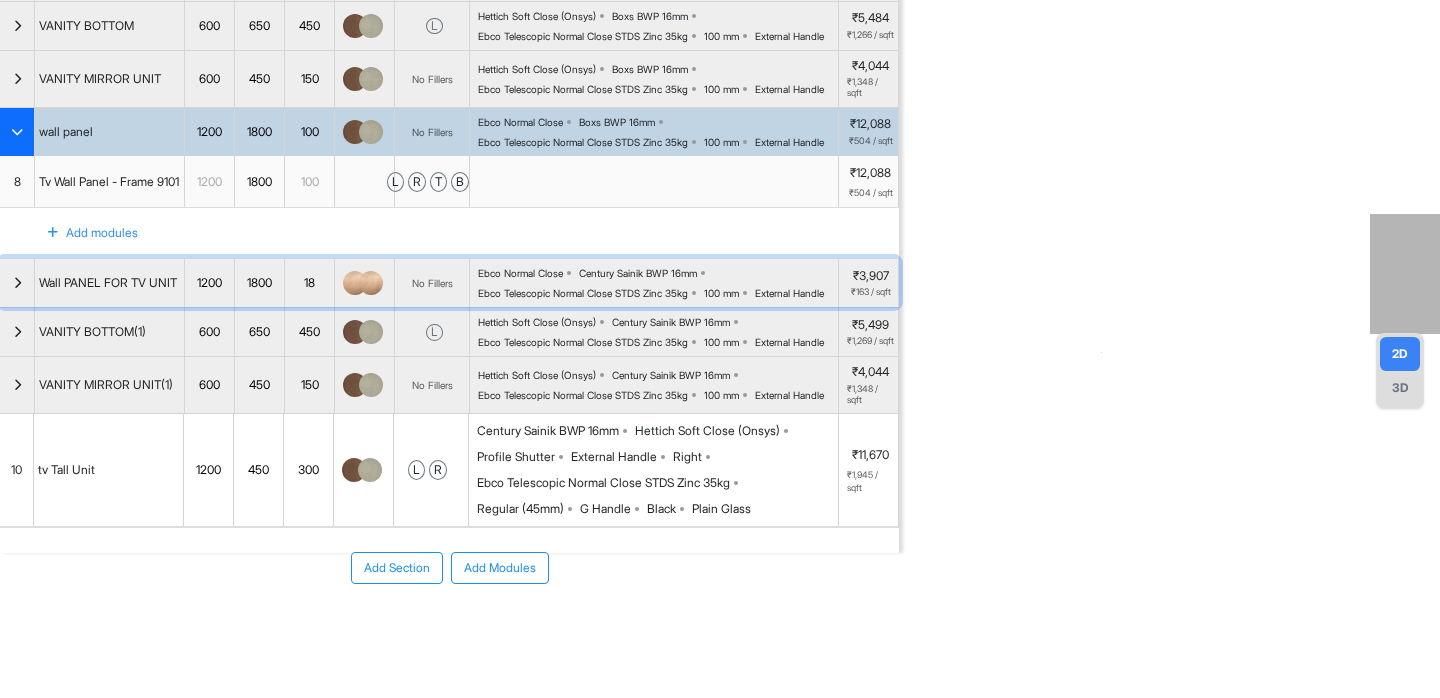 click on "Ebco Telescopic Normal Close STDS Zinc 35kg" at bounding box center [583, 293] 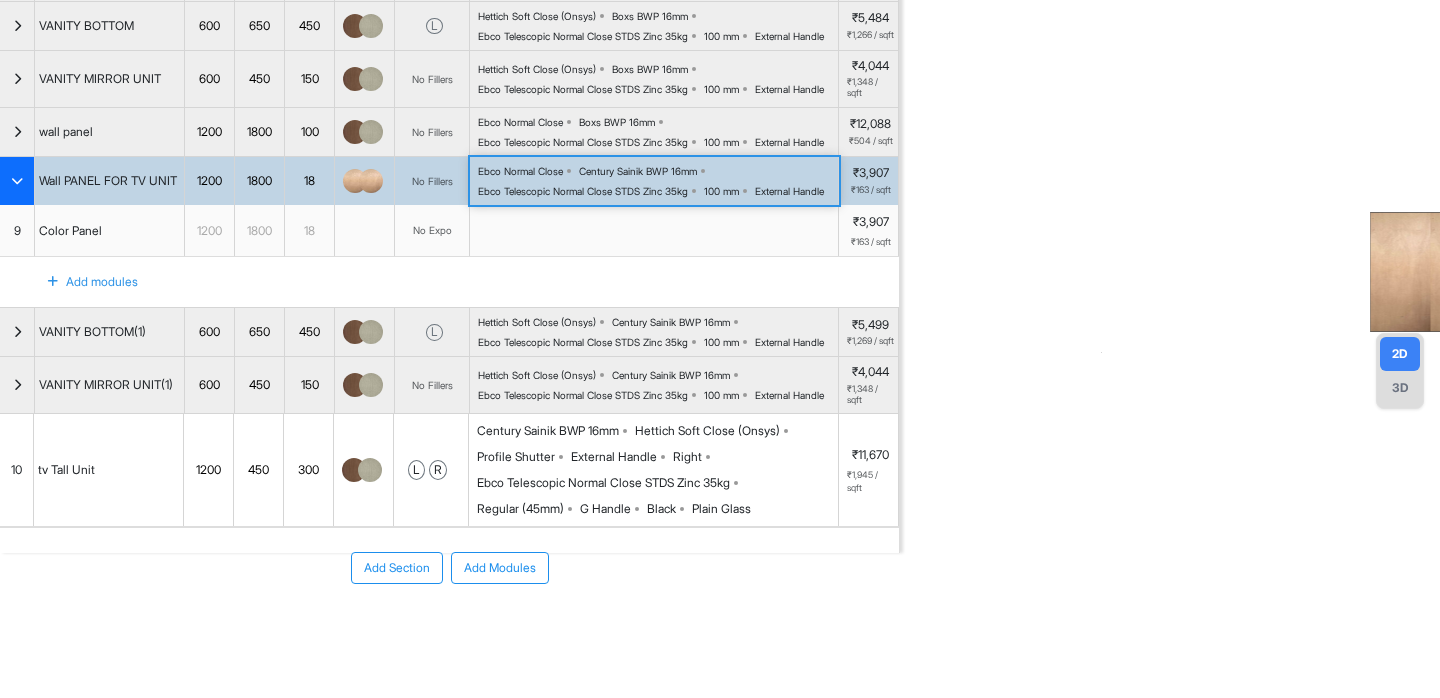 click on "Century Sainik BWP 16mm" at bounding box center [638, 171] 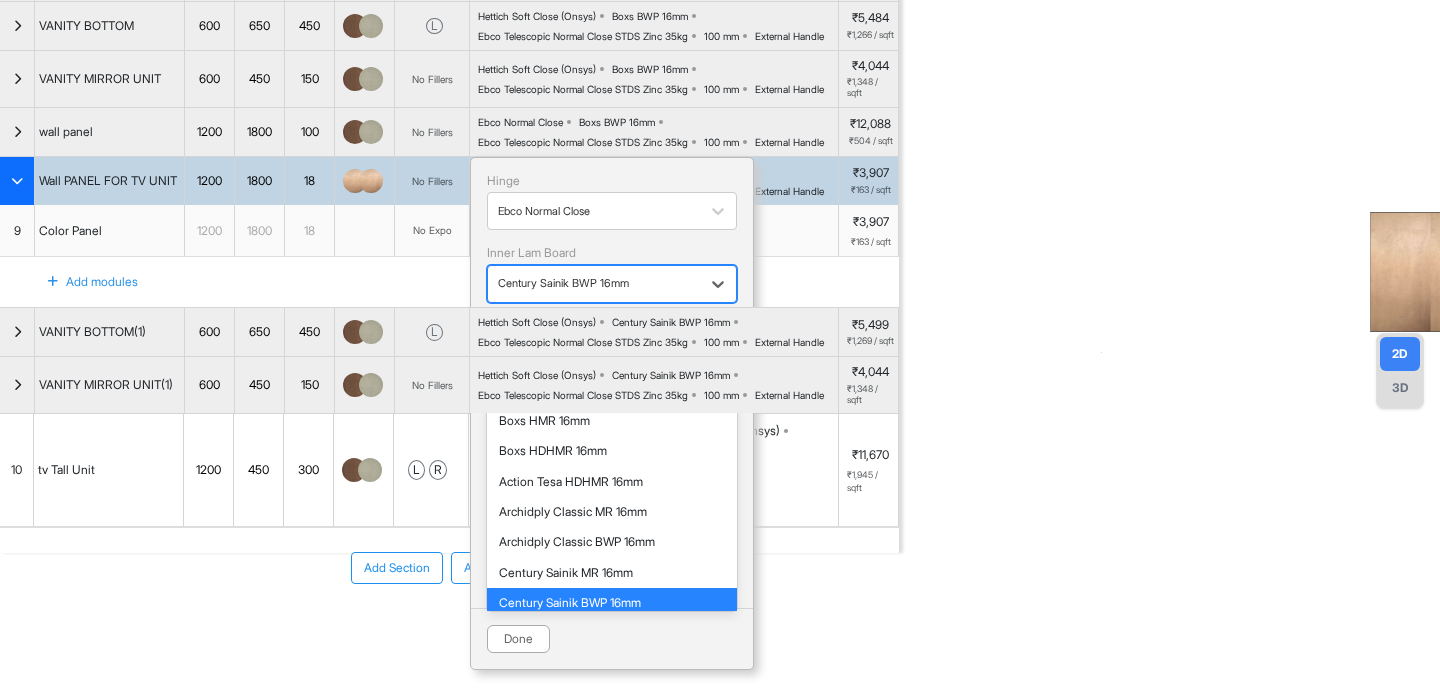 click at bounding box center (594, 284) 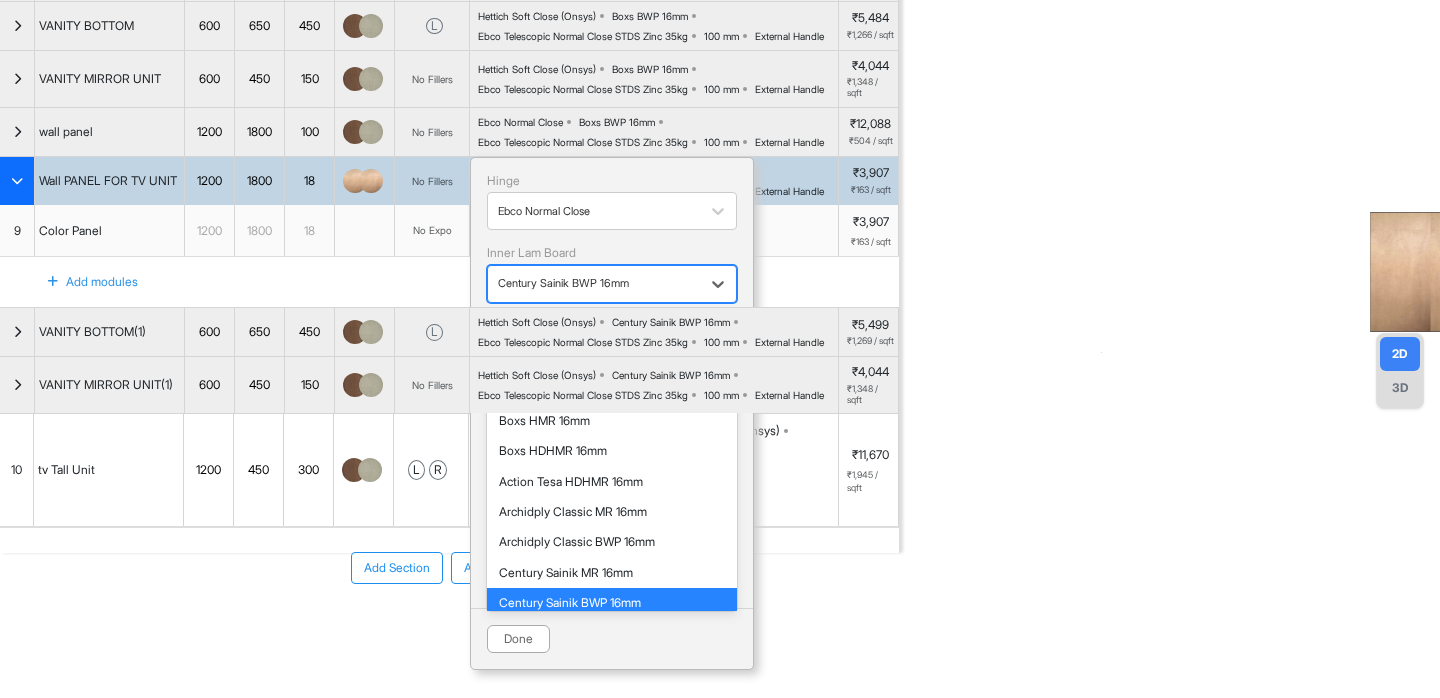 click on "Boxs BWP 16mm" at bounding box center (612, 391) 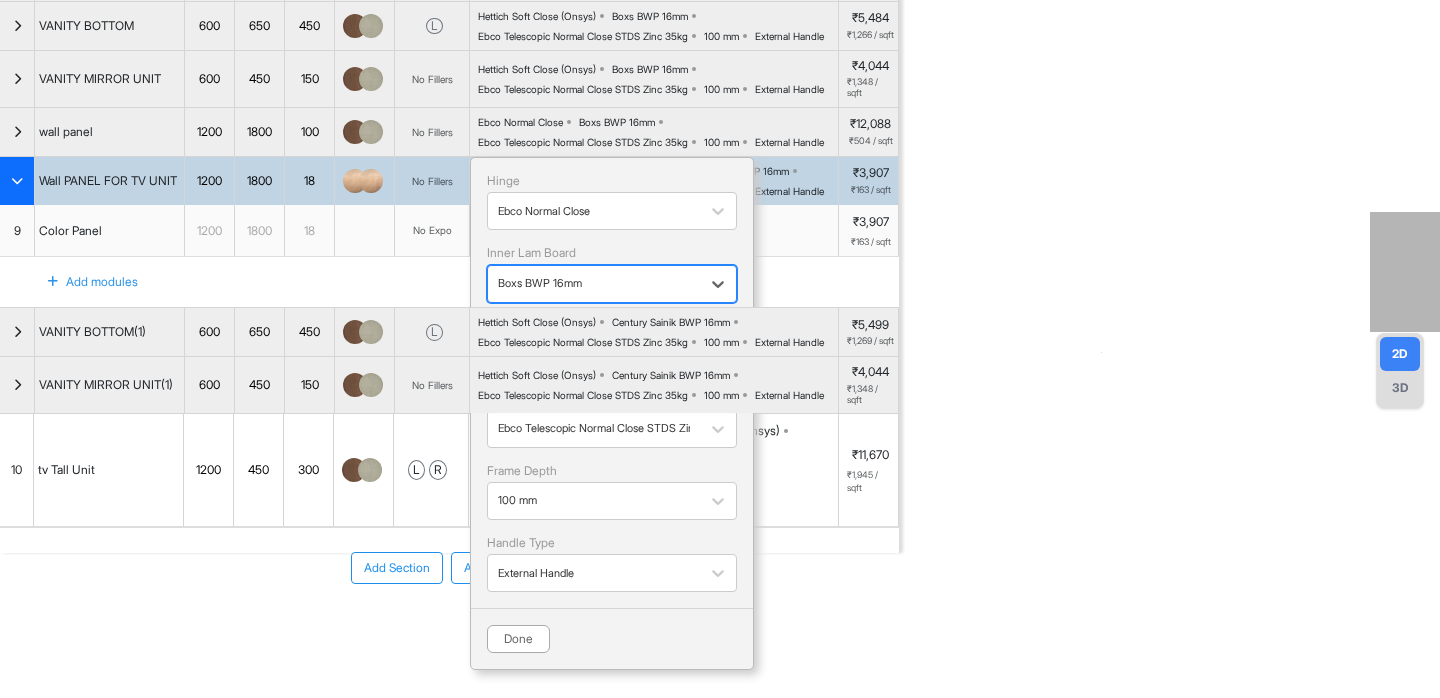 click on "Century Sainik BWP 16mm" at bounding box center (594, 356) 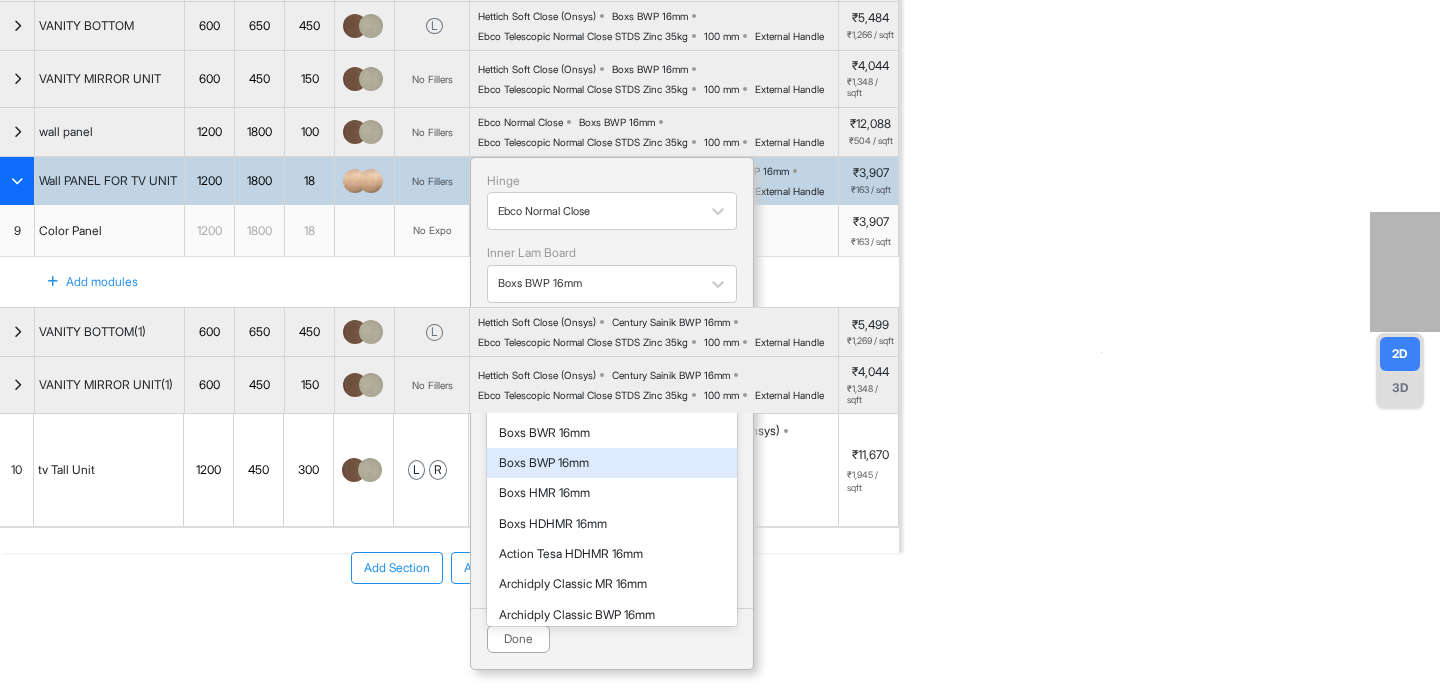 click on "Boxs BWP 16mm" at bounding box center (612, 463) 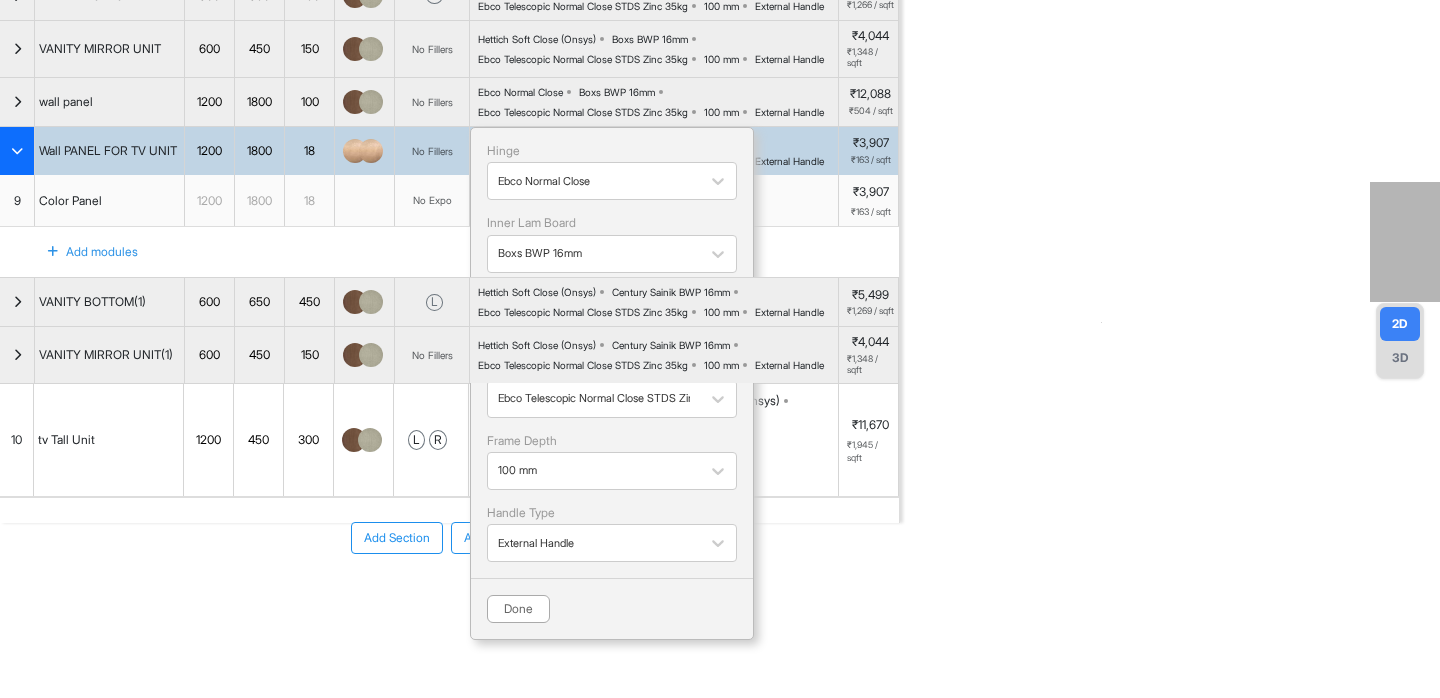 scroll, scrollTop: 317, scrollLeft: 0, axis: vertical 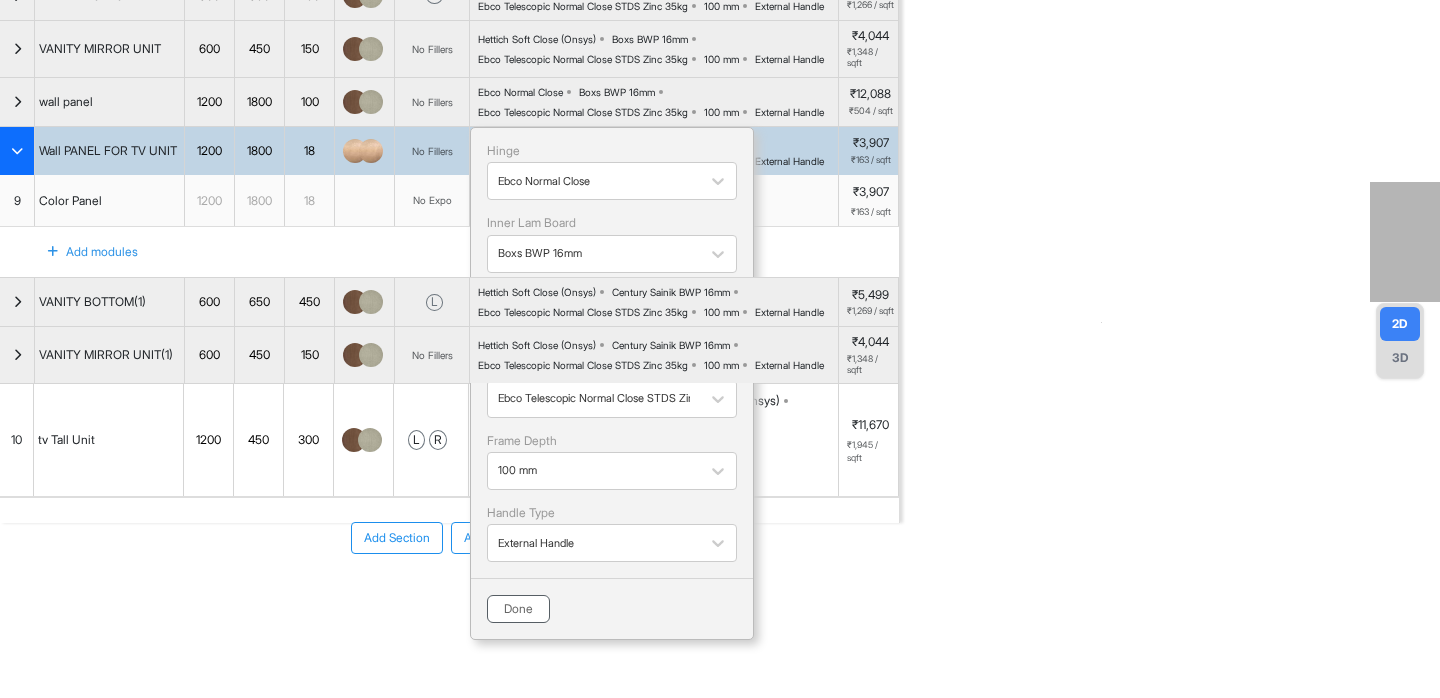 click on "Done" at bounding box center (518, 609) 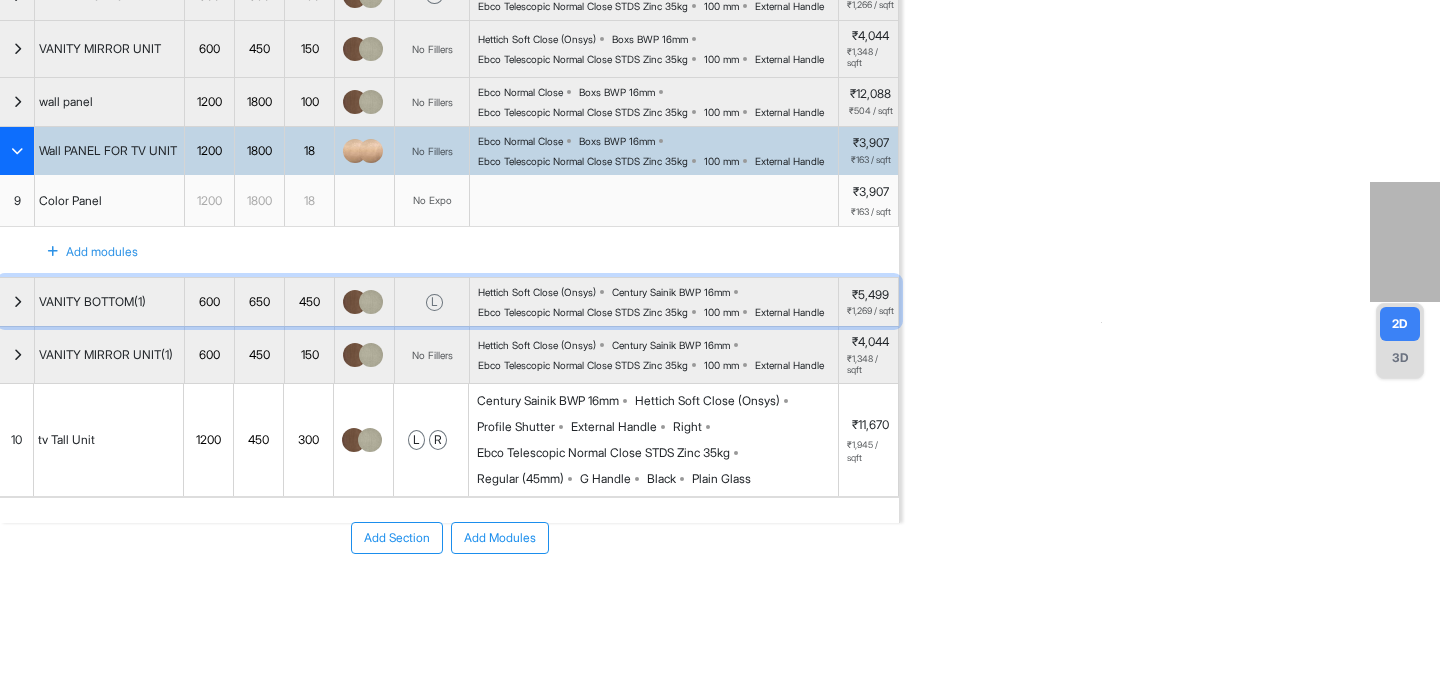 click on "Ebco Telescopic Normal Close STDS Zinc 35kg" at bounding box center (583, 312) 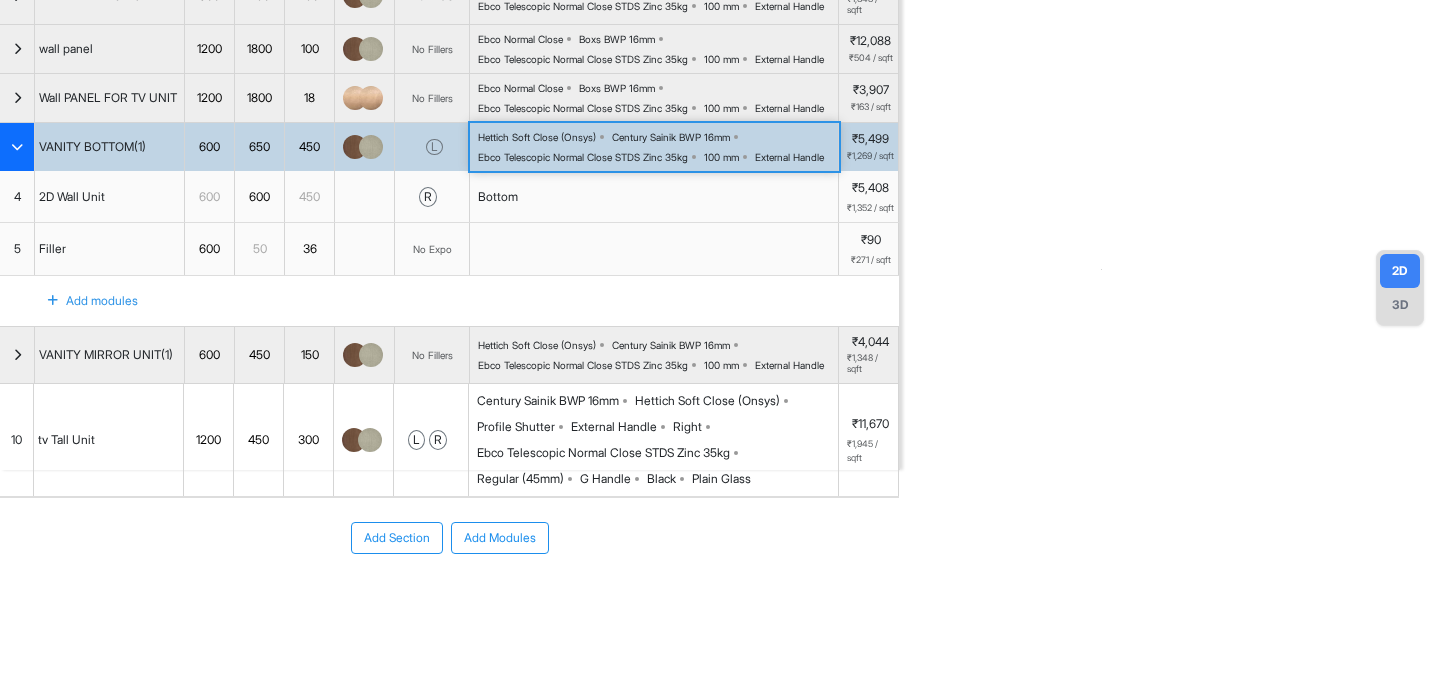 click on "Hettich Soft Close (Onsys) Century Sainik BWP 16mm Ebco Telescopic Normal Close STDS Zinc 35kg 100 mm External Handle" at bounding box center [654, 147] 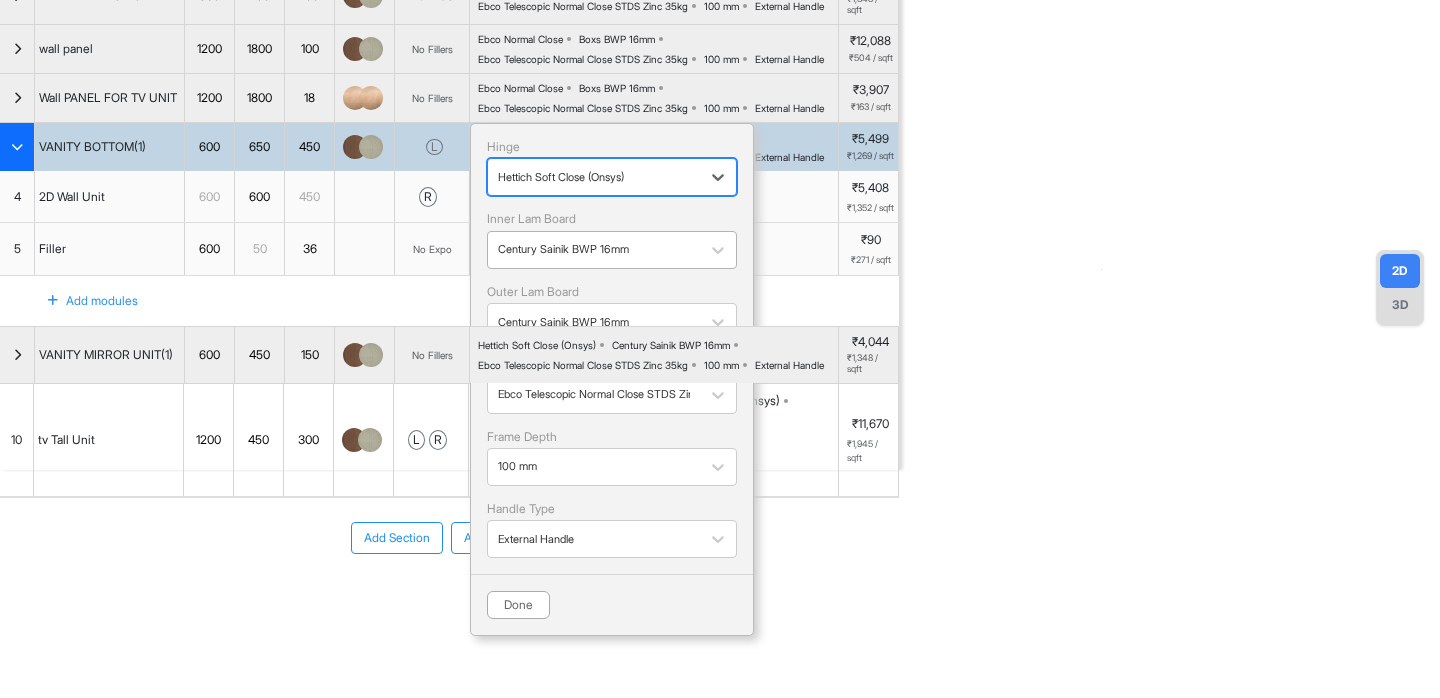click at bounding box center (594, 250) 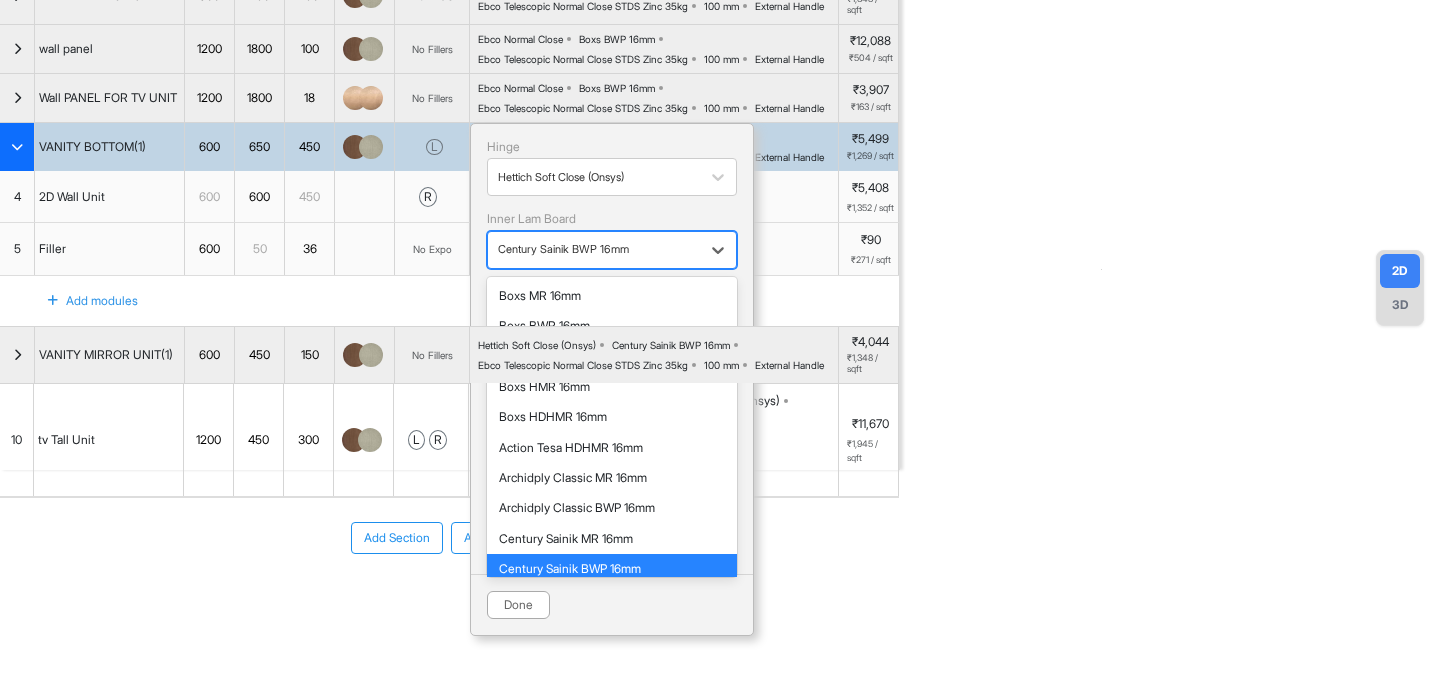 click on "Boxs BWP 16mm" at bounding box center [612, 357] 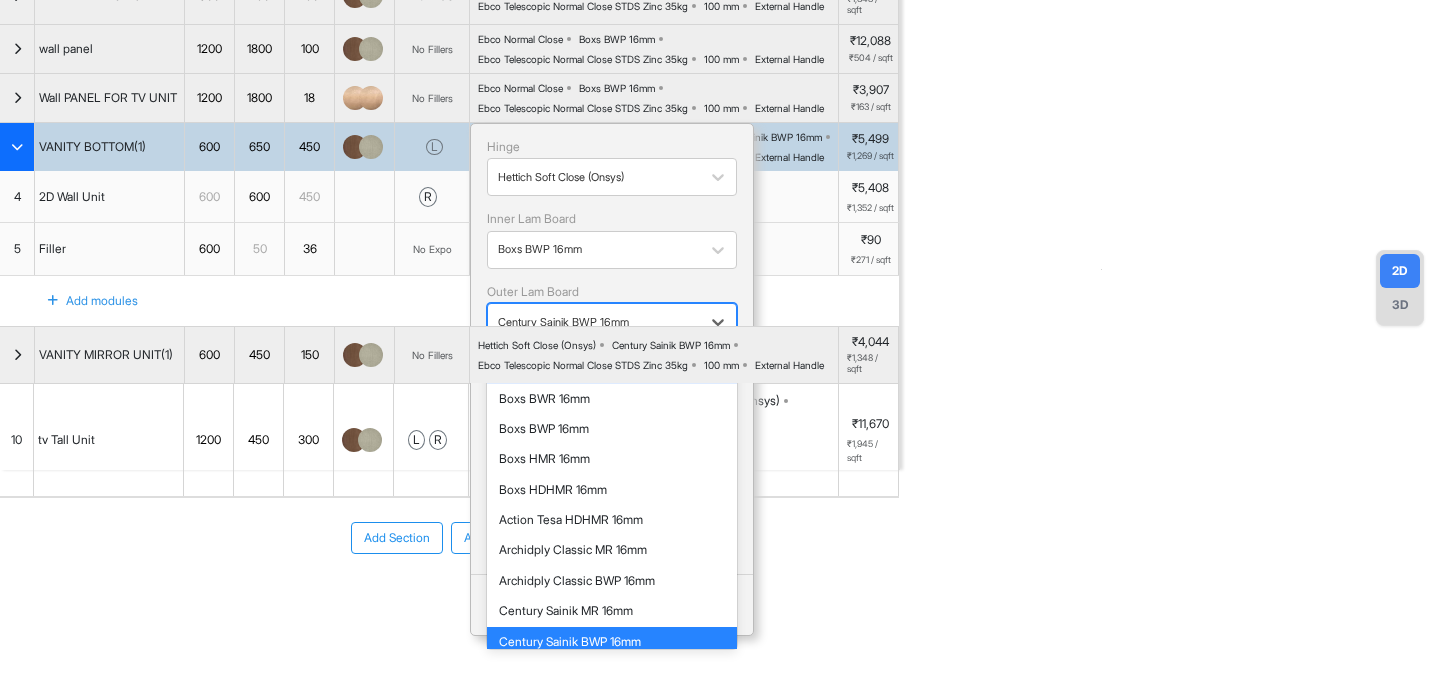 click on "Century Sainik BWP 16mm" at bounding box center [612, 322] 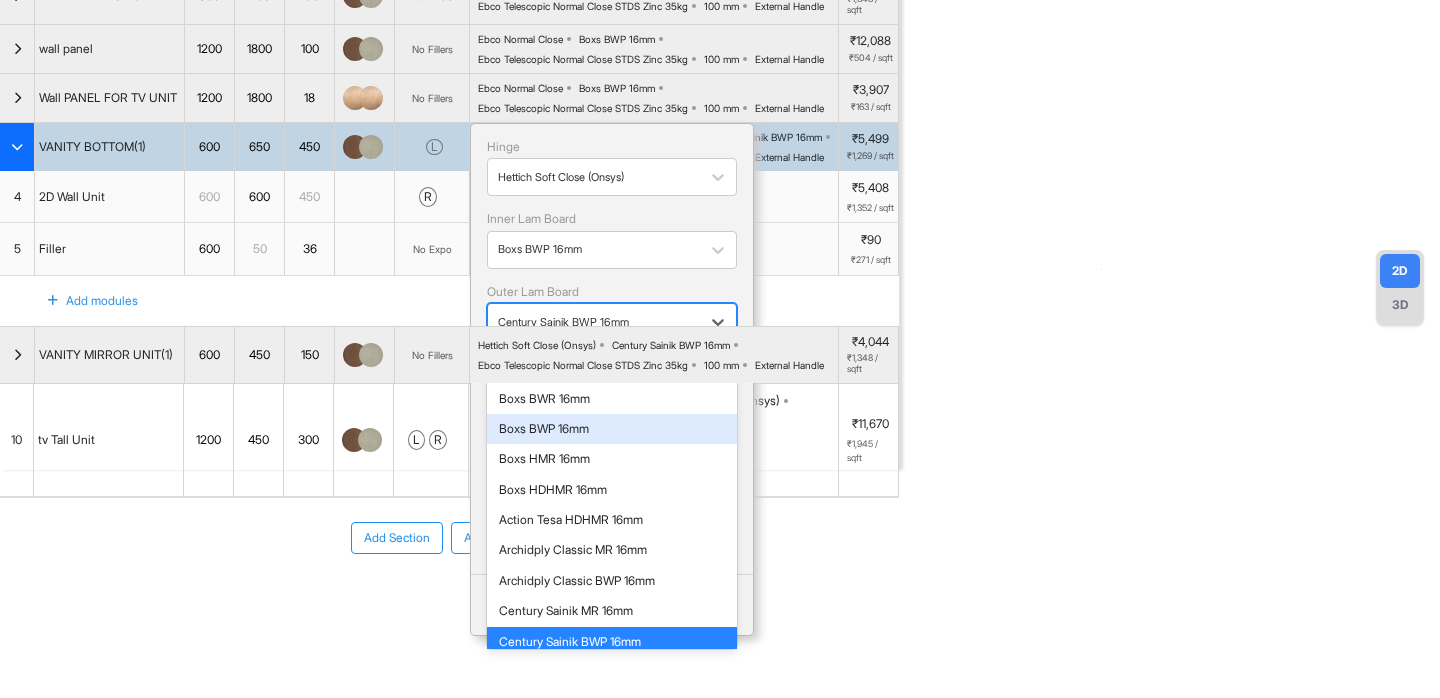 click on "Boxs BWP 16mm" at bounding box center [612, 429] 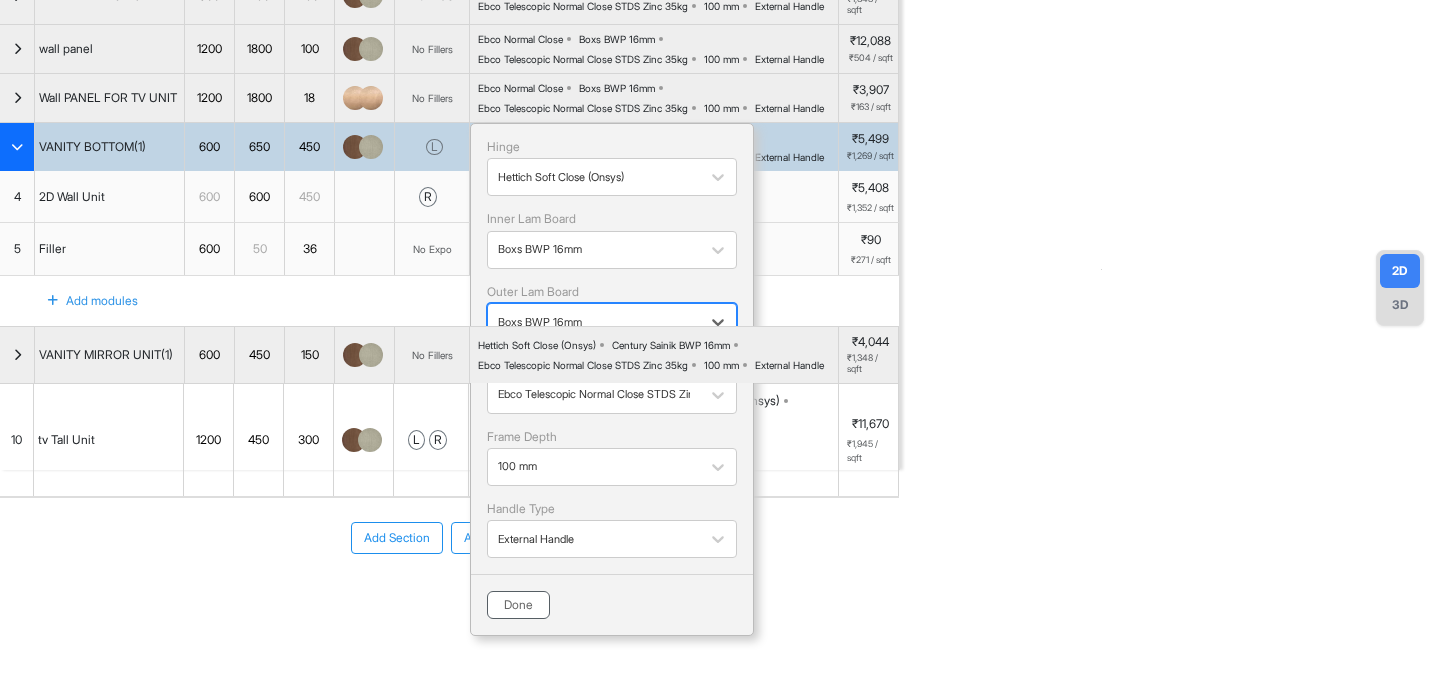 click on "Done" at bounding box center (518, 605) 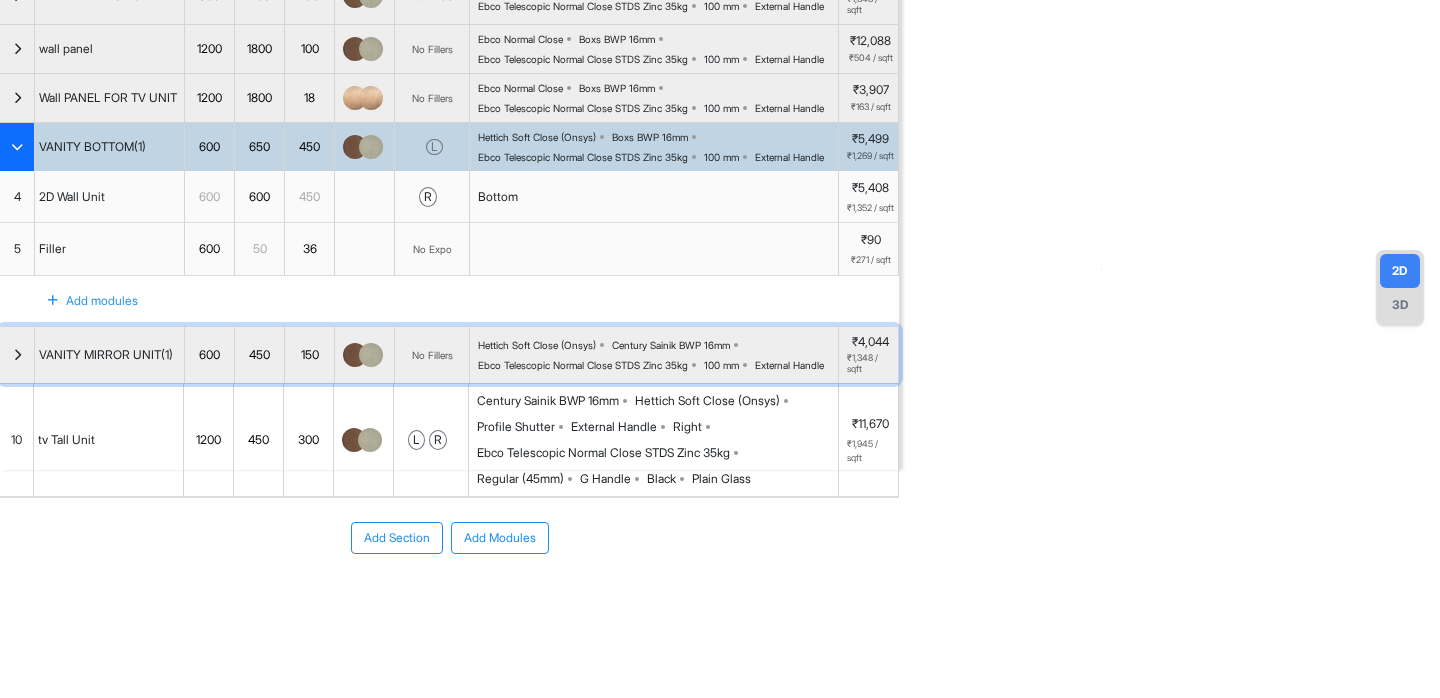 click on "Ebco Telescopic Normal Close STDS Zinc 35kg" at bounding box center [583, 365] 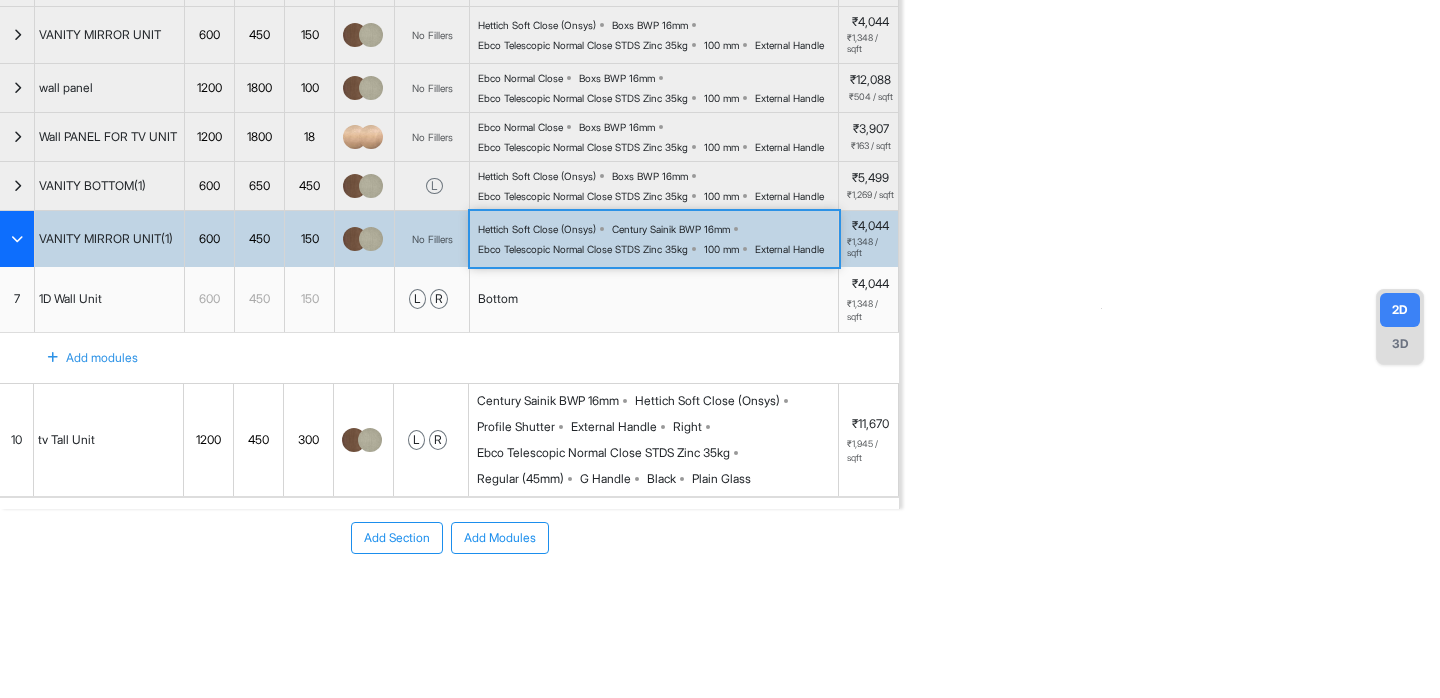 click on "Century Sainik BWP 16mm" at bounding box center [671, 229] 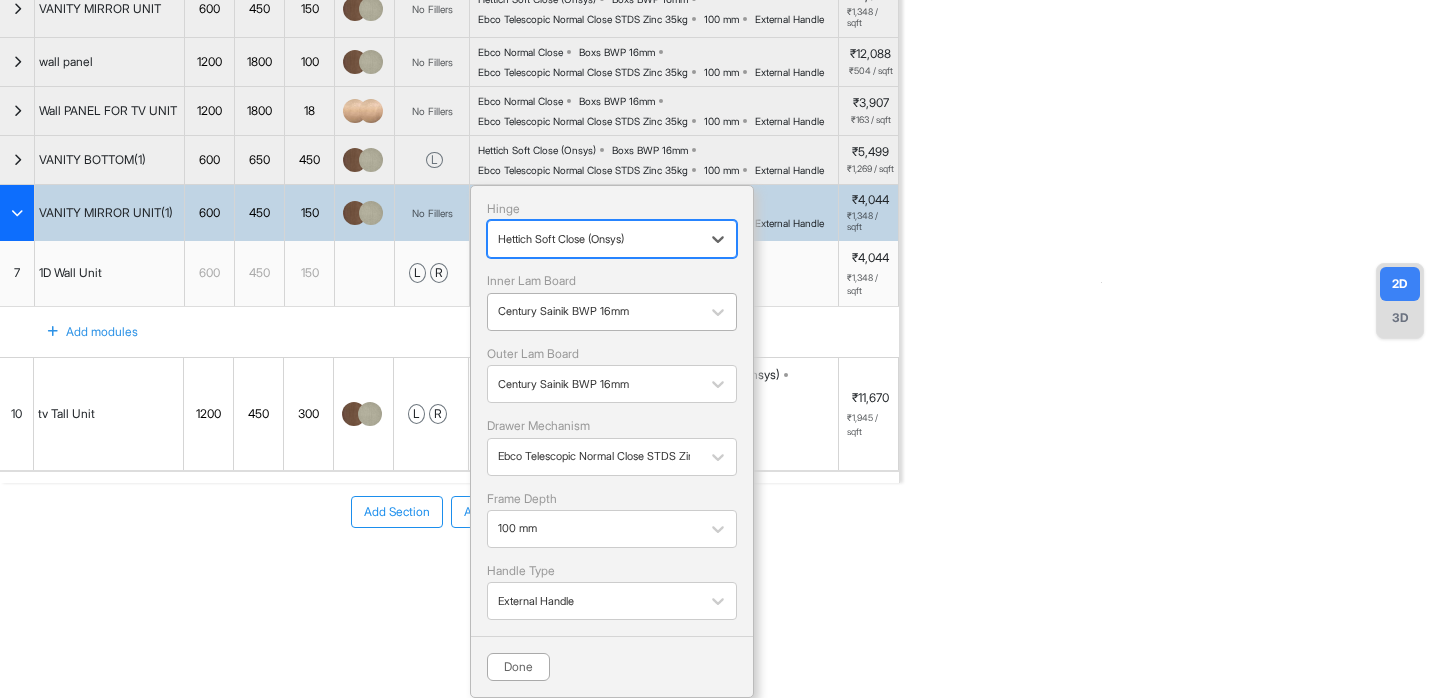 click at bounding box center (594, 312) 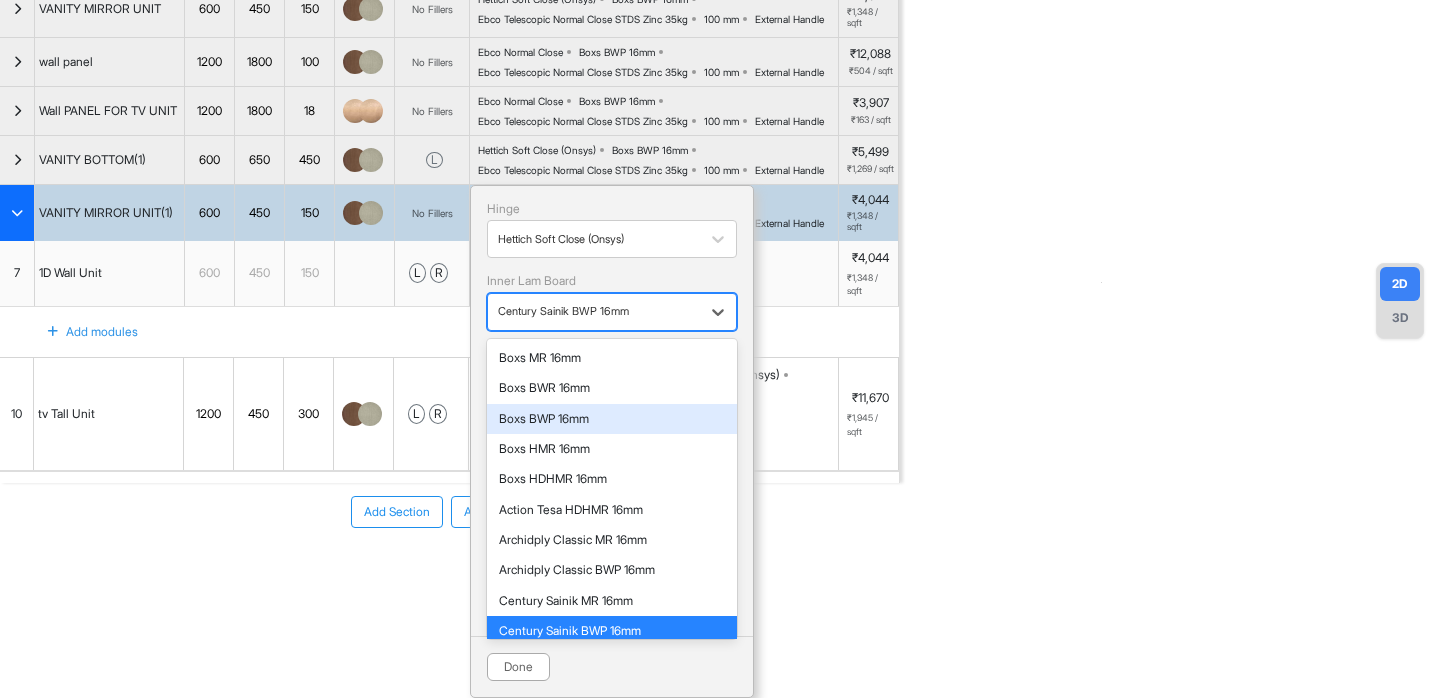click on "Boxs BWP 16mm" at bounding box center [612, 419] 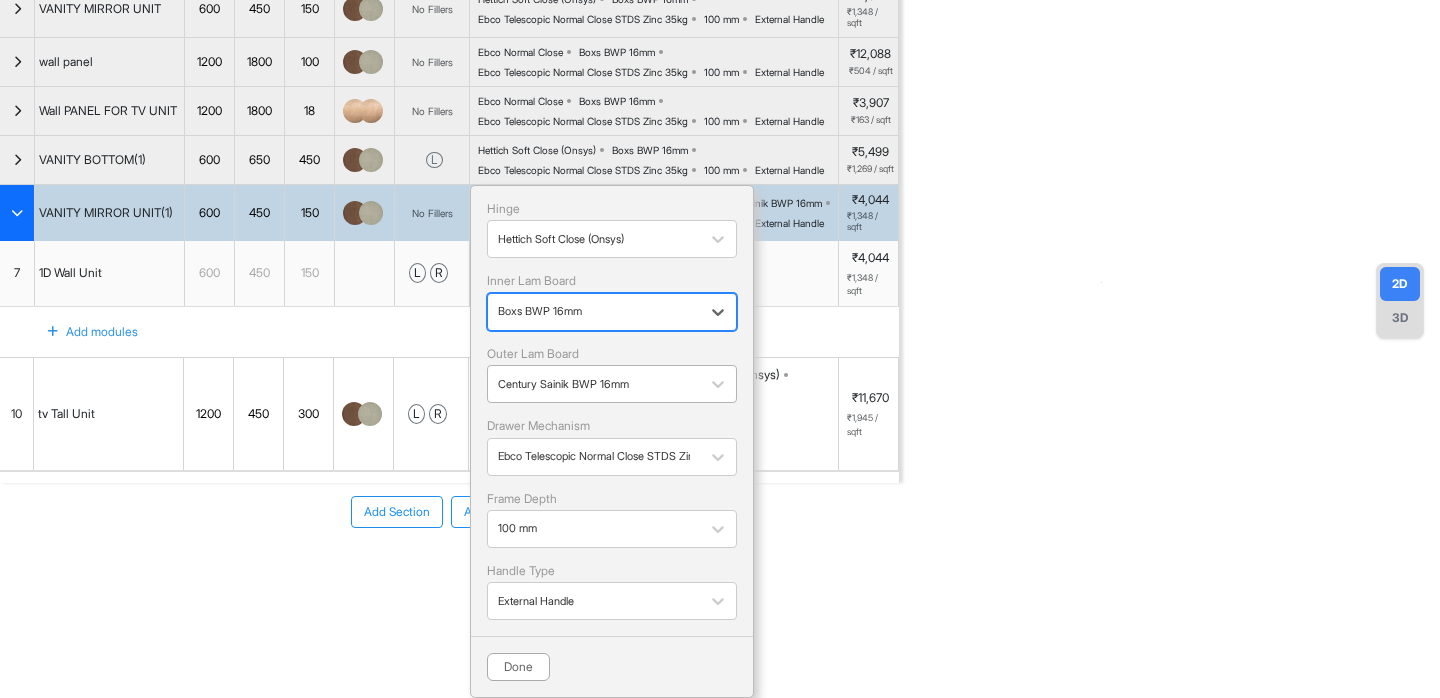 click at bounding box center [594, 384] 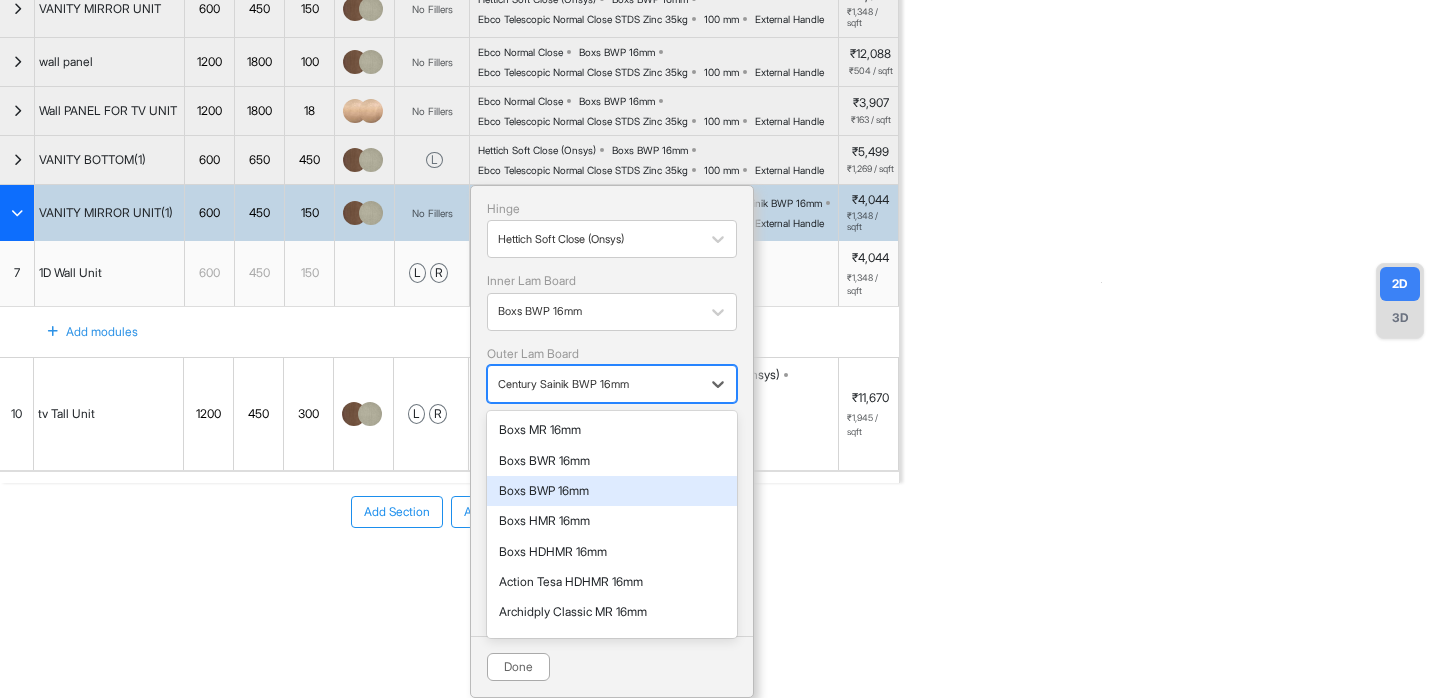 click on "Boxs BWP 16mm" at bounding box center [612, 491] 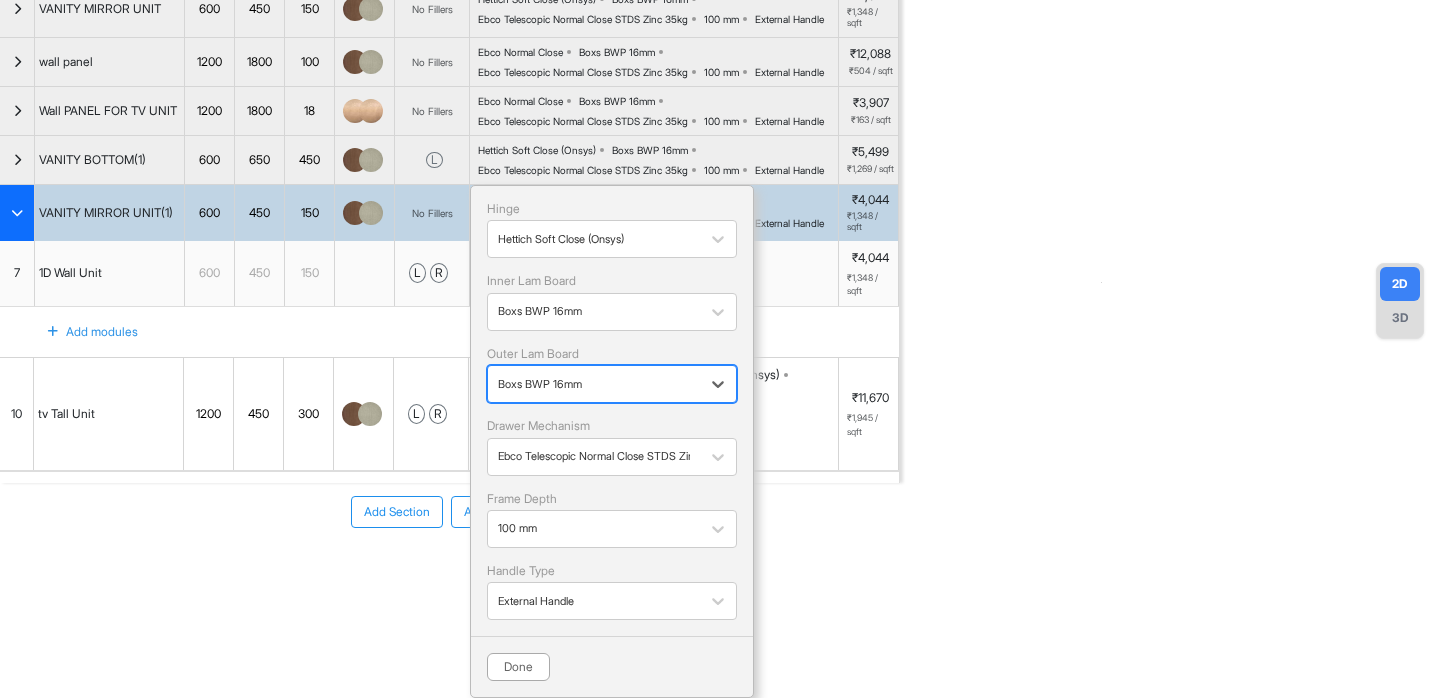 scroll, scrollTop: 369, scrollLeft: 0, axis: vertical 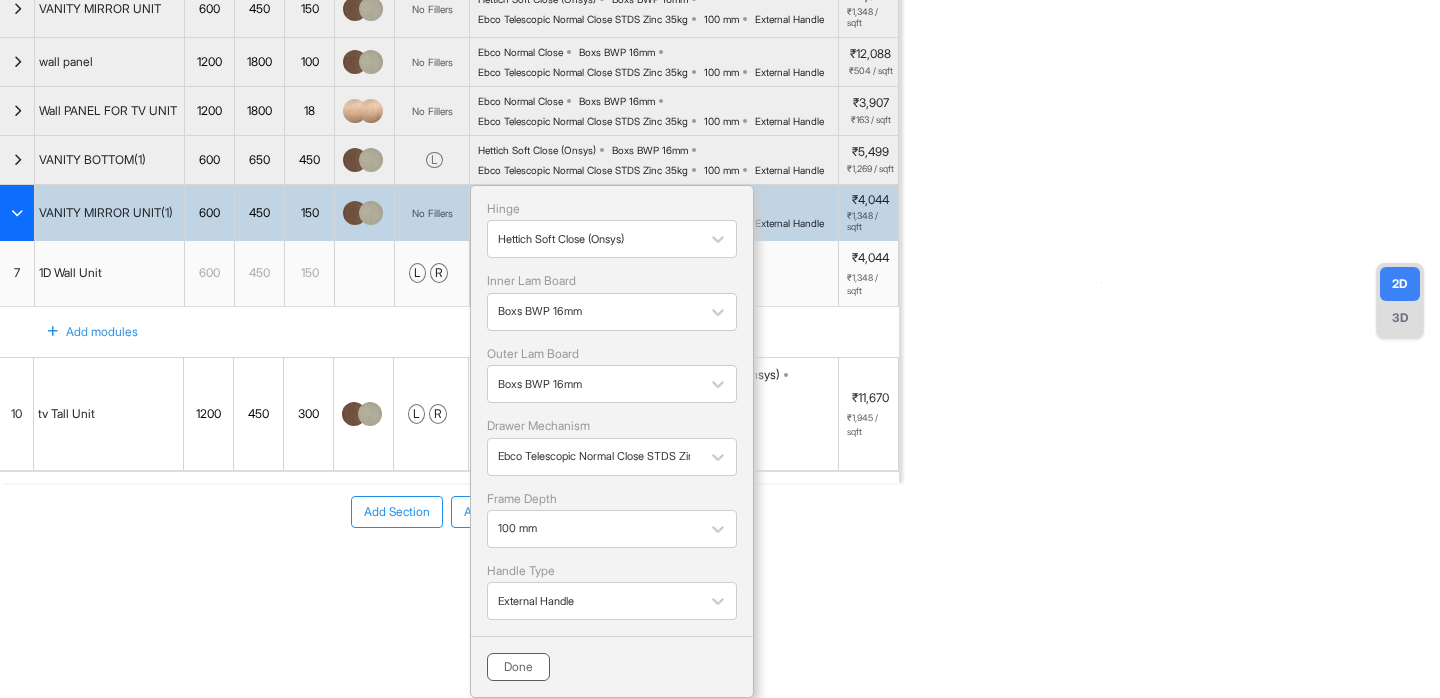 click on "Done" at bounding box center (518, 667) 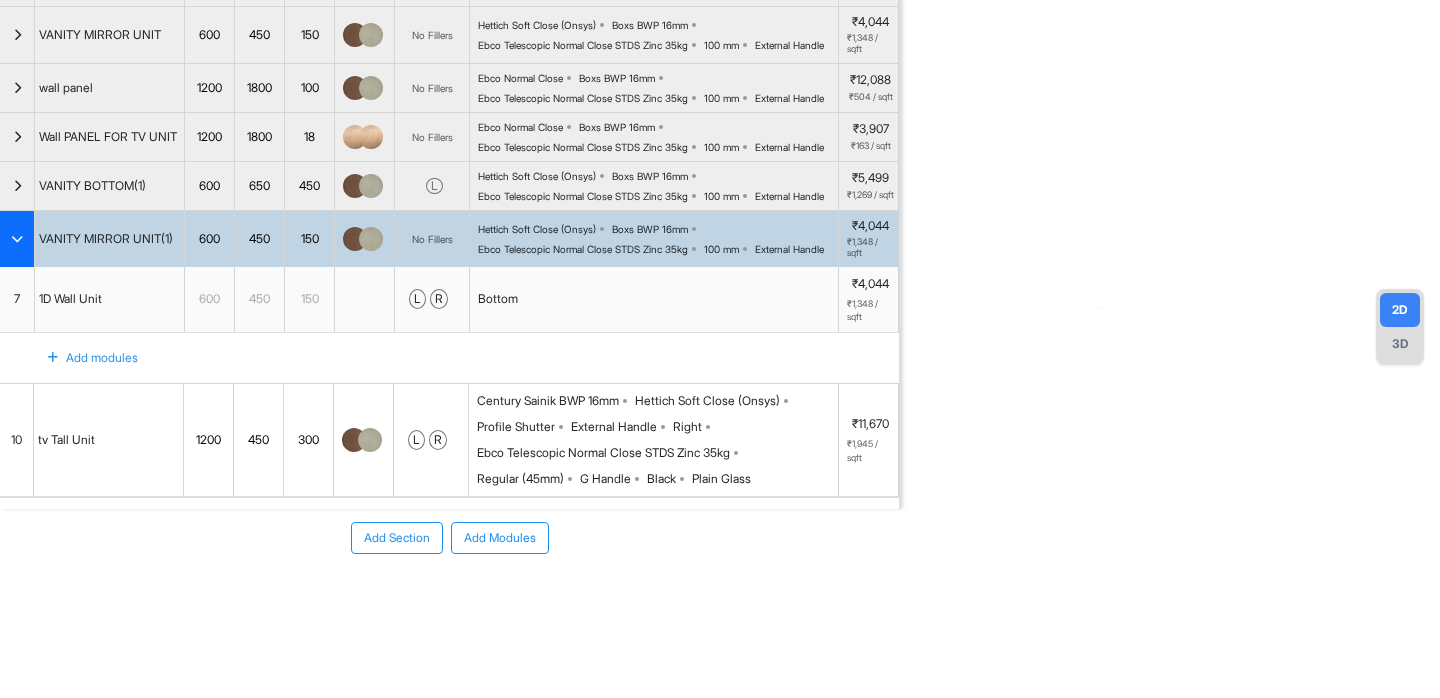 click on "Century Sainik BWP 16mm Hettich Soft Close (Onsys) Profile Shutter External Handle Right Ebco Telescopic Normal Close STDS Zinc 35kg Regular (45mm) G Handle Black Plain Glass" at bounding box center [657, 440] 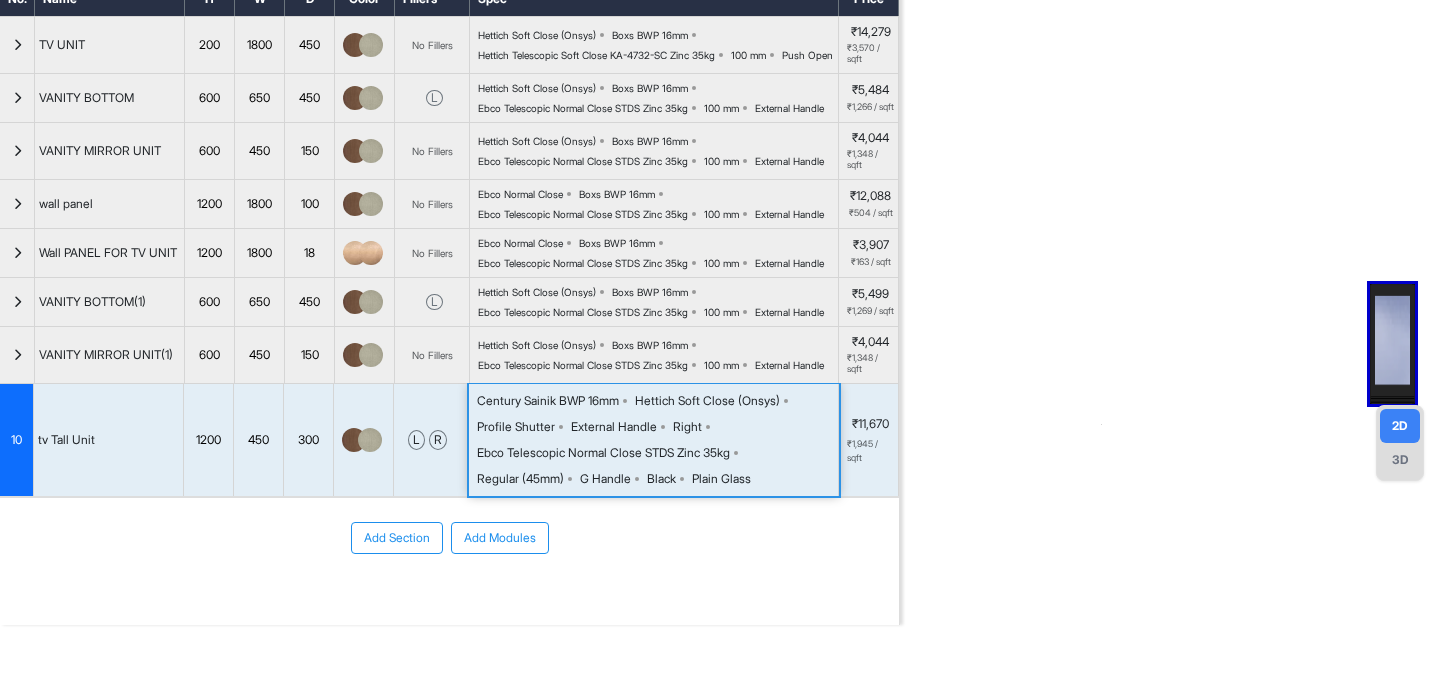 scroll, scrollTop: 239, scrollLeft: 0, axis: vertical 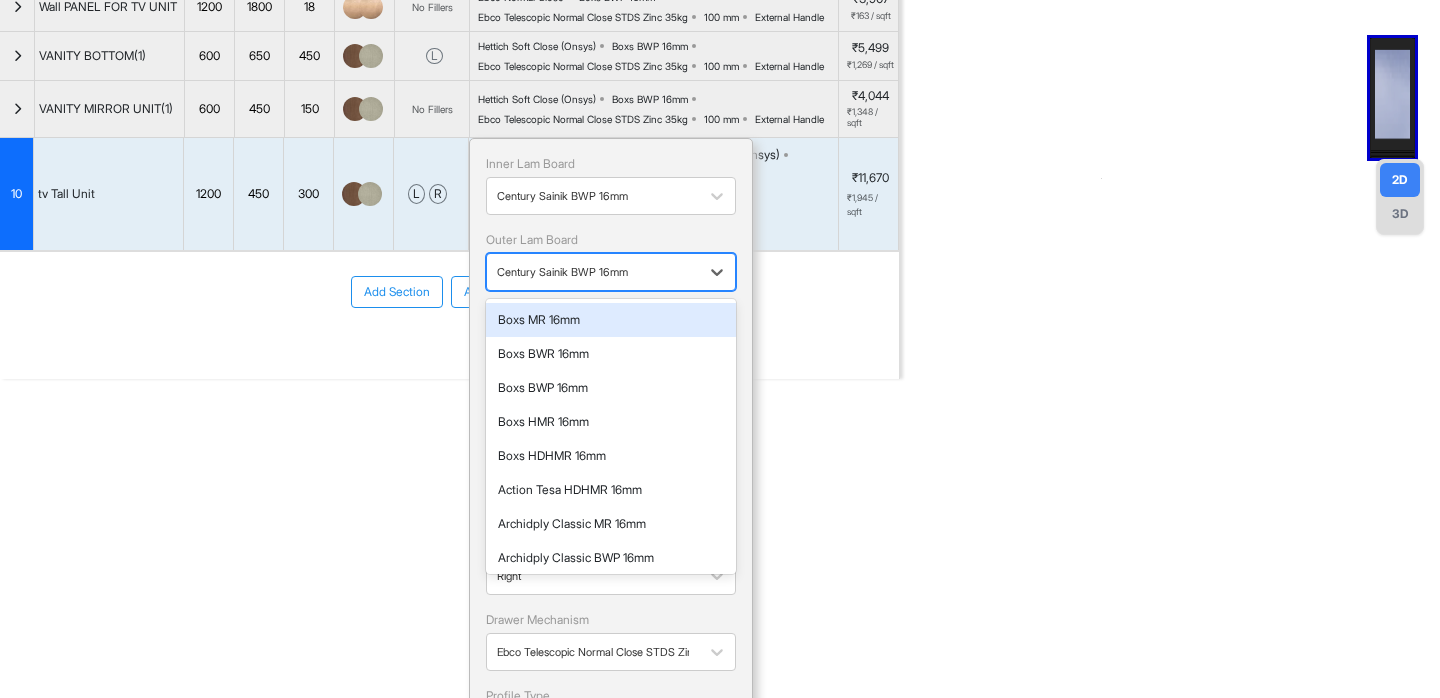 click at bounding box center (593, 272) 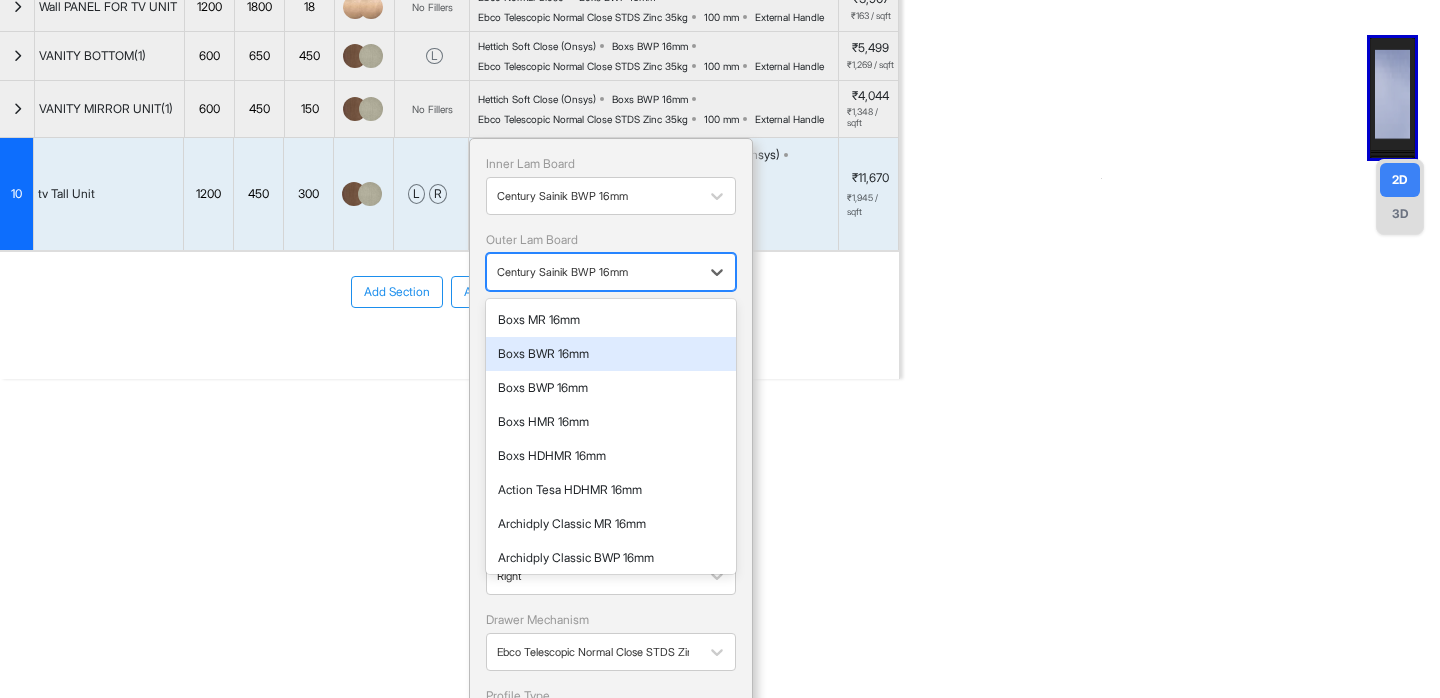 click on "Boxs BWR 16mm" at bounding box center [611, 354] 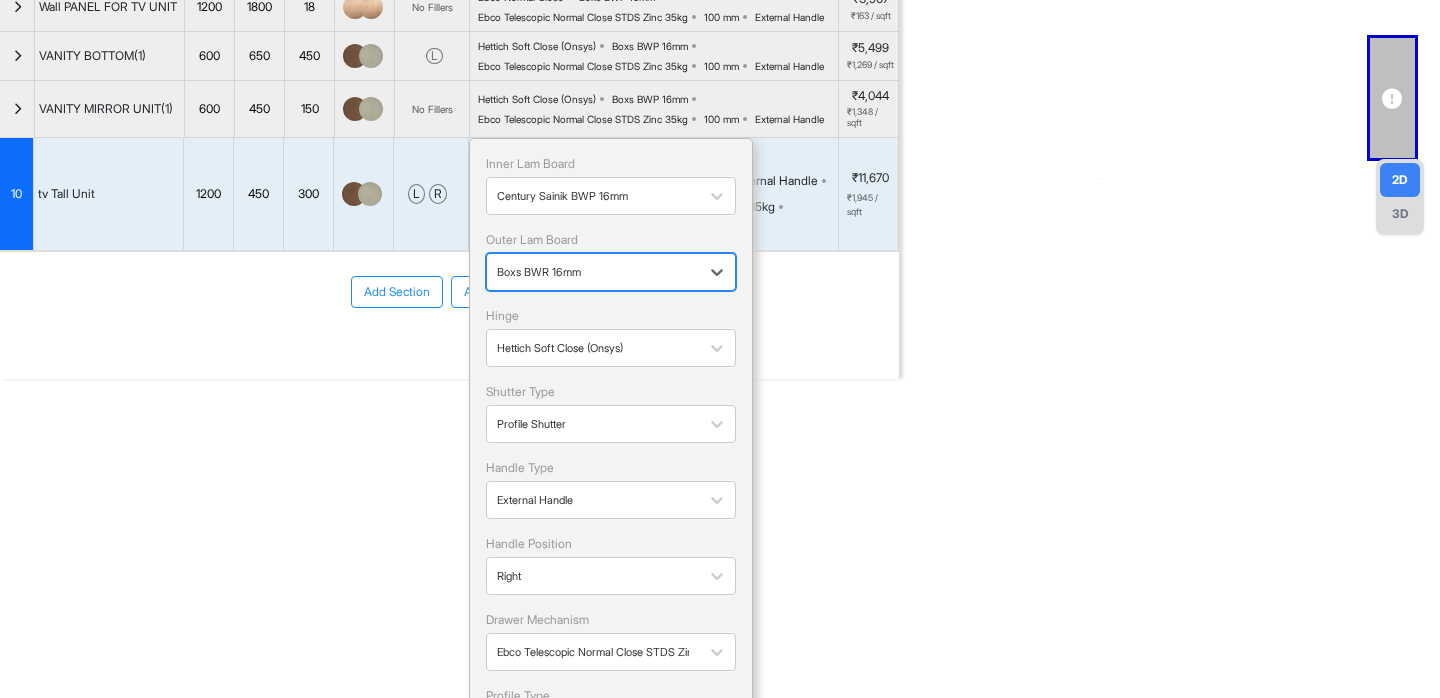 click on "Boxs BWR 16mm" at bounding box center [611, 272] 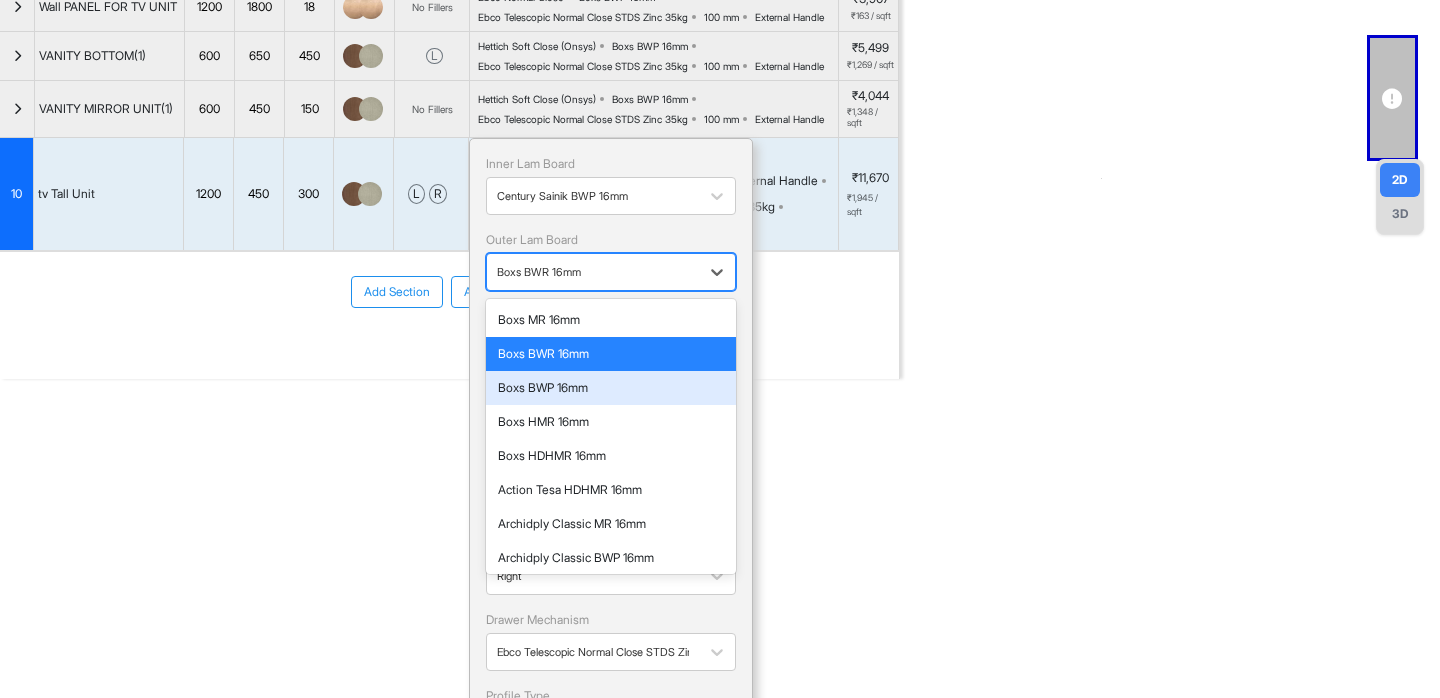 click on "Boxs BWP 16mm" at bounding box center [611, 388] 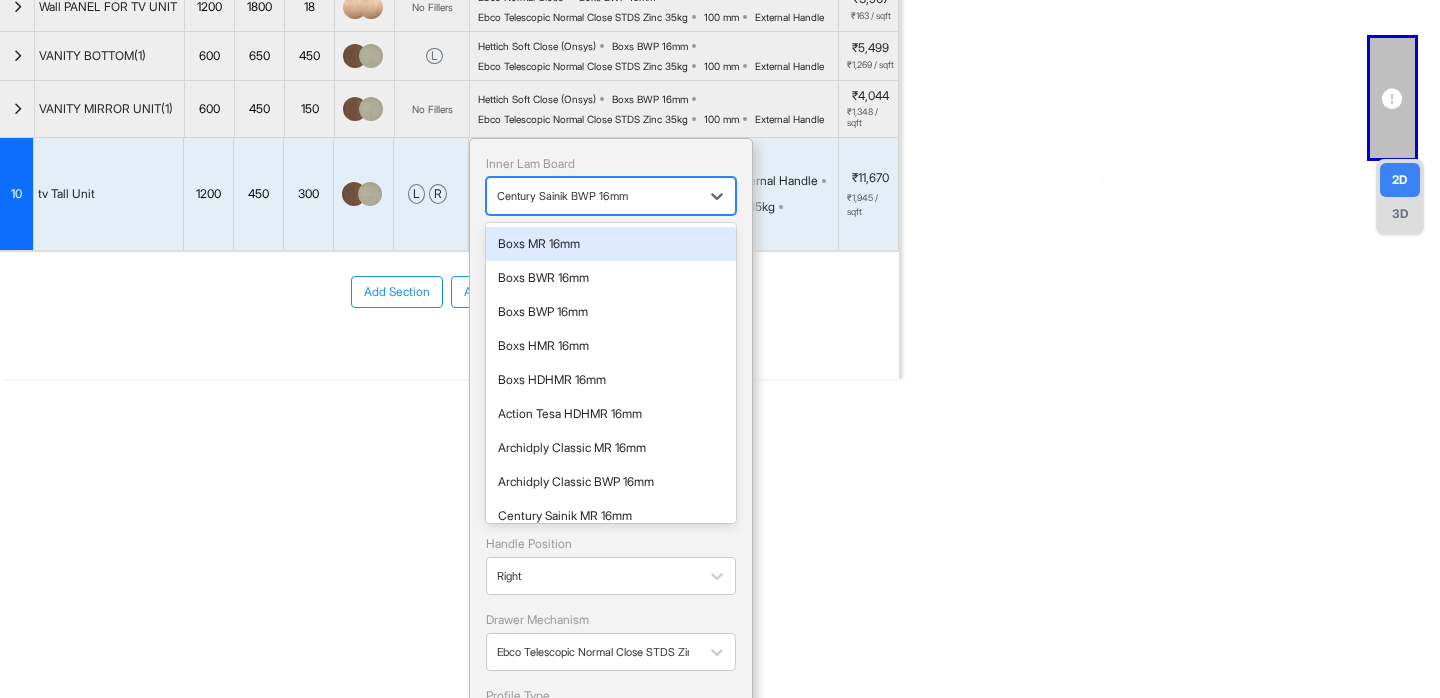 click at bounding box center (593, 196) 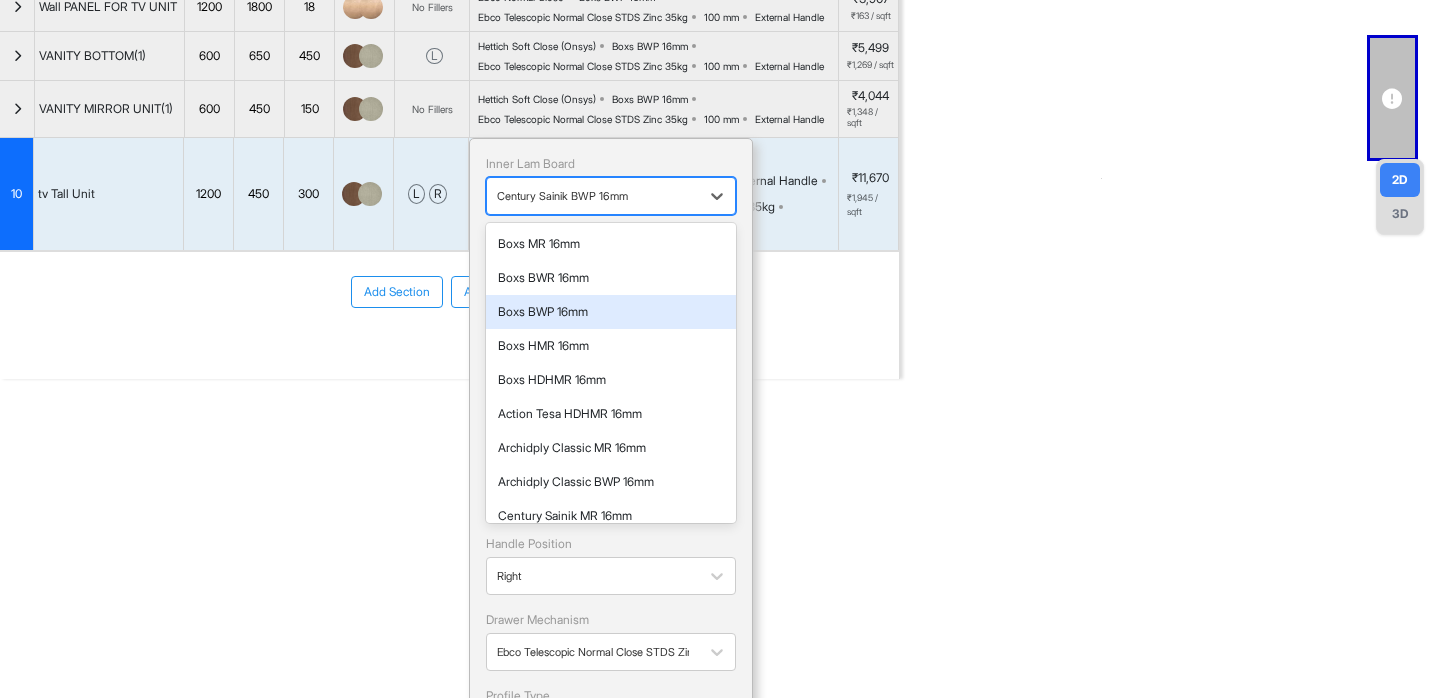 click on "Boxs BWP 16mm" at bounding box center (611, 312) 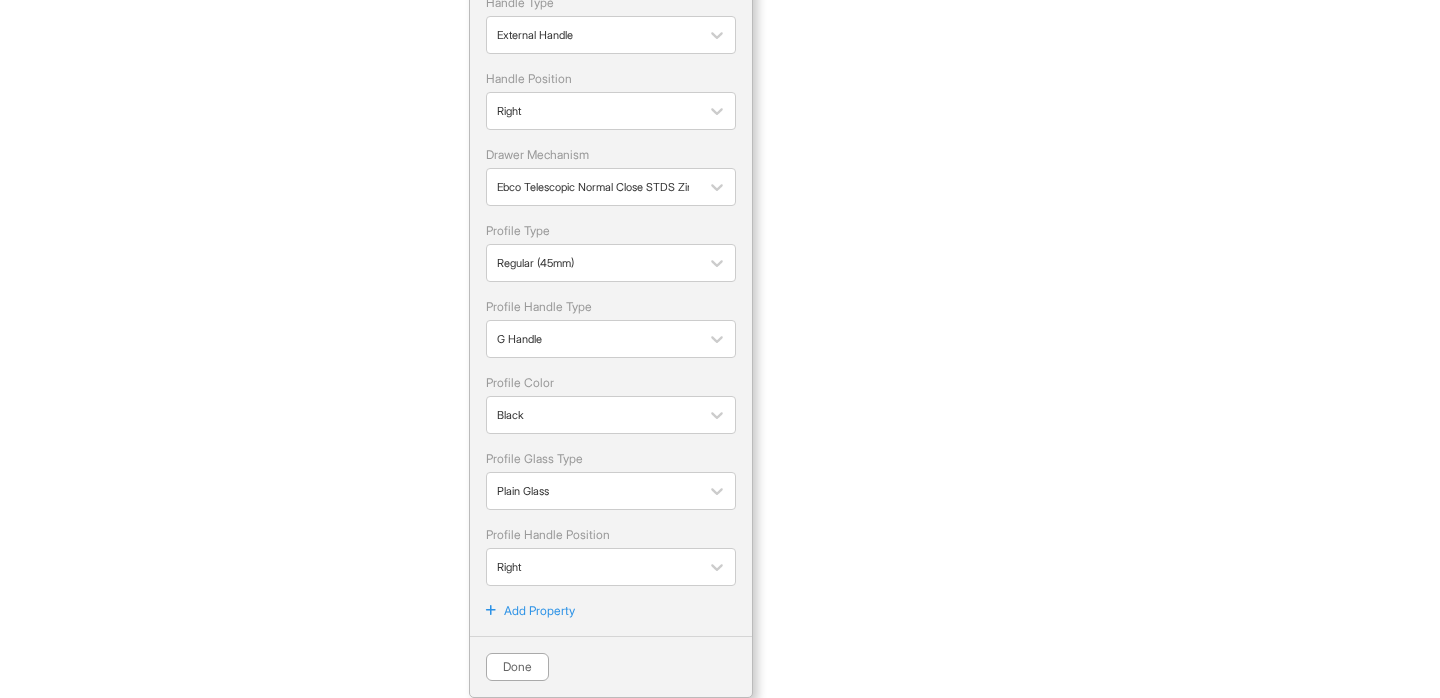 scroll, scrollTop: 950, scrollLeft: 0, axis: vertical 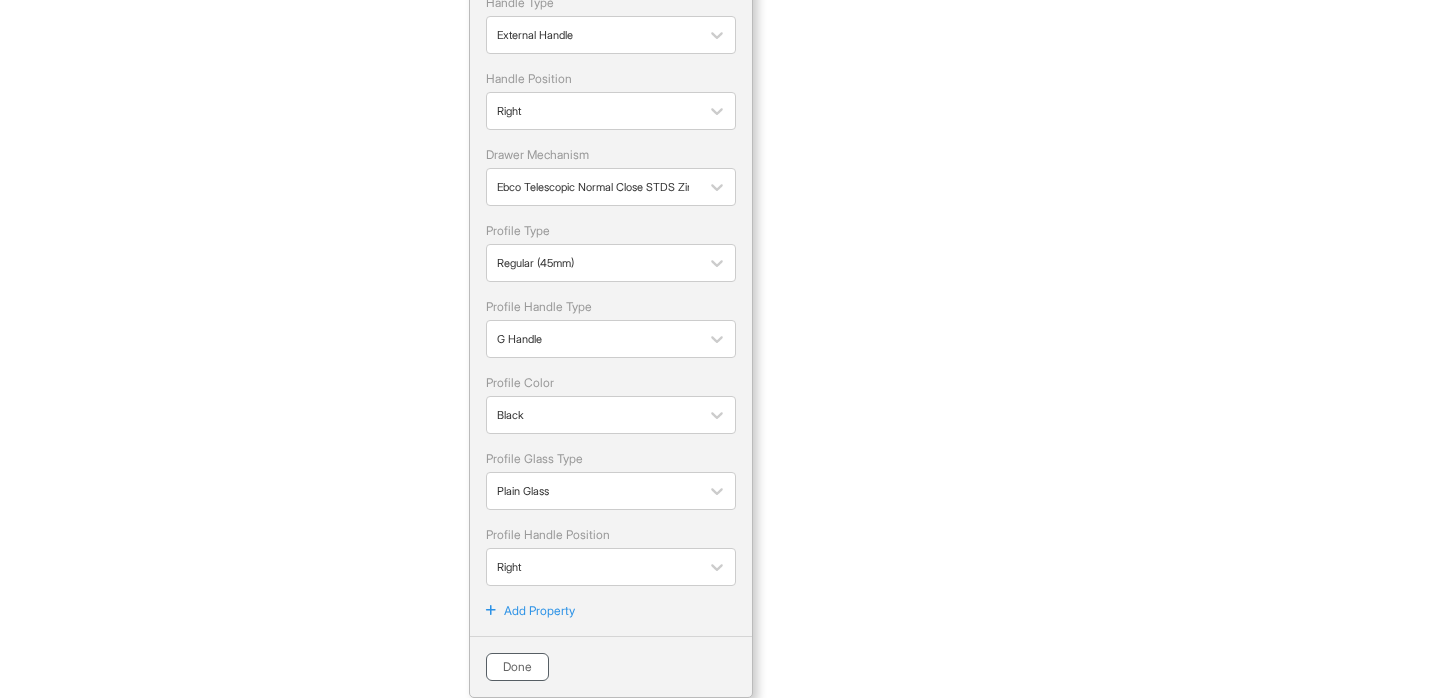 click on "Done" at bounding box center [517, 667] 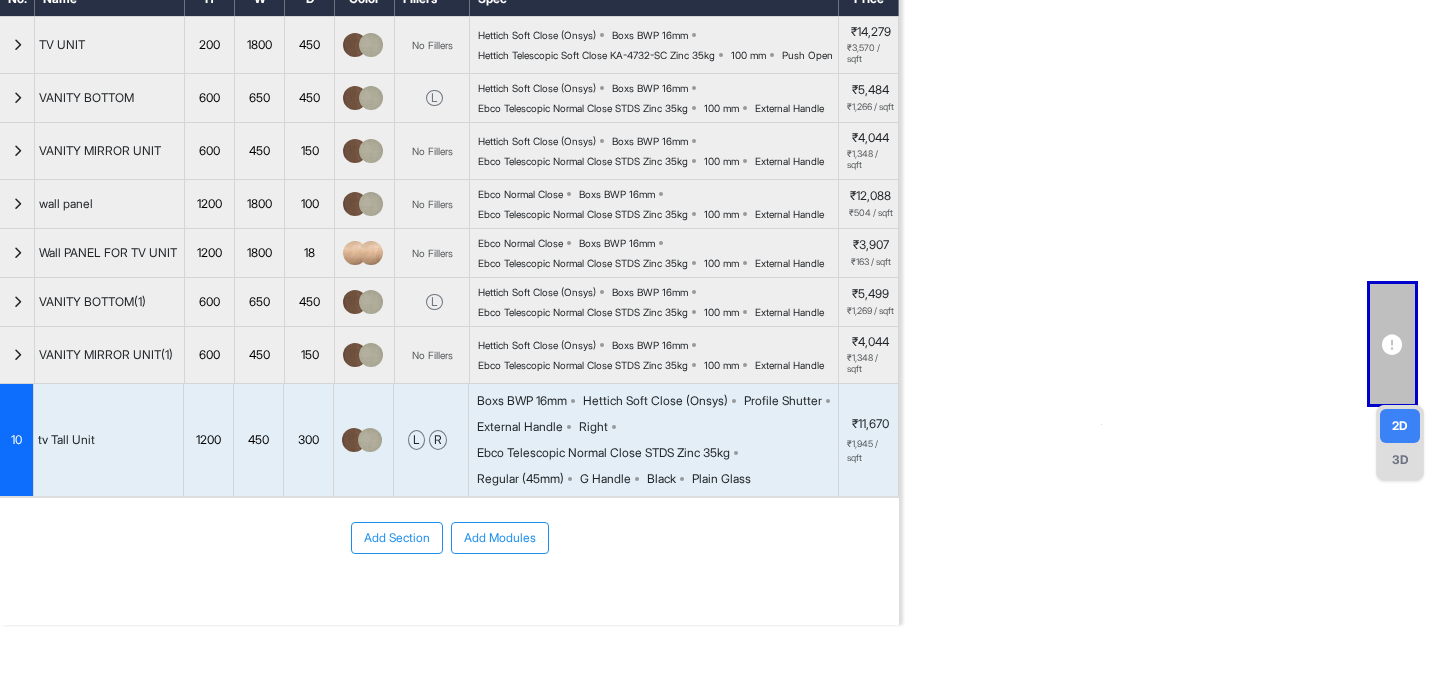 scroll, scrollTop: 0, scrollLeft: 0, axis: both 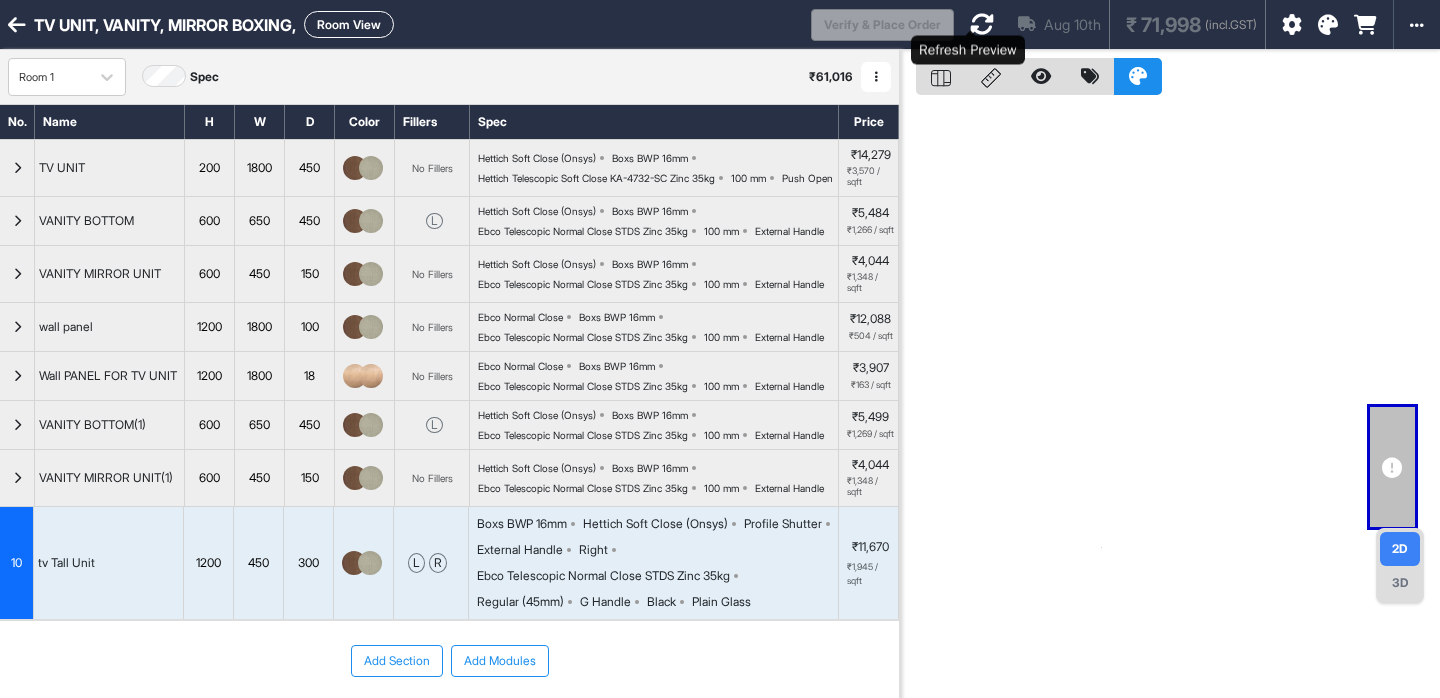 click at bounding box center [982, 24] 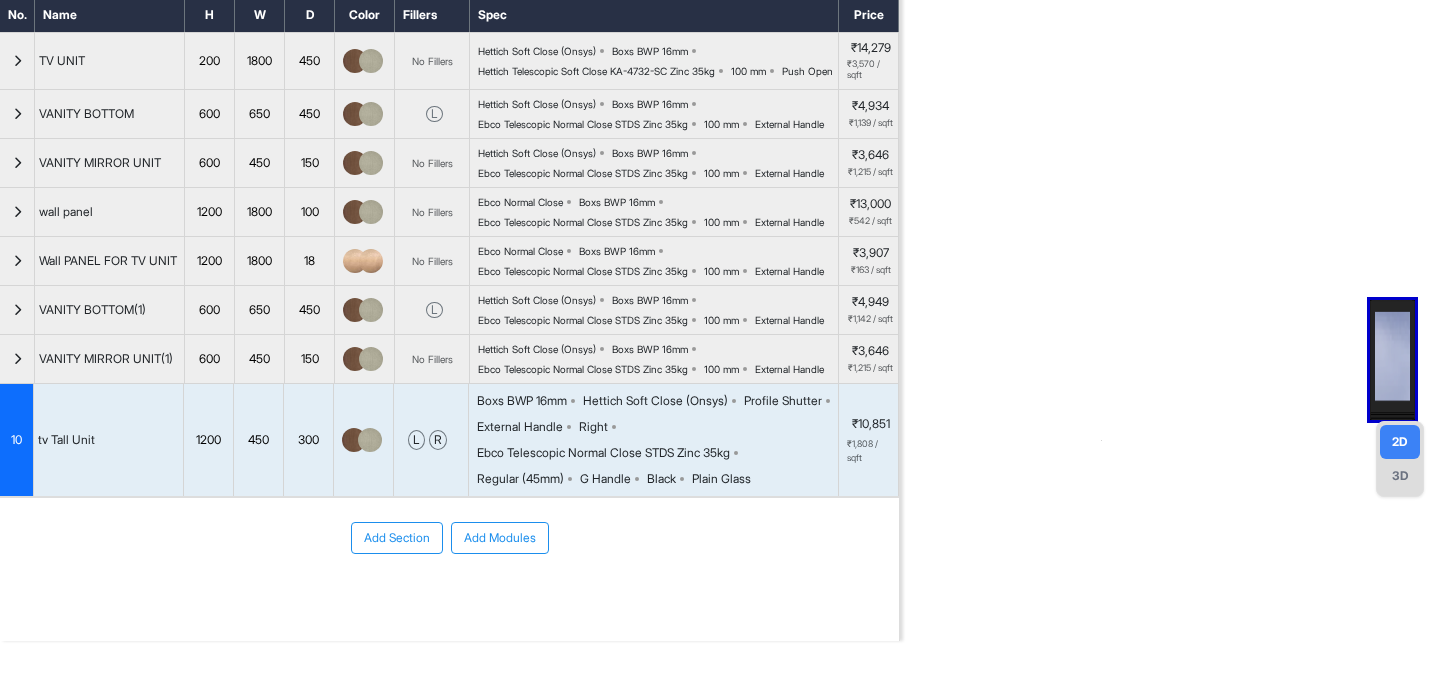 scroll, scrollTop: 168, scrollLeft: 0, axis: vertical 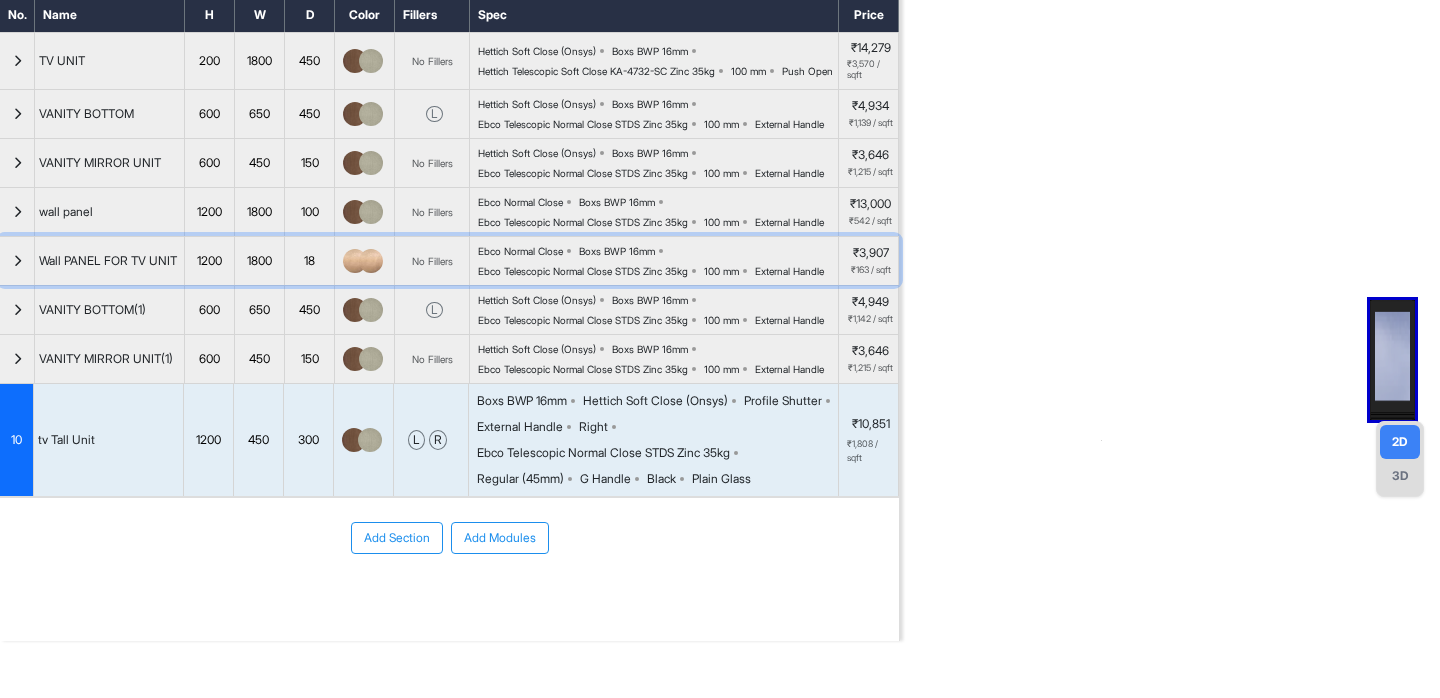 click on "Ebco Telescopic Normal Close STDS Zinc 35kg" at bounding box center [583, 271] 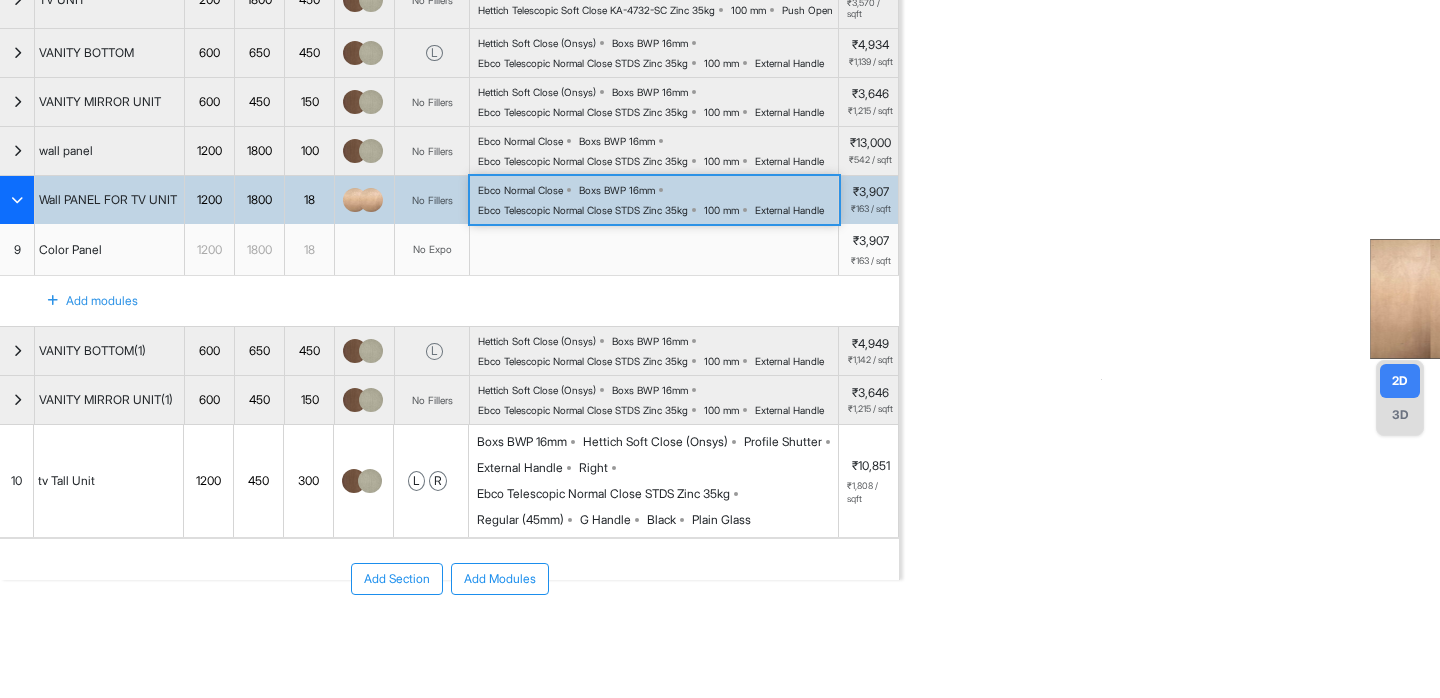 click on "Ebco Telescopic Normal Close STDS Zinc 35kg" at bounding box center [583, 210] 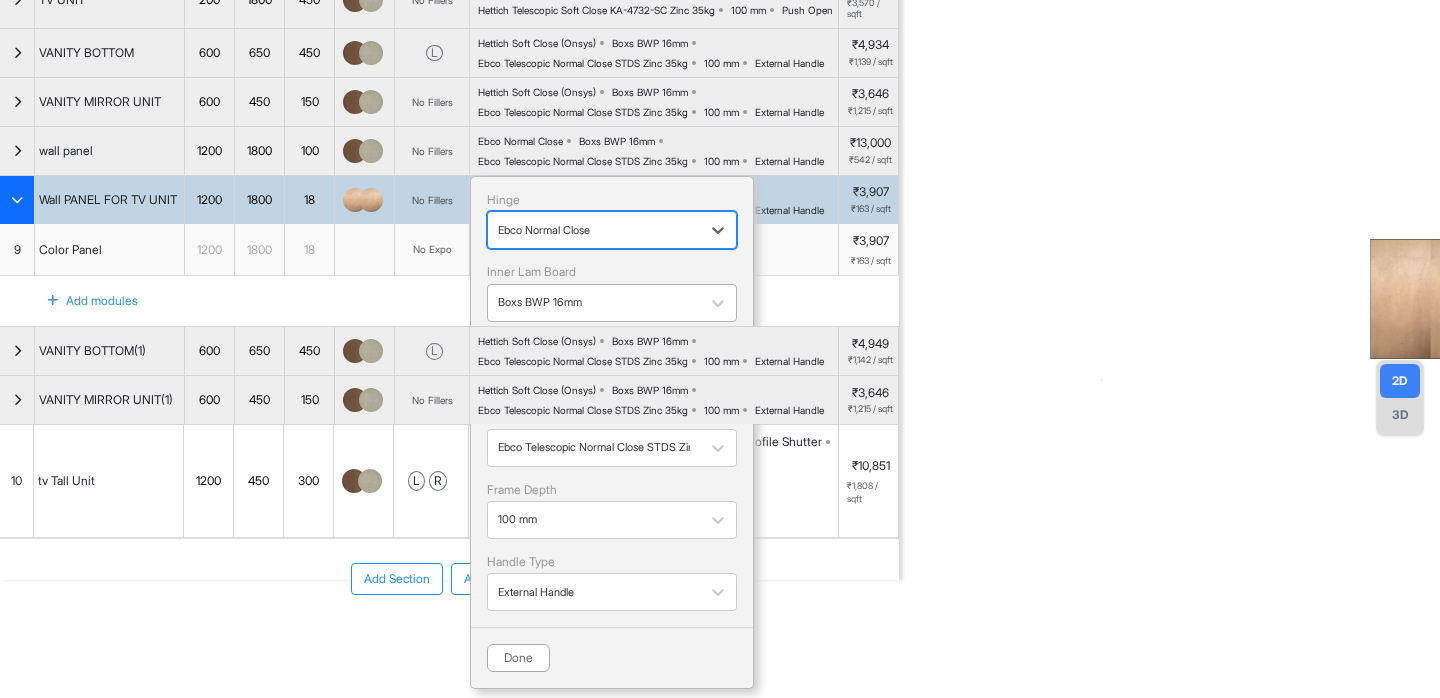click at bounding box center [594, 303] 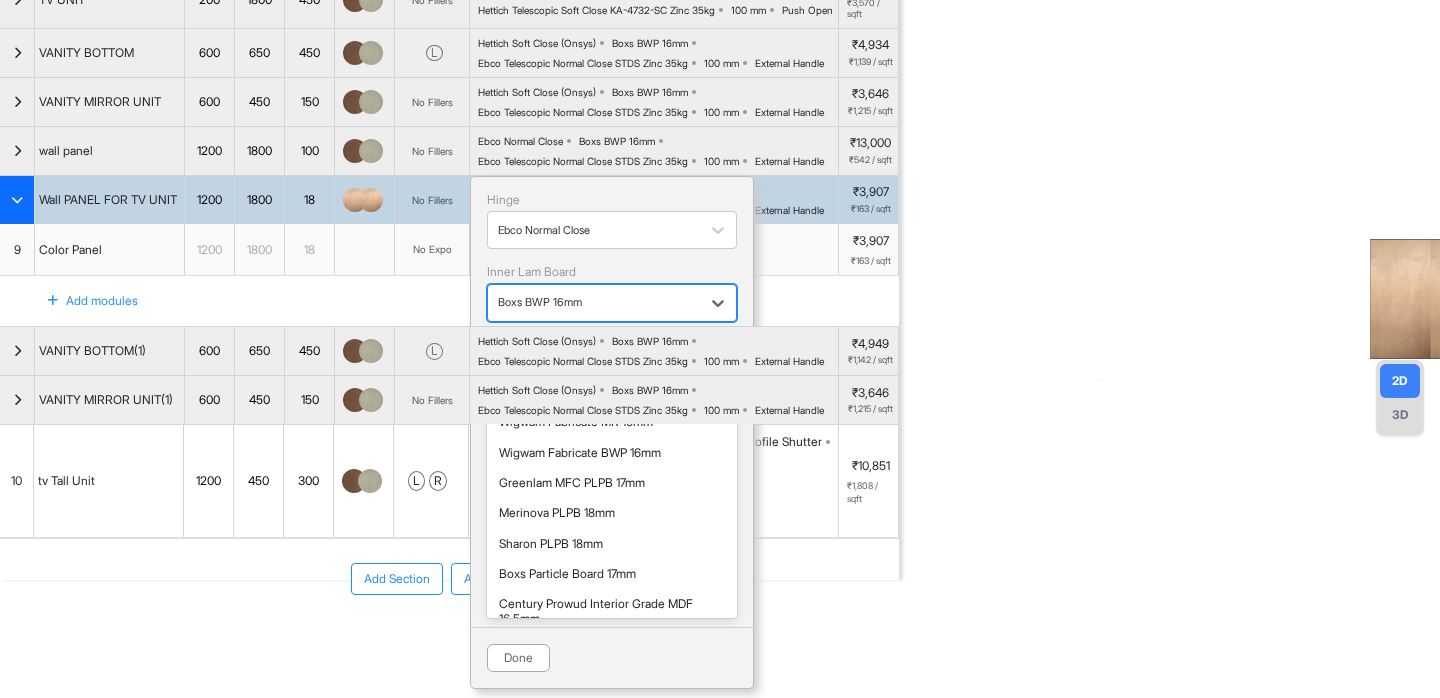 scroll, scrollTop: 707, scrollLeft: 0, axis: vertical 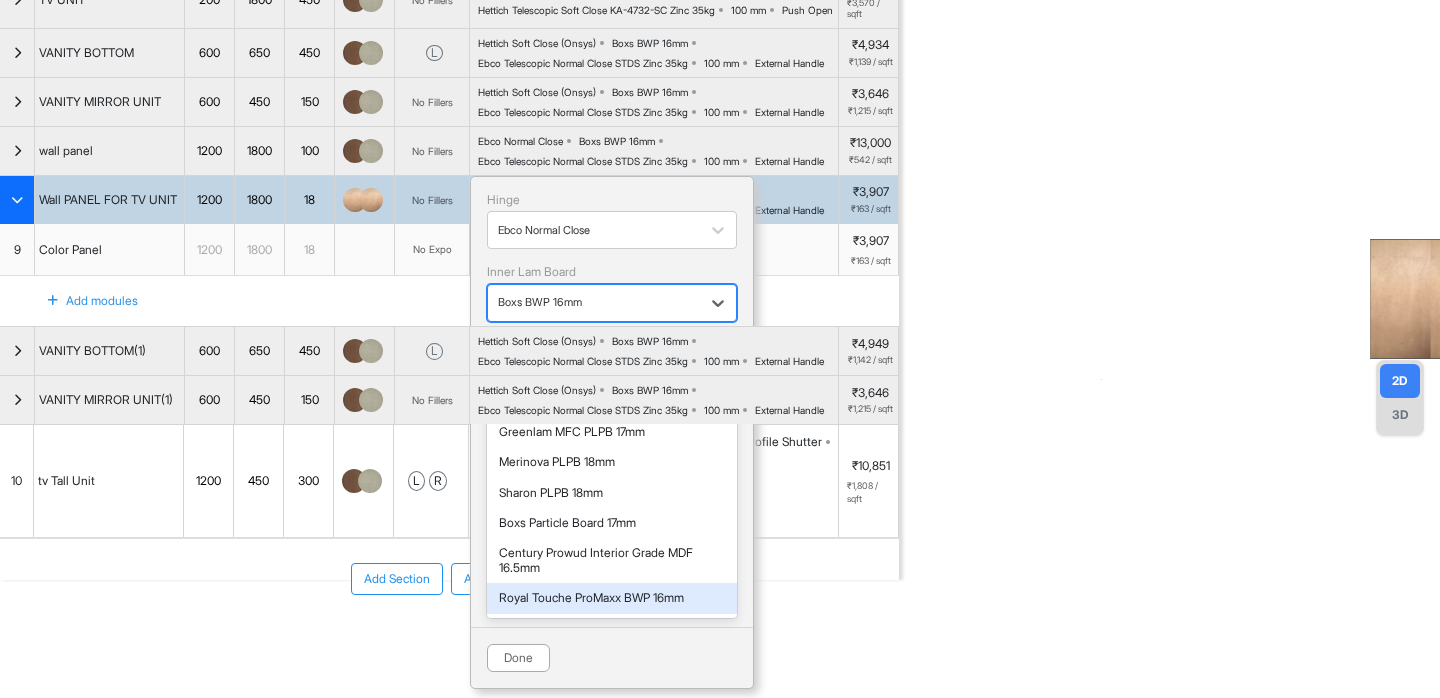 click on "Royal Touche ProMaxx BWP 16mm" at bounding box center [612, 598] 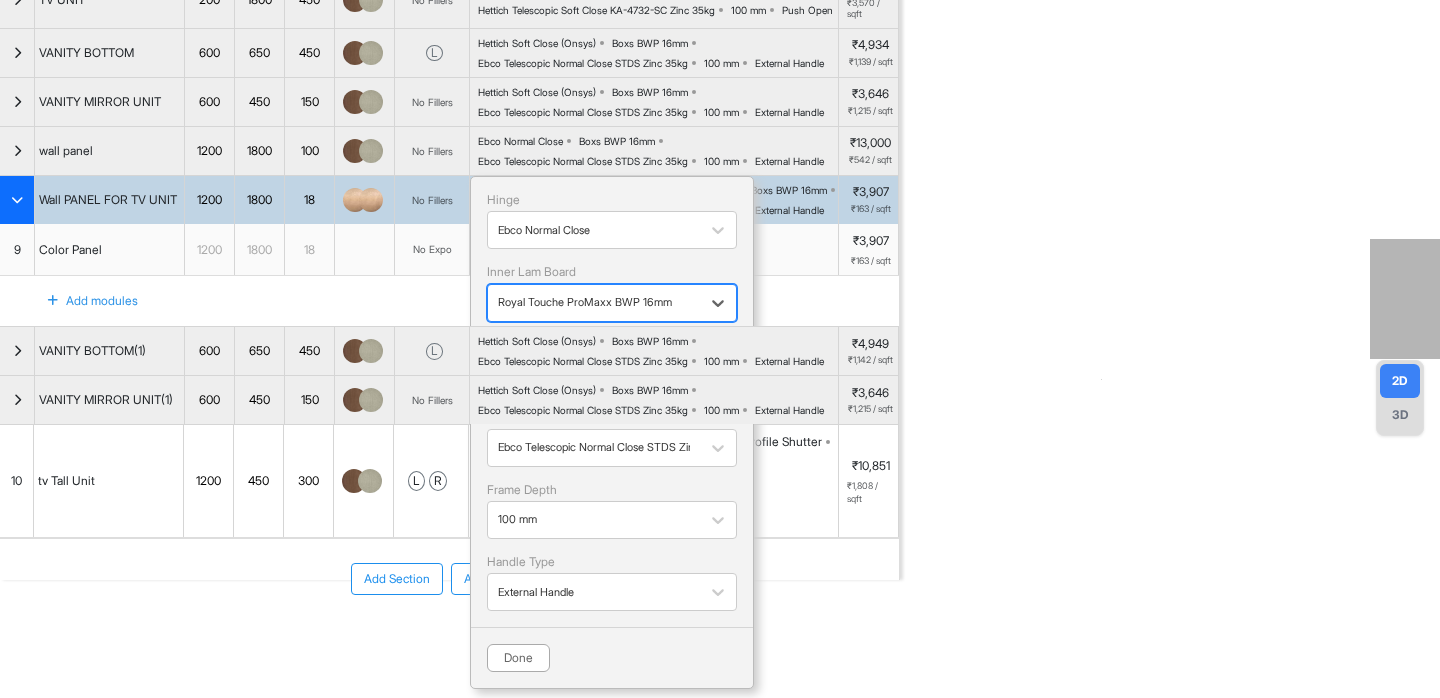 click at bounding box center (594, 375) 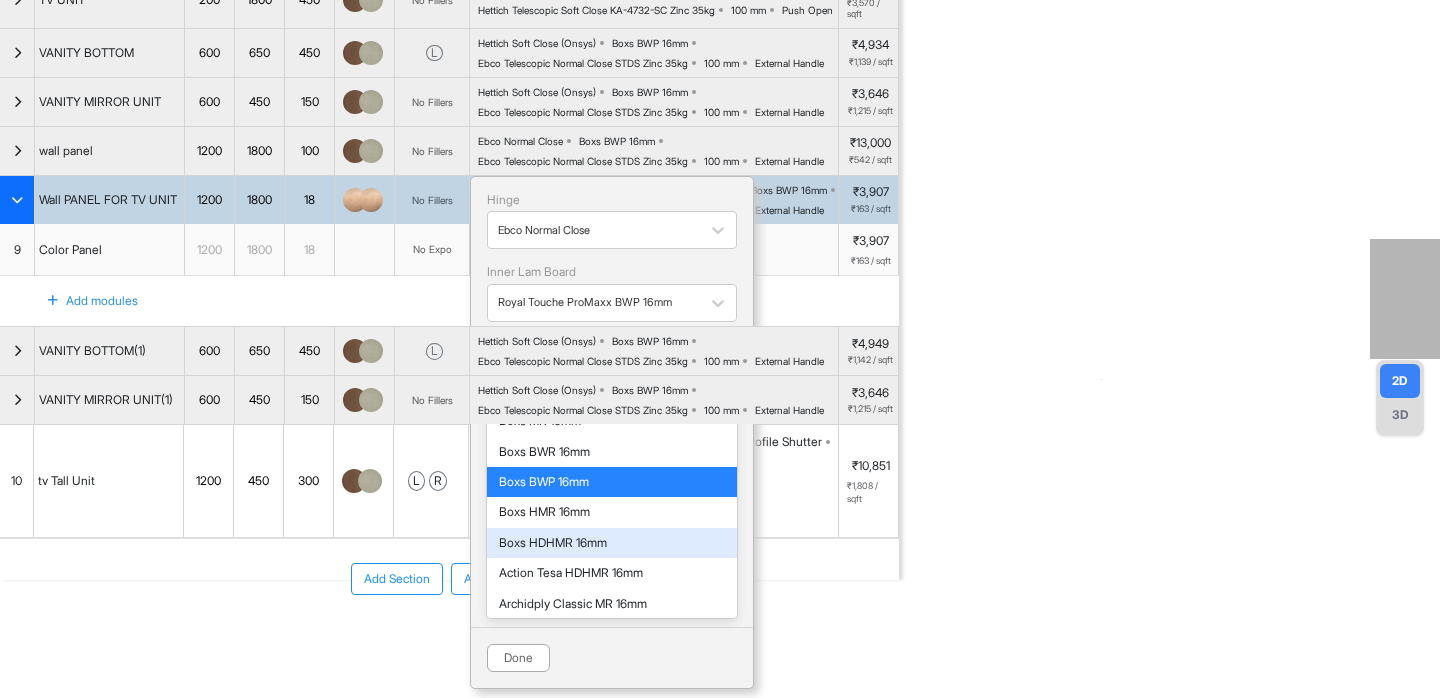 scroll, scrollTop: 779, scrollLeft: 0, axis: vertical 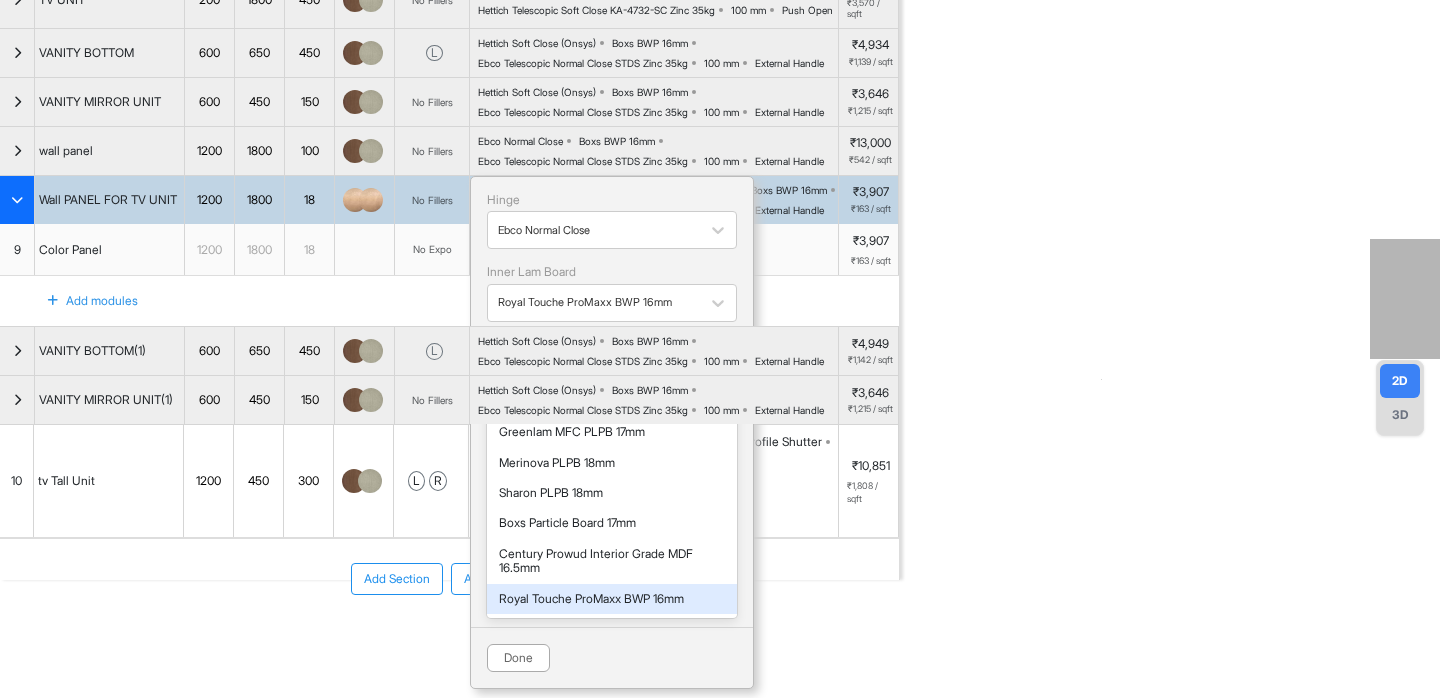 click on "Royal Touche ProMaxx BWP 16mm" at bounding box center [612, 599] 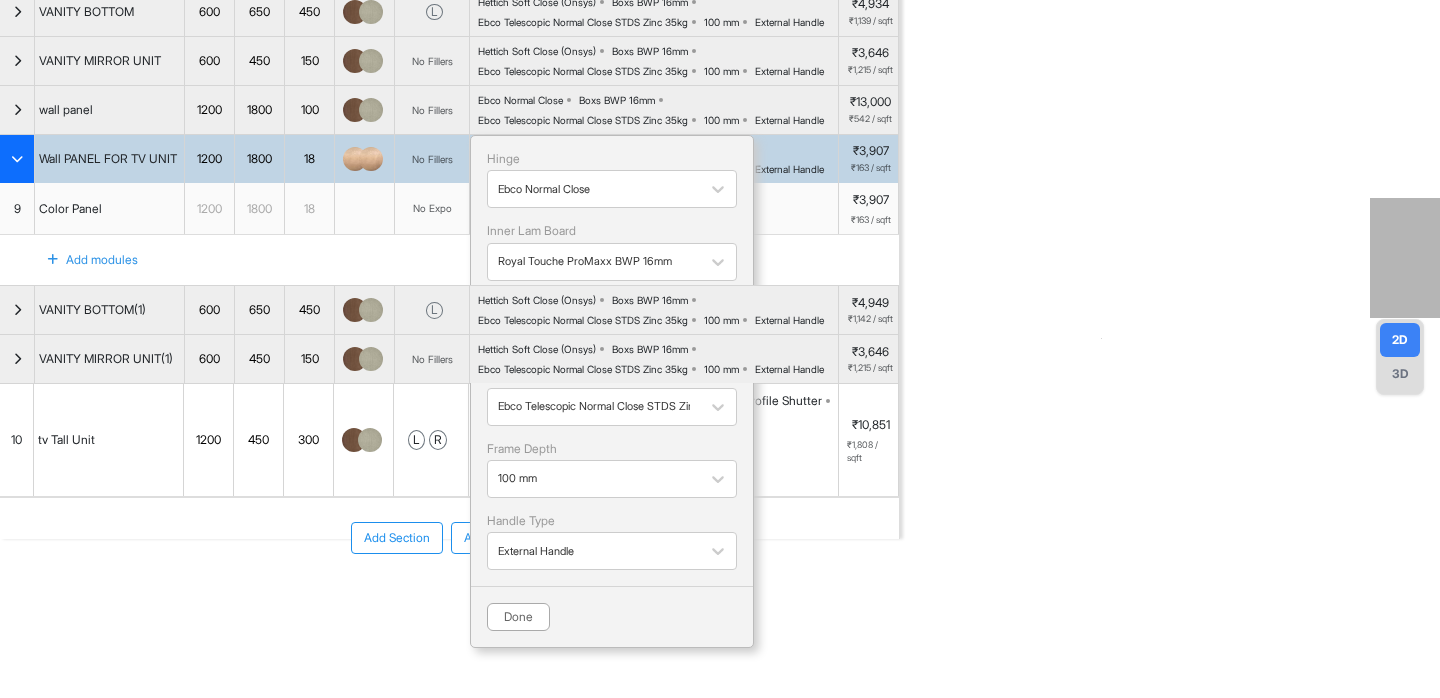 scroll, scrollTop: 341, scrollLeft: 0, axis: vertical 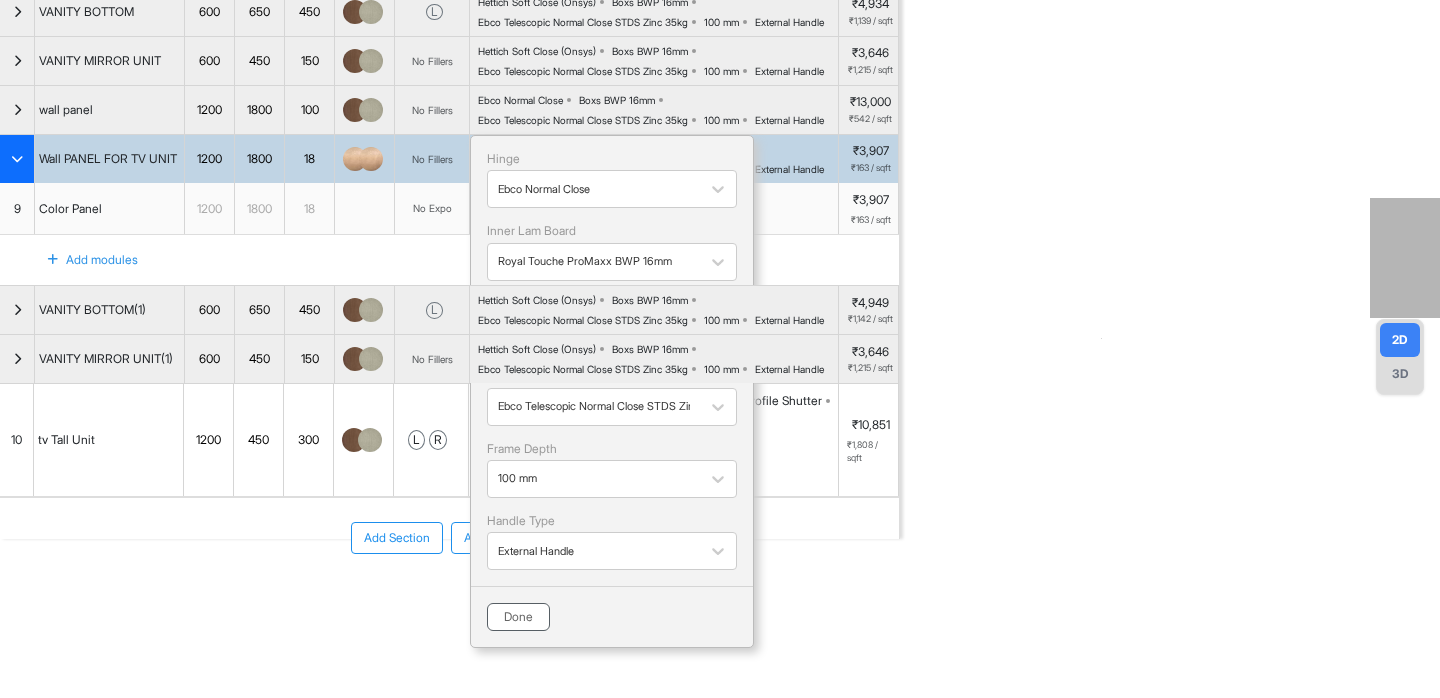 click on "Done" at bounding box center (518, 617) 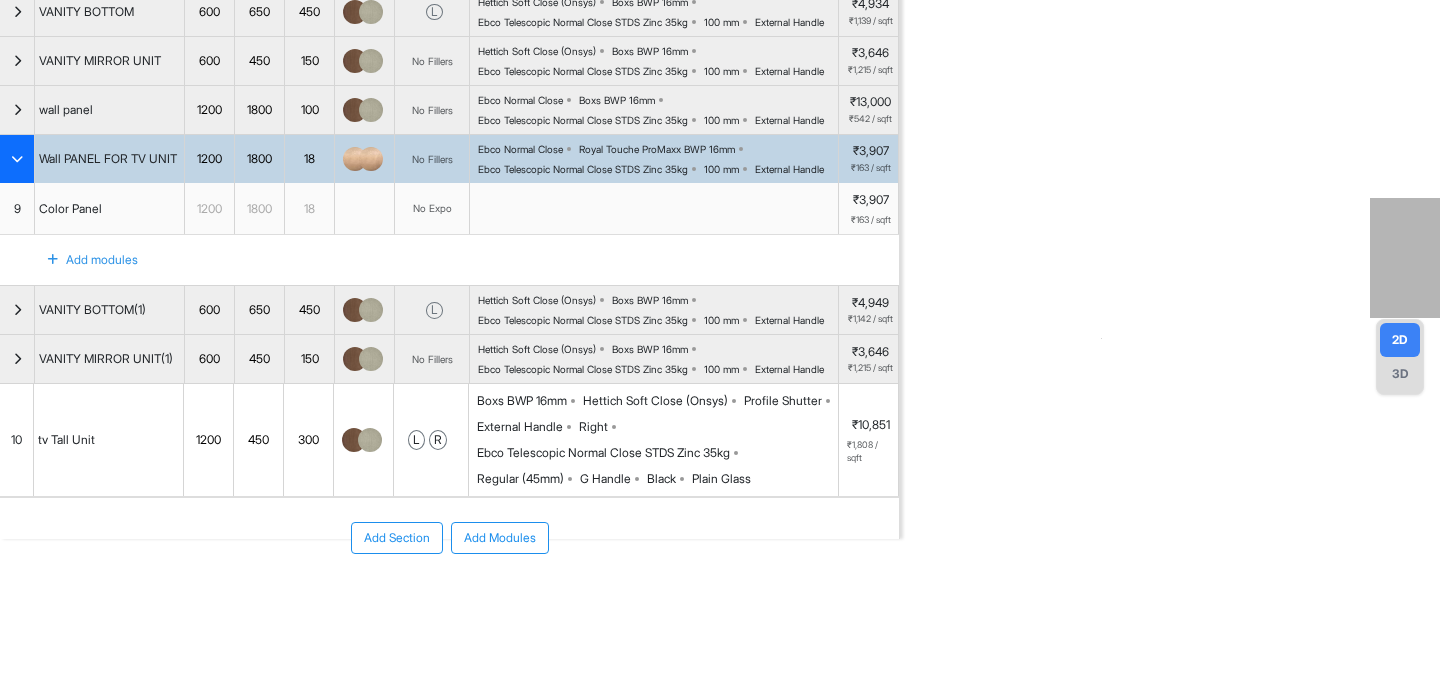scroll, scrollTop: 0, scrollLeft: 0, axis: both 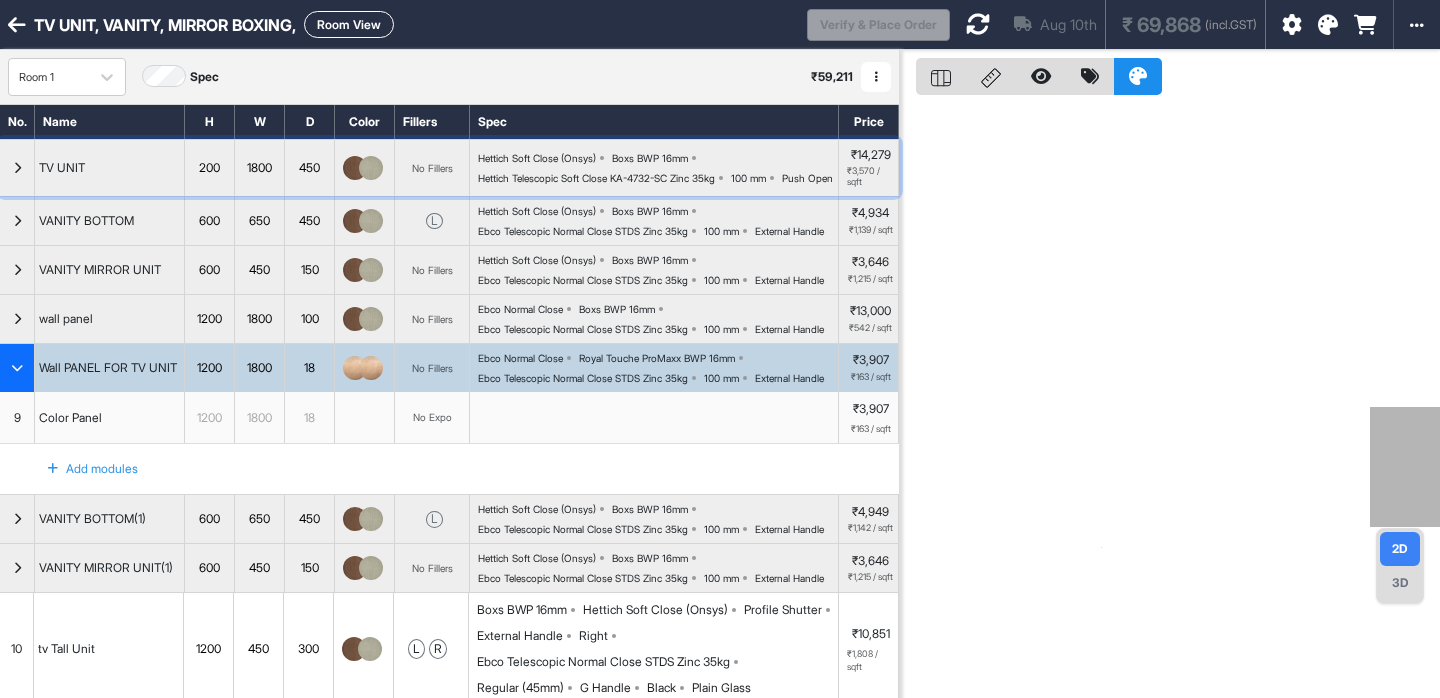click on "Hettich Soft Close (Onsys) Boxs BWP 16mm Hettich Telescopic Soft Close KA-4732-SC Zinc 35kg 100 mm Push Open" at bounding box center (658, 168) 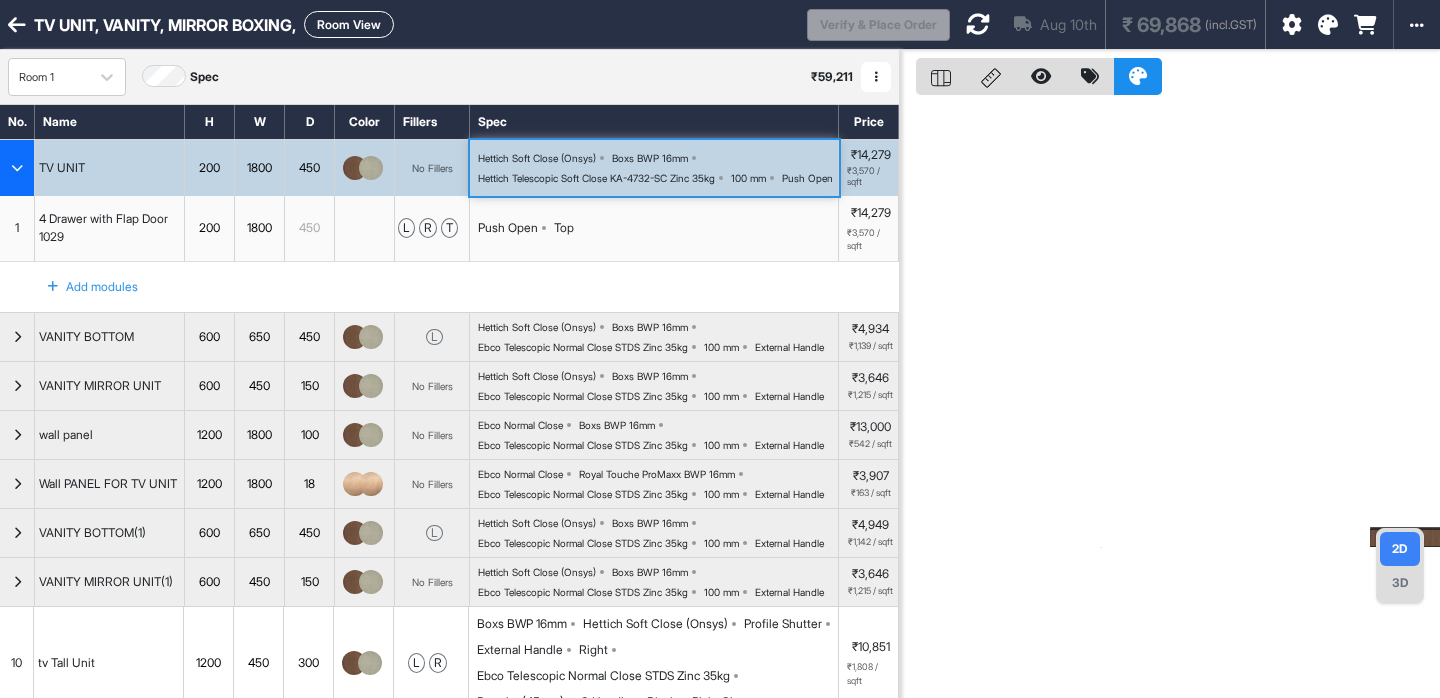 click on "Hettich Telescopic Soft Close KA-4732-SC Zinc 35kg" at bounding box center [596, 178] 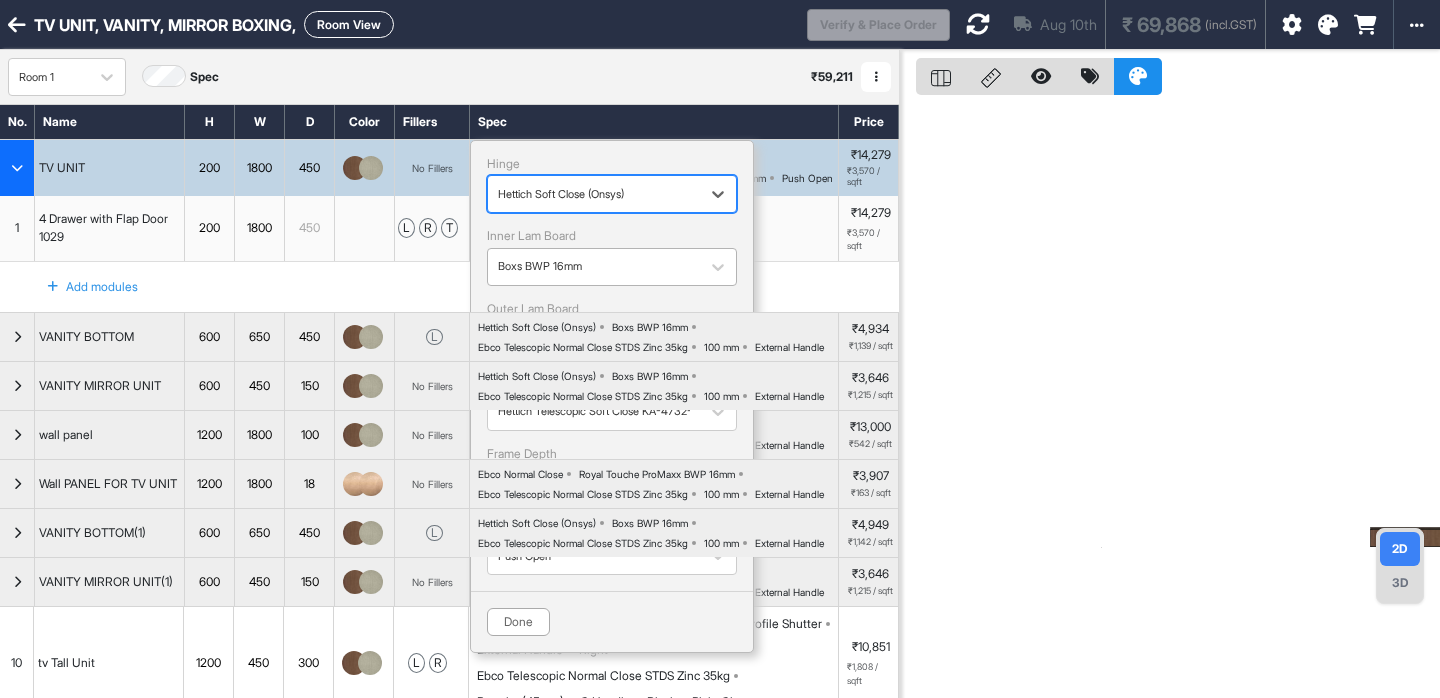 click at bounding box center (594, 267) 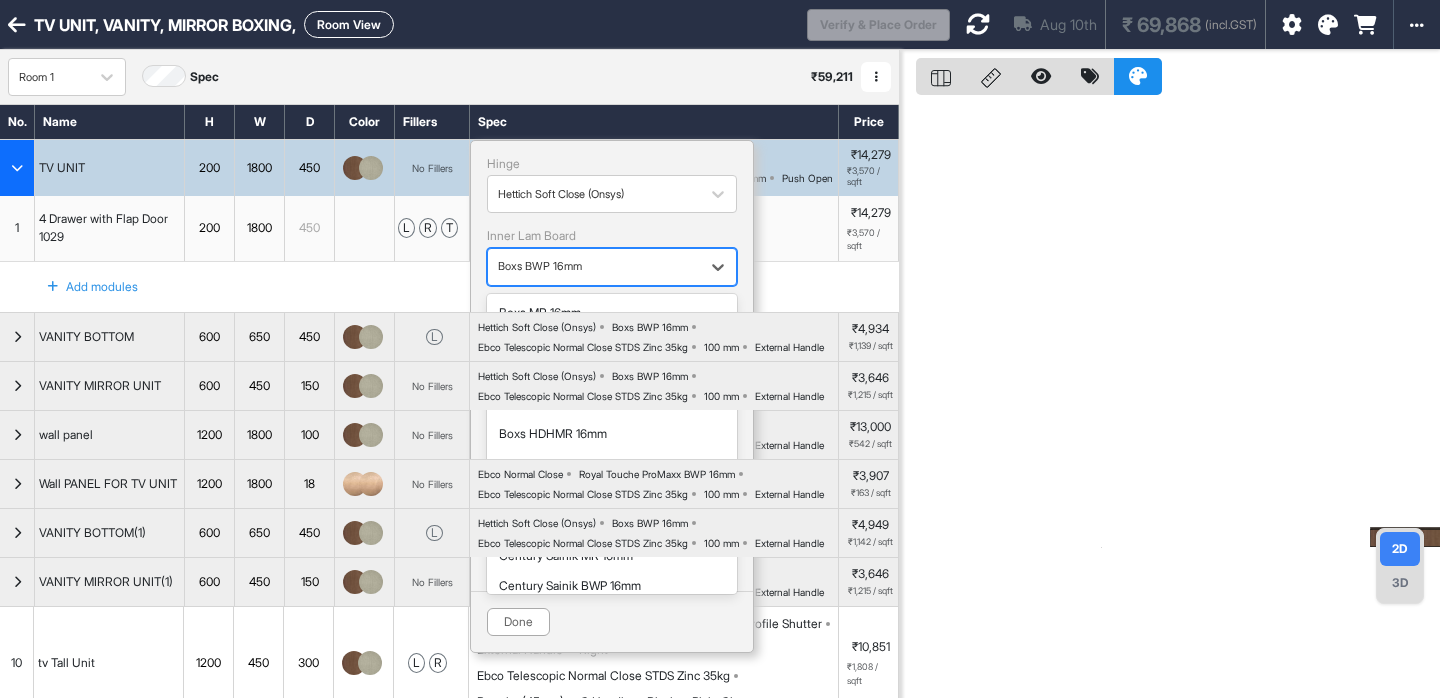 scroll, scrollTop: 695, scrollLeft: 0, axis: vertical 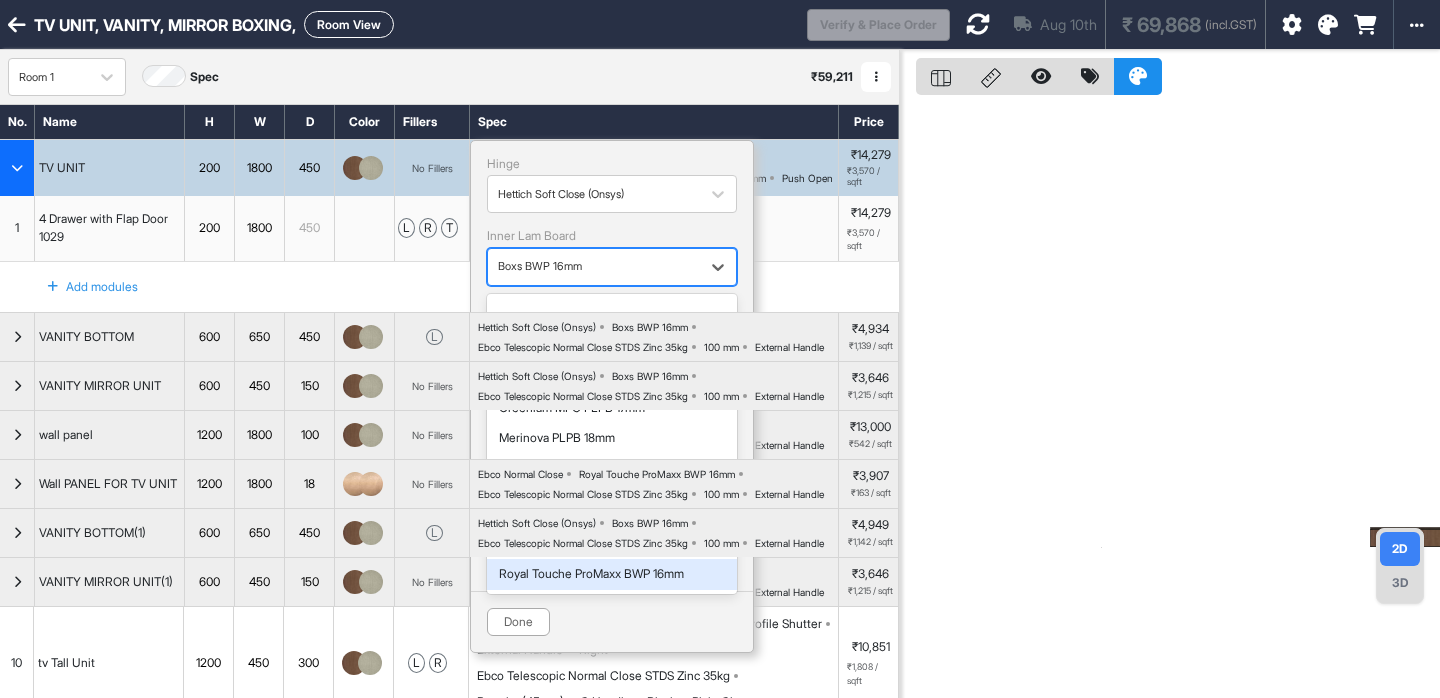 click on "Royal Touche ProMaxx BWP 16mm" at bounding box center (612, 574) 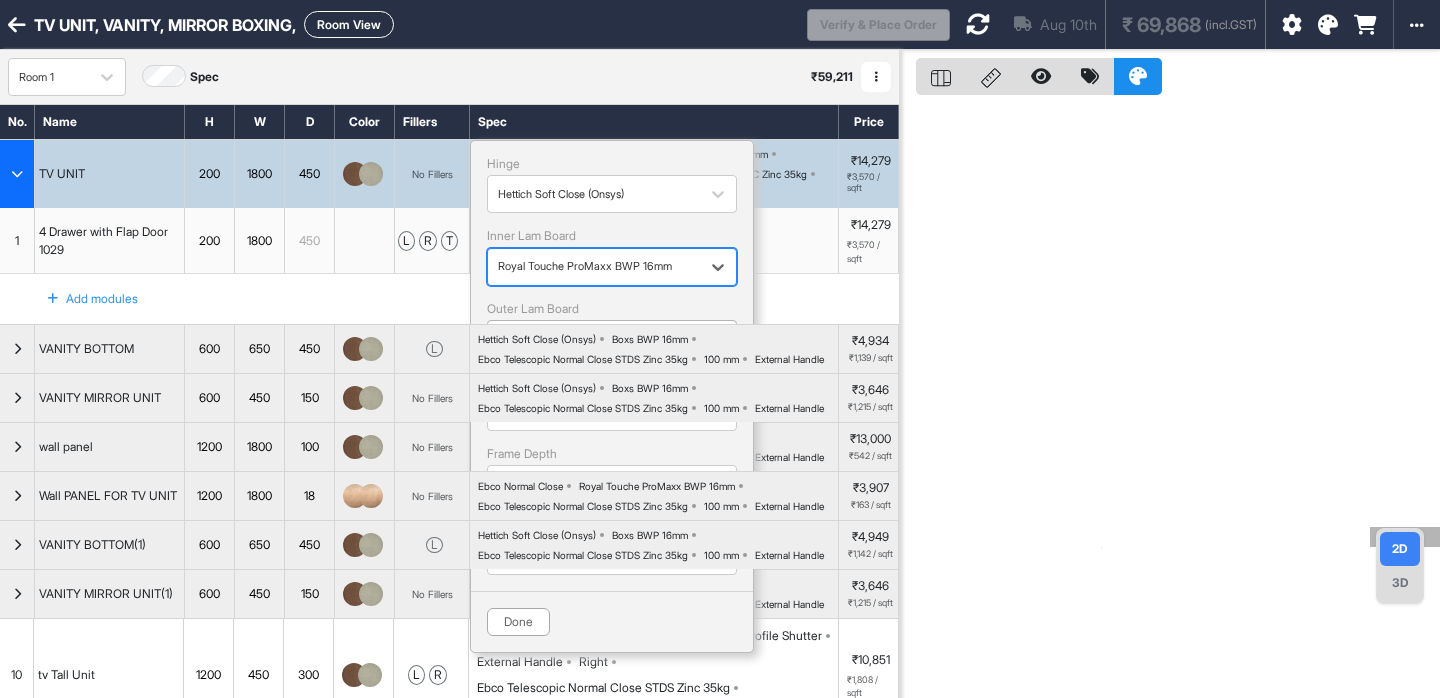 click at bounding box center (594, 339) 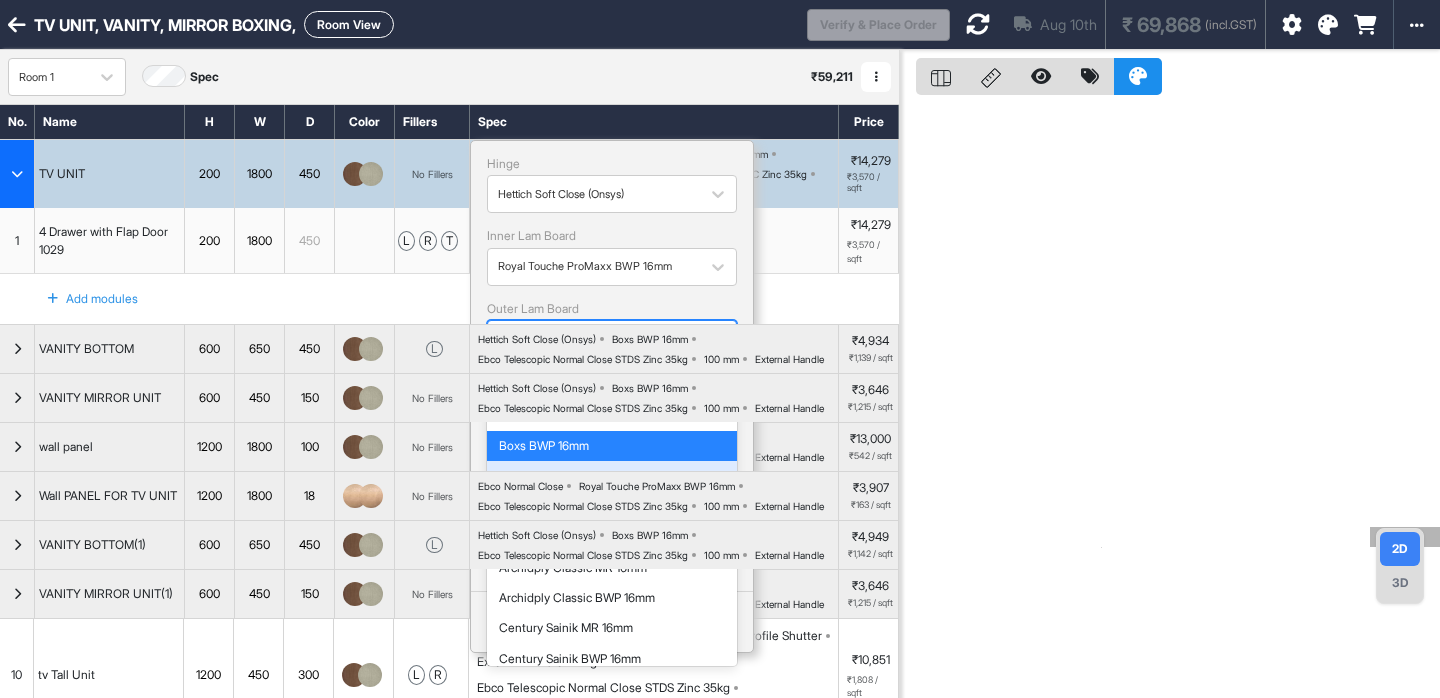 scroll, scrollTop: 695, scrollLeft: 0, axis: vertical 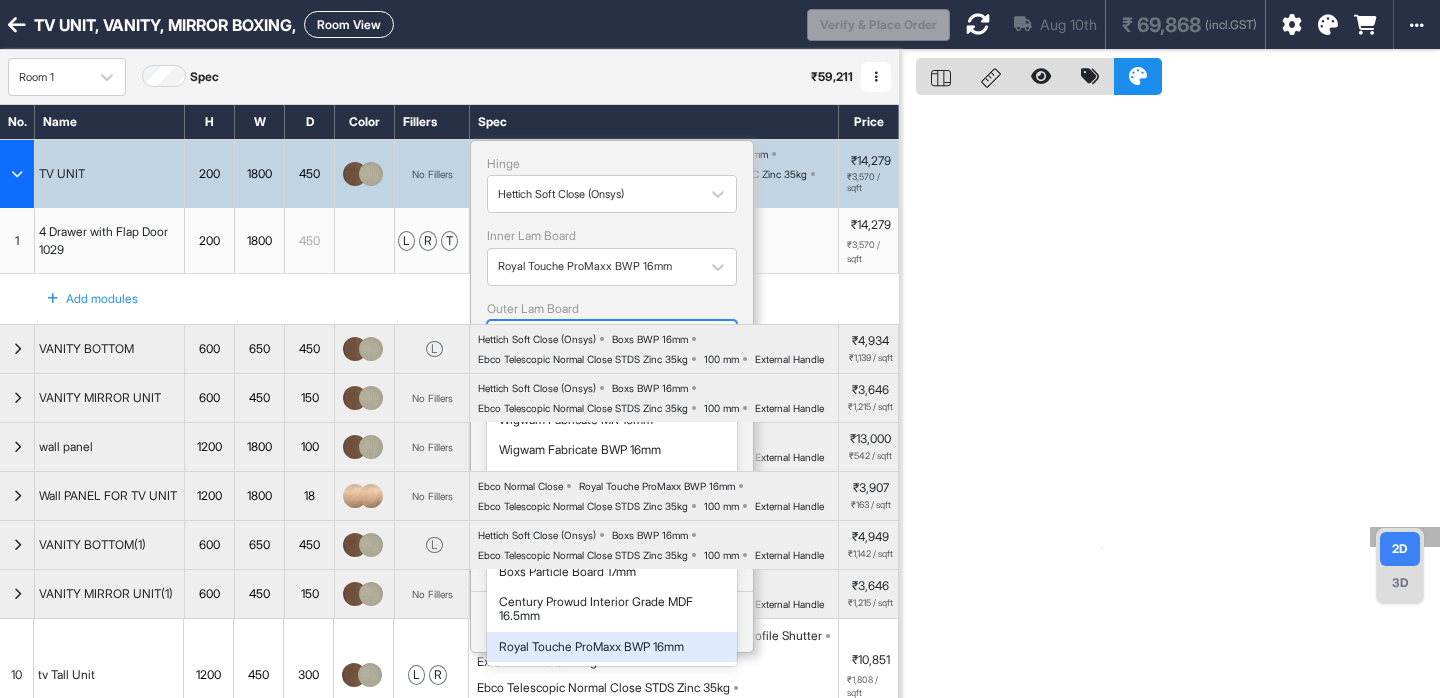 click on "Royal Touche ProMaxx BWP 16mm" at bounding box center [612, 647] 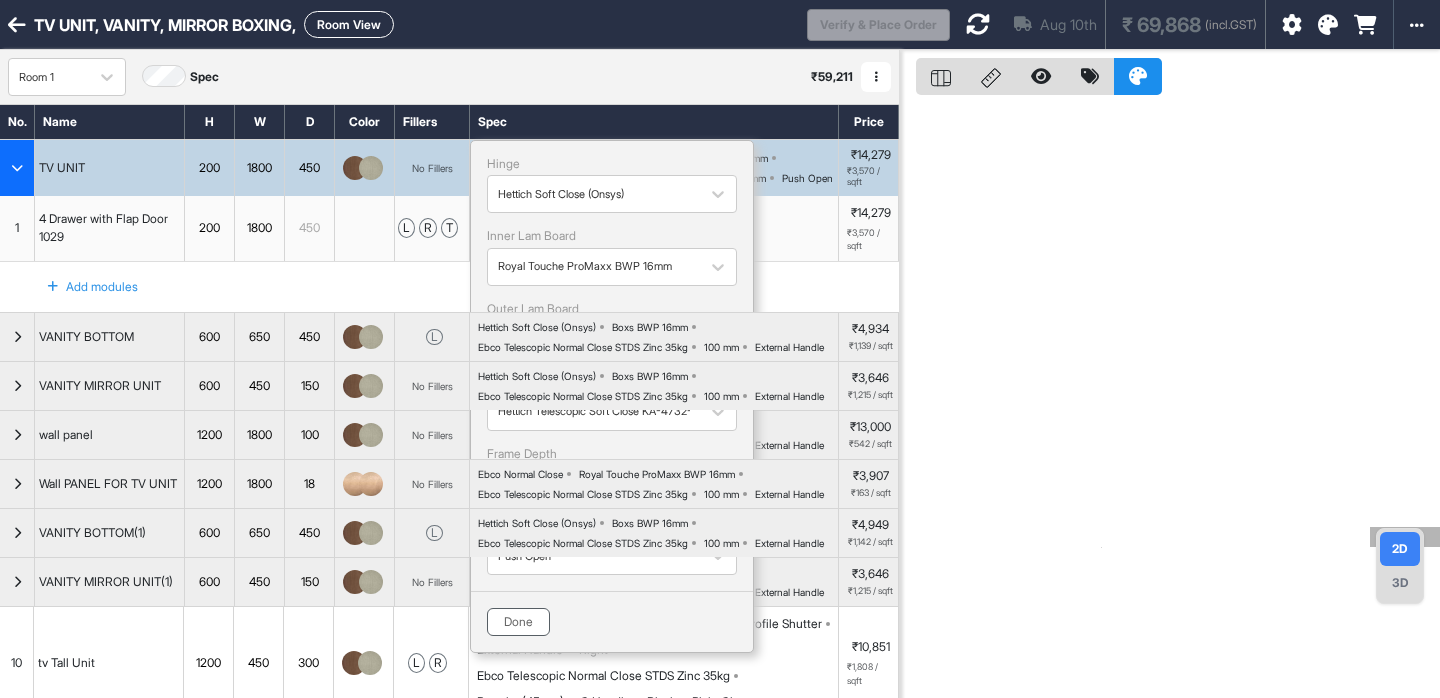 click on "Done" at bounding box center [518, 622] 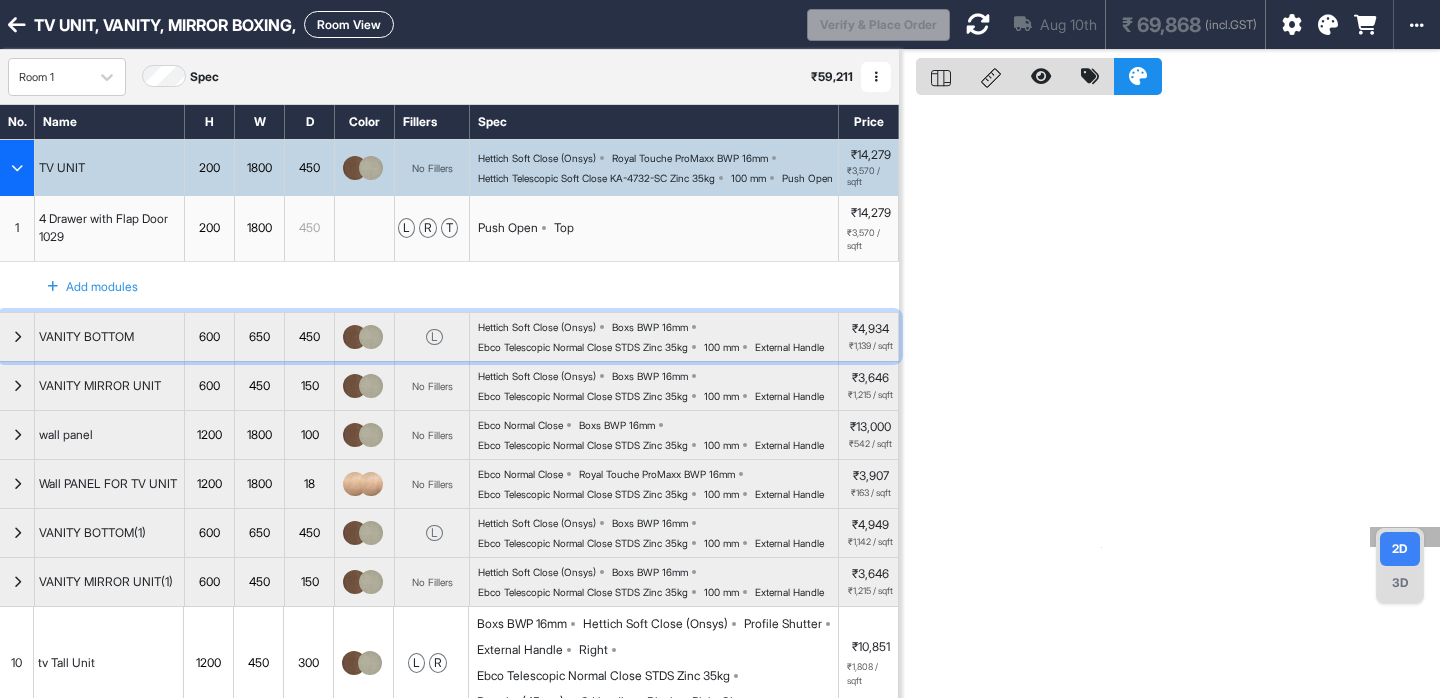click on "Hettich Soft Close (Onsys) Boxs BWP 16mm Ebco Telescopic Normal Close STDS Zinc 35kg 100 mm External Handle" at bounding box center [658, 337] 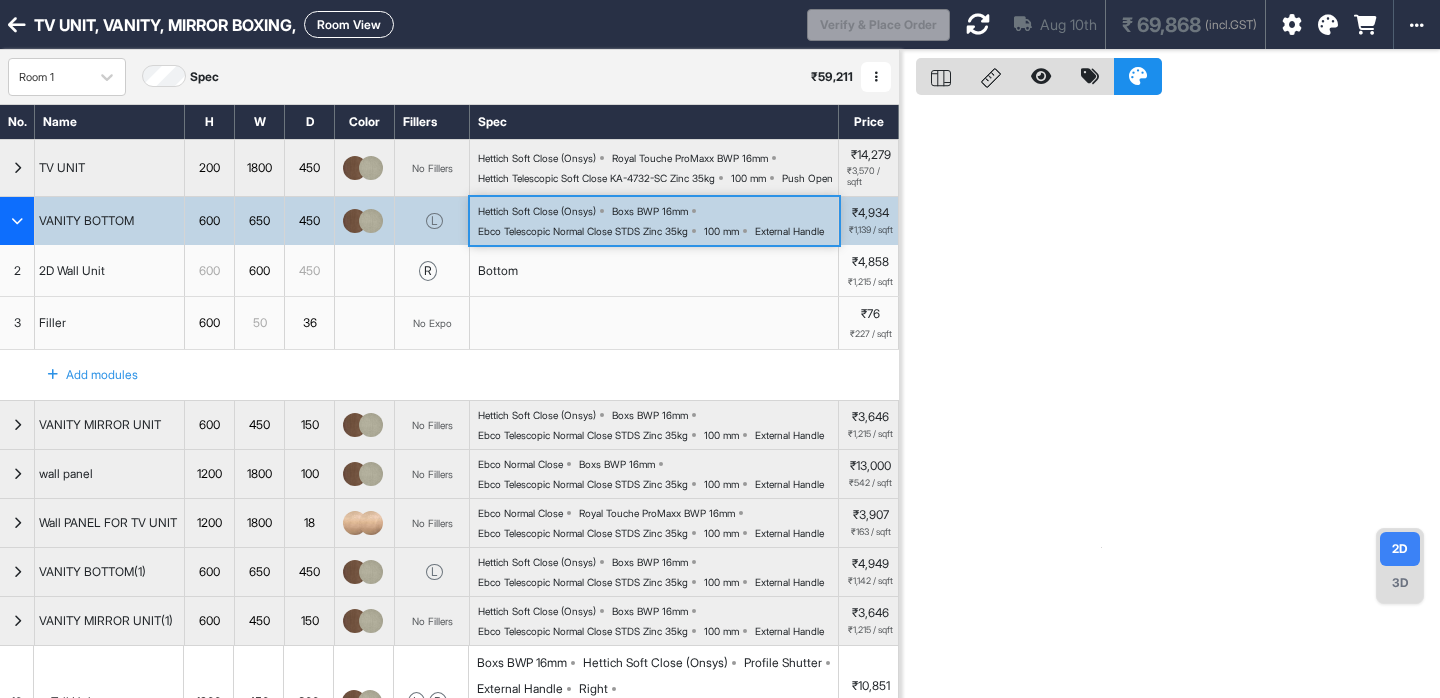click at bounding box center (654, 323) 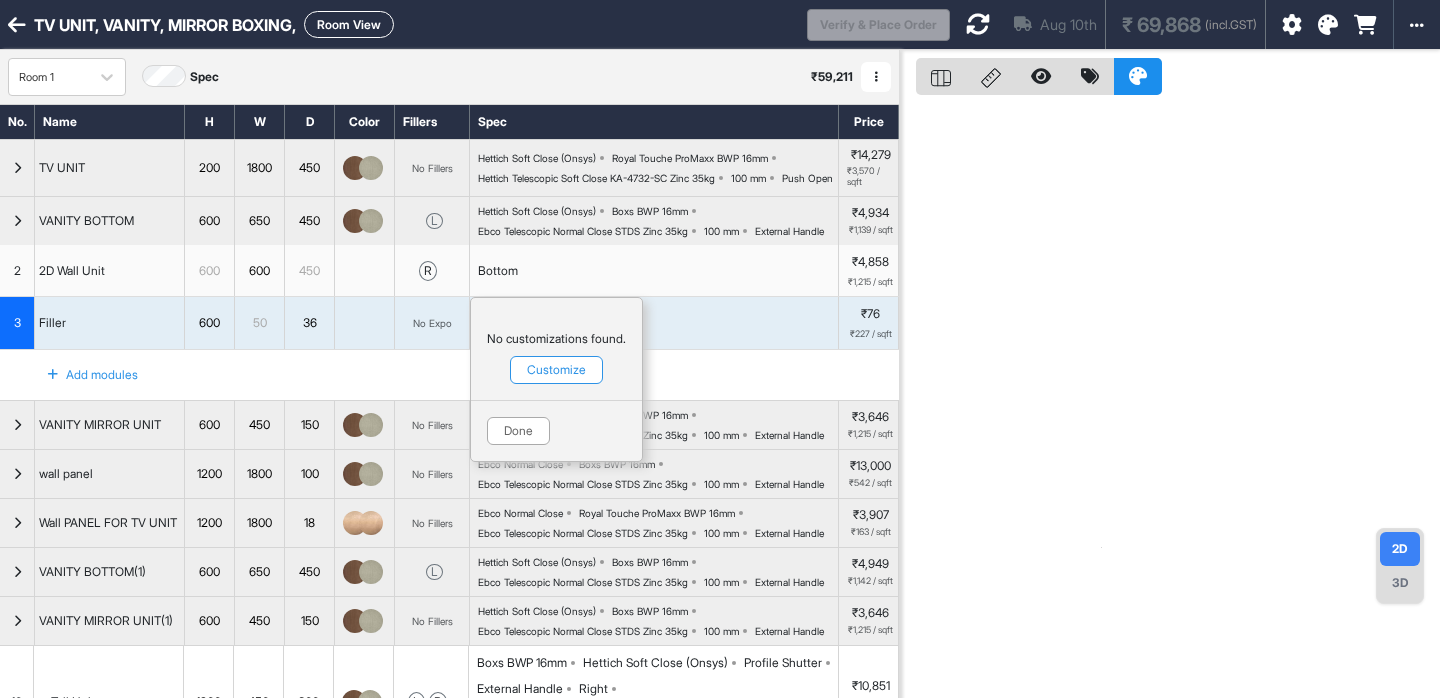 click on "Add modules" at bounding box center (449, 375) 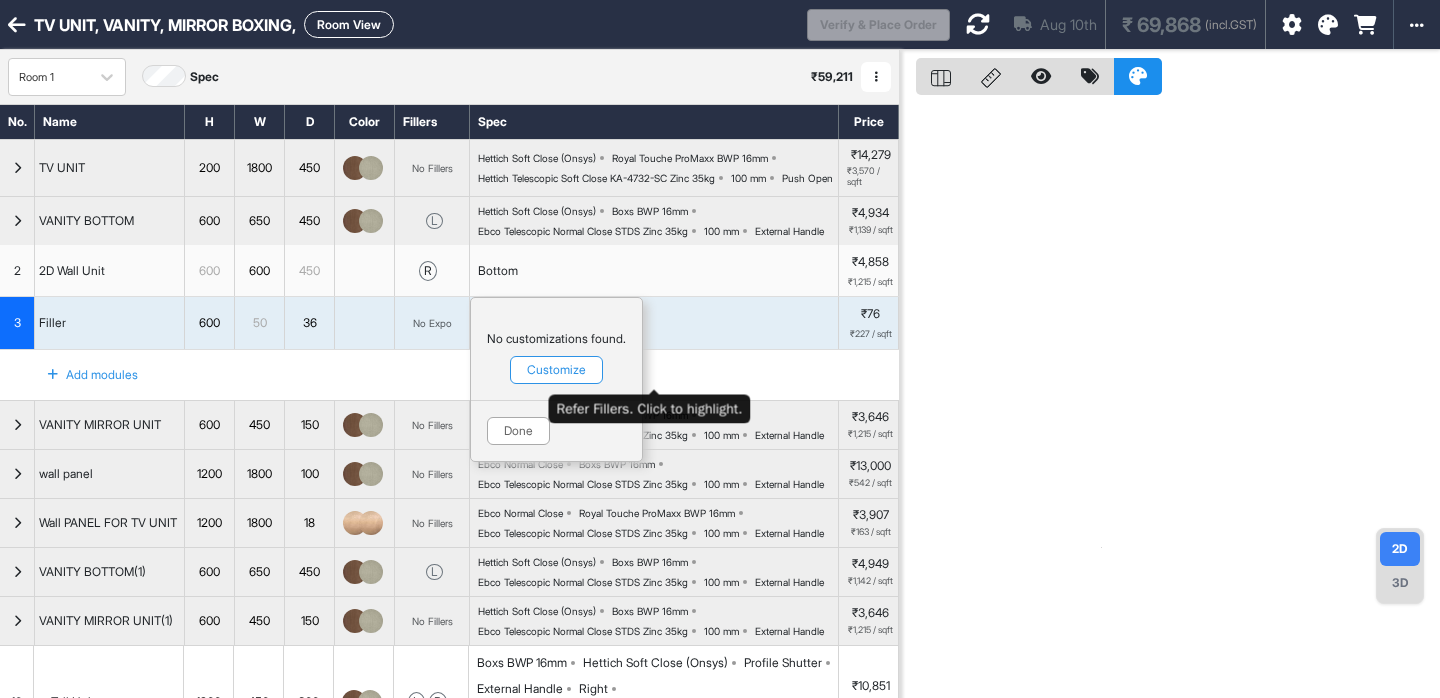 click on "Done" at bounding box center (556, 422) 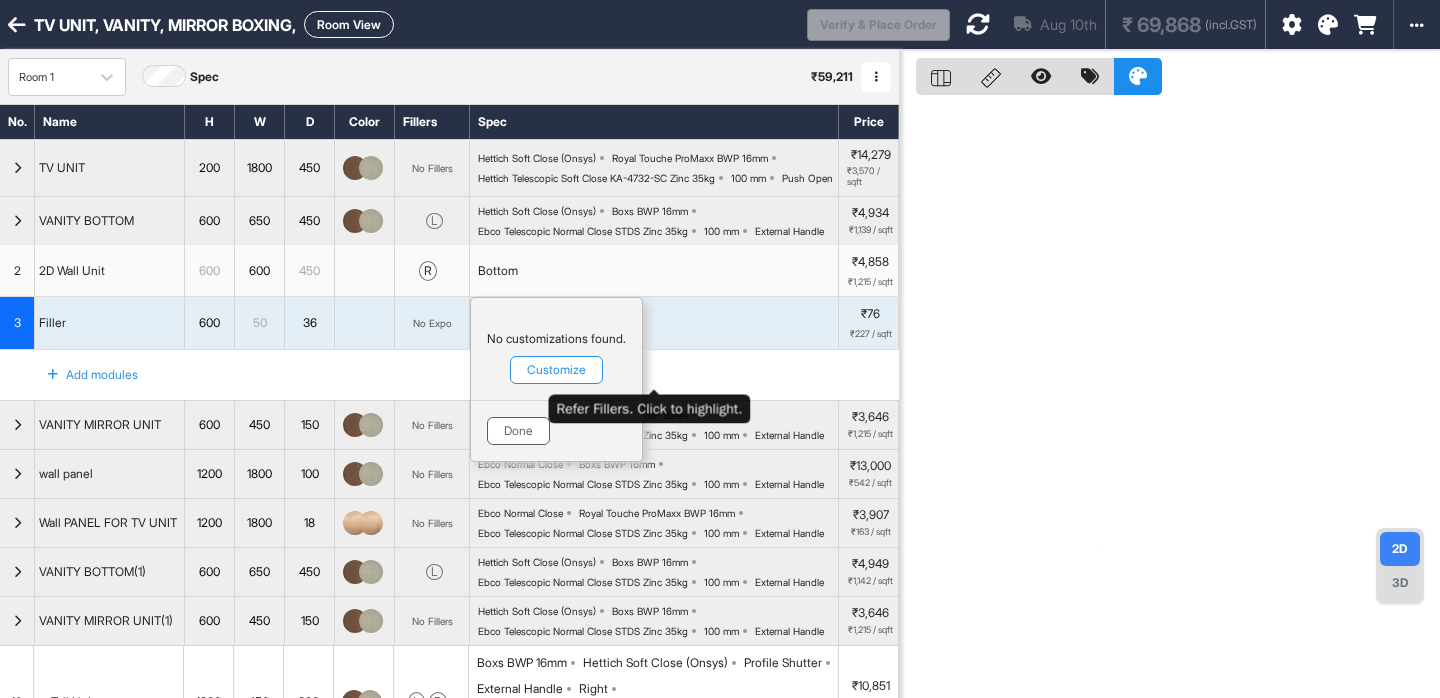 click on "Done" at bounding box center [518, 431] 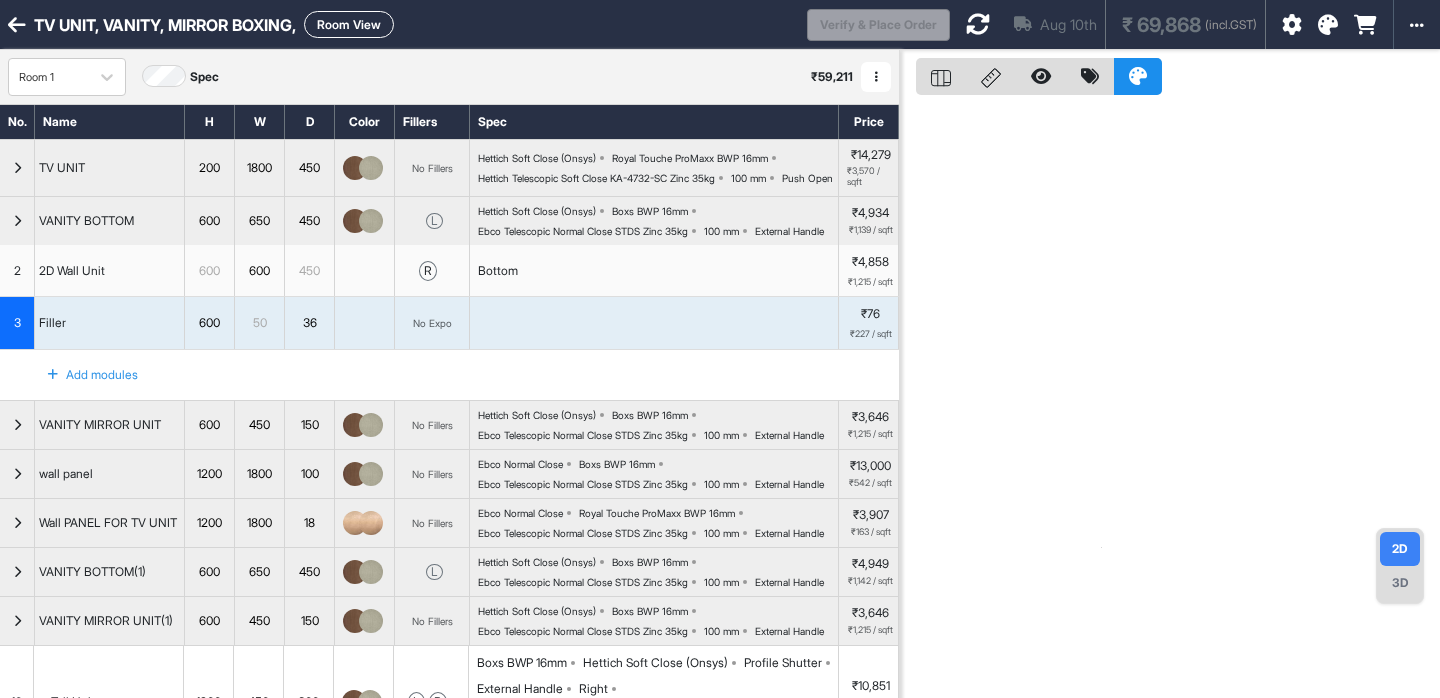 click on "Hettich Soft Close (Onsys) Boxs BWP 16mm Ebco Telescopic Normal Close STDS Zinc 35kg 100 mm External Handle" at bounding box center [658, 221] 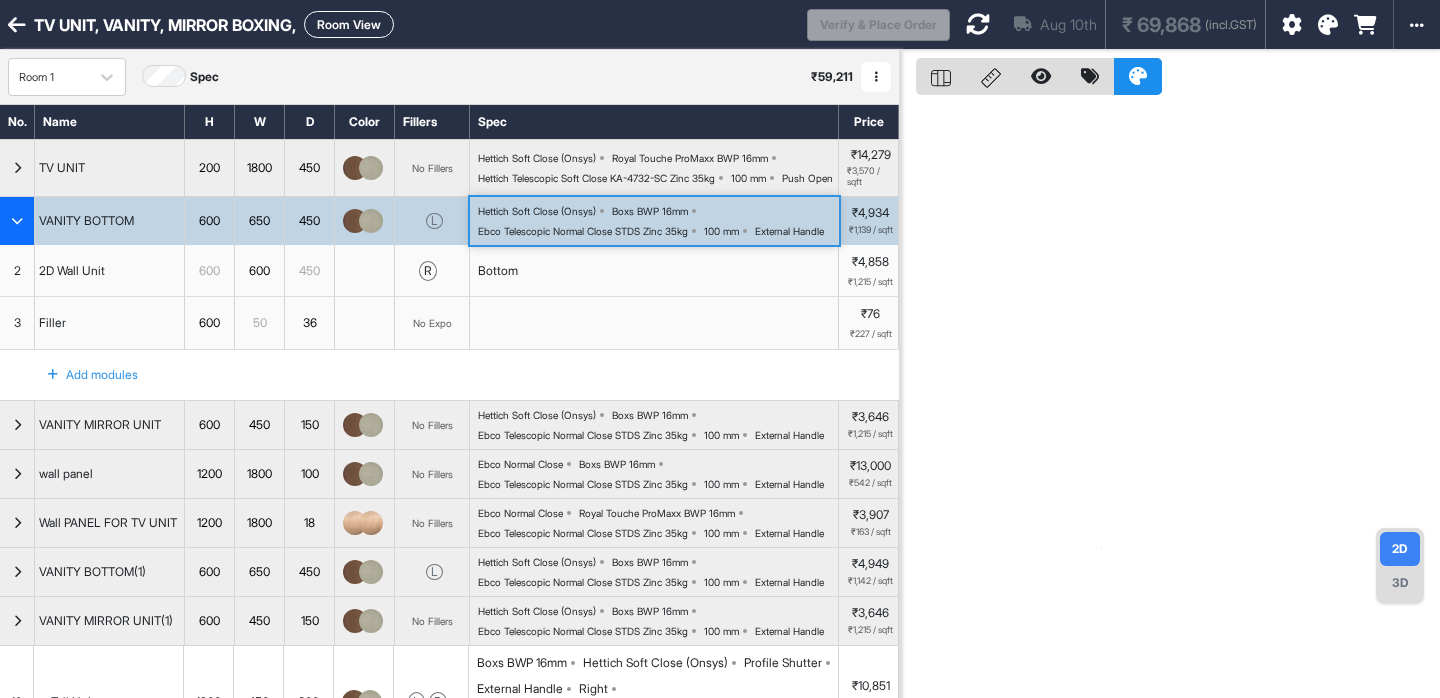 click on "Hettich Soft Close (Onsys) Boxs BWP 16mm Ebco Telescopic Normal Close STDS Zinc 35kg 100 mm External Handle" at bounding box center (658, 221) 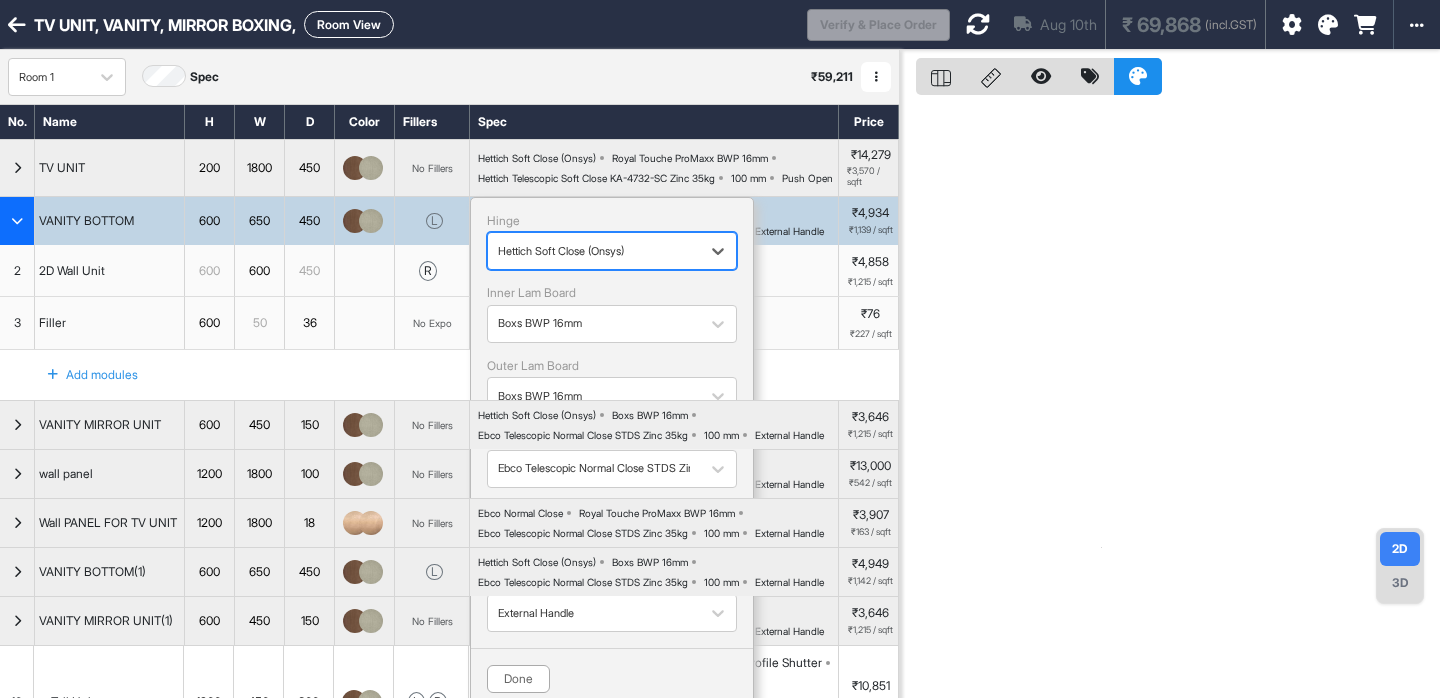 click on "Hettich Soft Close (Onsys)" at bounding box center [594, 251] 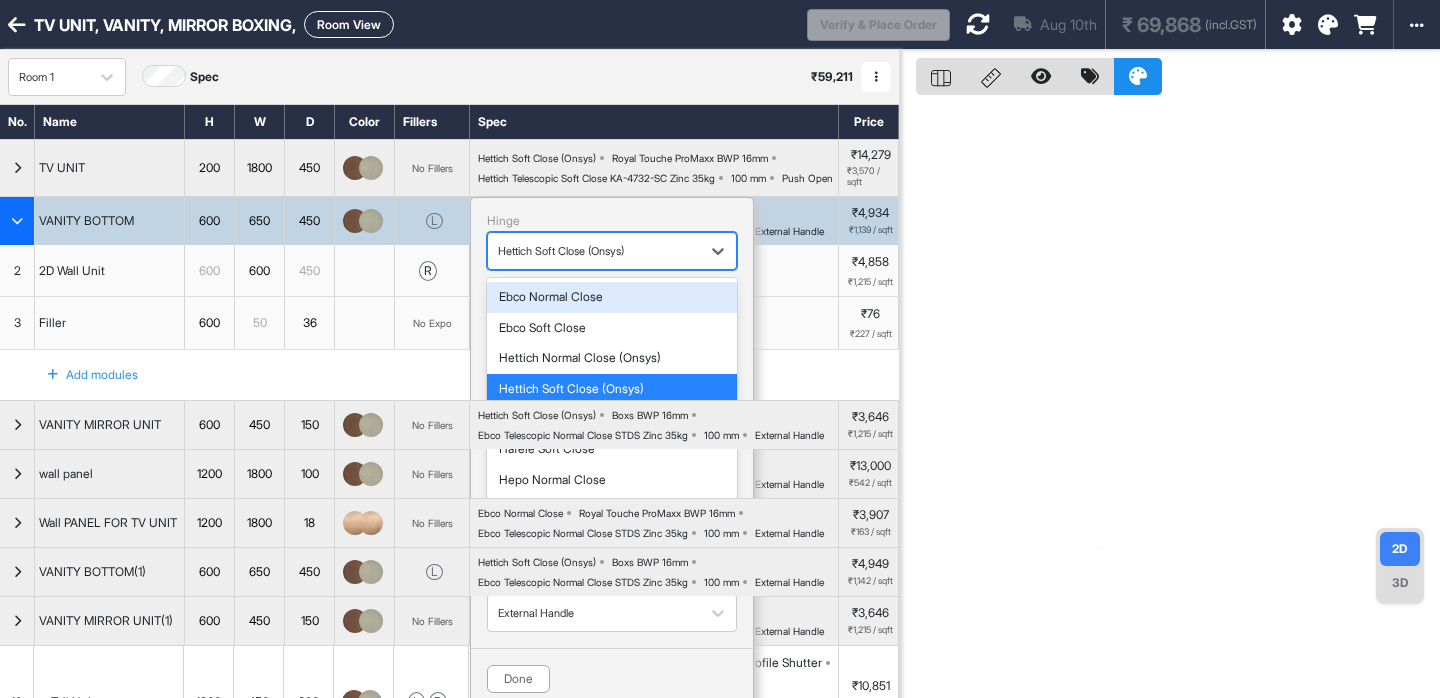 click on "Hettich Soft Close (Onsys)" at bounding box center (594, 251) 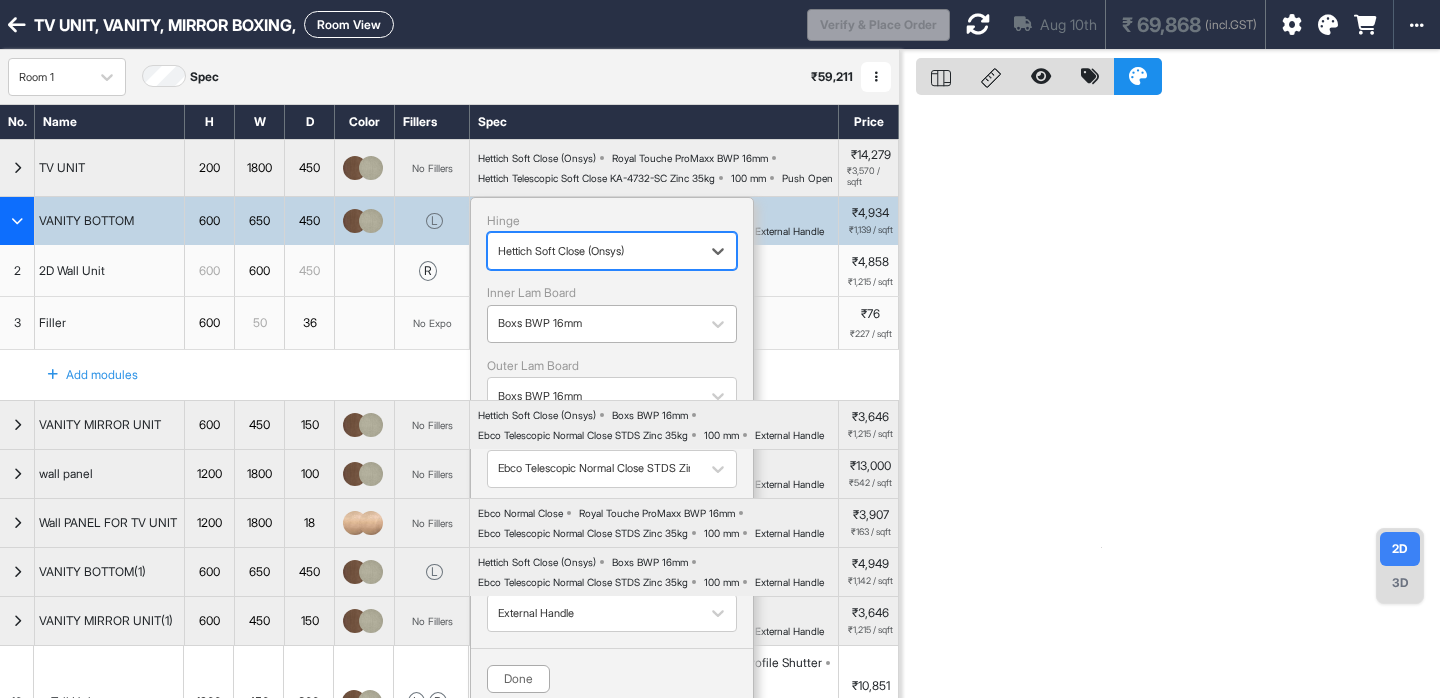 click at bounding box center [594, 324] 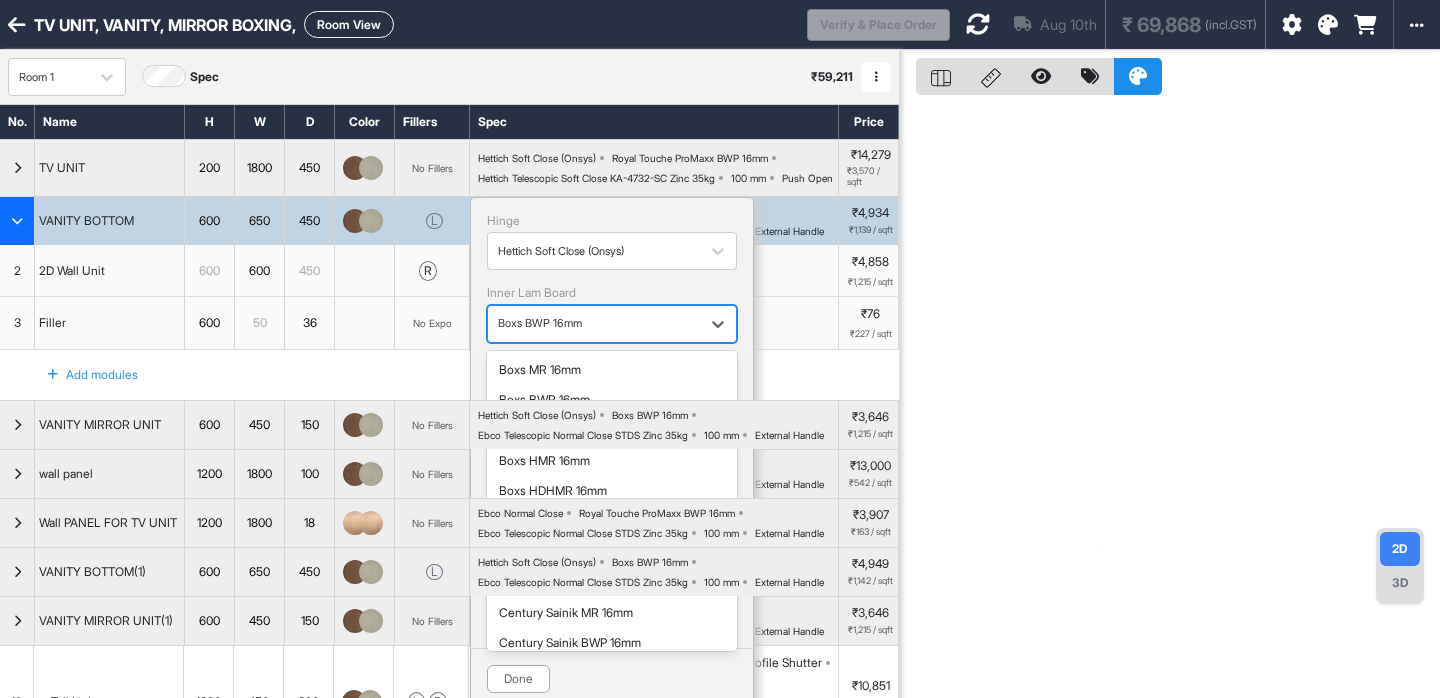 scroll, scrollTop: 695, scrollLeft: 0, axis: vertical 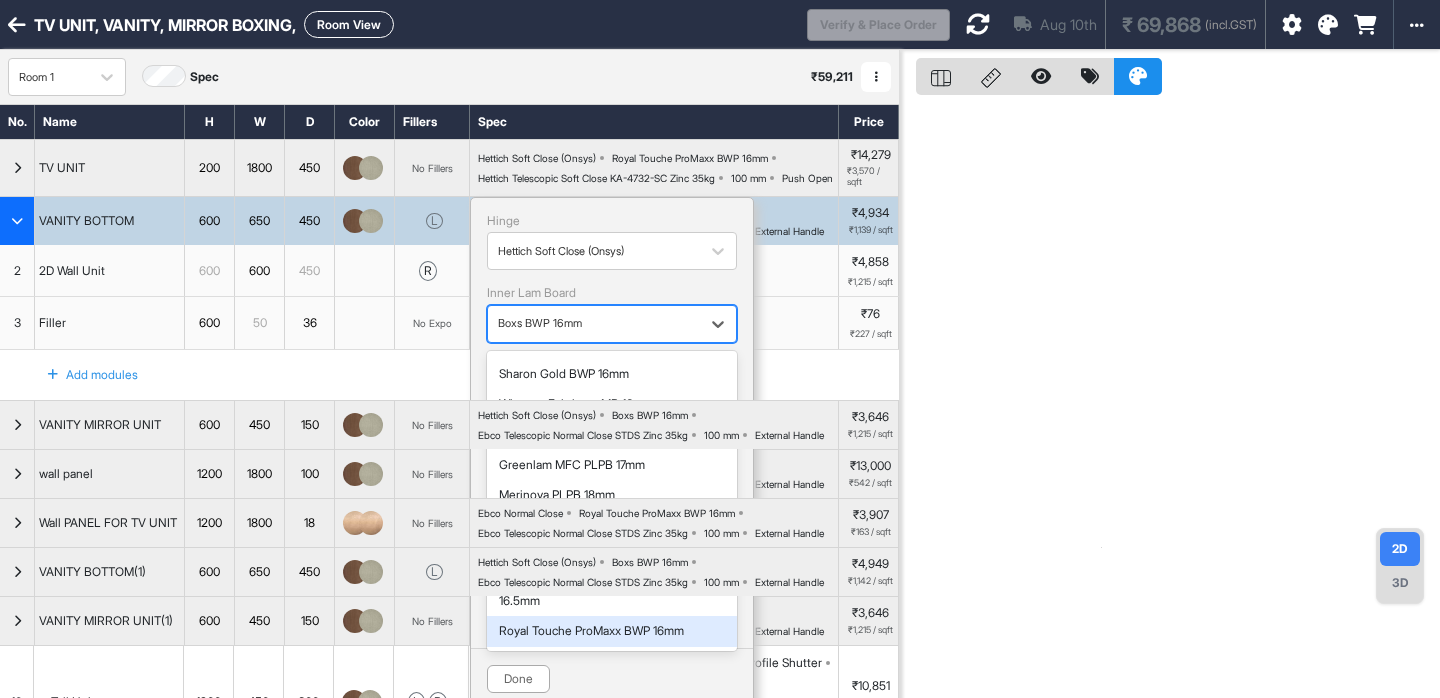 click on "Royal Touche ProMaxx BWP 16mm" at bounding box center [612, 631] 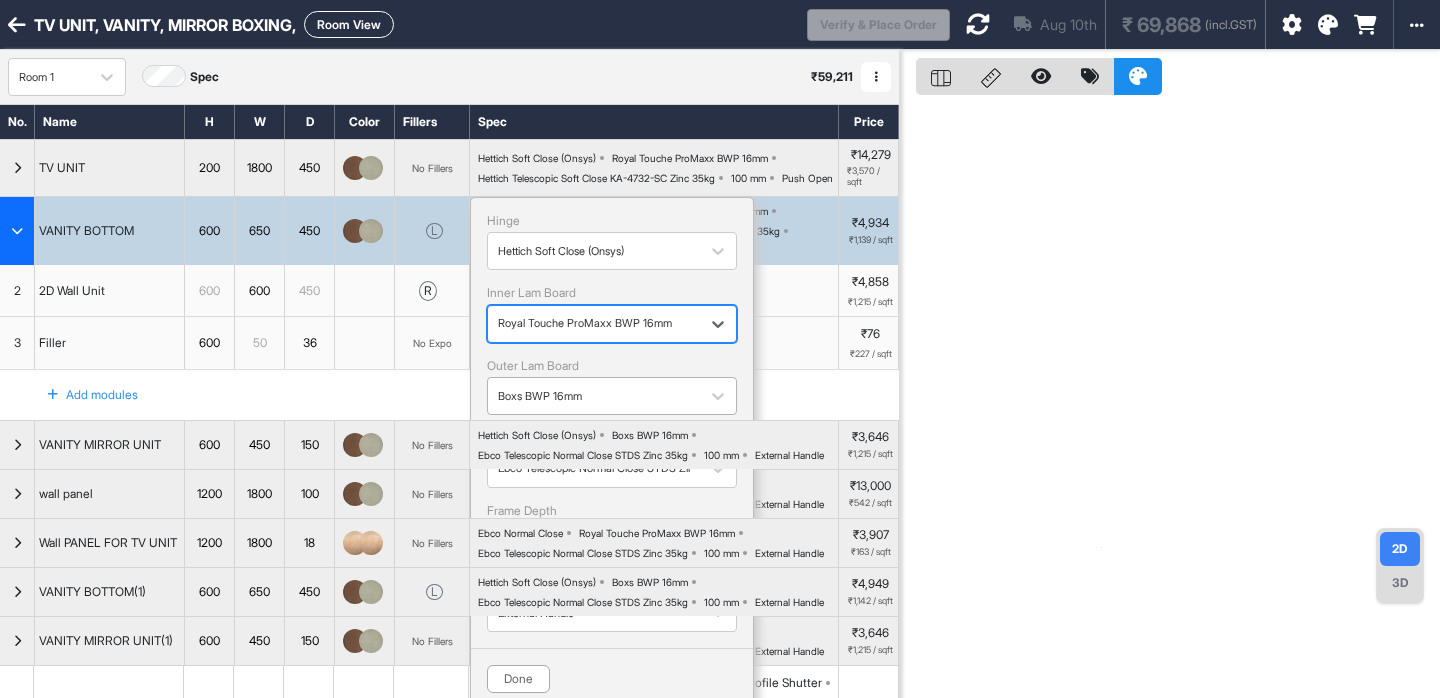 click at bounding box center (594, 396) 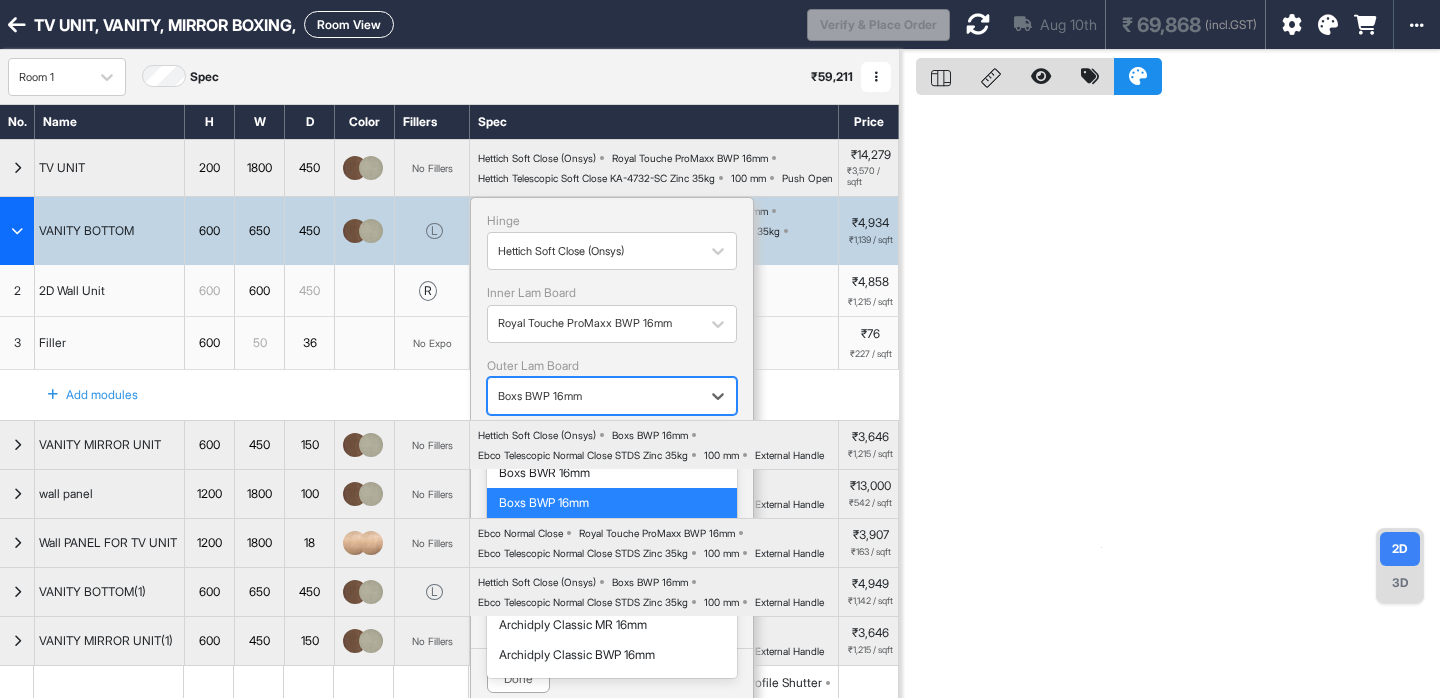 scroll, scrollTop: 740, scrollLeft: 0, axis: vertical 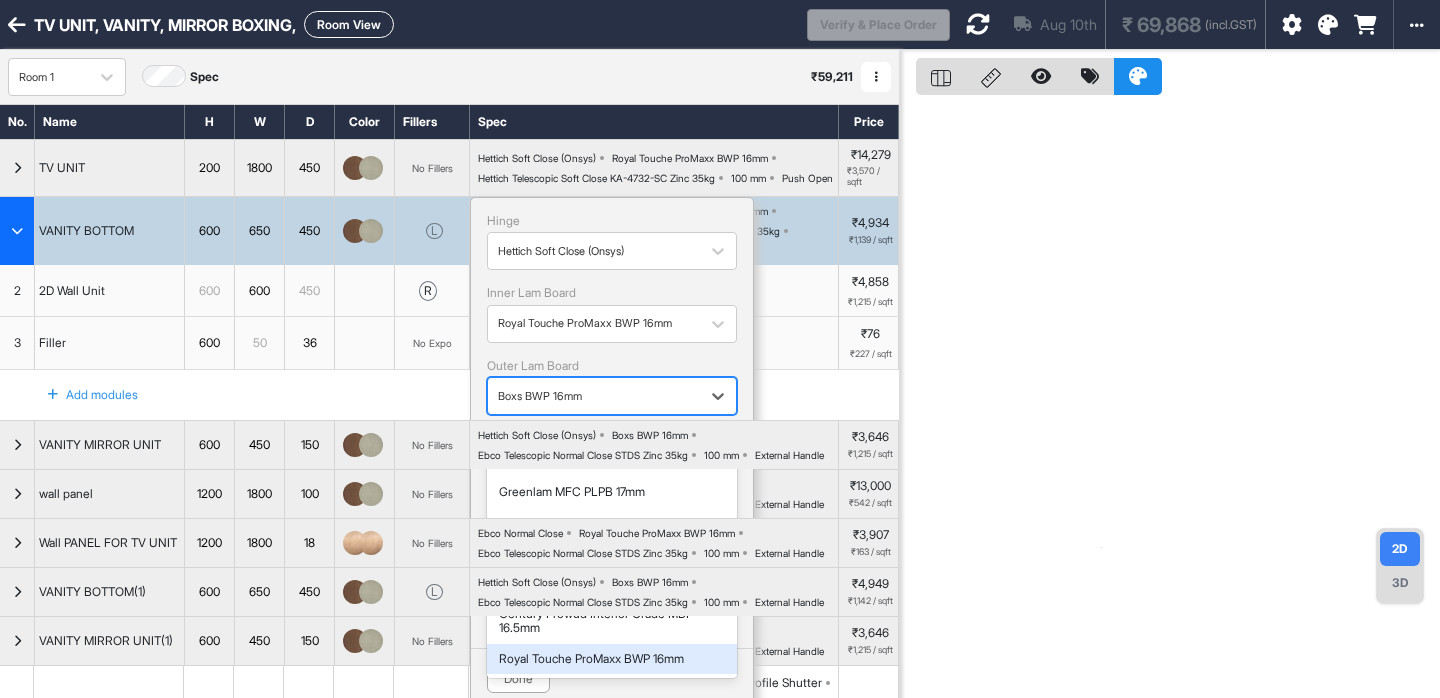 click on "Royal Touche ProMaxx BWP 16mm" at bounding box center [612, 659] 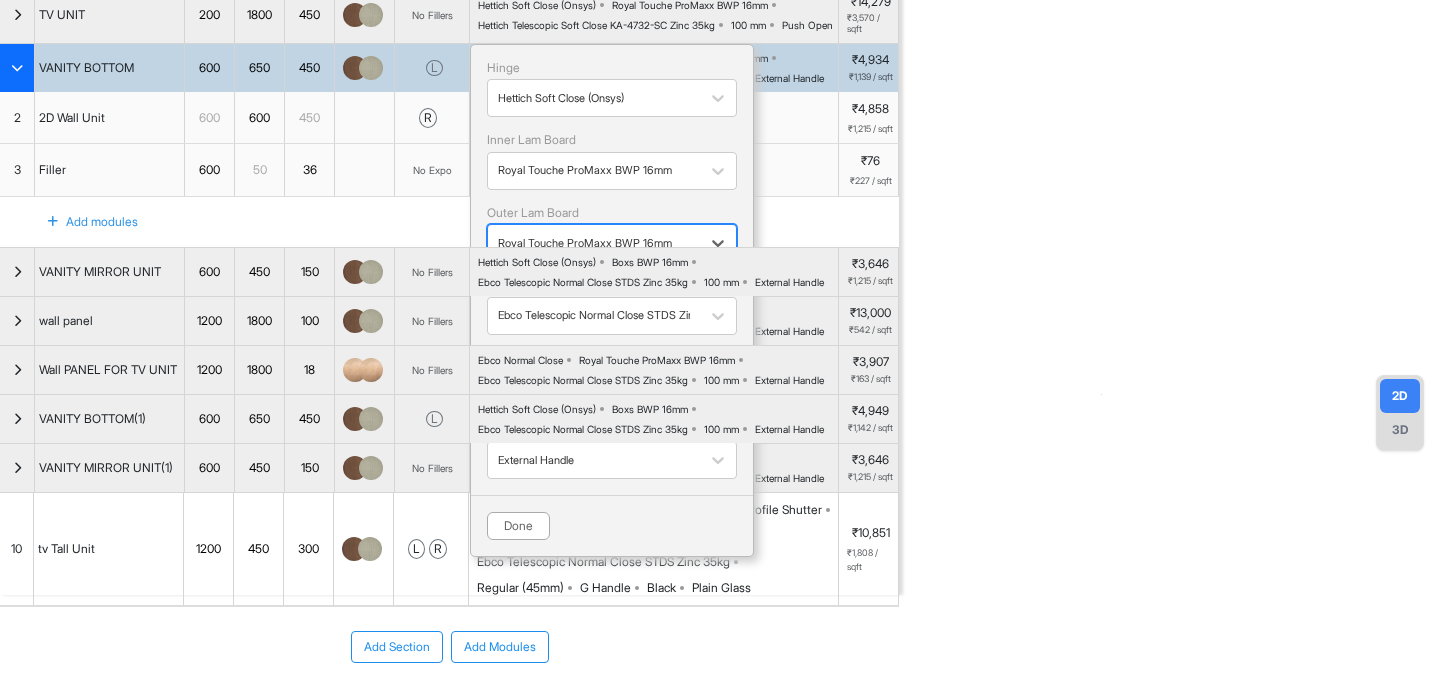scroll, scrollTop: 171, scrollLeft: 0, axis: vertical 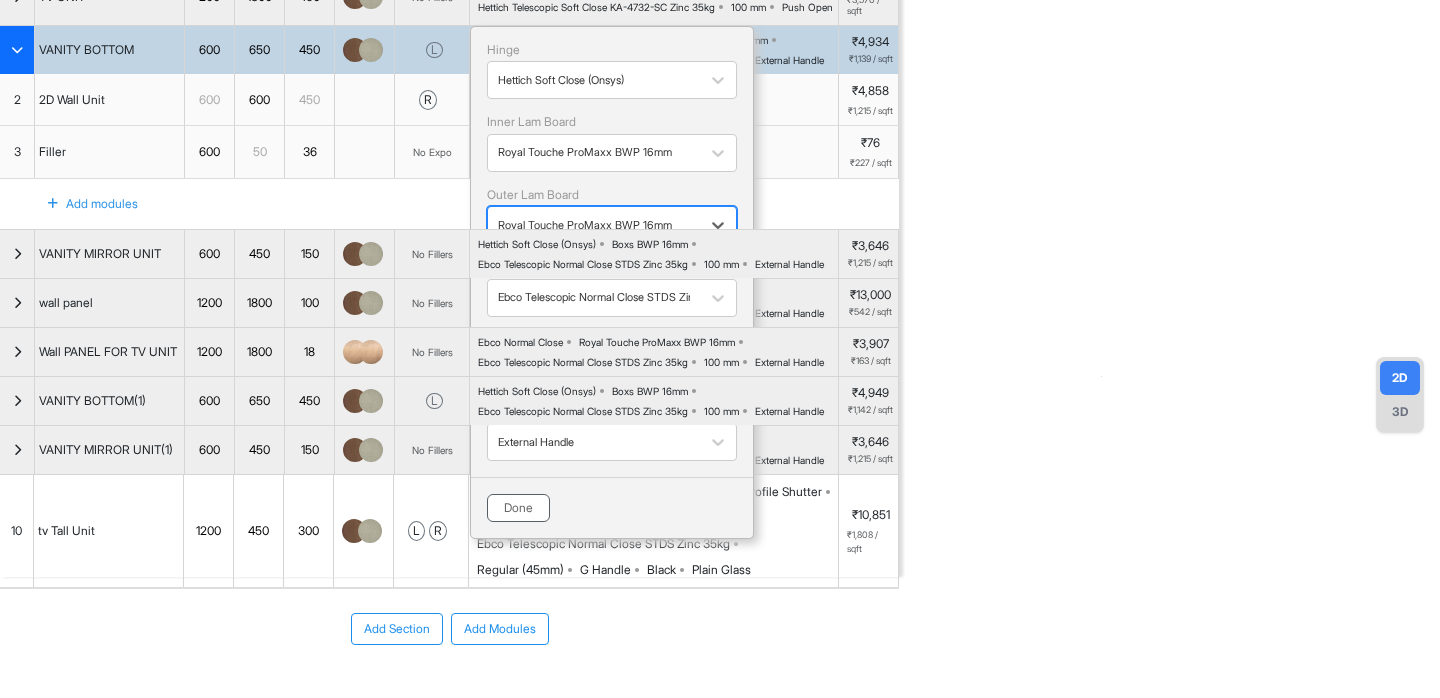 click on "Done" at bounding box center (518, 508) 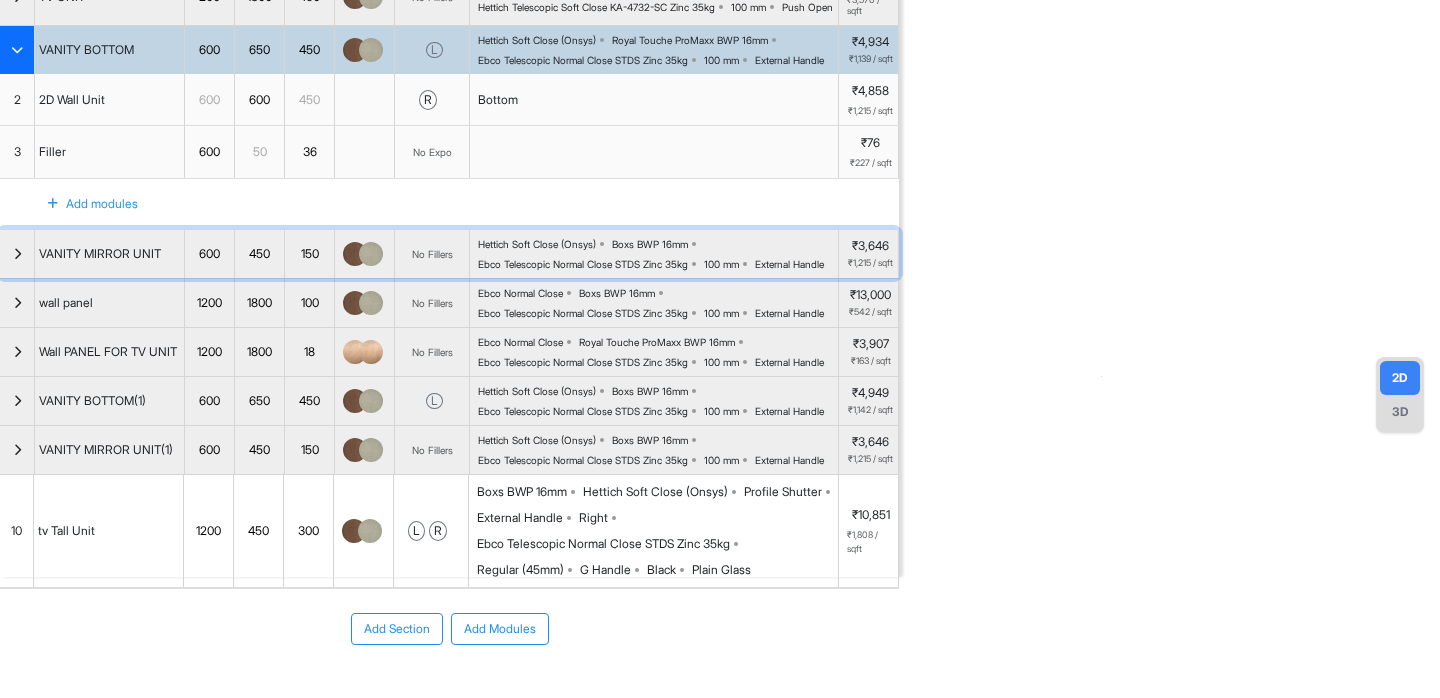 click on "Hettich Soft Close (Onsys) Boxs BWP 16mm Ebco Telescopic Normal Close STDS Zinc 35kg 100 mm External Handle" at bounding box center (658, 254) 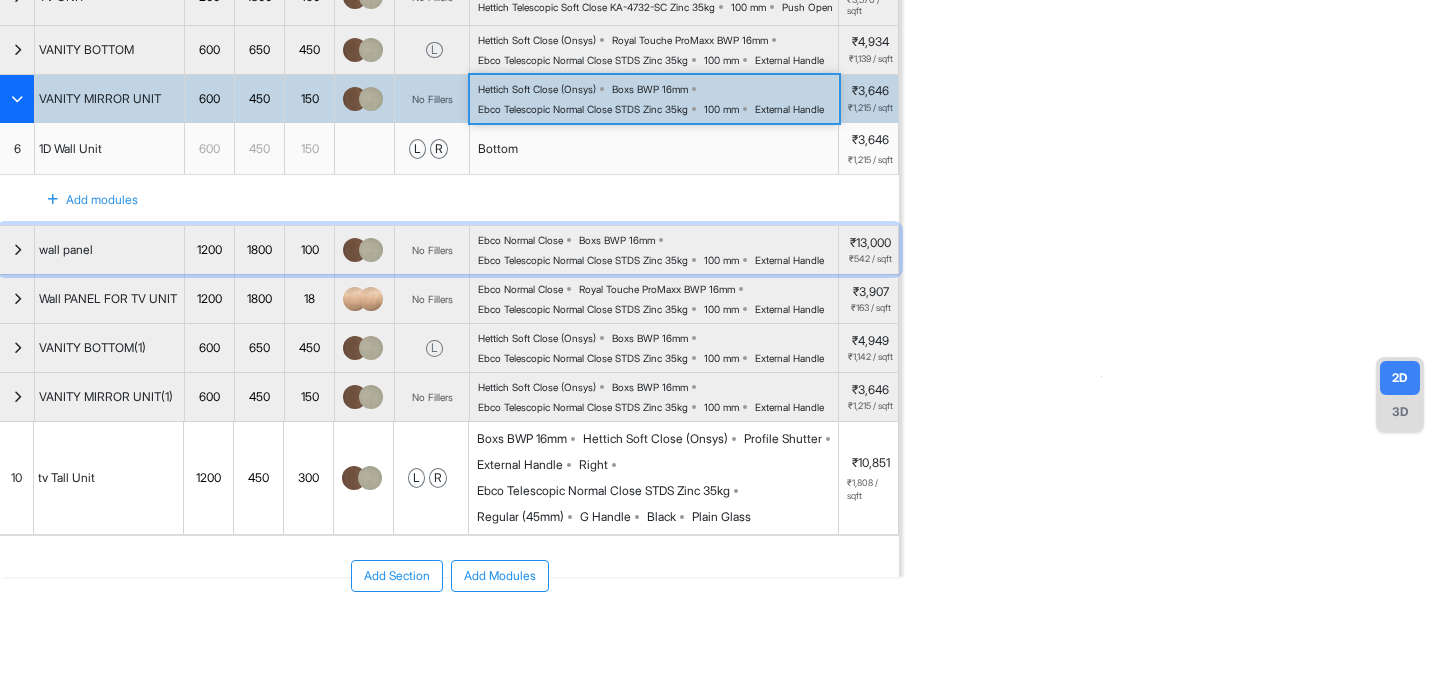 click on "Ebco Telescopic Normal Close STDS Zinc 35kg" at bounding box center (583, 260) 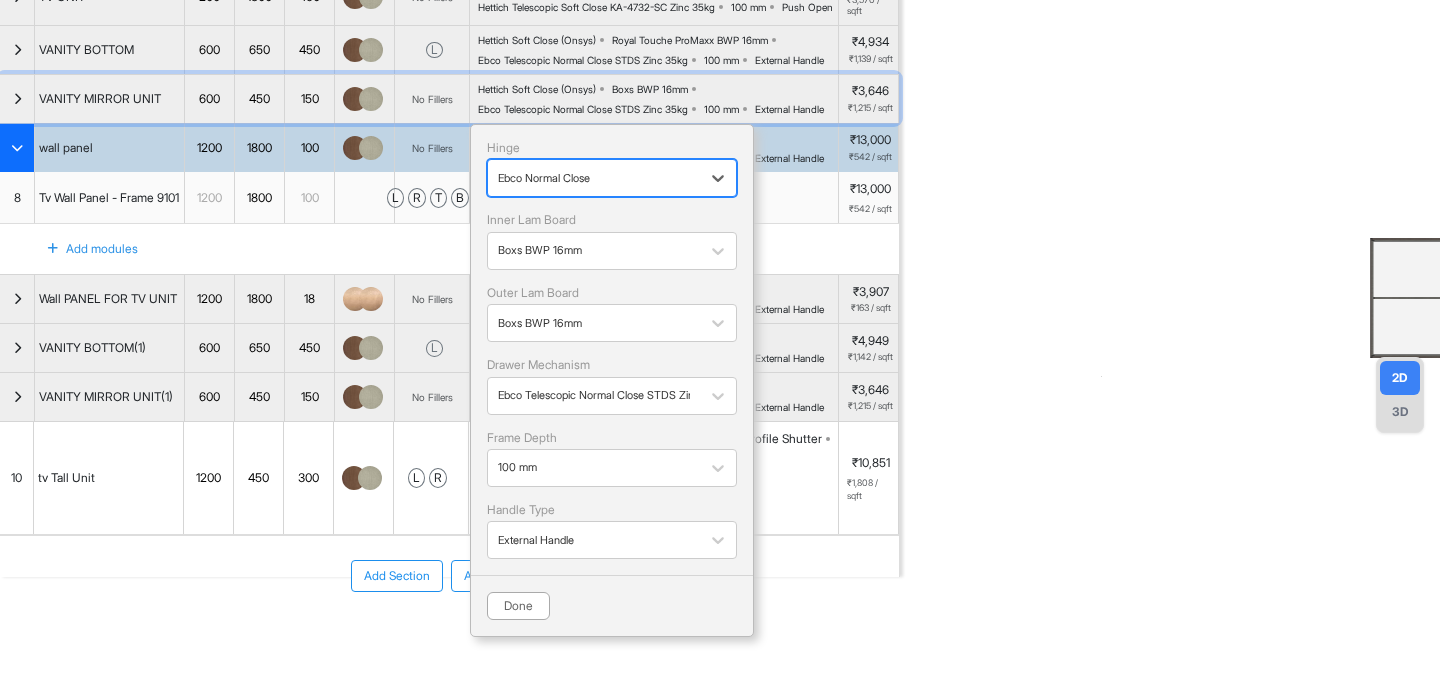 click on "Ebco Telescopic Normal Close STDS Zinc 35kg" at bounding box center [583, 109] 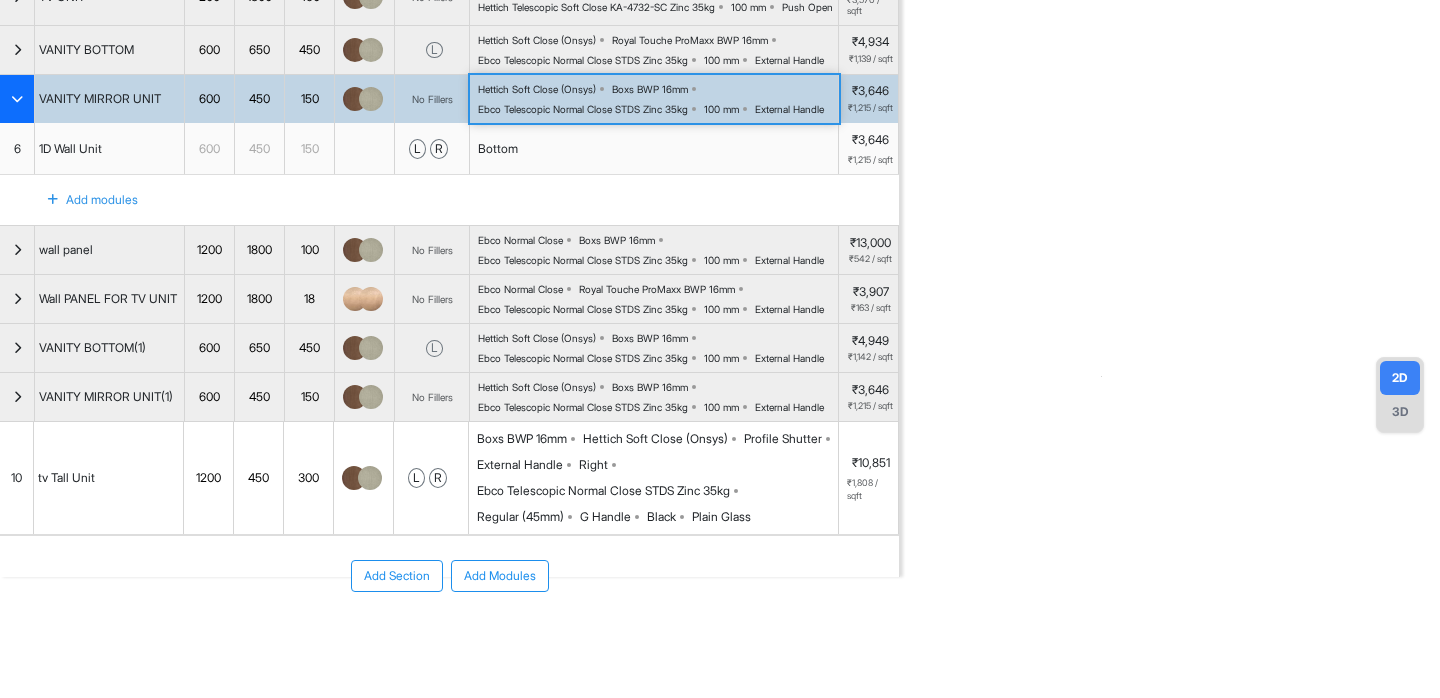 click on "Ebco Telescopic Normal Close STDS Zinc 35kg" at bounding box center (583, 109) 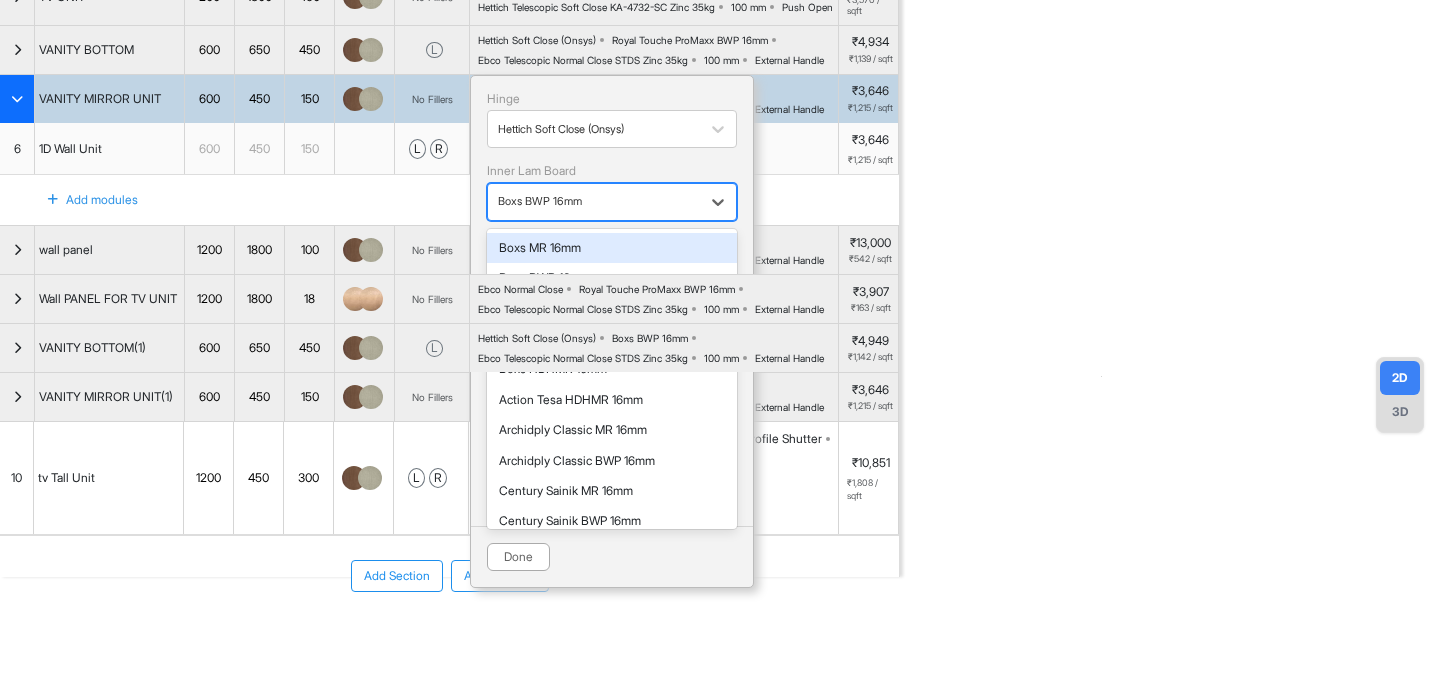 click at bounding box center (594, 202) 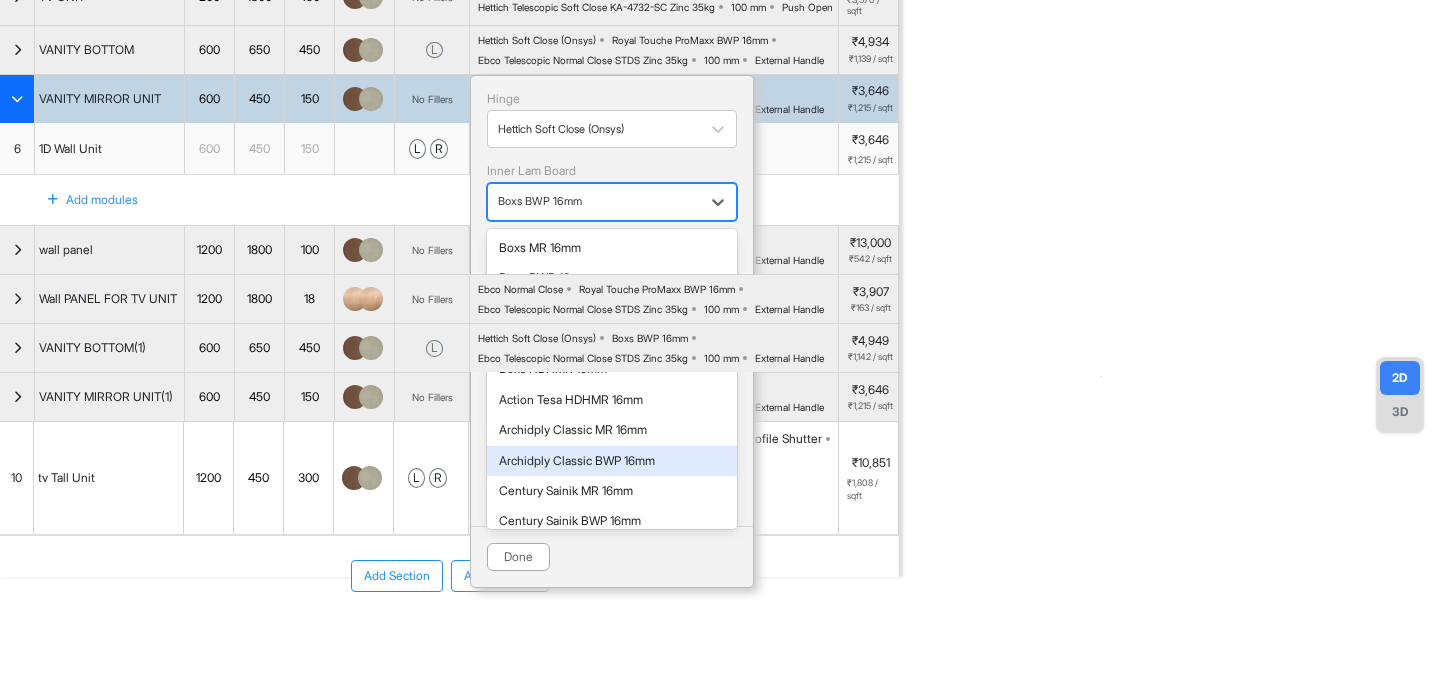 scroll, scrollTop: 695, scrollLeft: 0, axis: vertical 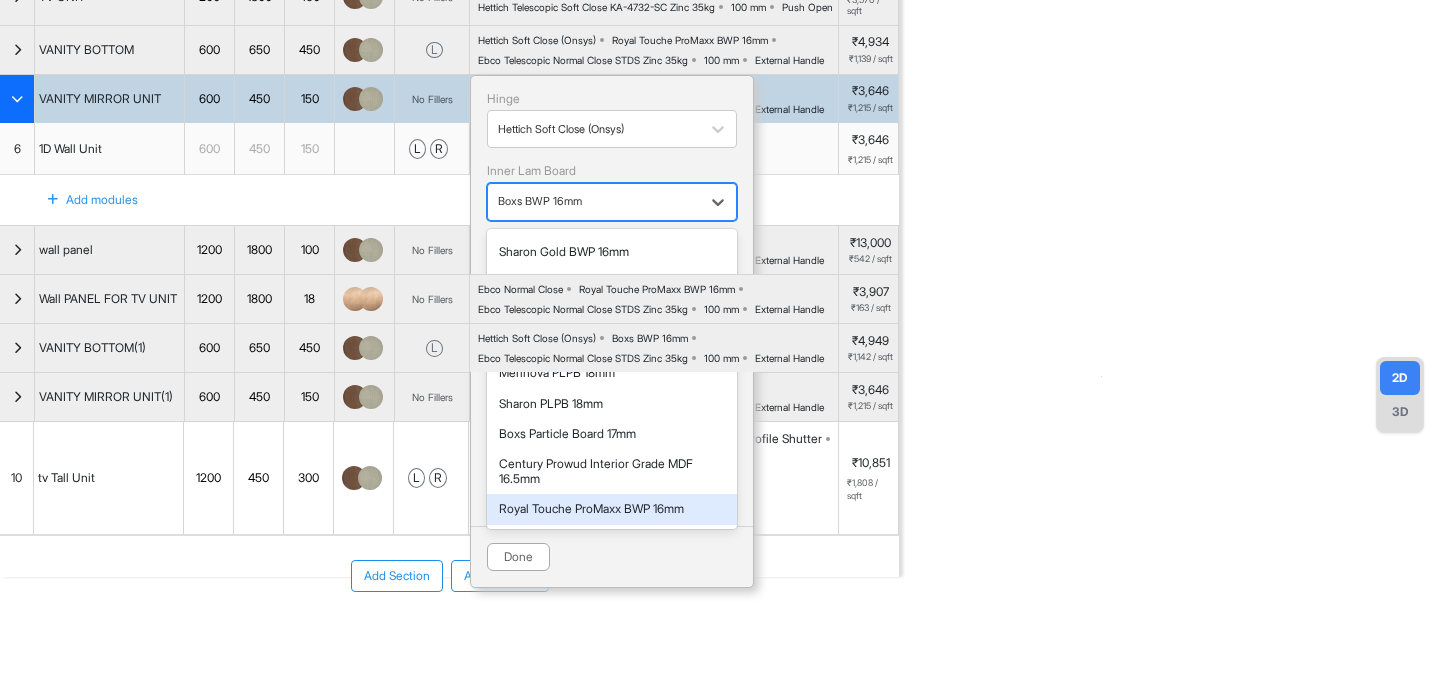 click on "Royal Touche ProMaxx BWP 16mm" at bounding box center (612, 509) 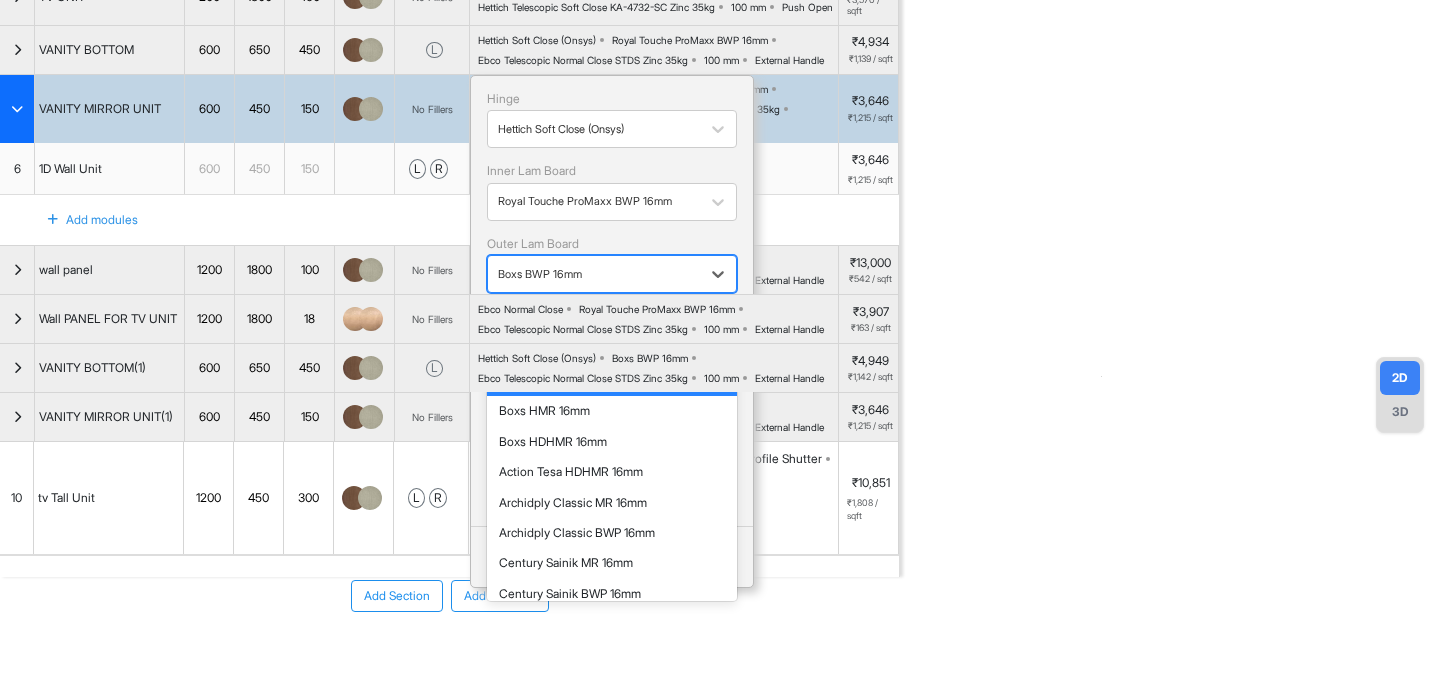 click at bounding box center [594, 274] 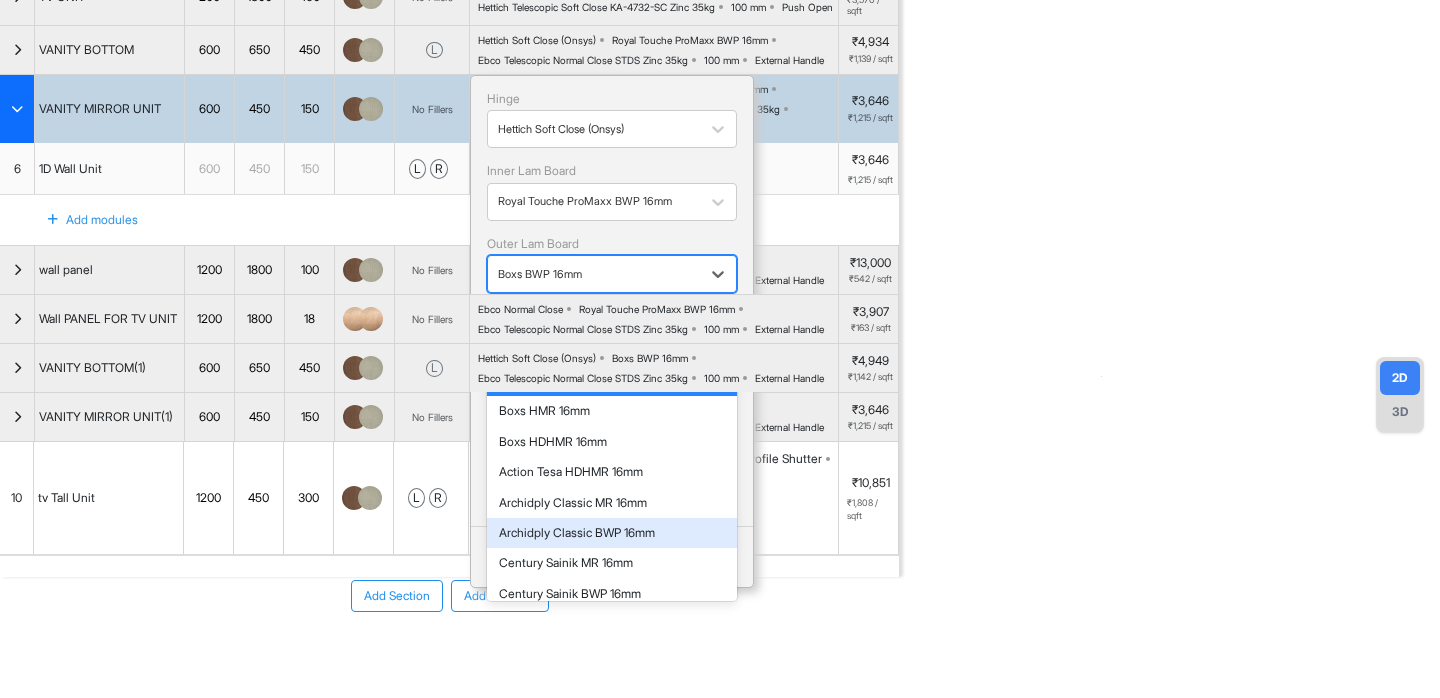 scroll, scrollTop: 695, scrollLeft: 0, axis: vertical 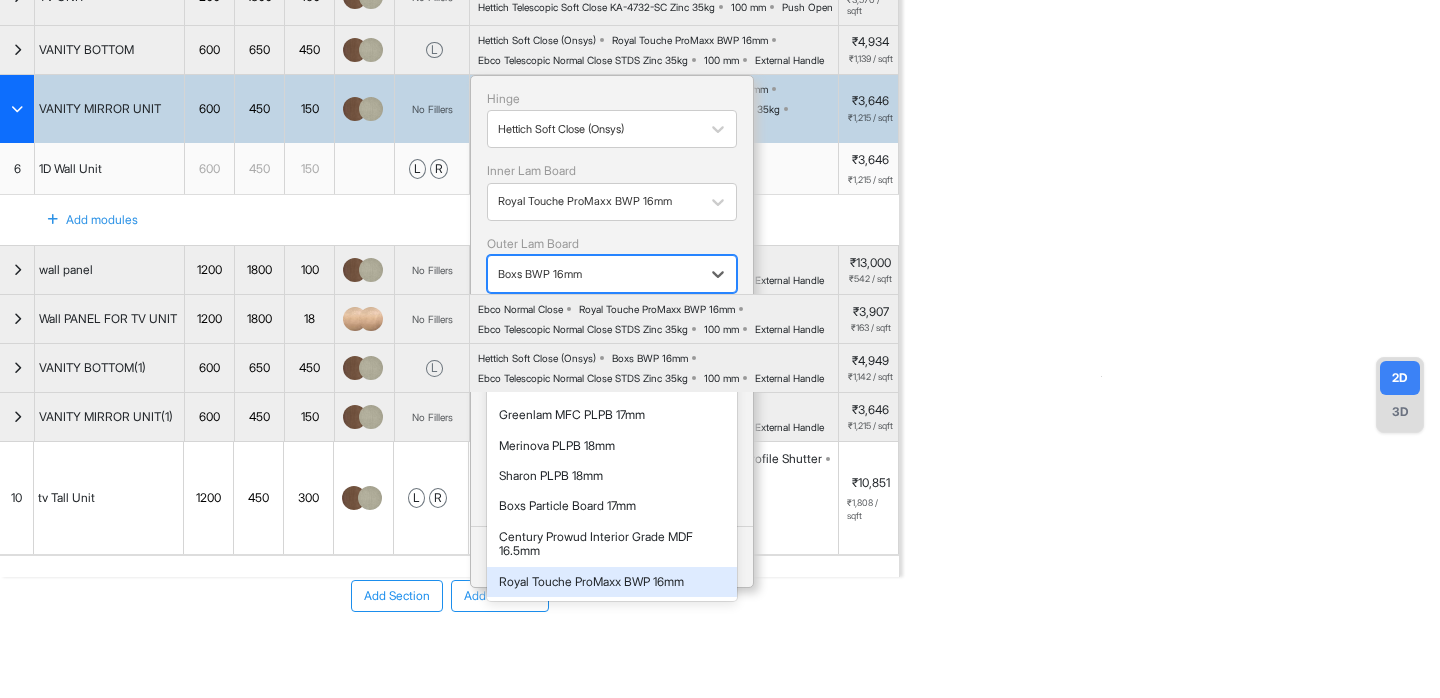 click on "Royal Touche ProMaxx BWP 16mm" at bounding box center (612, 582) 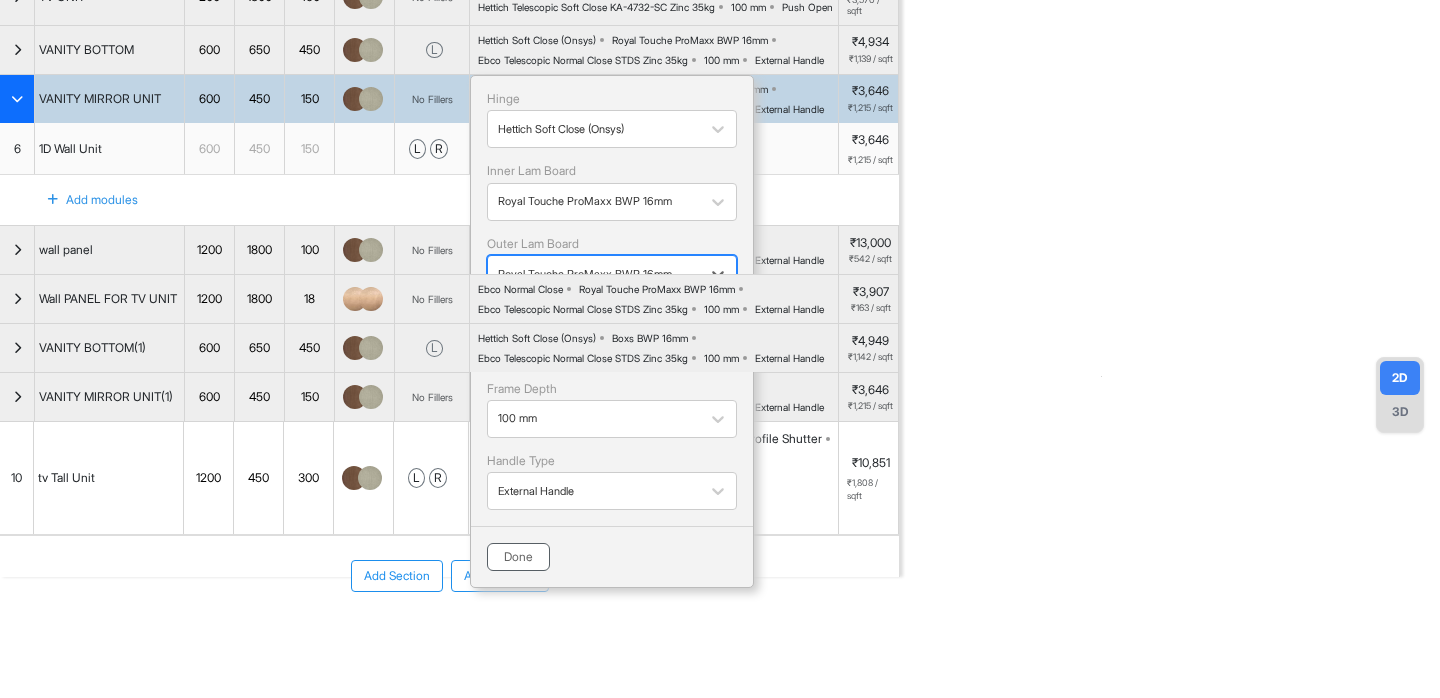 click on "Done" at bounding box center (518, 557) 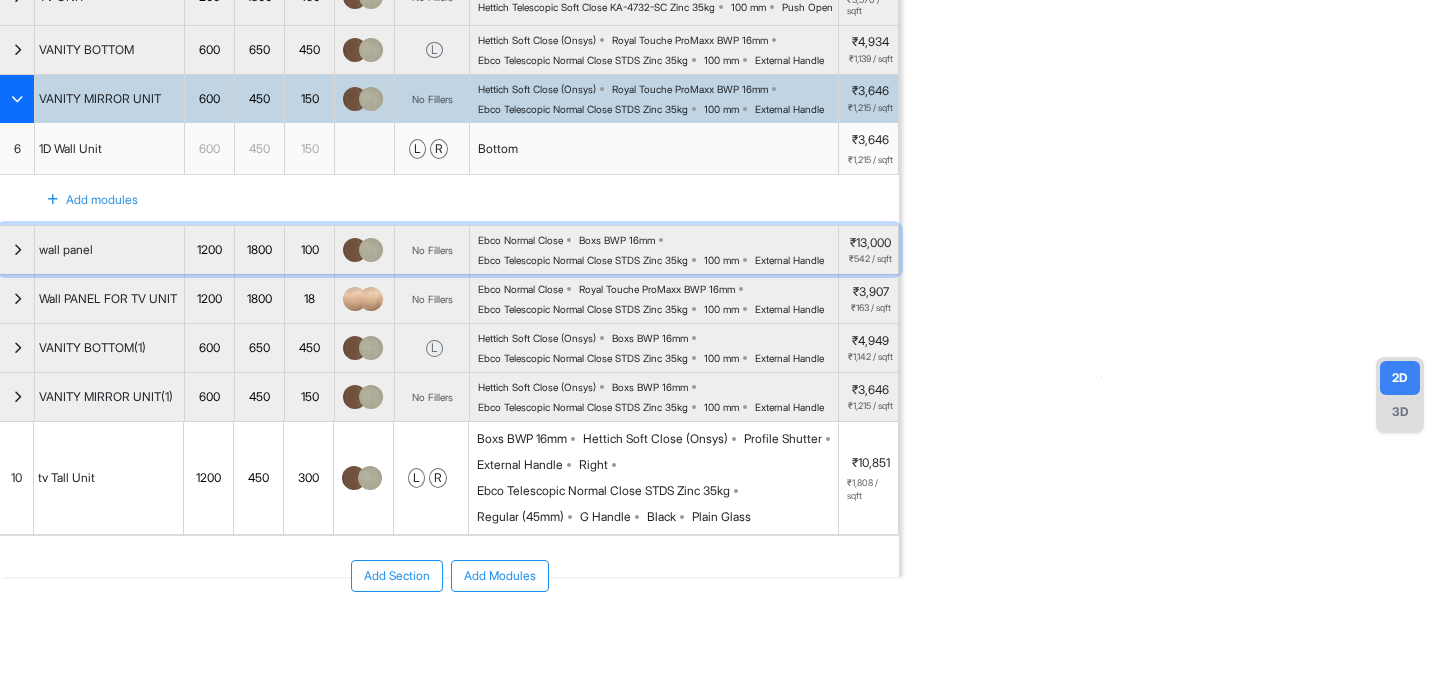 click on "Boxs BWP 16mm" at bounding box center [617, 240] 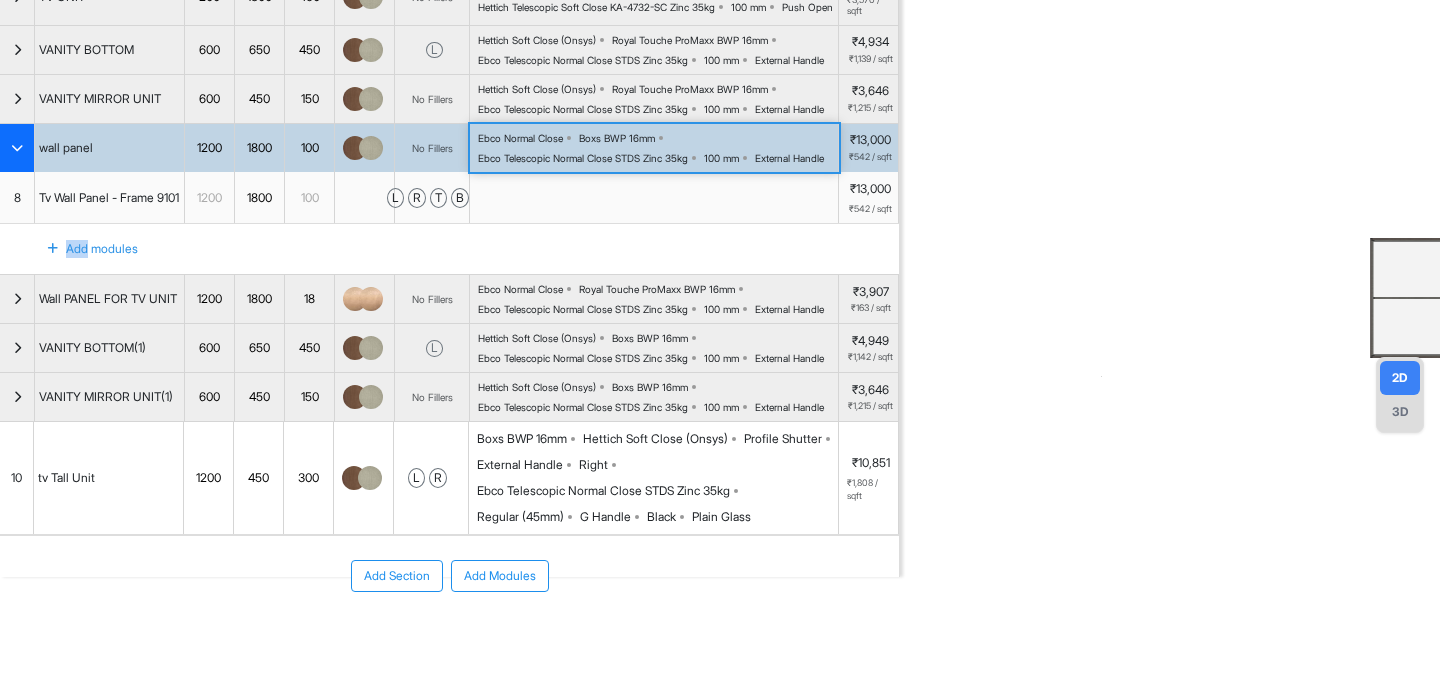 click on "Add modules" at bounding box center [449, 249] 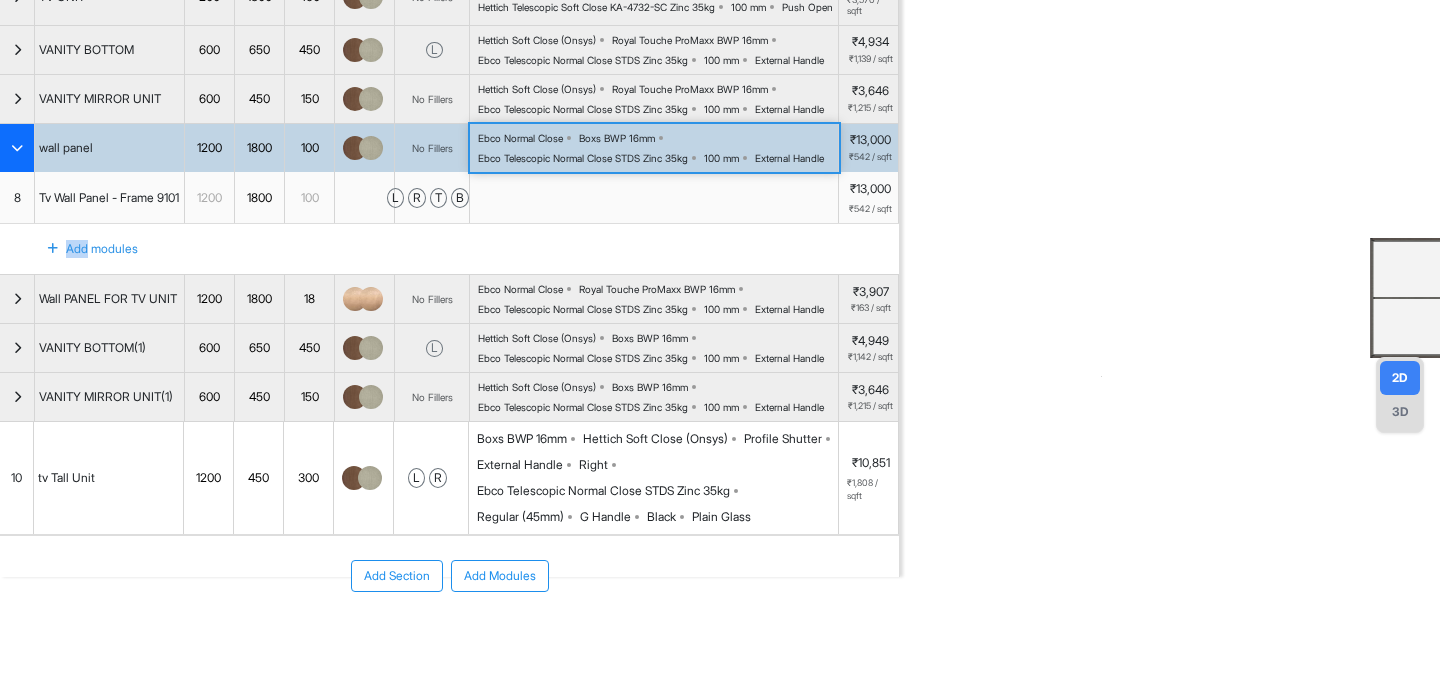 click on "Boxs BWP 16mm" at bounding box center (617, 138) 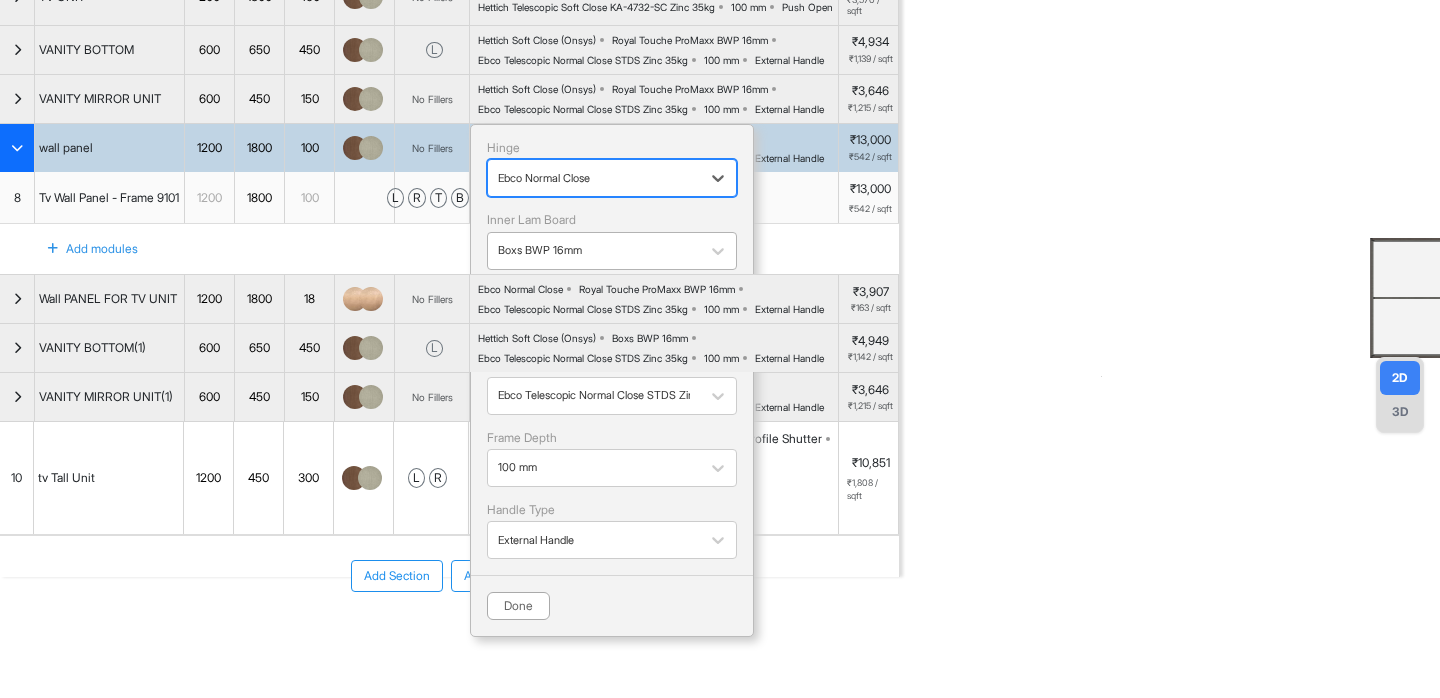 click at bounding box center [594, 251] 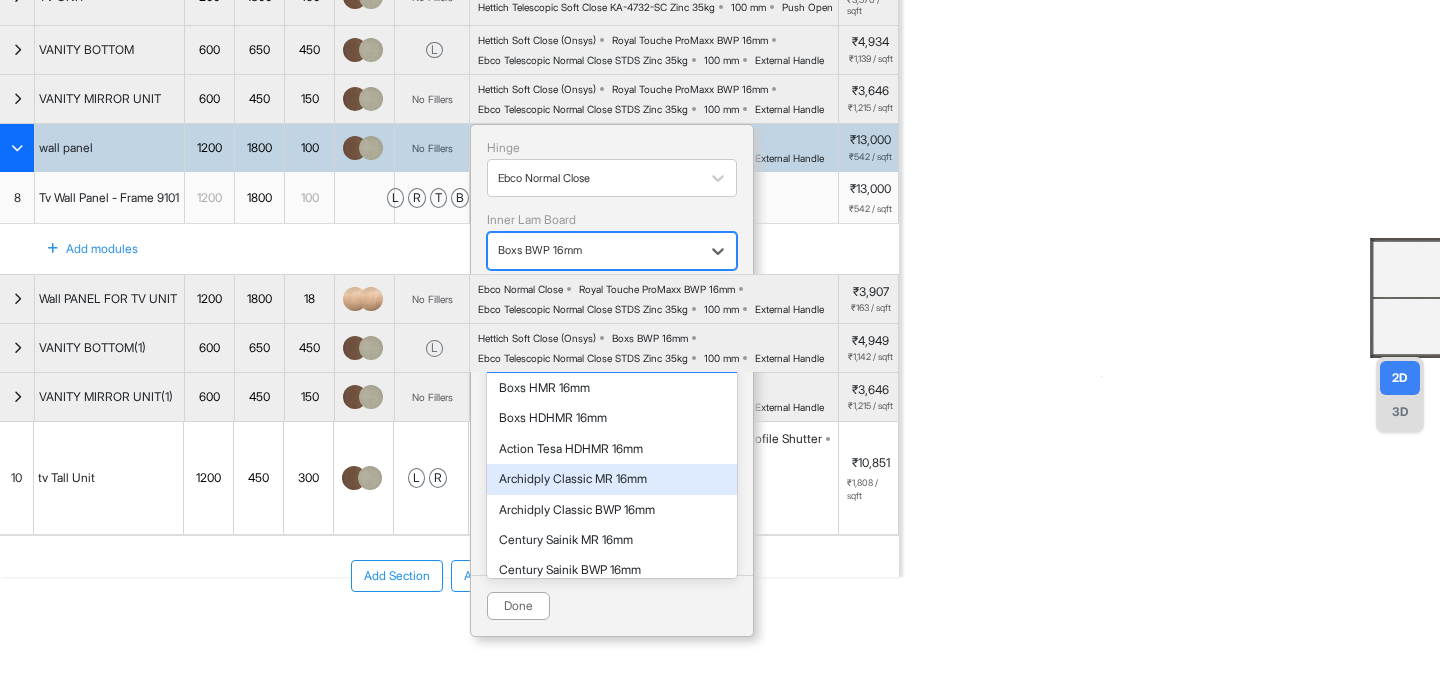 scroll, scrollTop: 695, scrollLeft: 0, axis: vertical 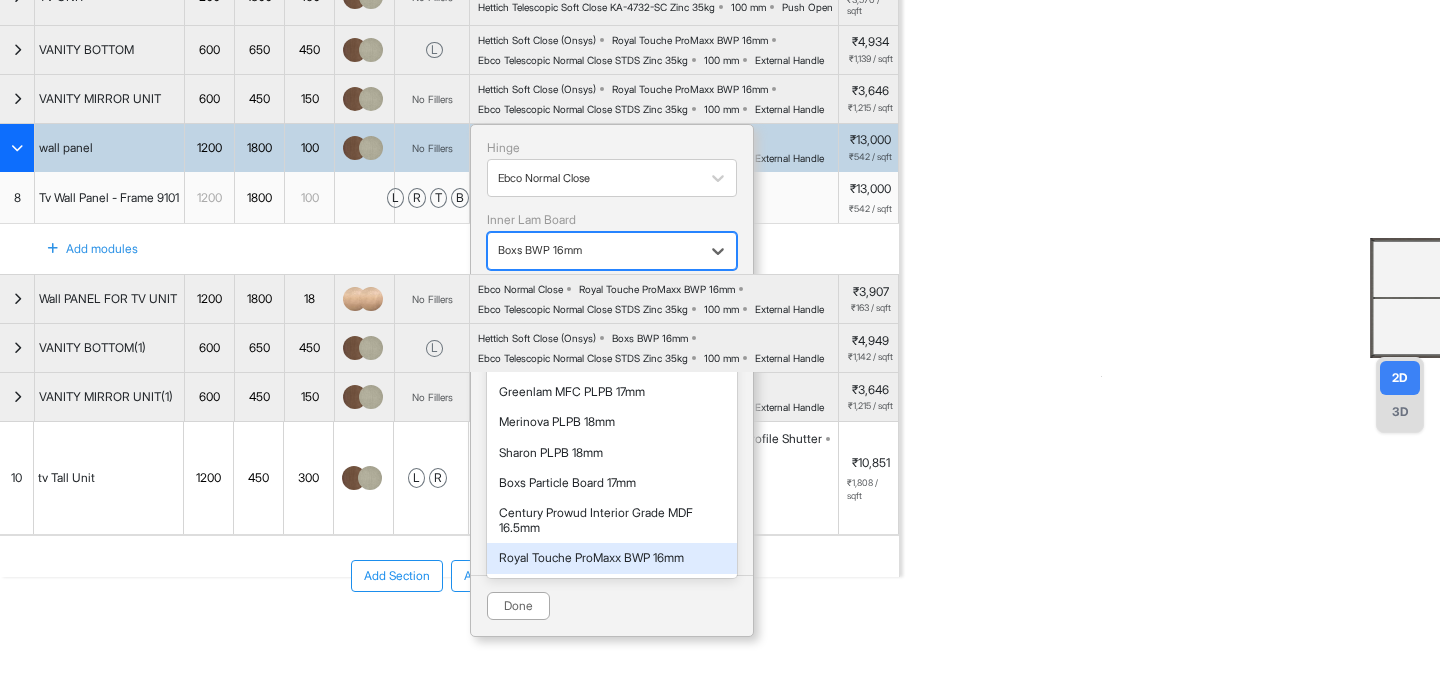 click on "Royal Touche ProMaxx BWP 16mm" at bounding box center [612, 558] 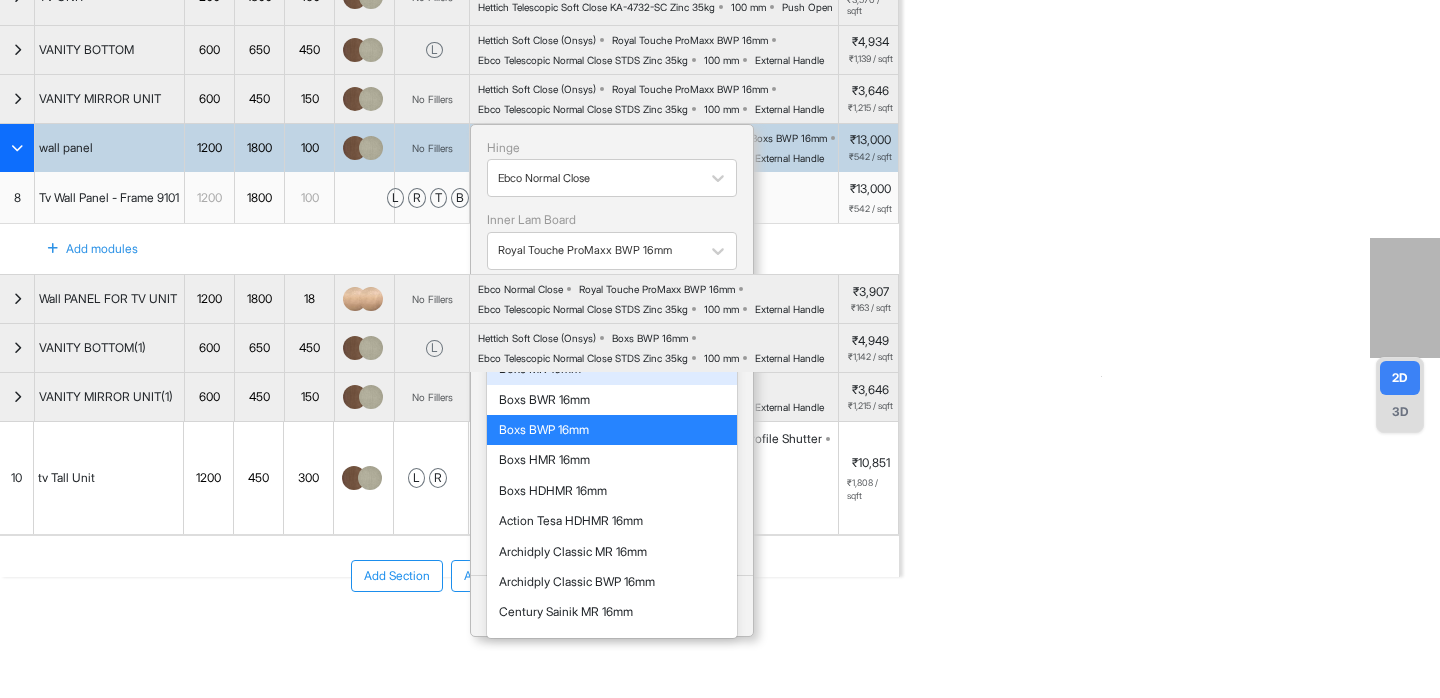 click on "Boxs BWP 16mm" at bounding box center (594, 323) 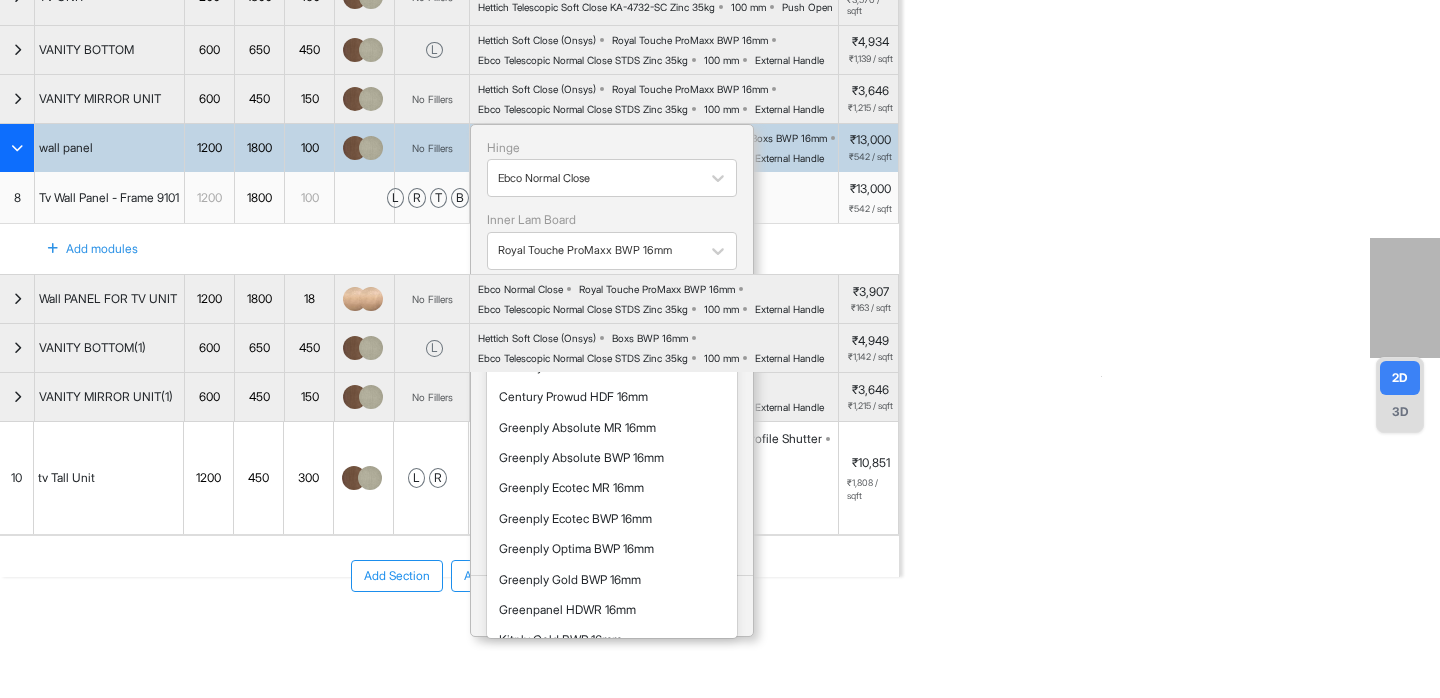 scroll, scrollTop: 707, scrollLeft: 0, axis: vertical 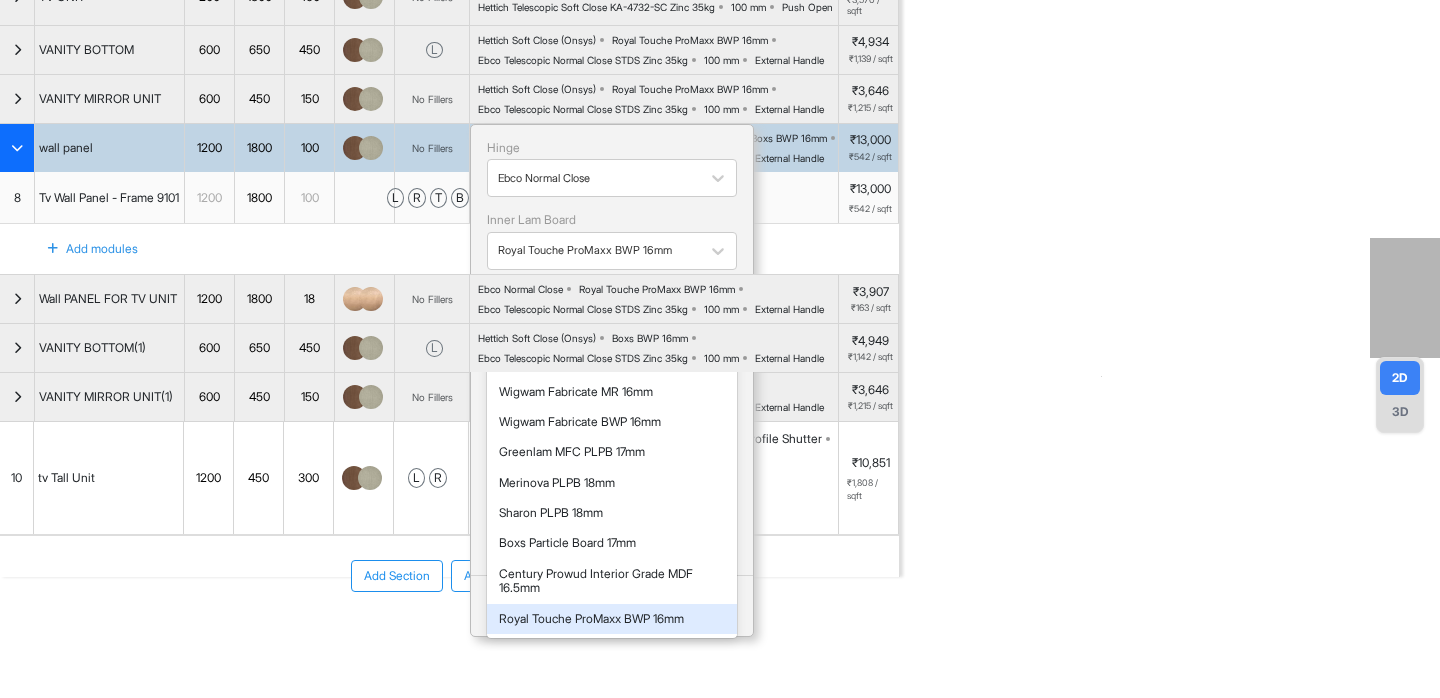 click on "Royal Touche ProMaxx BWP 16mm" at bounding box center (612, 619) 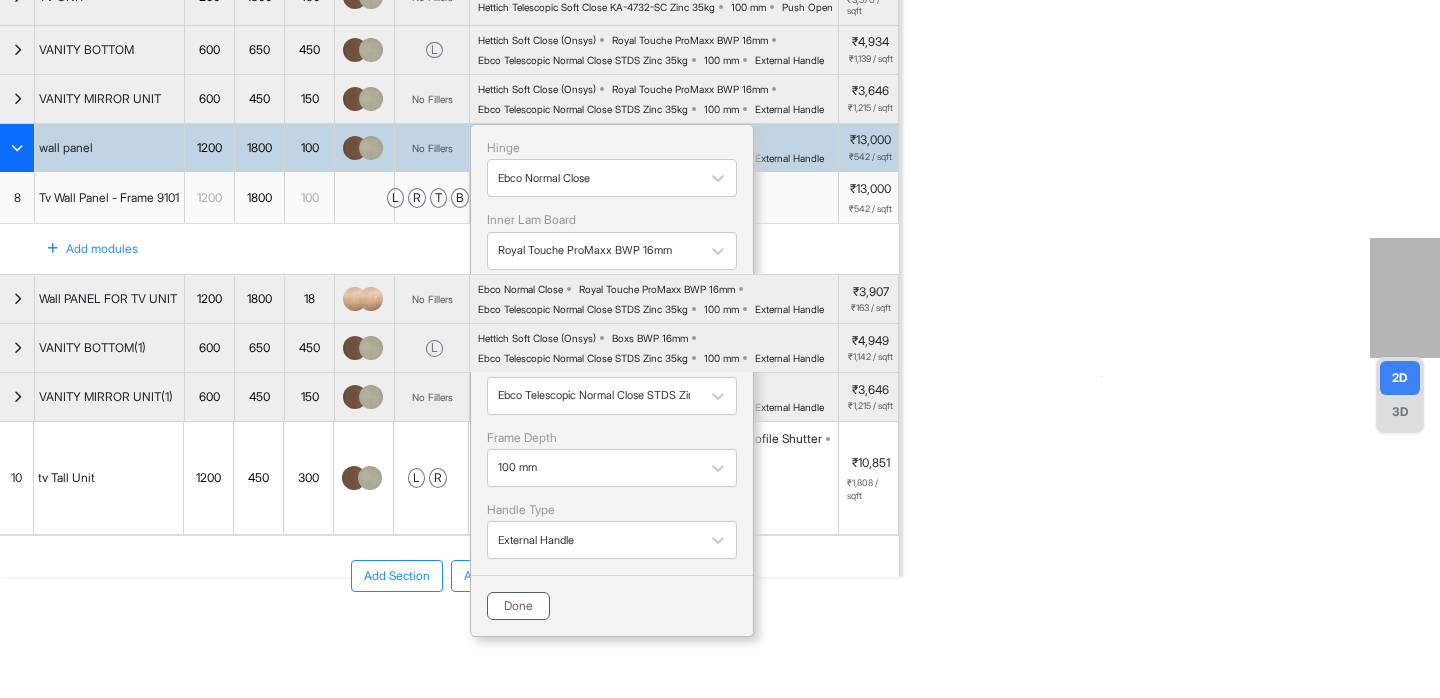 click on "Done" at bounding box center [518, 606] 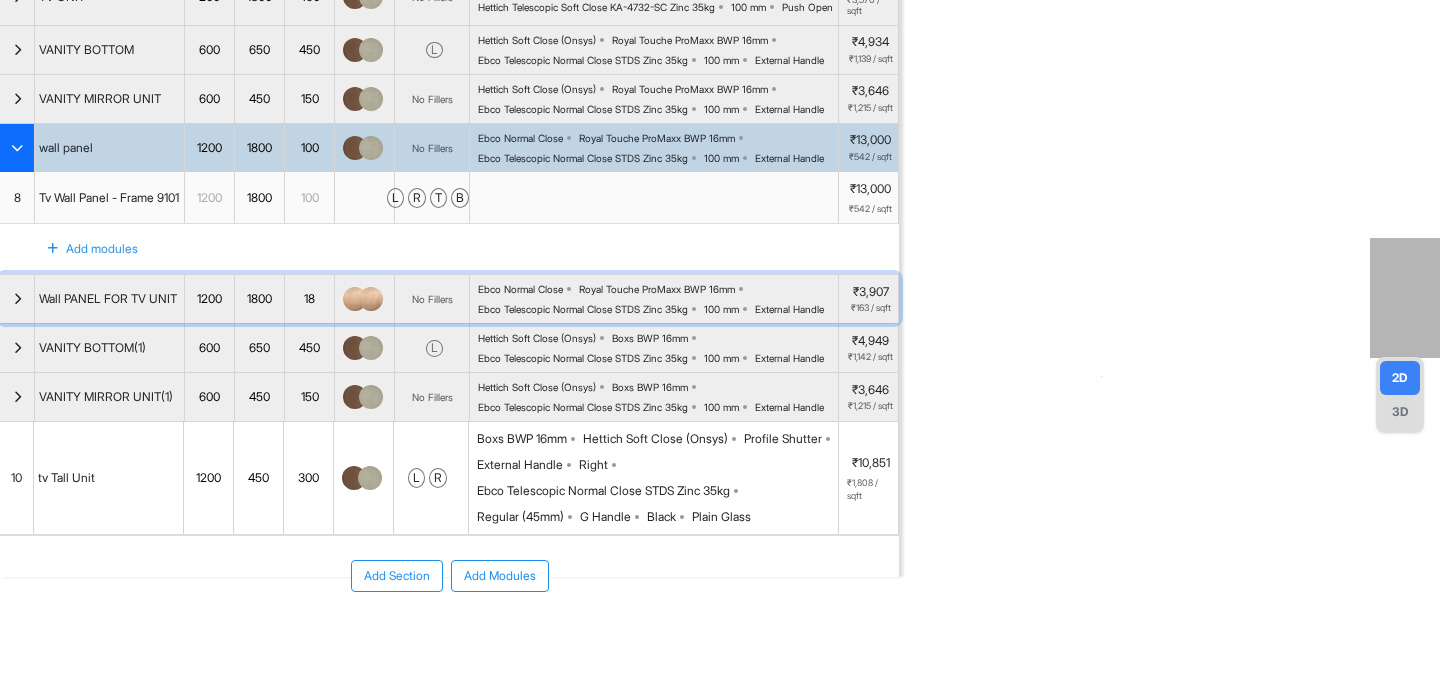 click on "Royal Touche ProMaxx BWP 16mm" at bounding box center (657, 289) 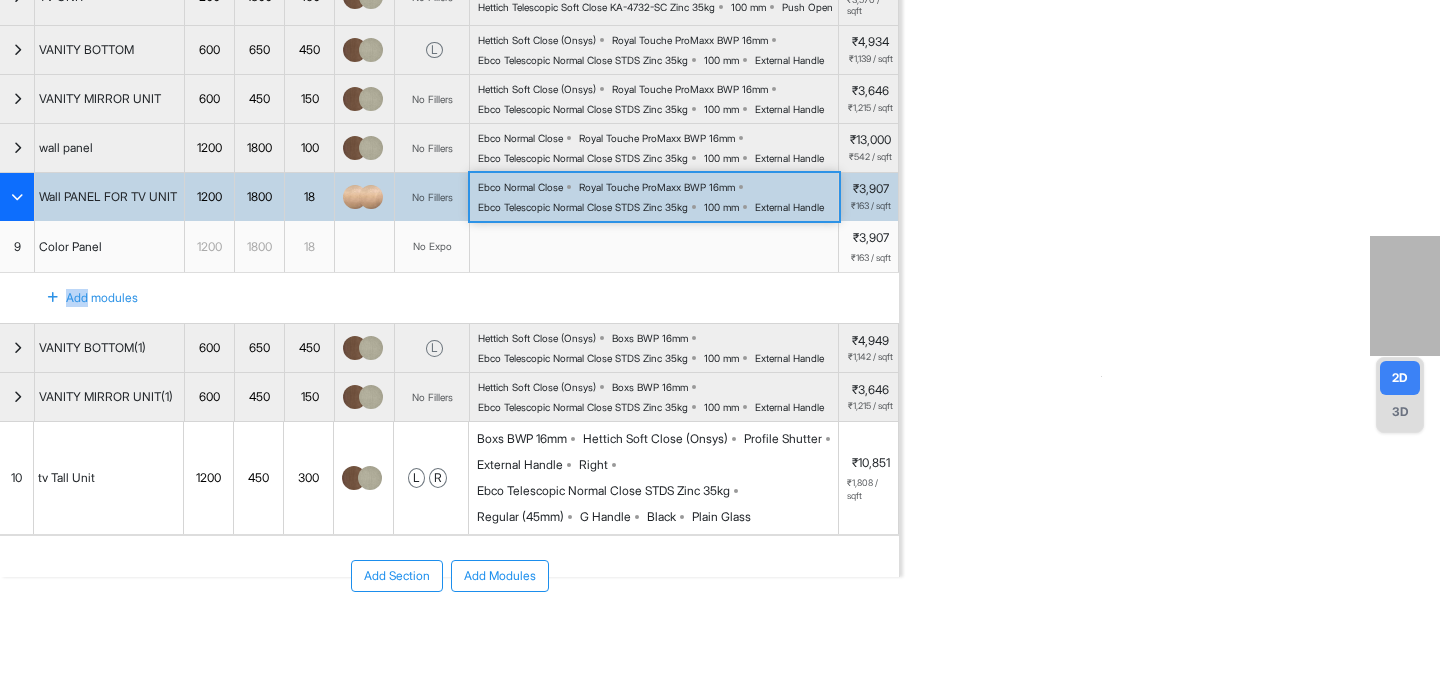 click on "Add modules" at bounding box center (449, 298) 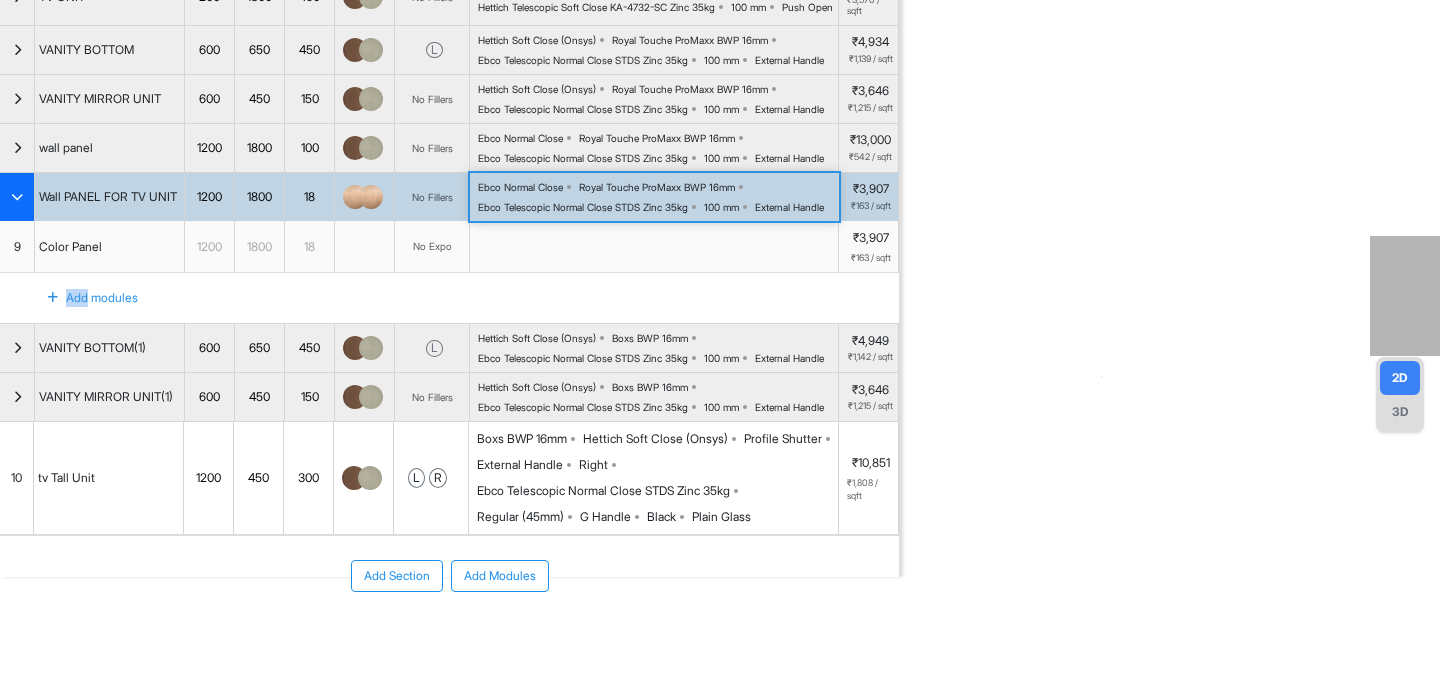 click on "Ebco Normal Close Royal Touche ProMaxx BWP 16mm Ebco Telescopic Normal Close STDS Zinc 35kg 100 mm External Handle" at bounding box center [658, 197] 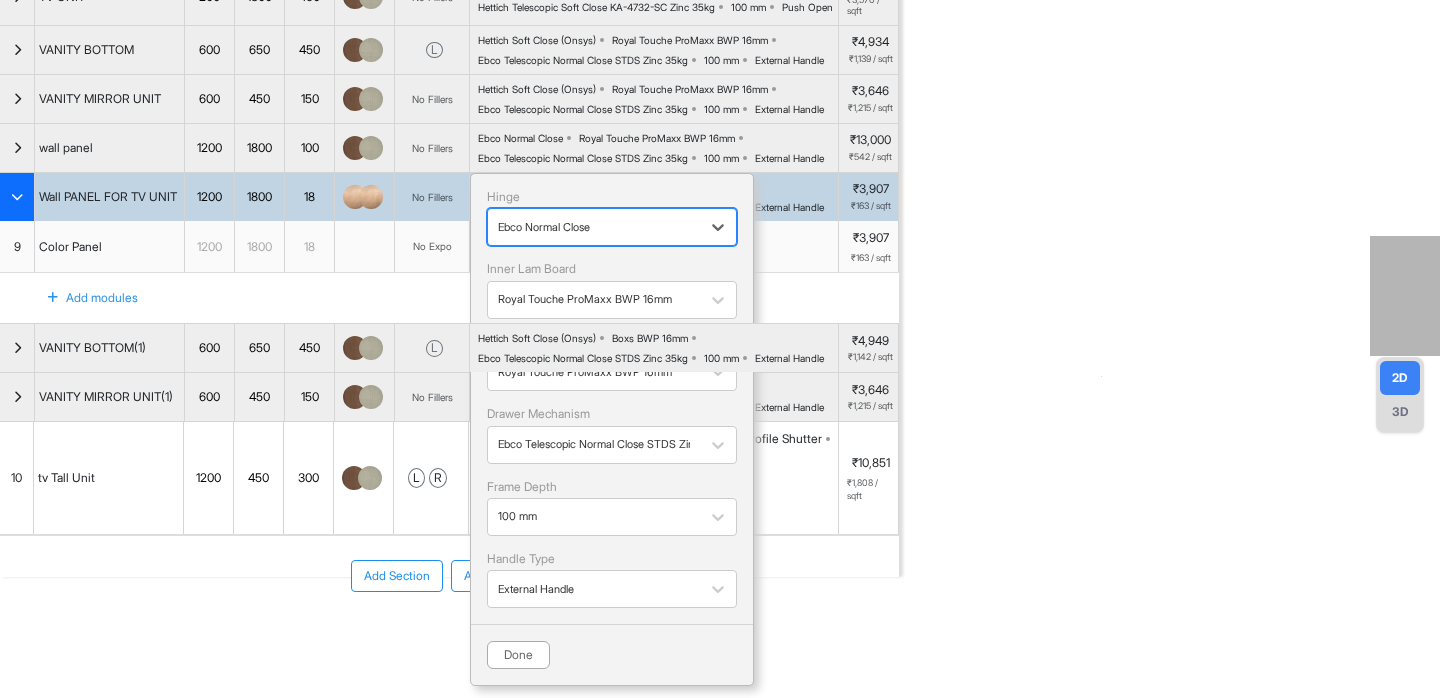 scroll, scrollTop: 341, scrollLeft: 0, axis: vertical 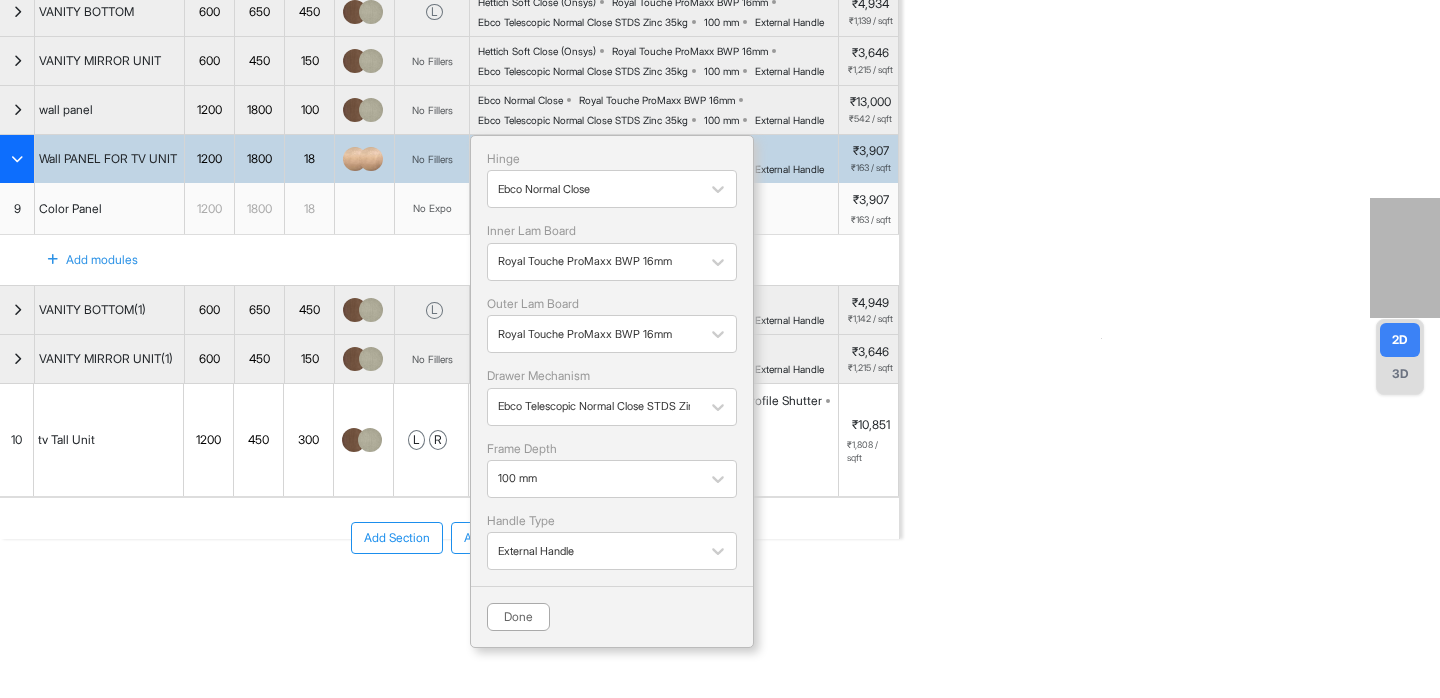 click on "Hinge Ebco Normal Close Inner Lam Board Royal Touche ProMaxx BWP 16mm Outer Lam Board Royal Touche ProMaxx BWP 16mm Drawer Mechanism Ebco Telescopic Normal Close STDS Zinc 35kg Frame Depth 100 mm Handle Type External Handle Done" at bounding box center (612, 391) 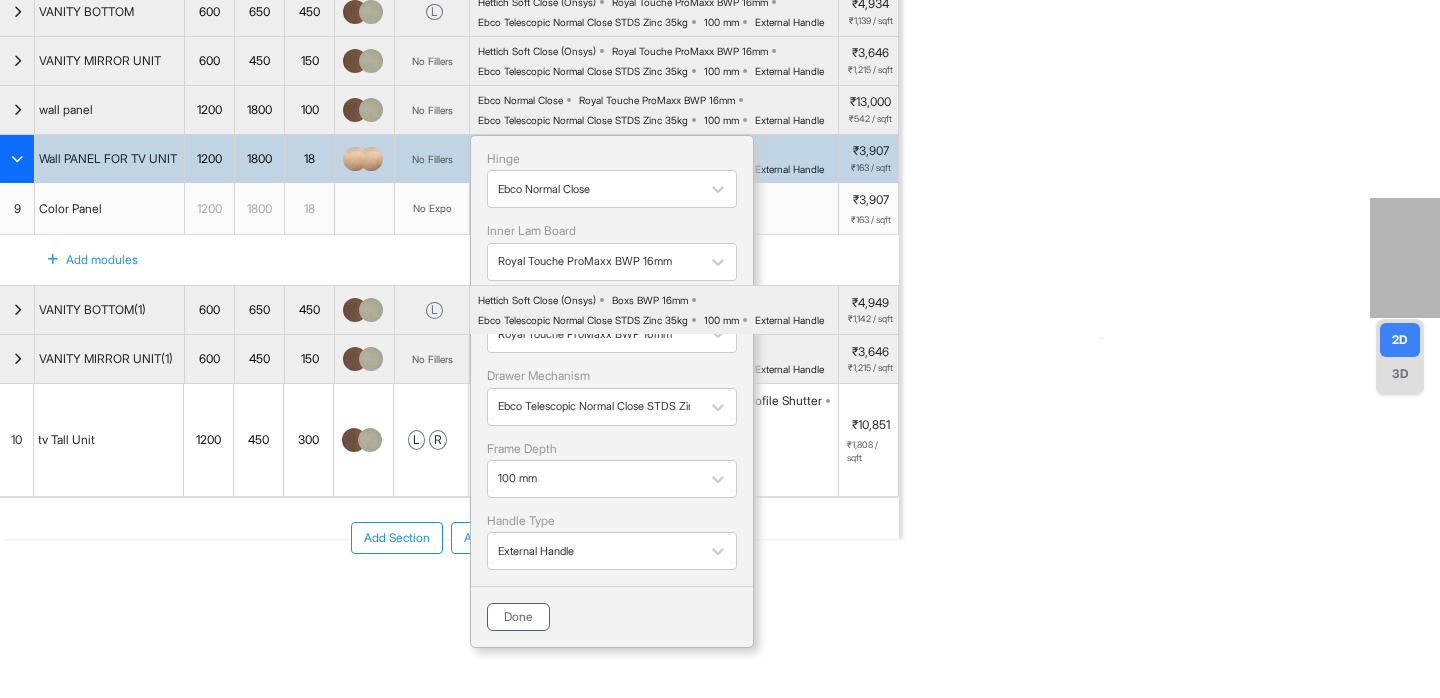 click on "Done" at bounding box center (518, 617) 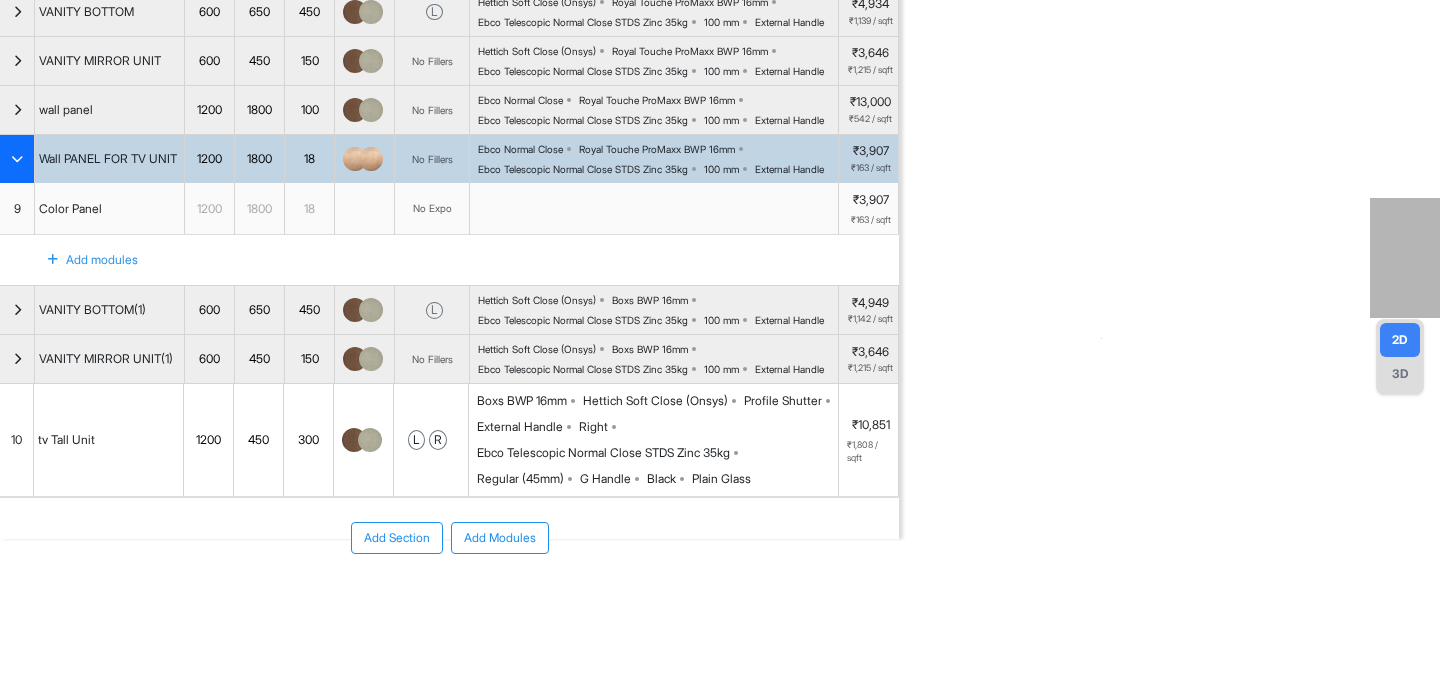 scroll, scrollTop: 329, scrollLeft: 0, axis: vertical 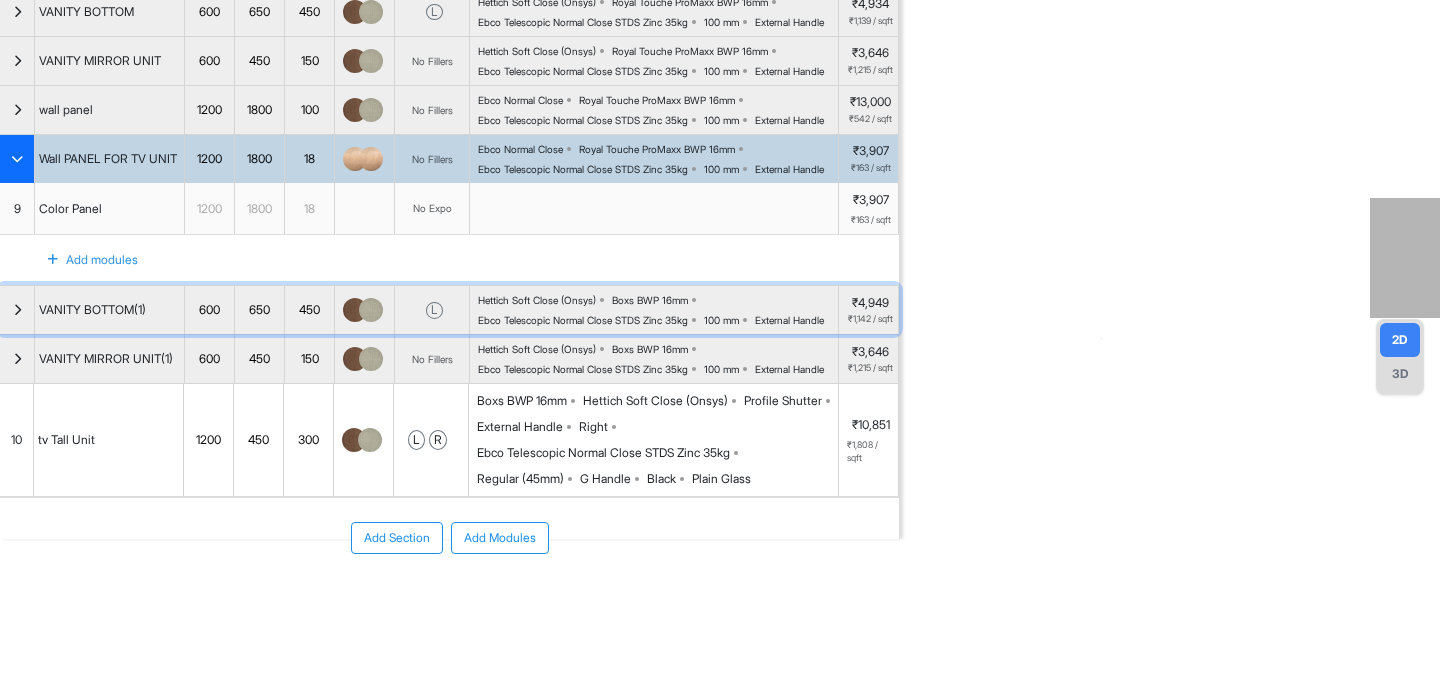 click on "Ebco Telescopic Normal Close STDS Zinc 35kg" at bounding box center (583, 320) 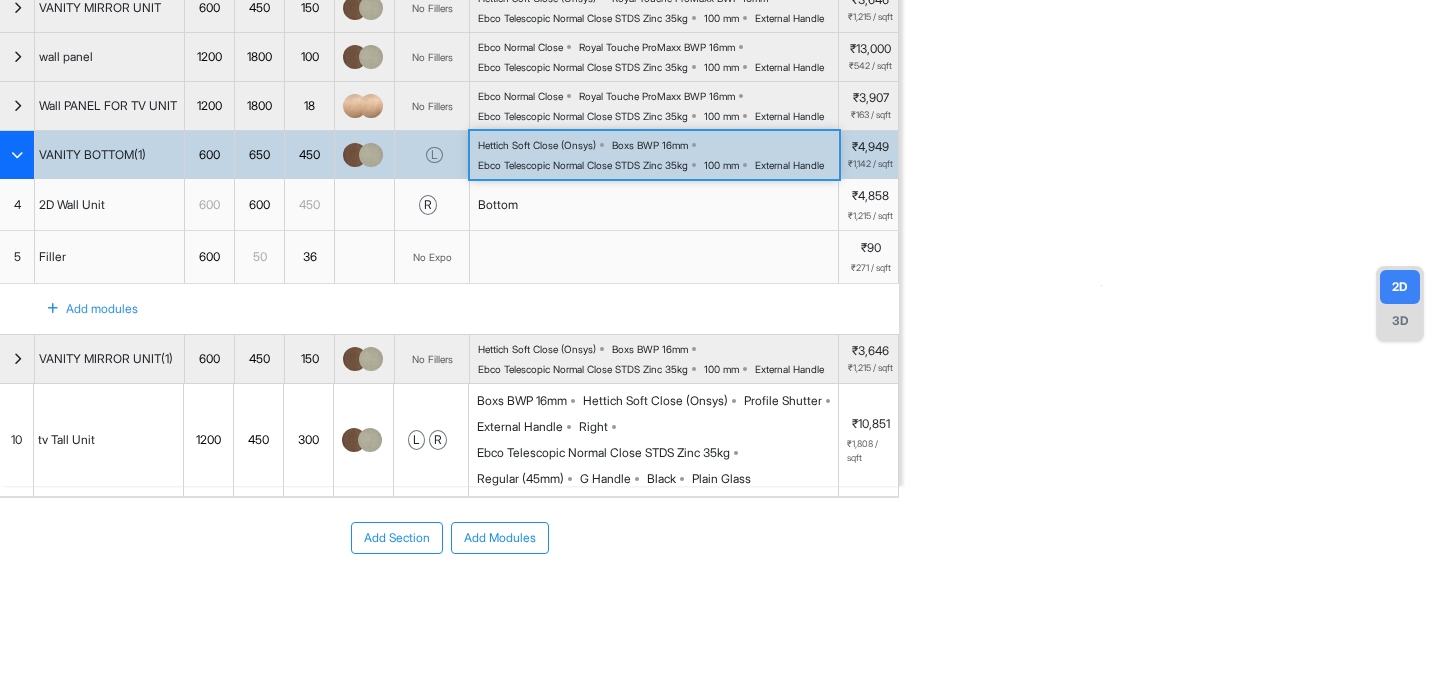 click on "Bottom" at bounding box center (654, 205) 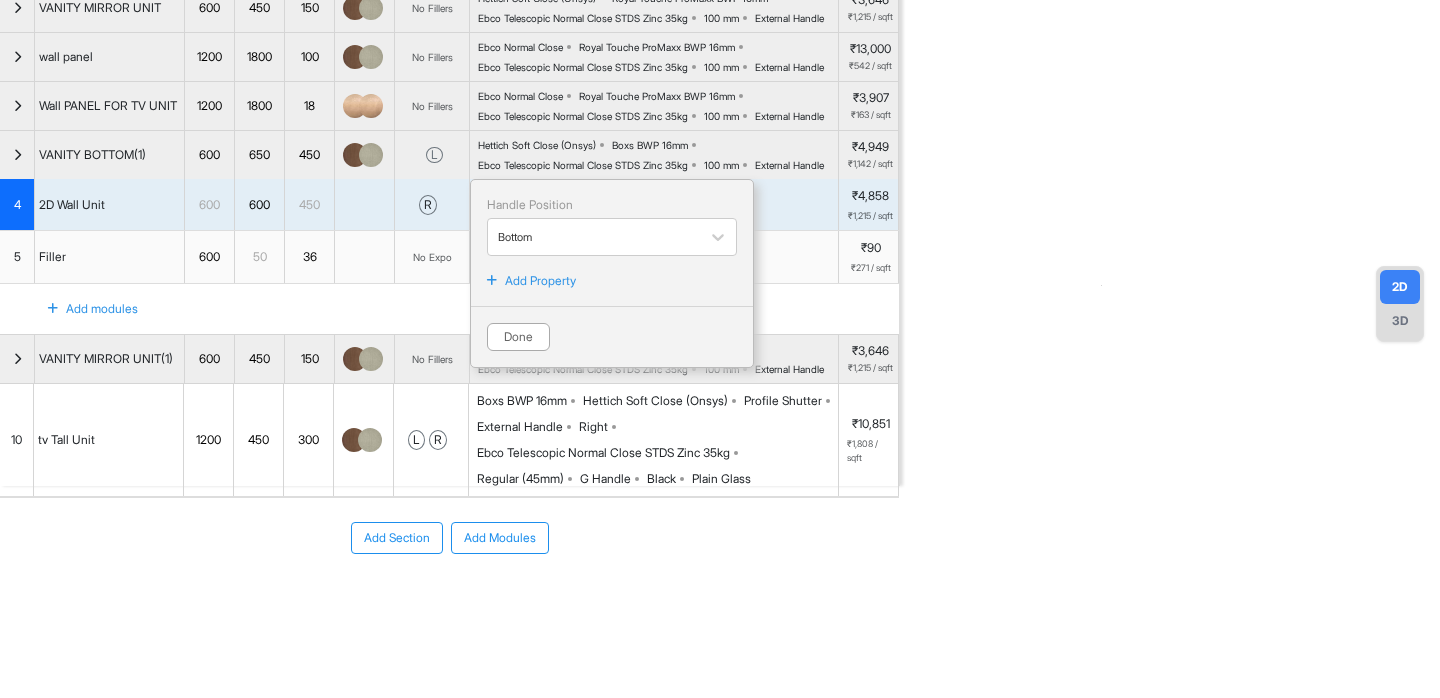 click on "Hettich Soft Close (Onsys) Boxs BWP 16mm Ebco Telescopic Normal Close STDS Zinc 35kg 100 mm External Handle" at bounding box center (658, 155) 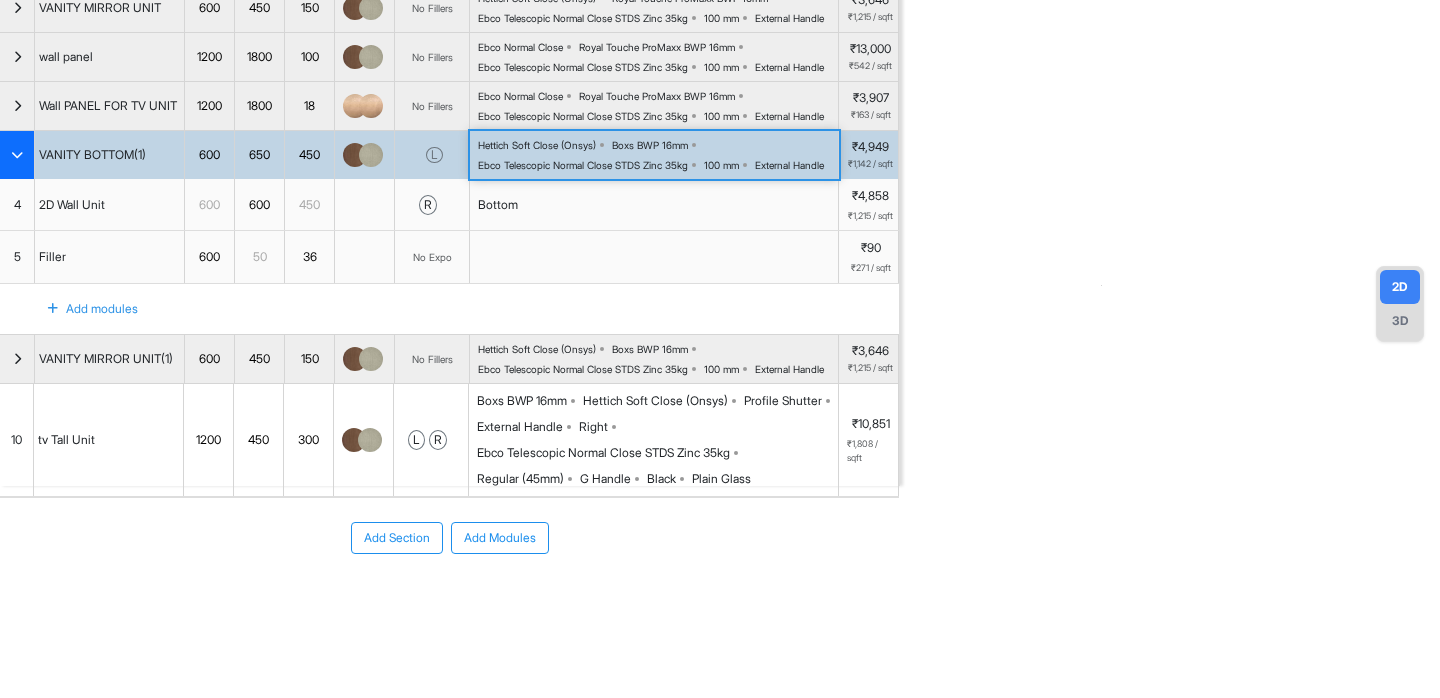 click on "Hettich Soft Close (Onsys) Boxs BWP 16mm Ebco Telescopic Normal Close STDS Zinc 35kg 100 mm External Handle" at bounding box center [658, 155] 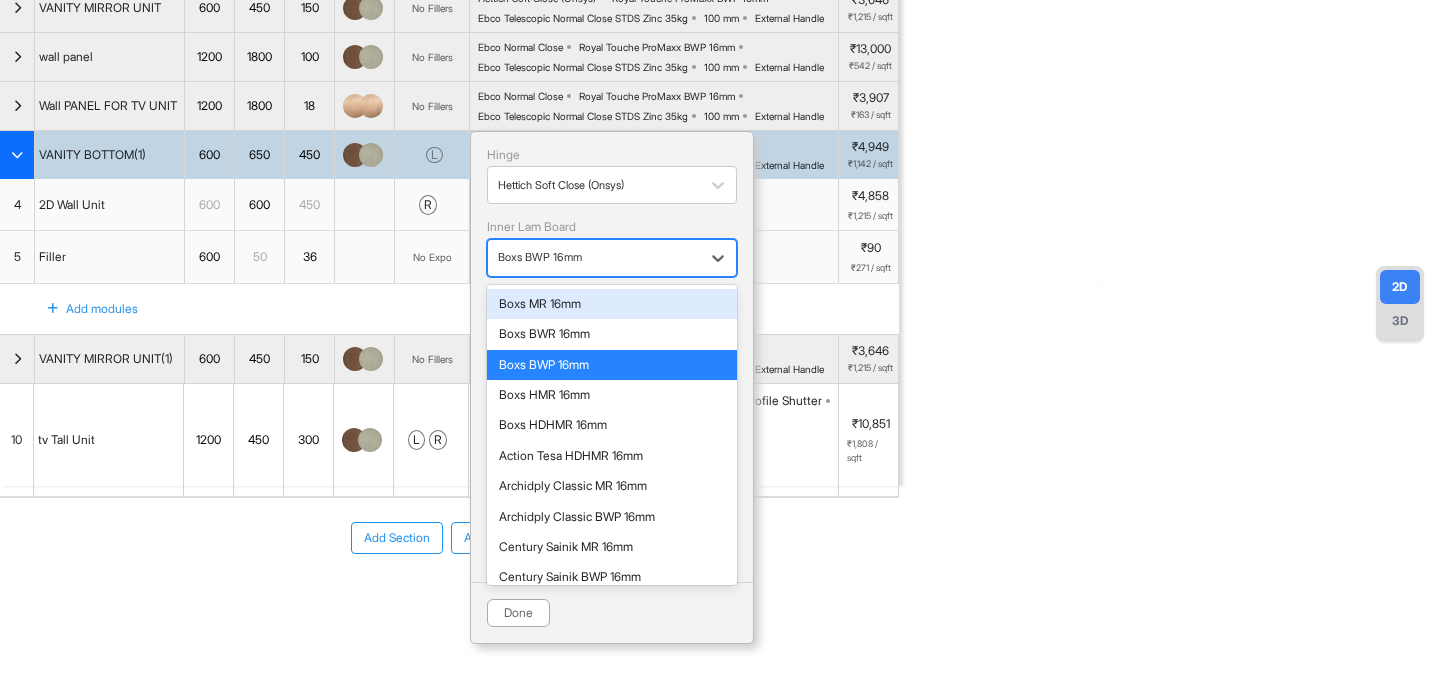 click on "Boxs BWP 16mm" at bounding box center [612, 258] 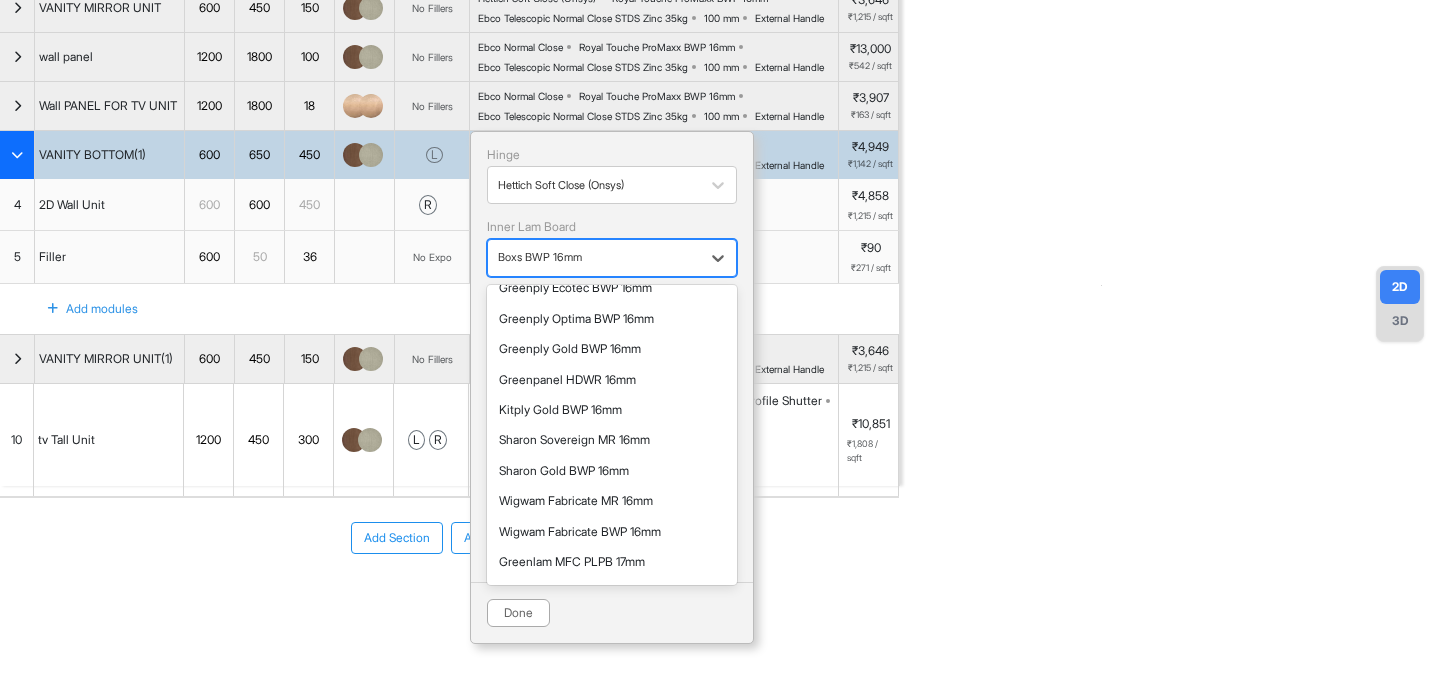 scroll, scrollTop: 695, scrollLeft: 0, axis: vertical 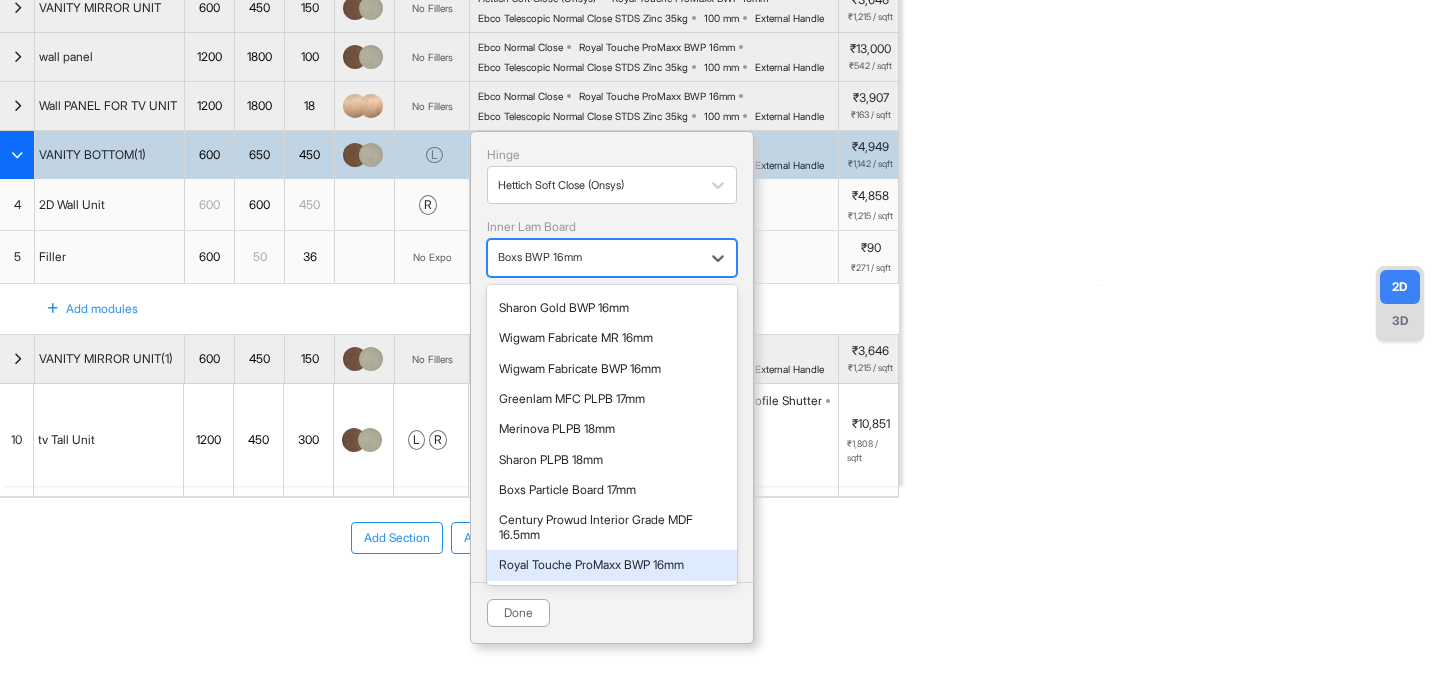 click on "Royal Touche ProMaxx BWP 16mm" at bounding box center [612, 565] 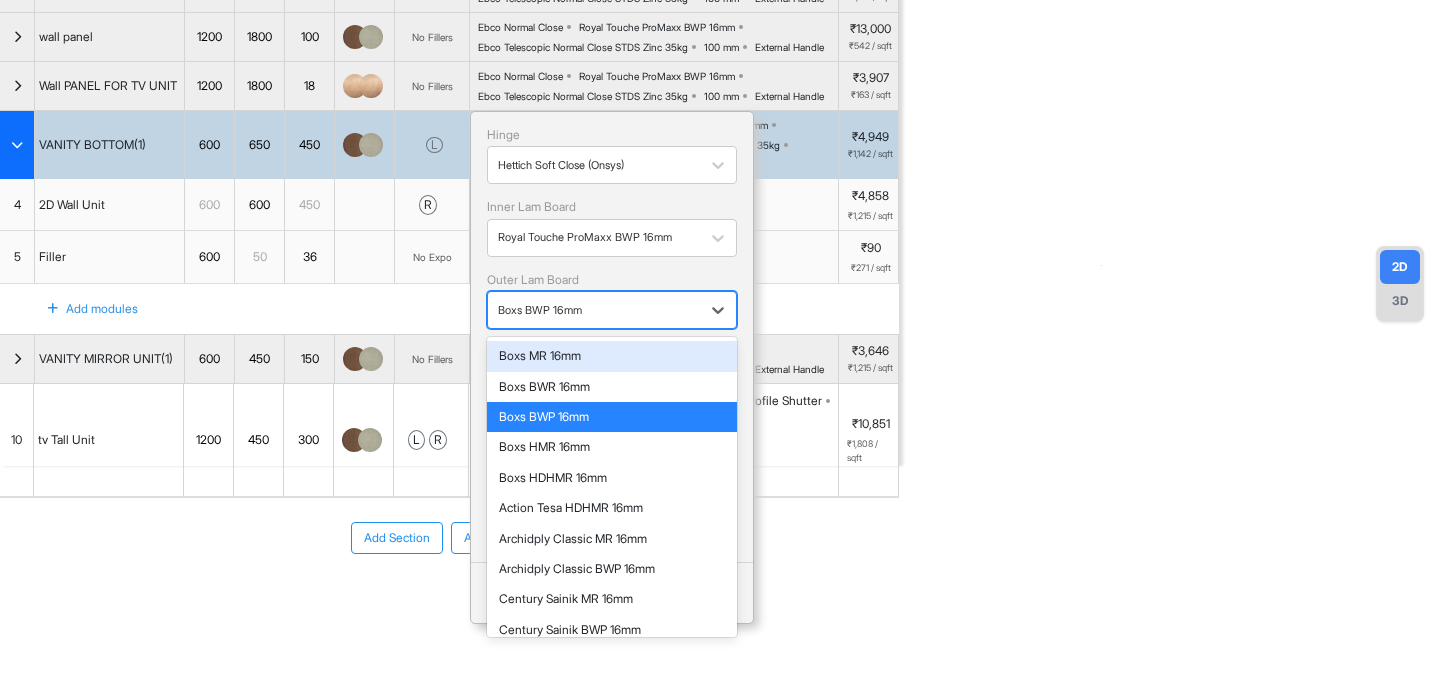 click on "Boxs BWP 16mm" at bounding box center (594, 310) 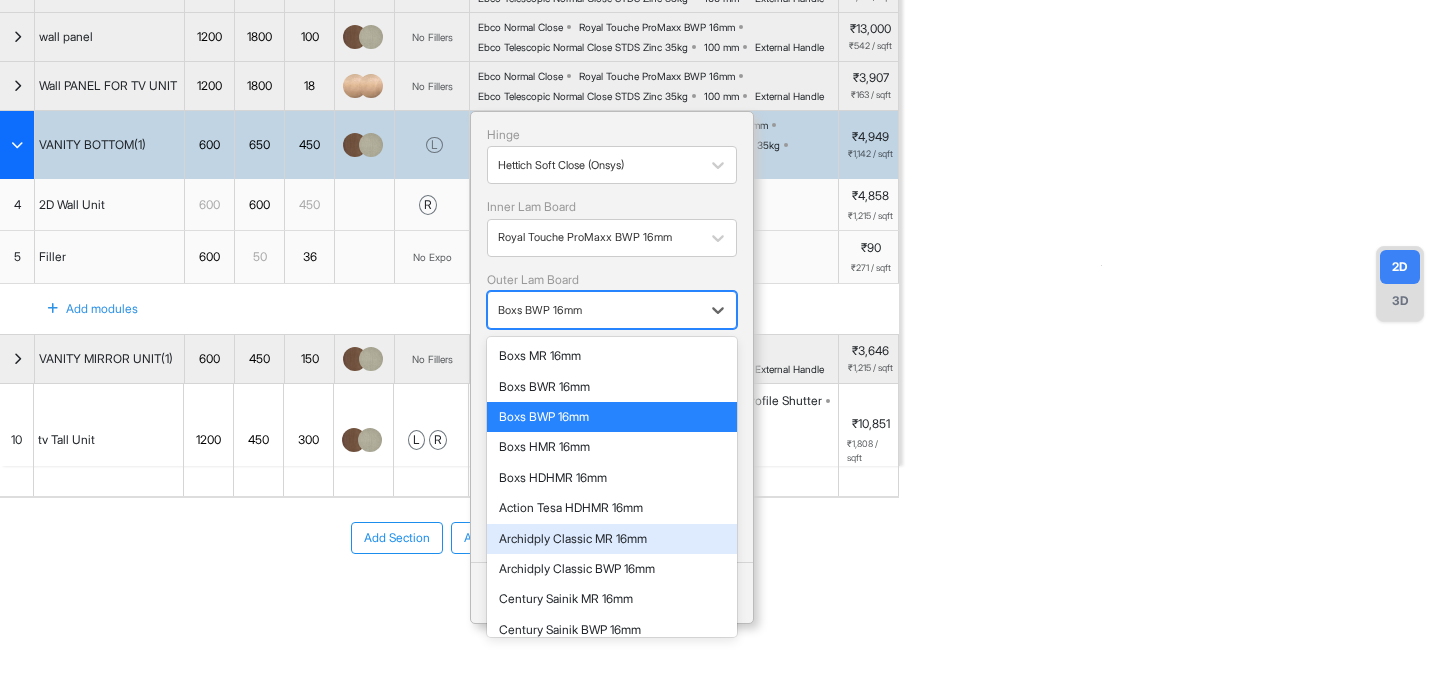 scroll, scrollTop: 695, scrollLeft: 0, axis: vertical 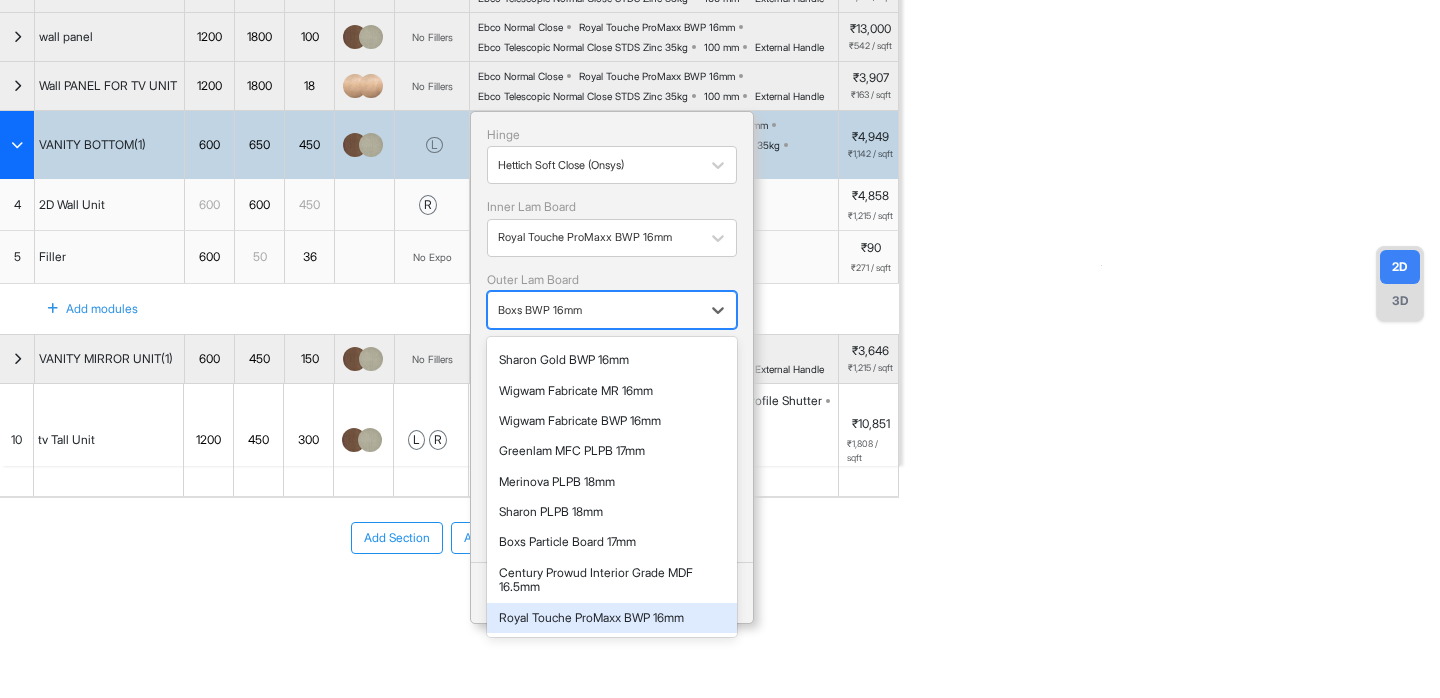 click on "Royal Touche ProMaxx BWP 16mm" at bounding box center [612, 618] 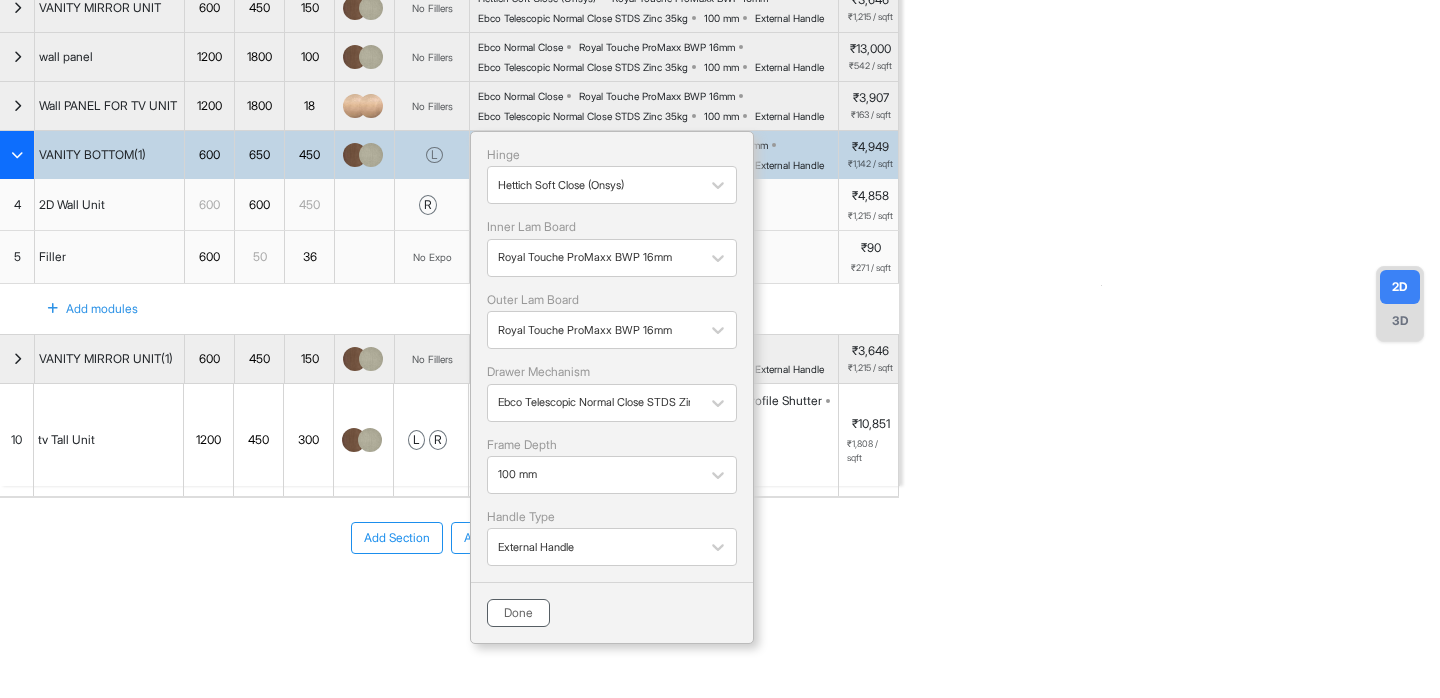 click on "Done" at bounding box center [518, 613] 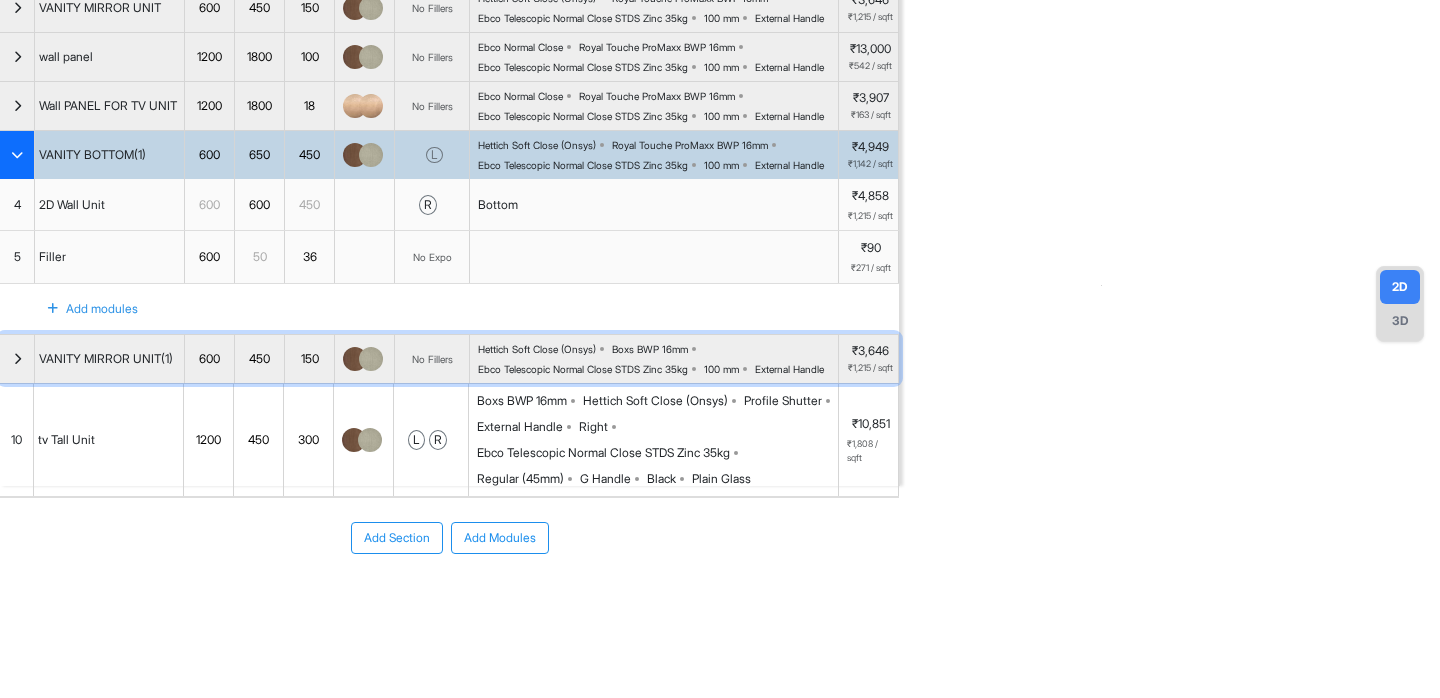 click on "Hettich Soft Close (Onsys) Boxs BWP 16mm Ebco Telescopic Normal Close STDS Zinc 35kg 100 mm External Handle" at bounding box center [658, 359] 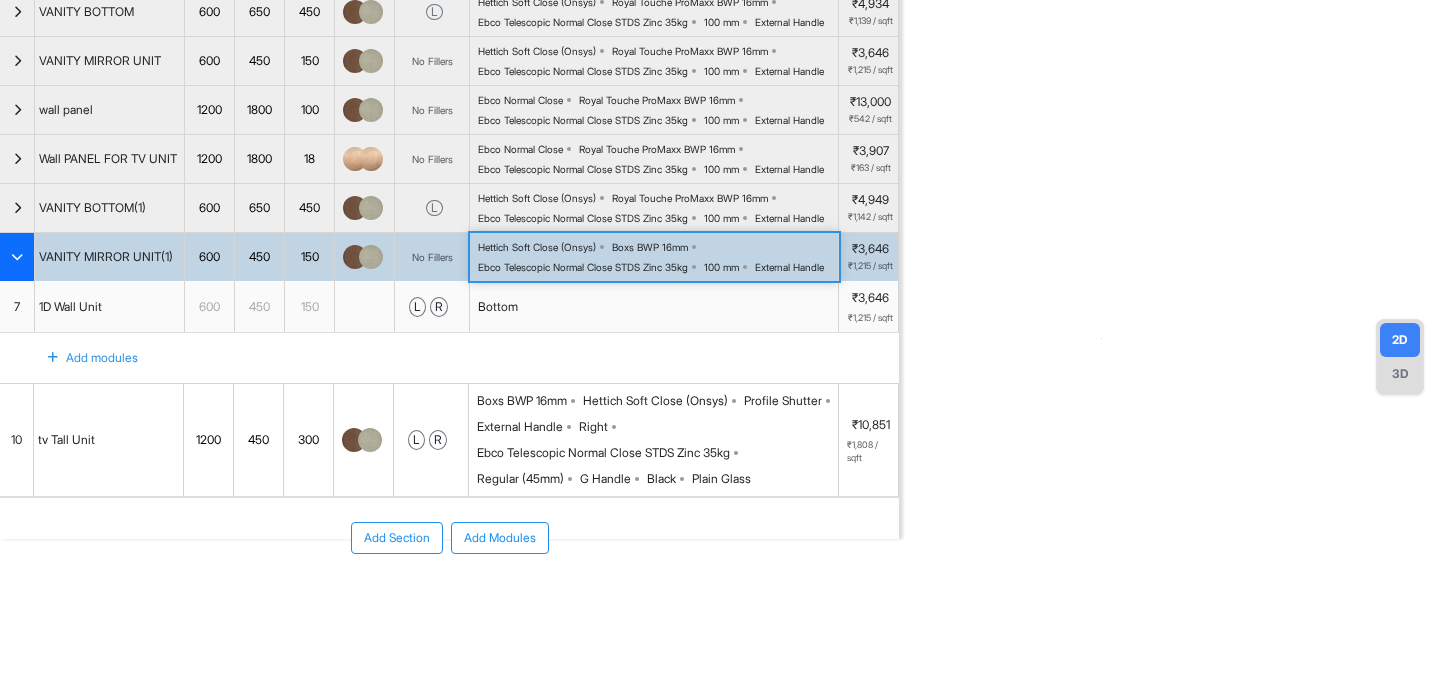 click on "Boxs BWP 16mm Hettich Soft Close (Onsys) Profile Shutter External Handle Right Ebco Telescopic Normal Close STDS Zinc 35kg Regular (45mm) G Handle Black Plain Glass" at bounding box center [657, 440] 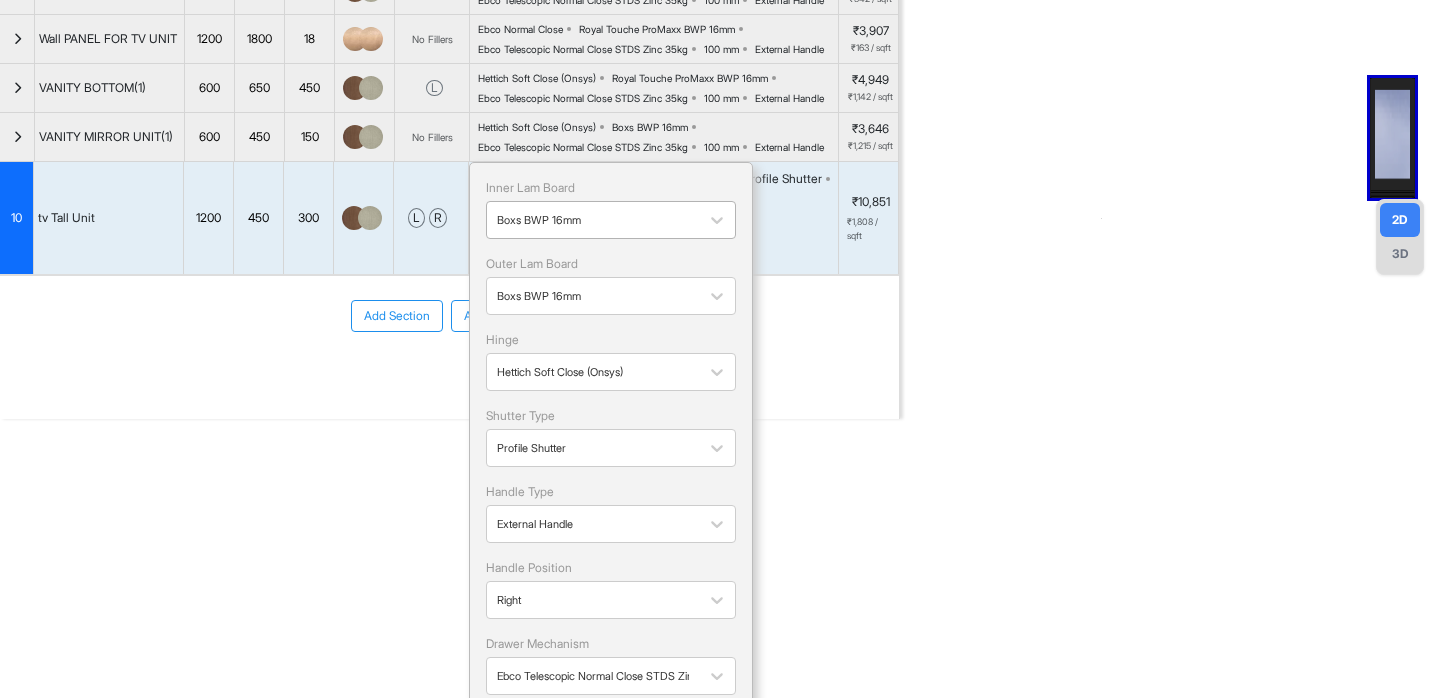 click at bounding box center (593, 220) 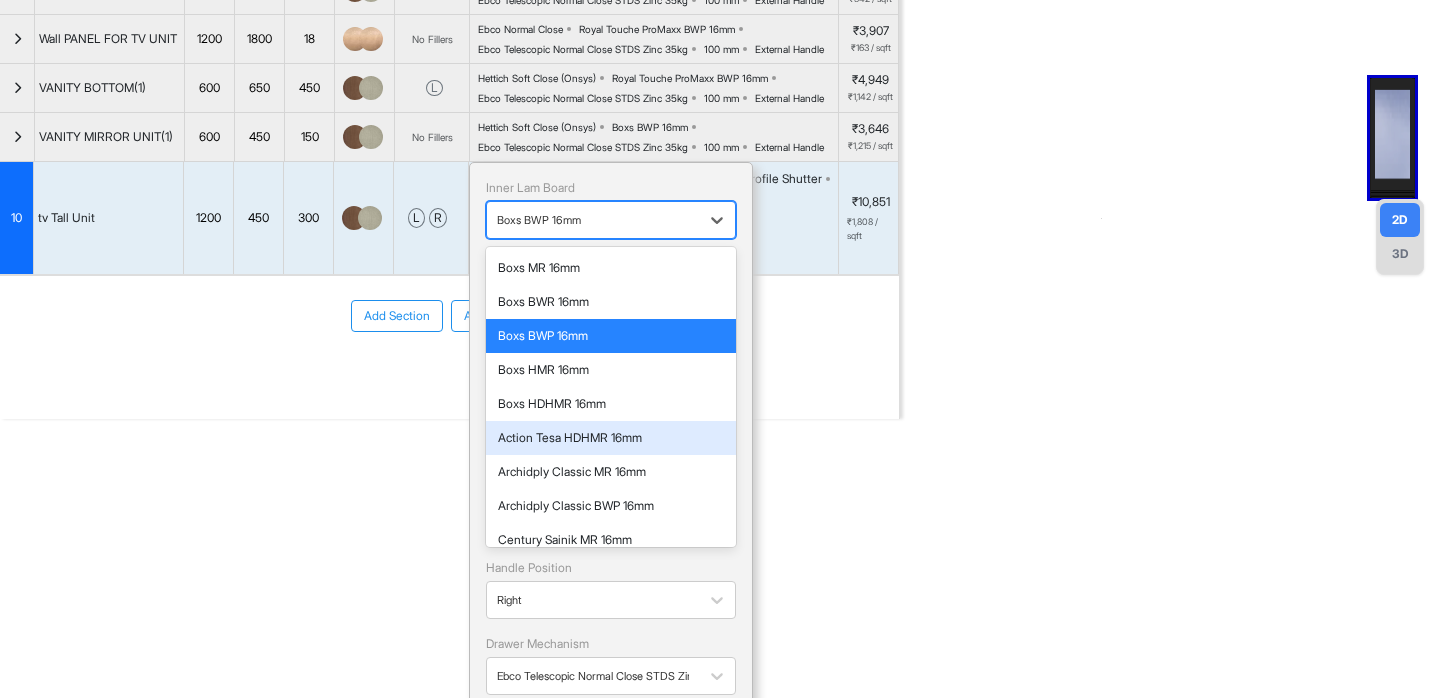 scroll, scrollTop: 814, scrollLeft: 0, axis: vertical 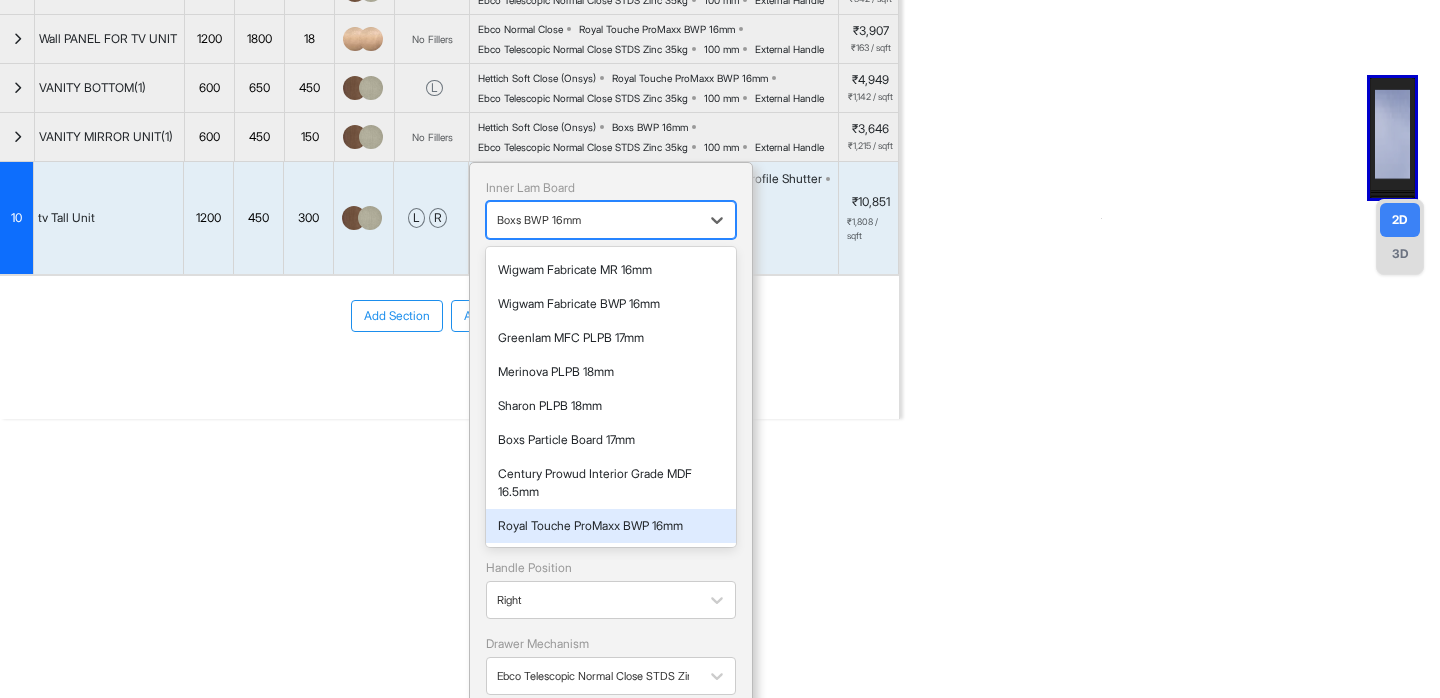 click on "Royal Touche ProMaxx BWP 16mm" at bounding box center (611, 526) 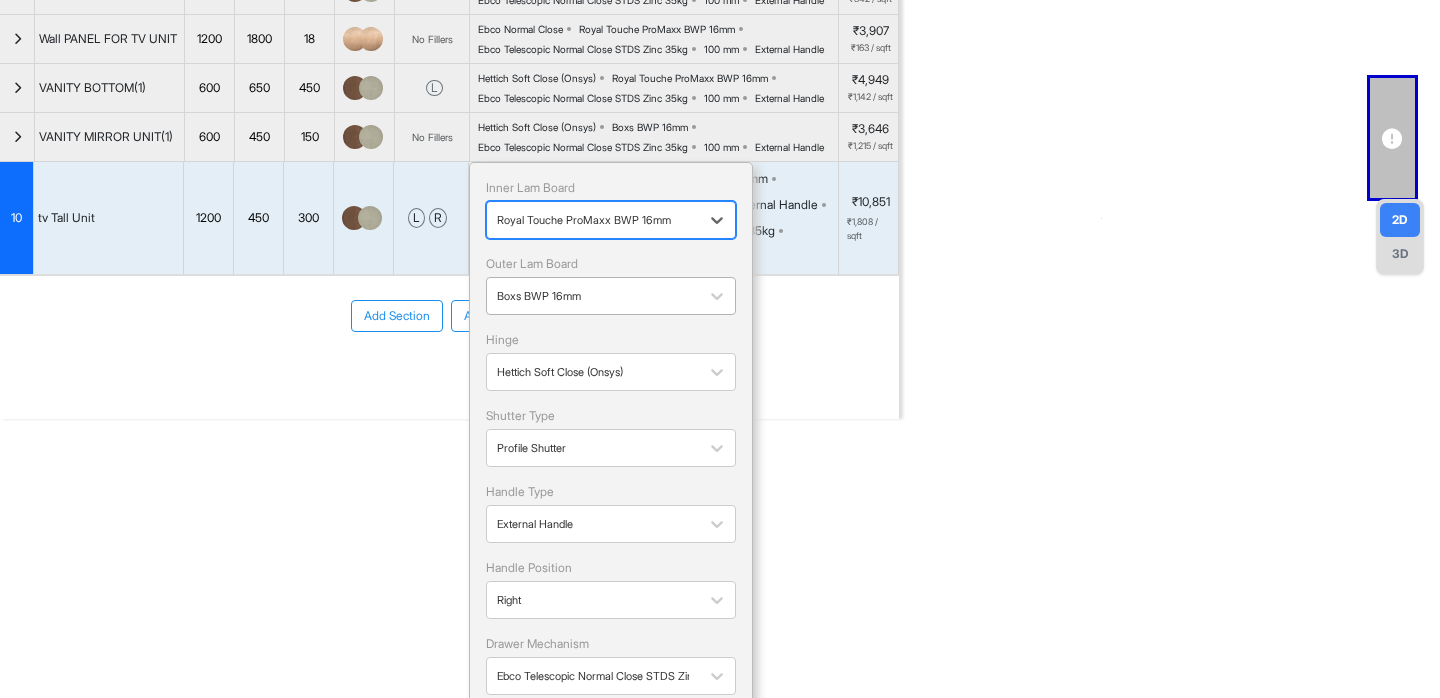 click on "Boxs BWP 16mm" at bounding box center (593, 296) 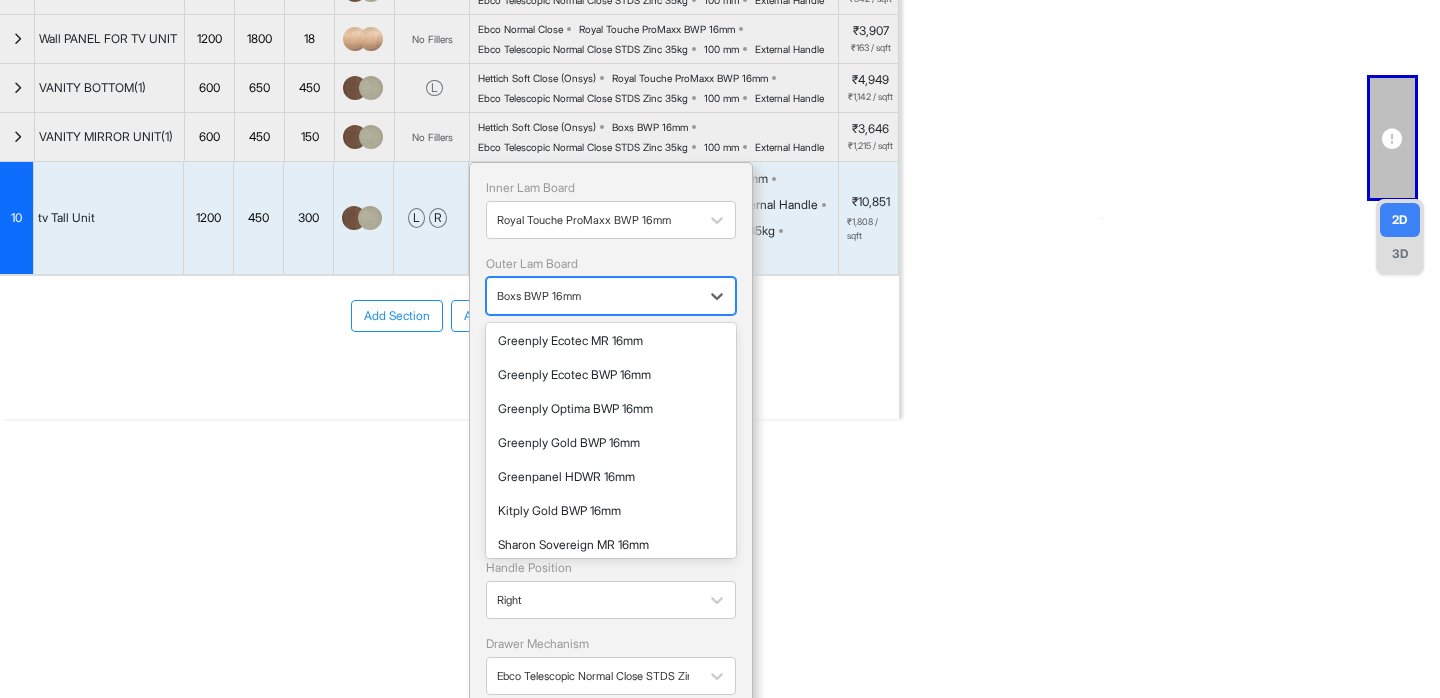 scroll, scrollTop: 878, scrollLeft: 0, axis: vertical 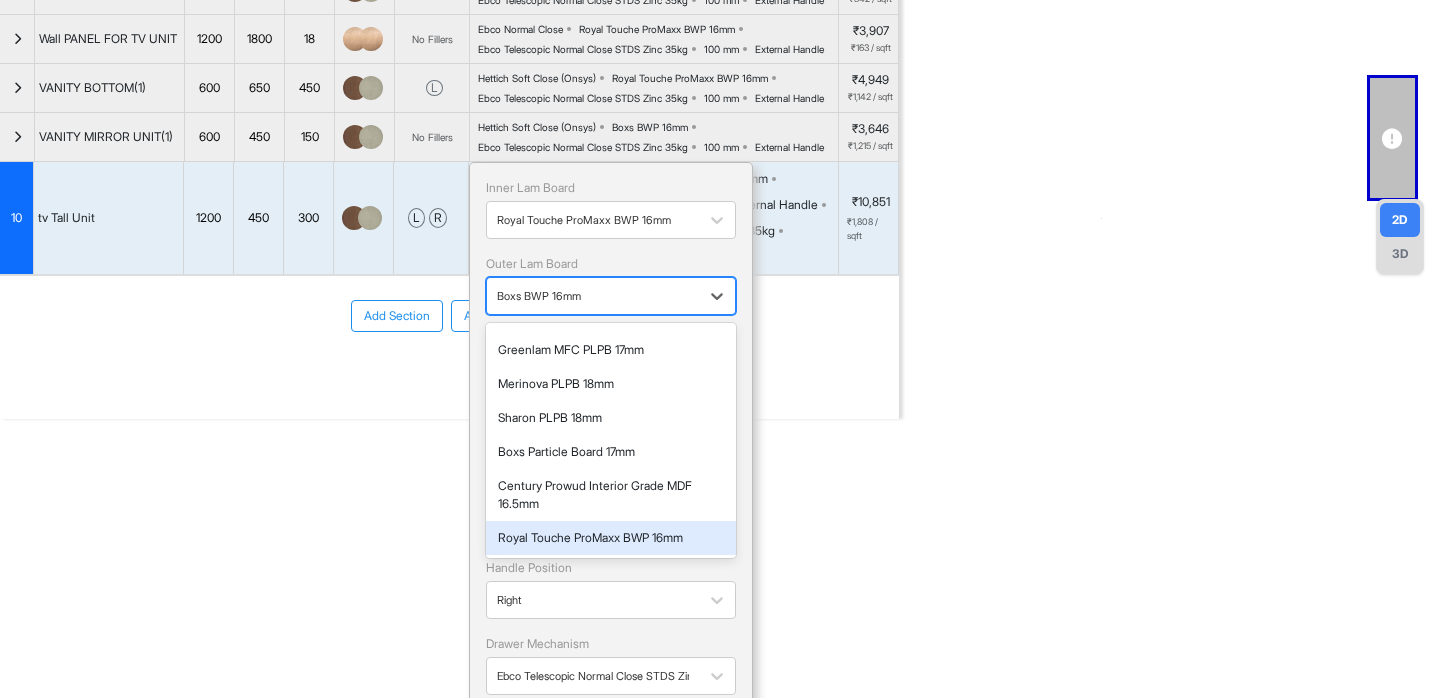 click on "Royal Touche ProMaxx BWP 16mm" at bounding box center [611, 538] 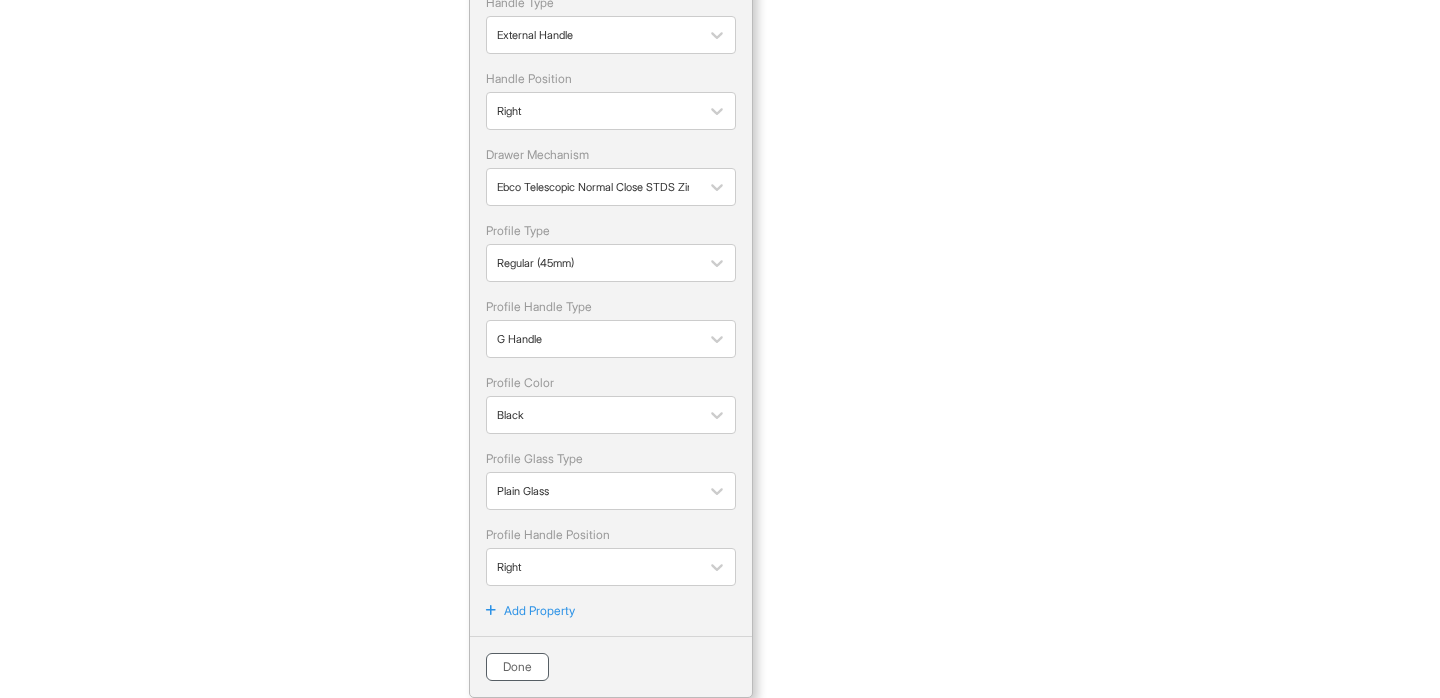 click on "Done" at bounding box center [517, 667] 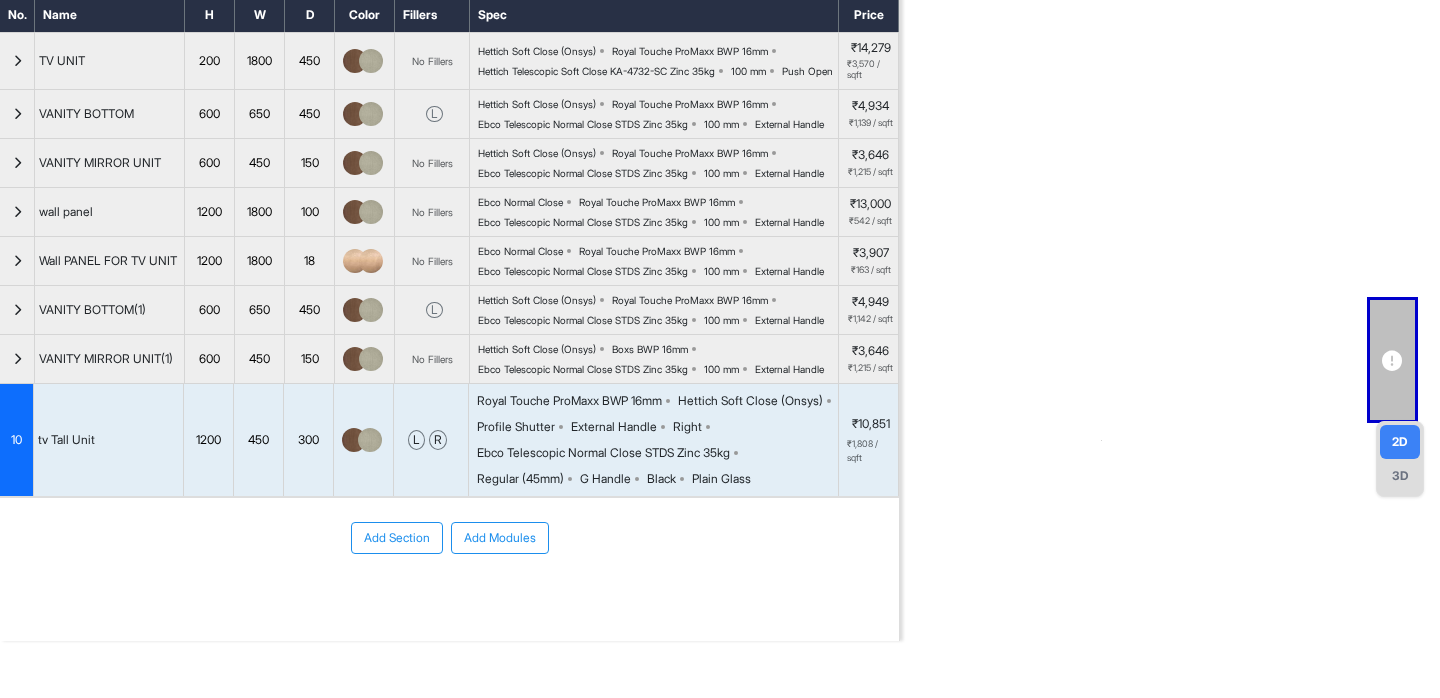 scroll, scrollTop: 239, scrollLeft: 0, axis: vertical 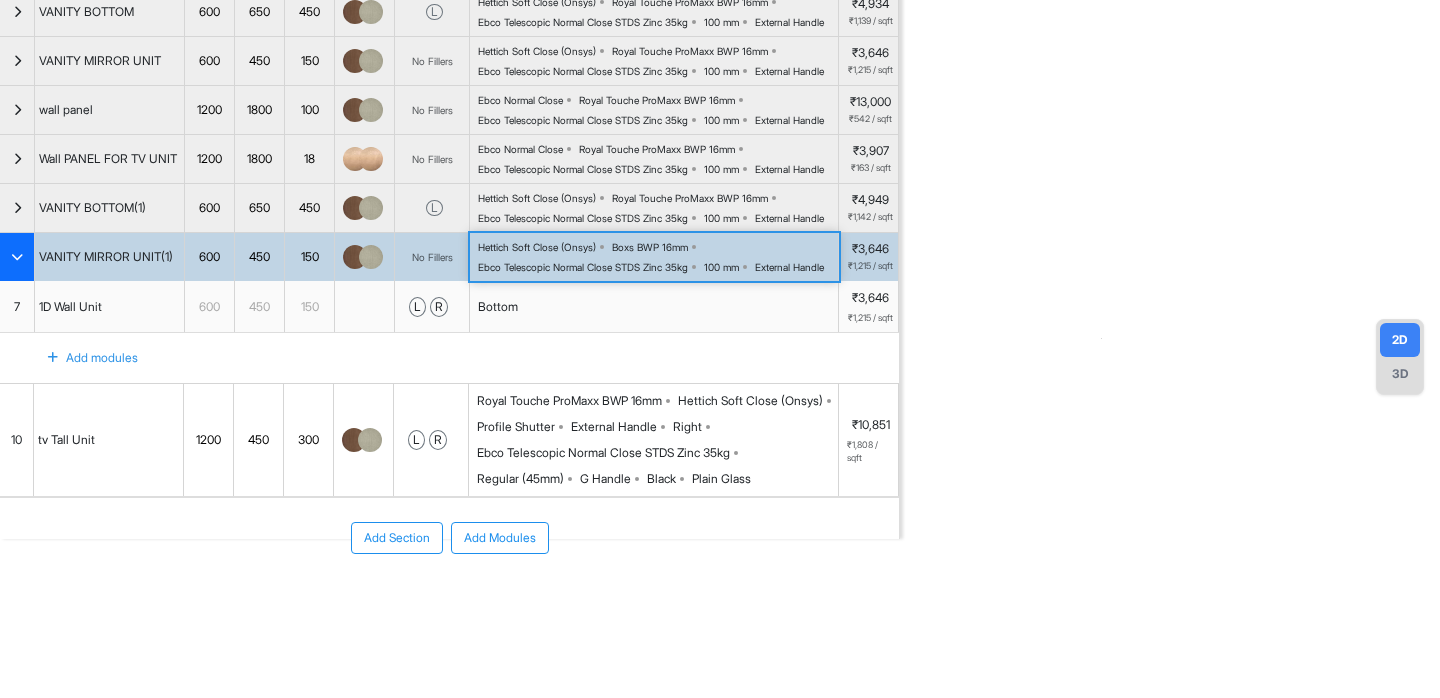click on "Hettich Soft Close (Onsys) Boxs BWP 16mm Ebco Telescopic Normal Close STDS Zinc 35kg 100 mm External Handle" at bounding box center (658, 257) 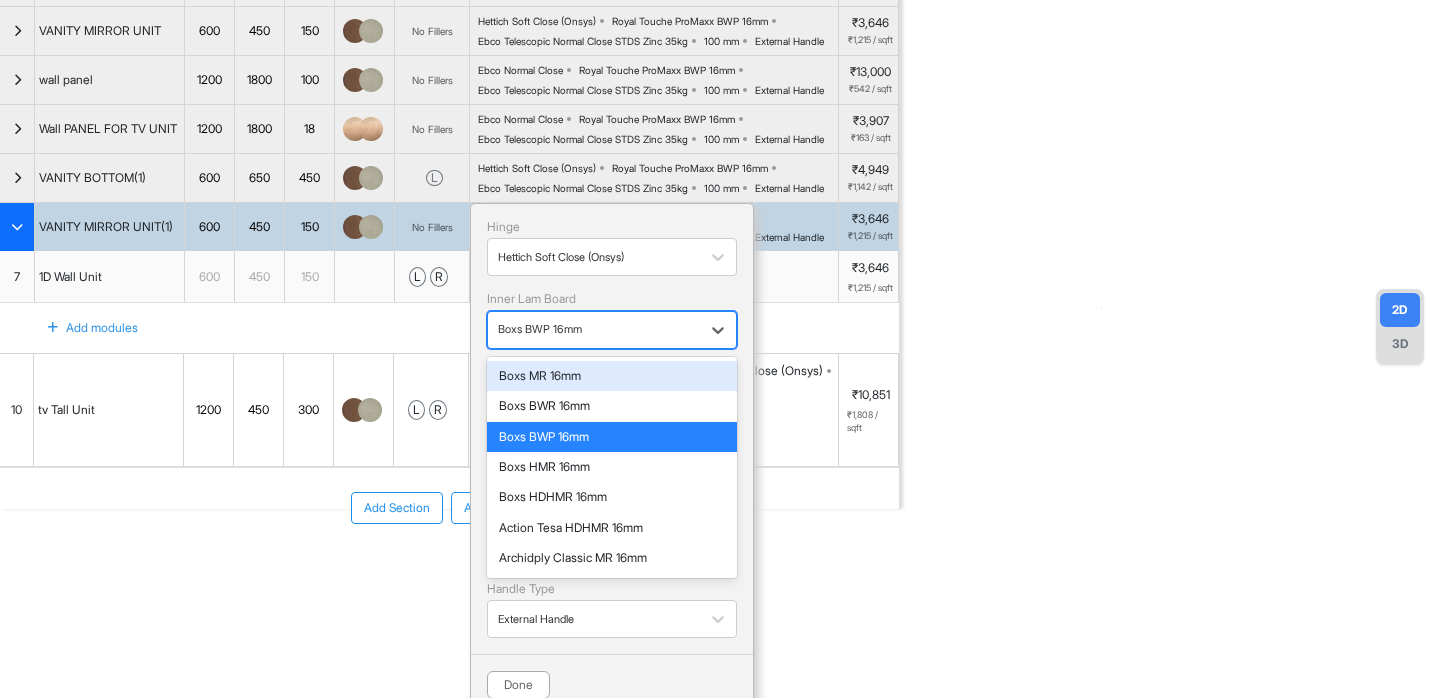 click at bounding box center [594, 330] 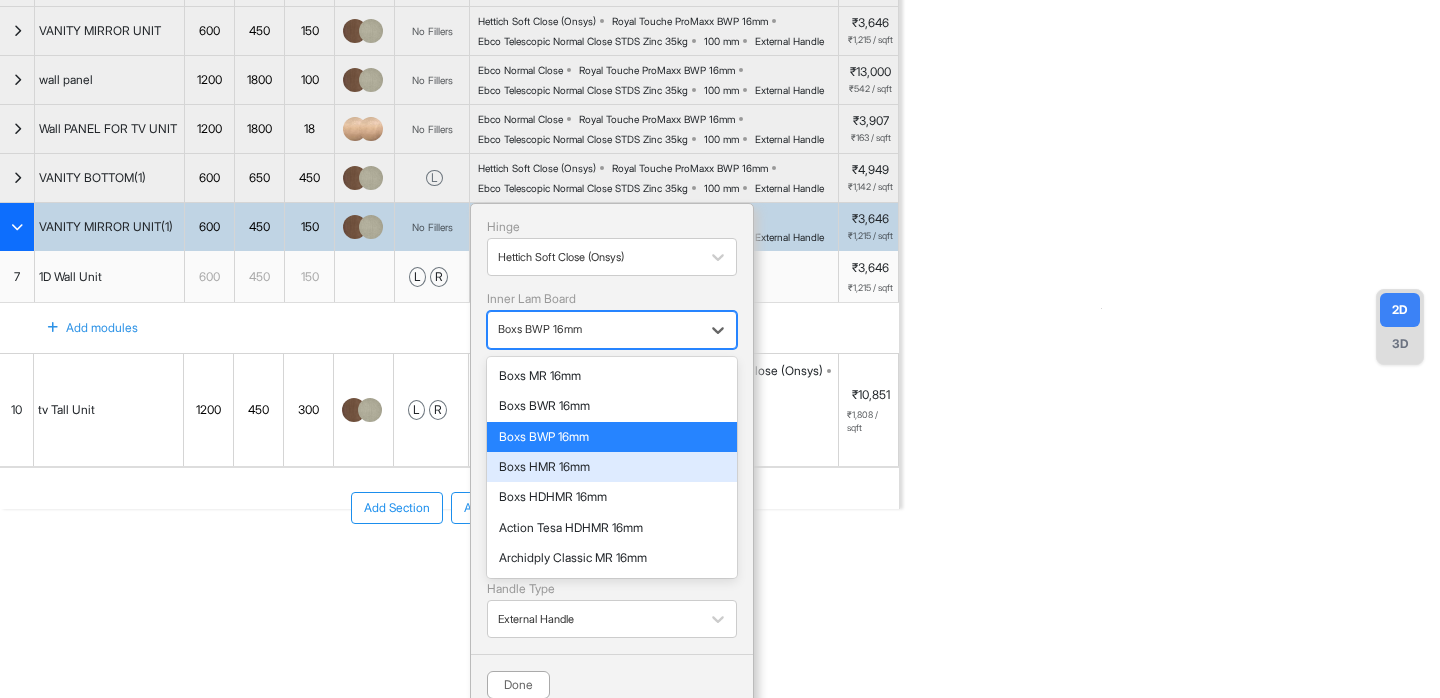 scroll, scrollTop: 774, scrollLeft: 0, axis: vertical 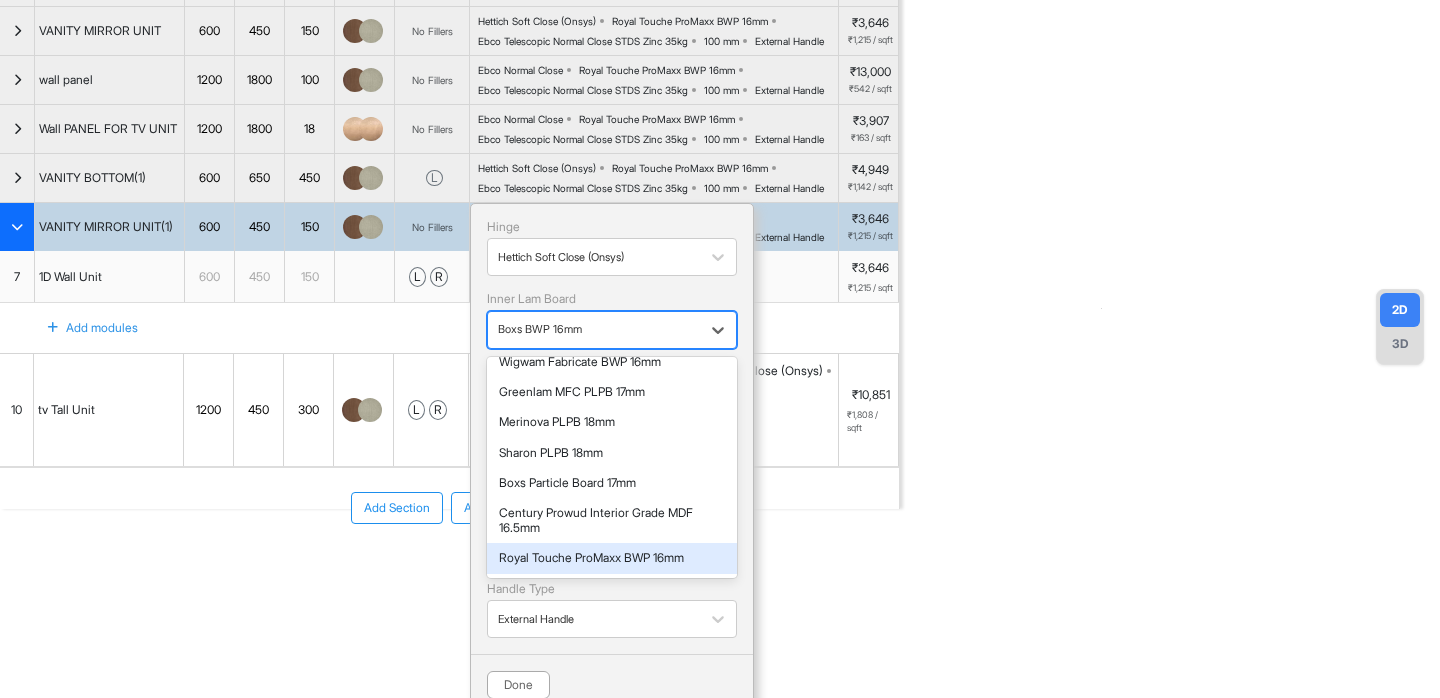 click on "Royal Touche ProMaxx BWP 16mm" at bounding box center [612, 558] 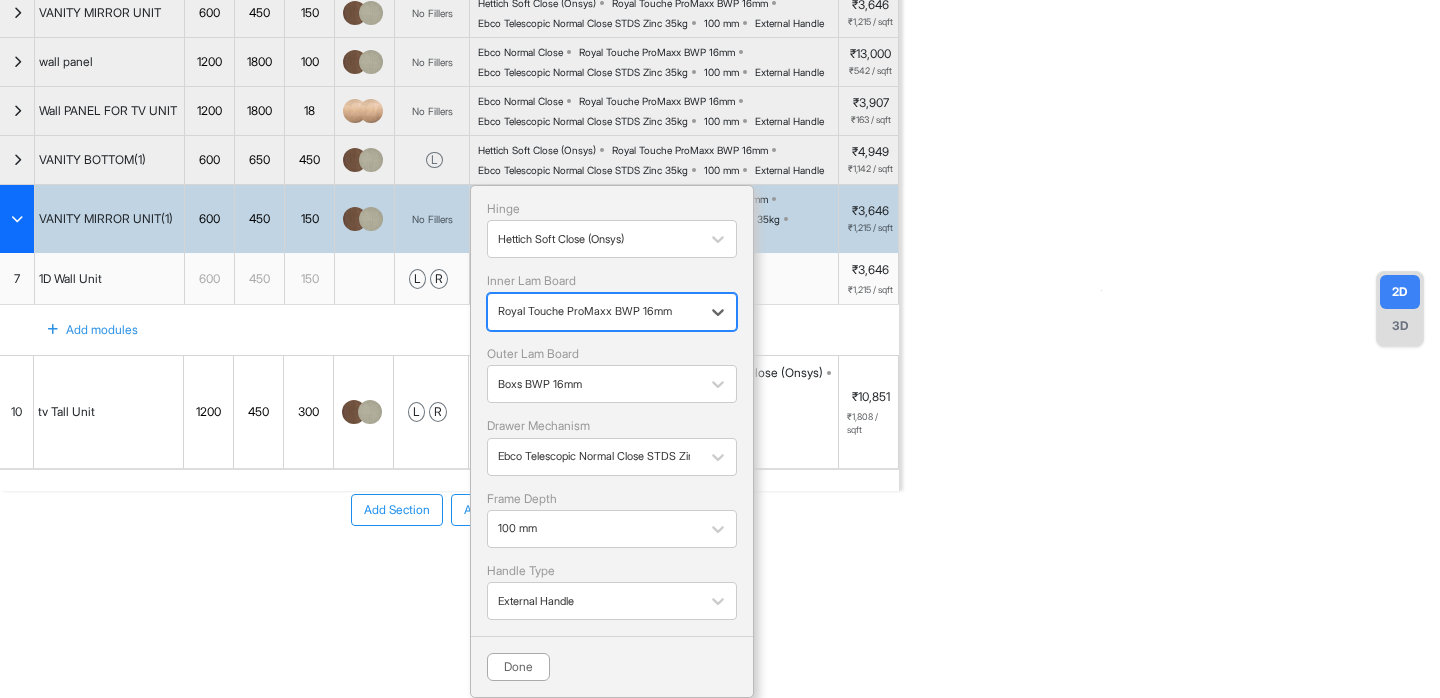 scroll, scrollTop: 298, scrollLeft: 0, axis: vertical 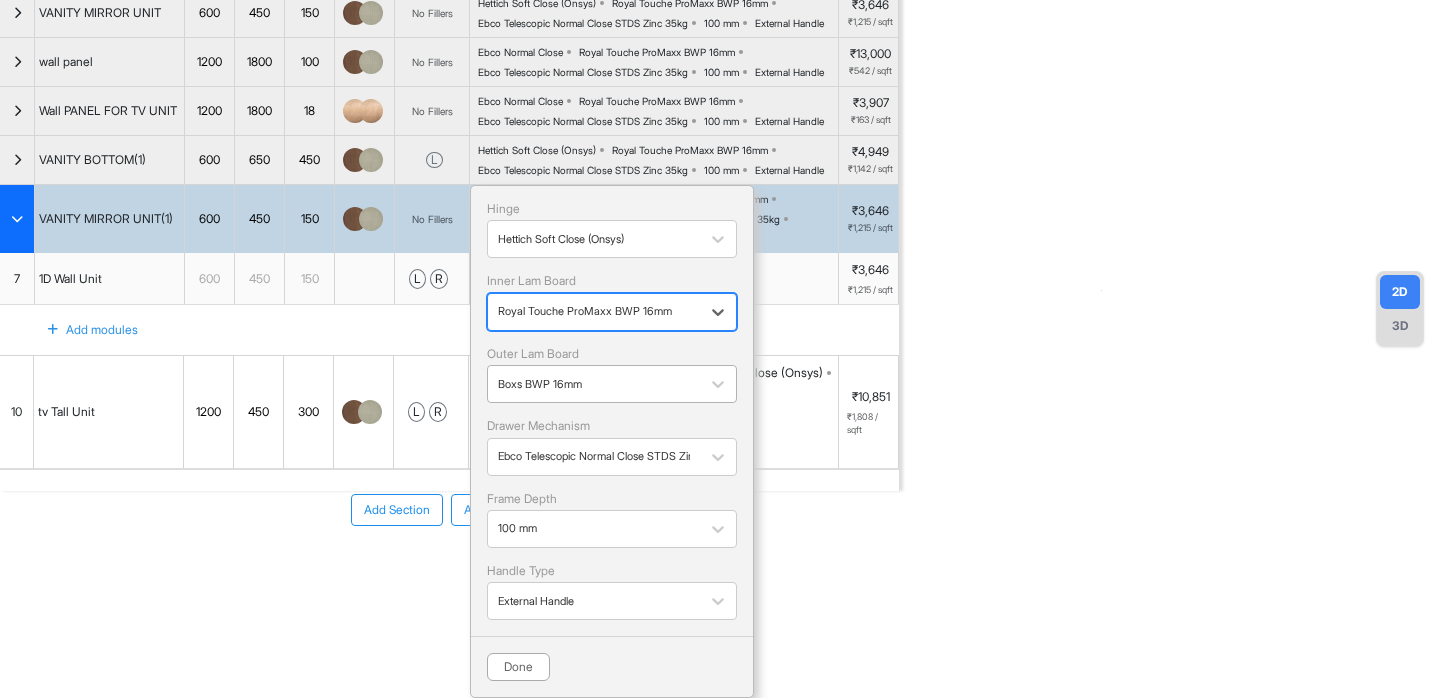 click at bounding box center [594, 384] 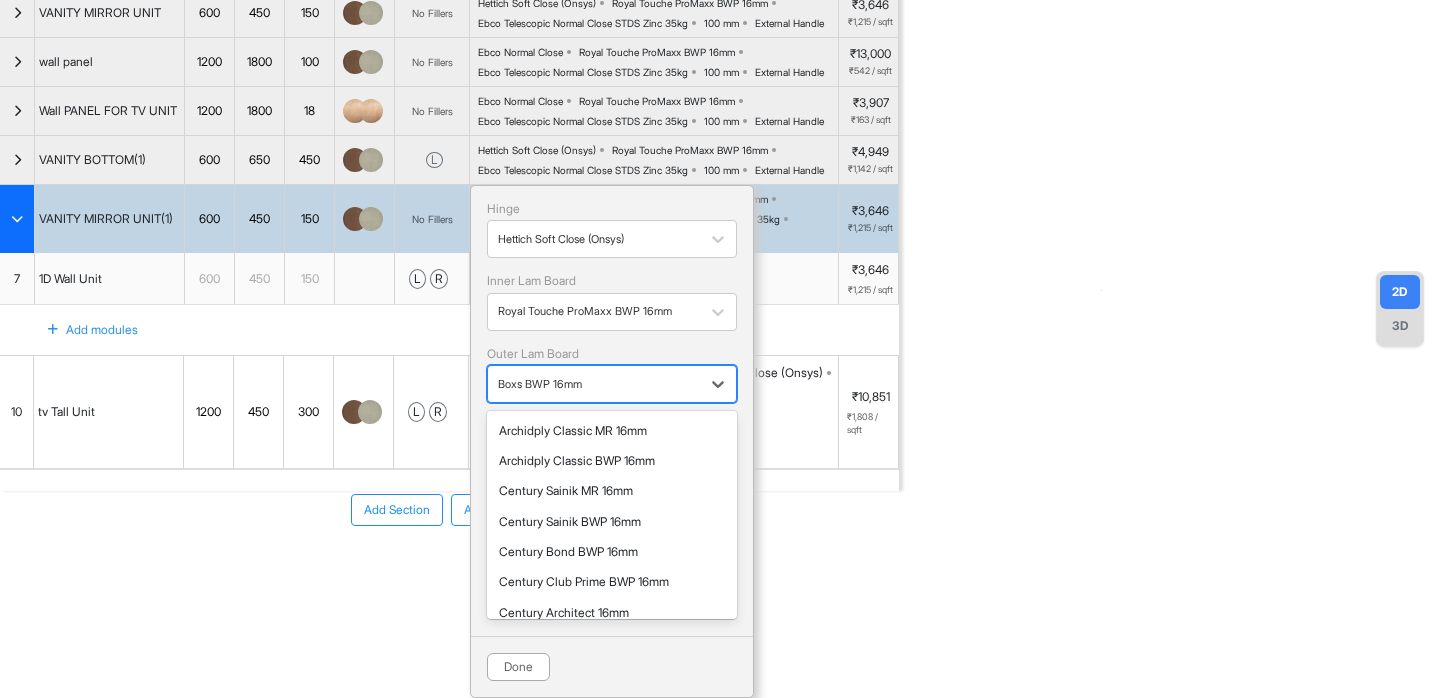 scroll, scrollTop: 787, scrollLeft: 0, axis: vertical 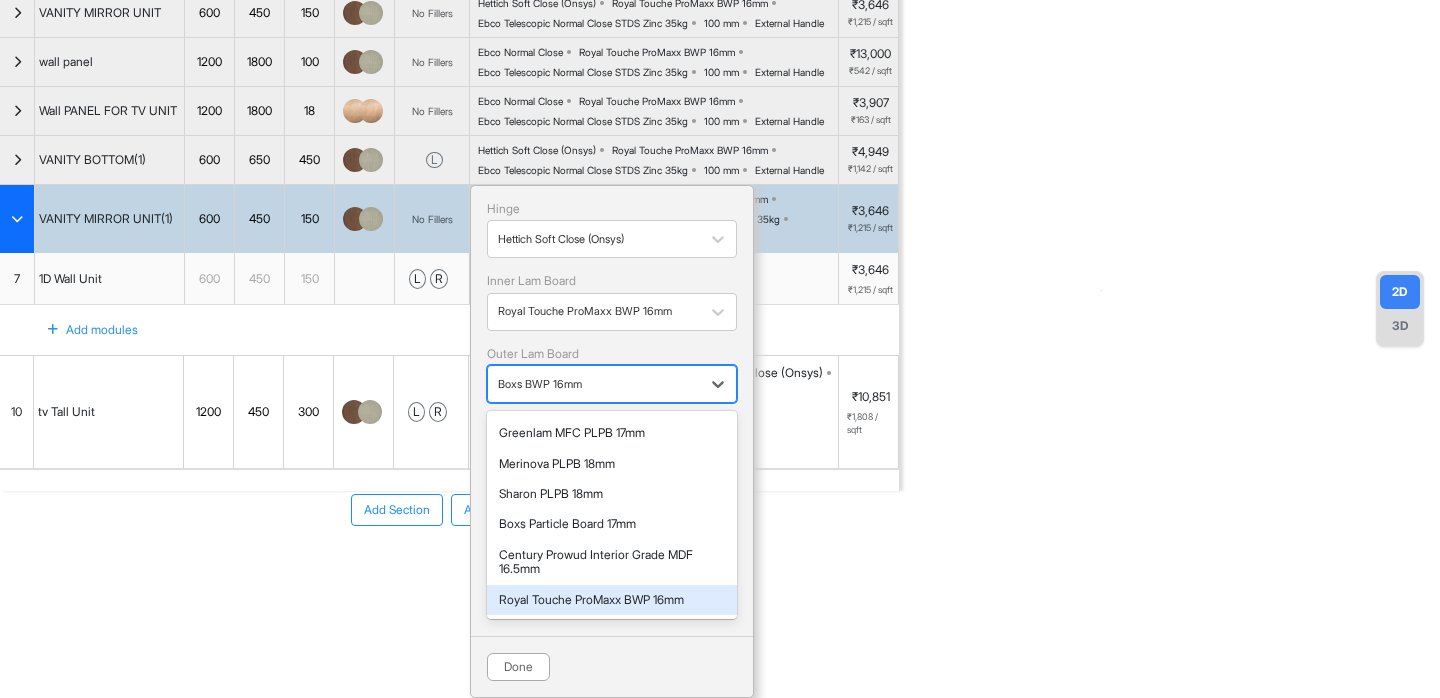 click on "Royal Touche ProMaxx BWP 16mm" at bounding box center [612, 600] 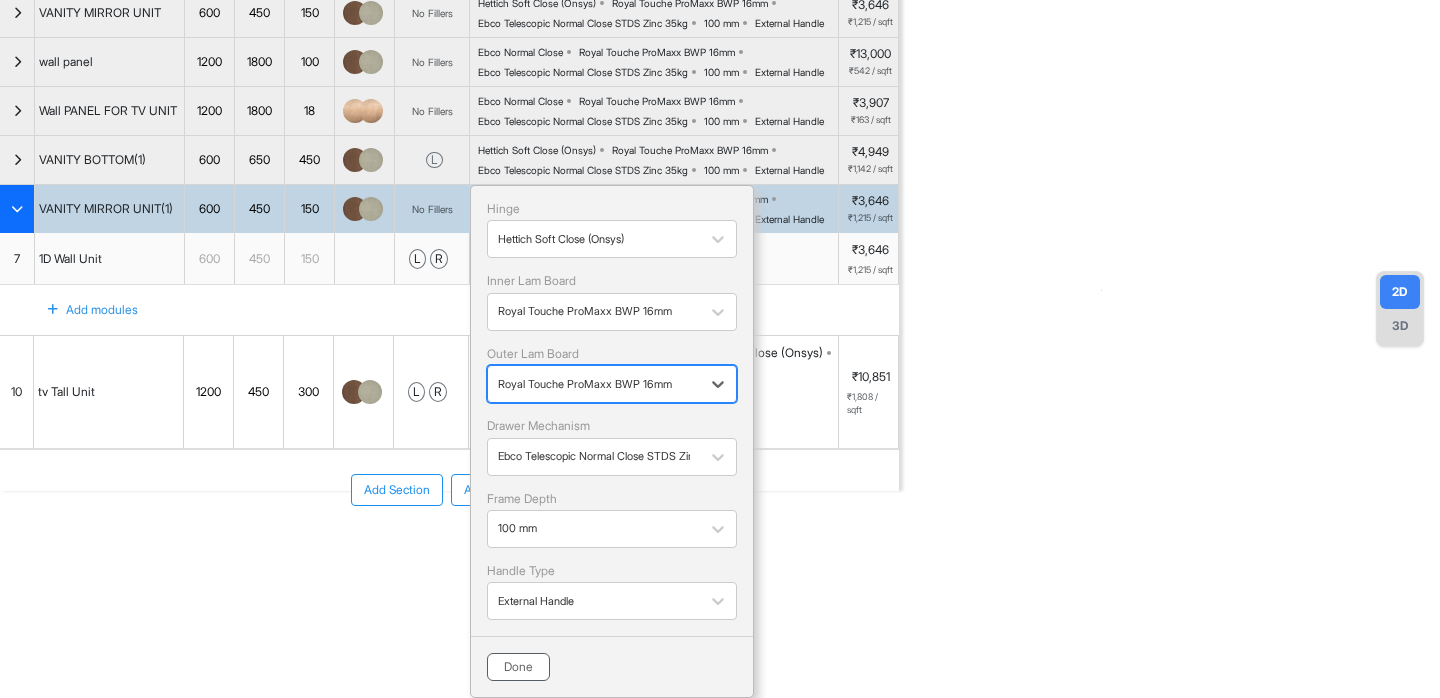 click on "Done" at bounding box center (518, 667) 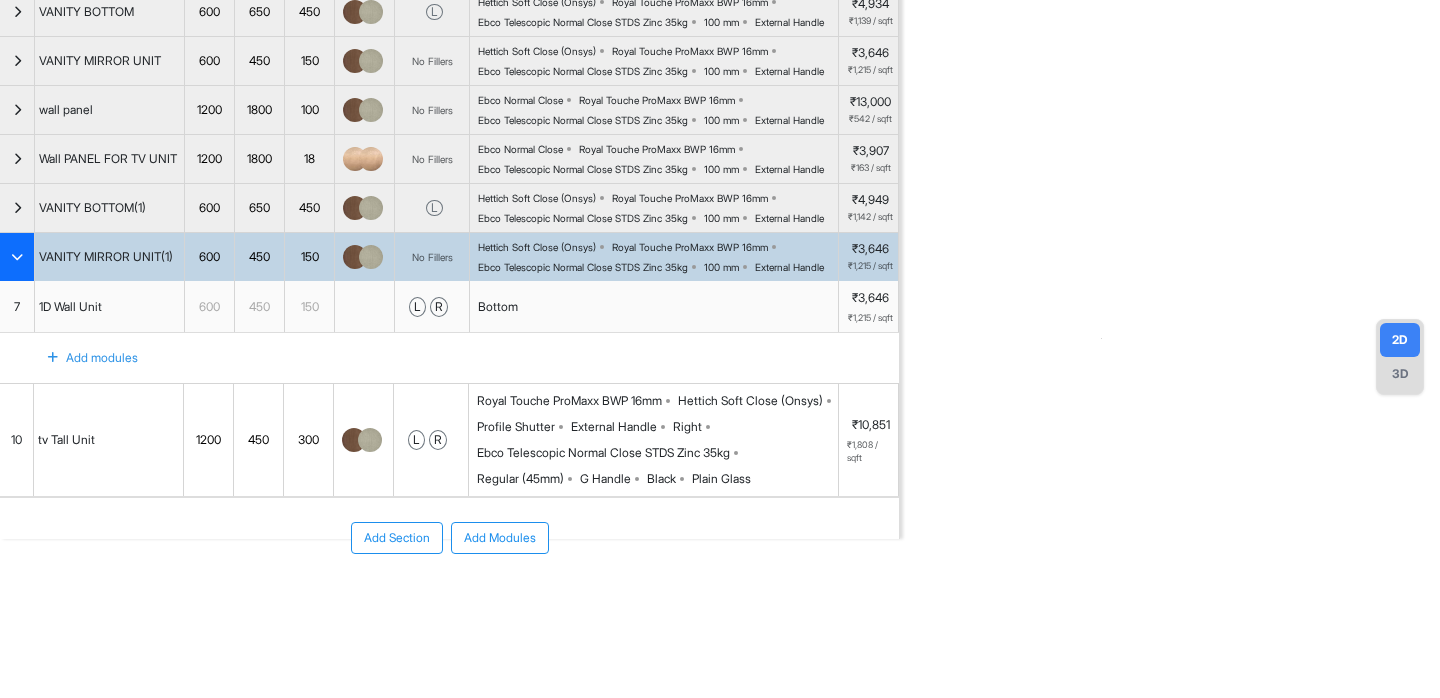 click on "Hettich Soft Close (Onsys)" at bounding box center [750, 401] 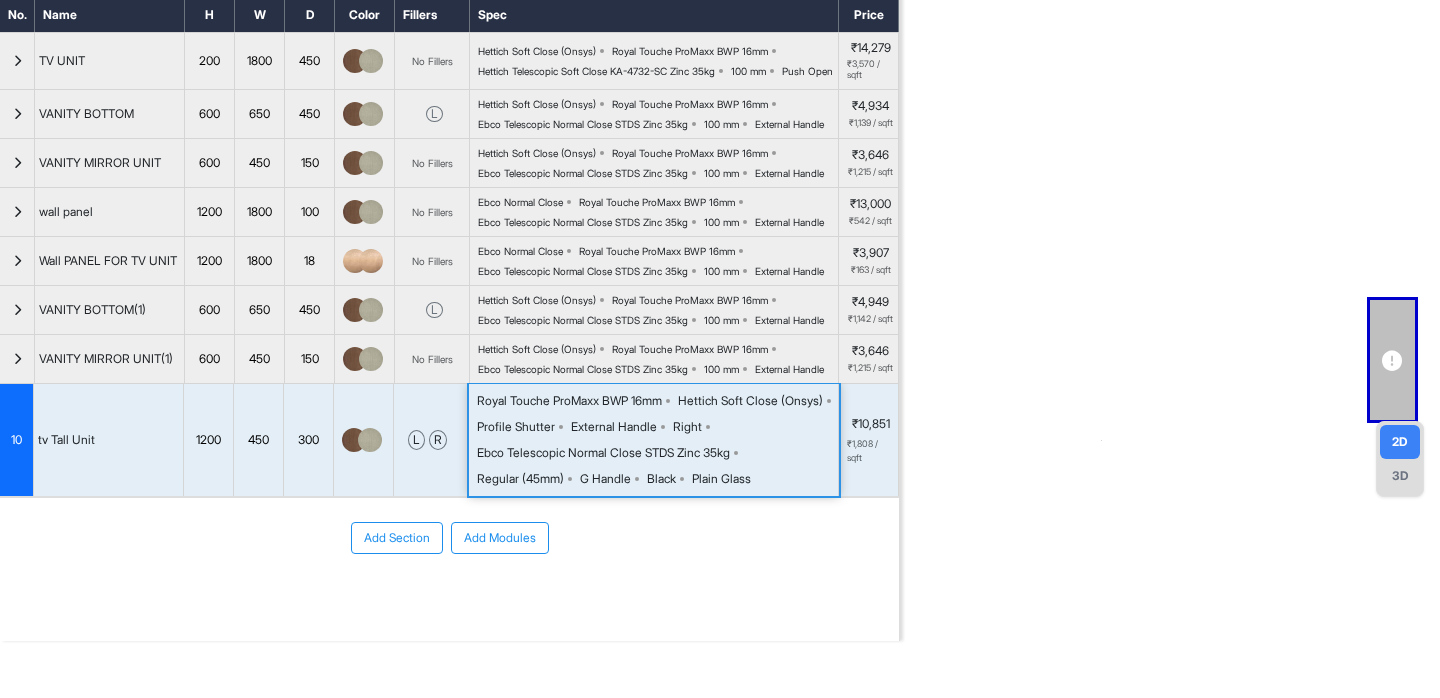 scroll, scrollTop: 0, scrollLeft: 0, axis: both 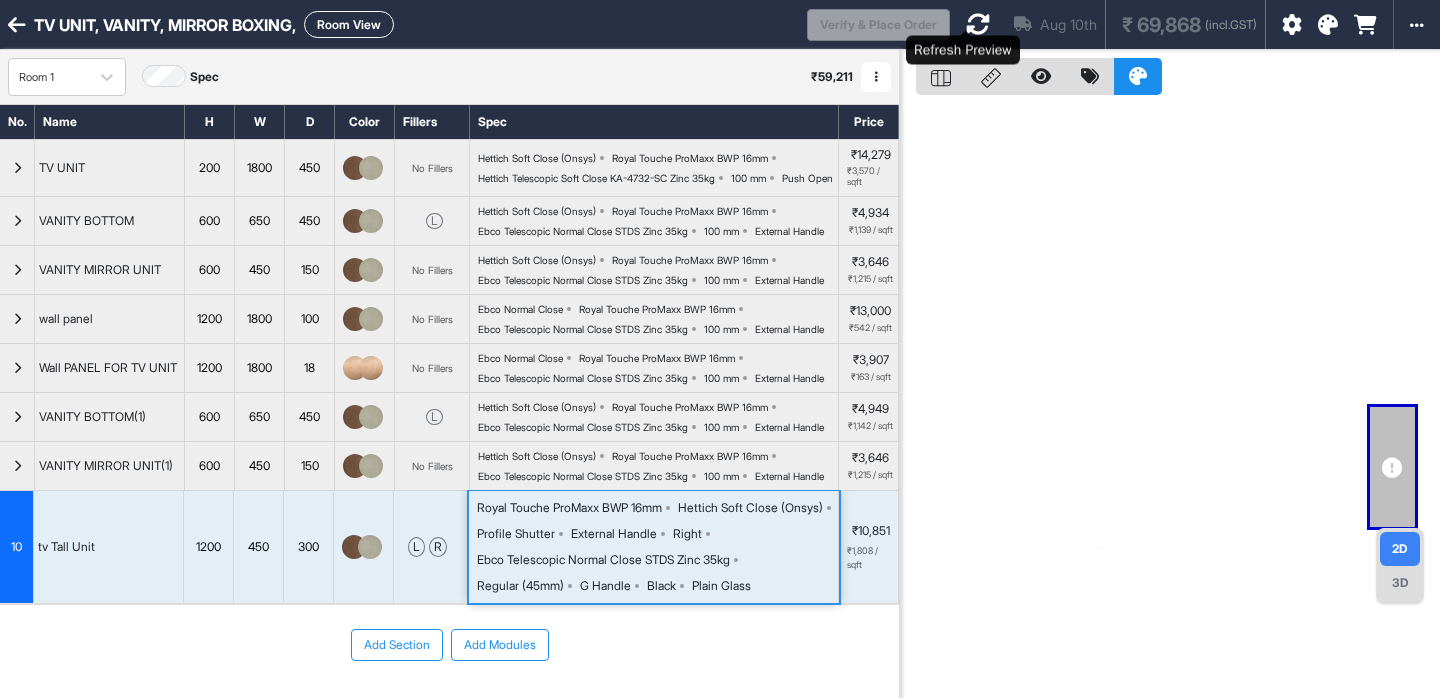 click at bounding box center (978, 24) 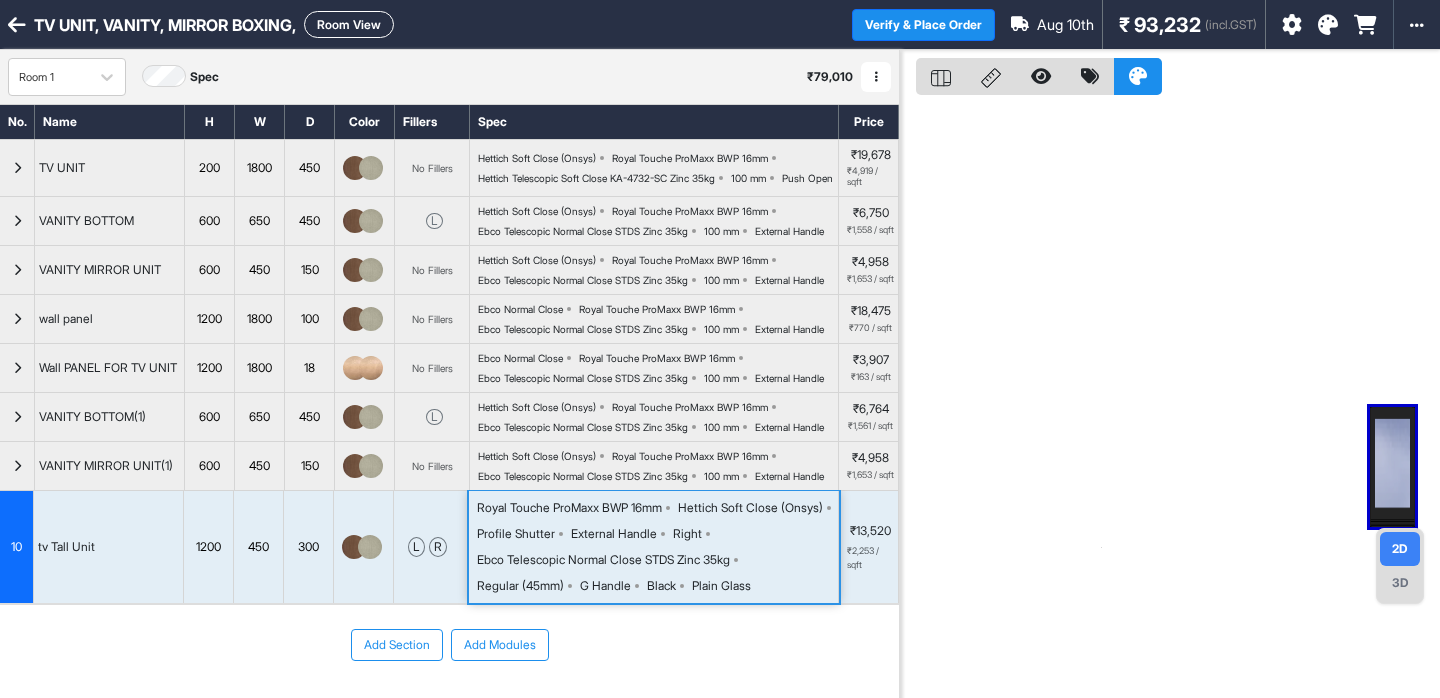 click at bounding box center (1170, 399) 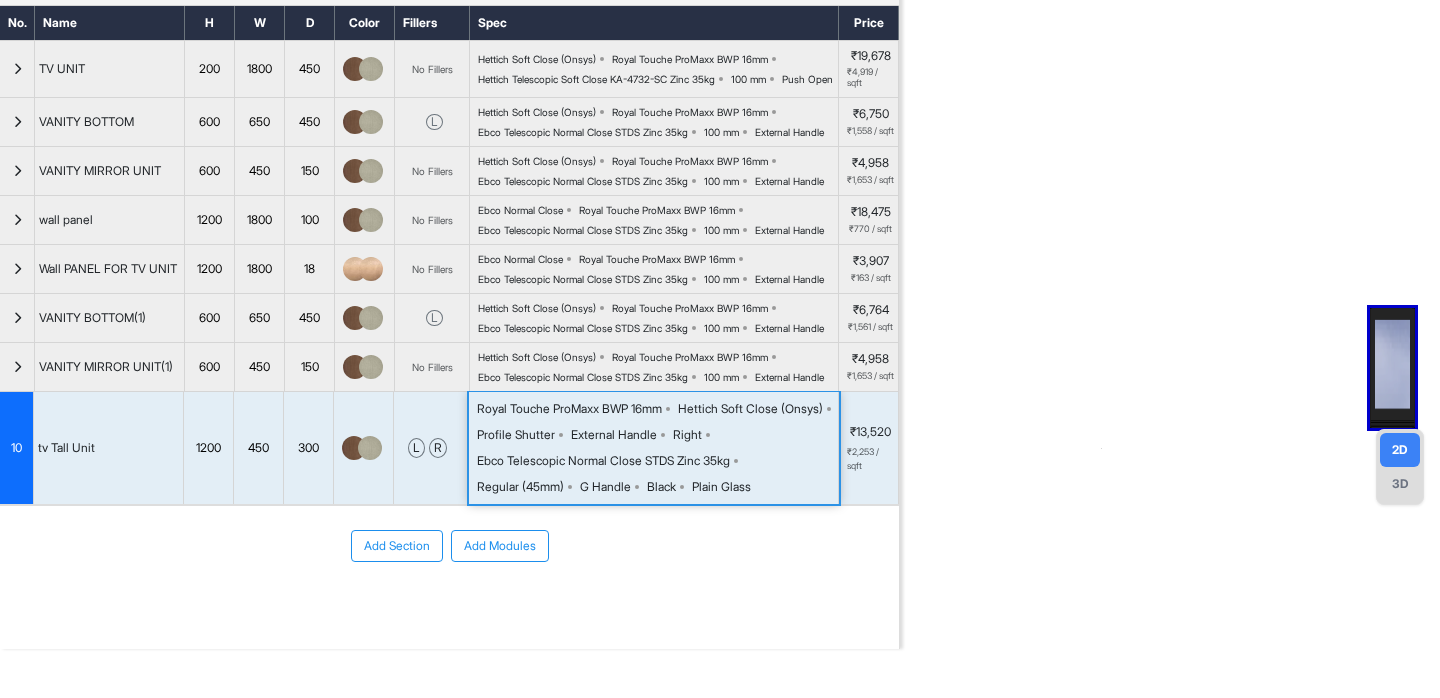 scroll, scrollTop: 97, scrollLeft: 0, axis: vertical 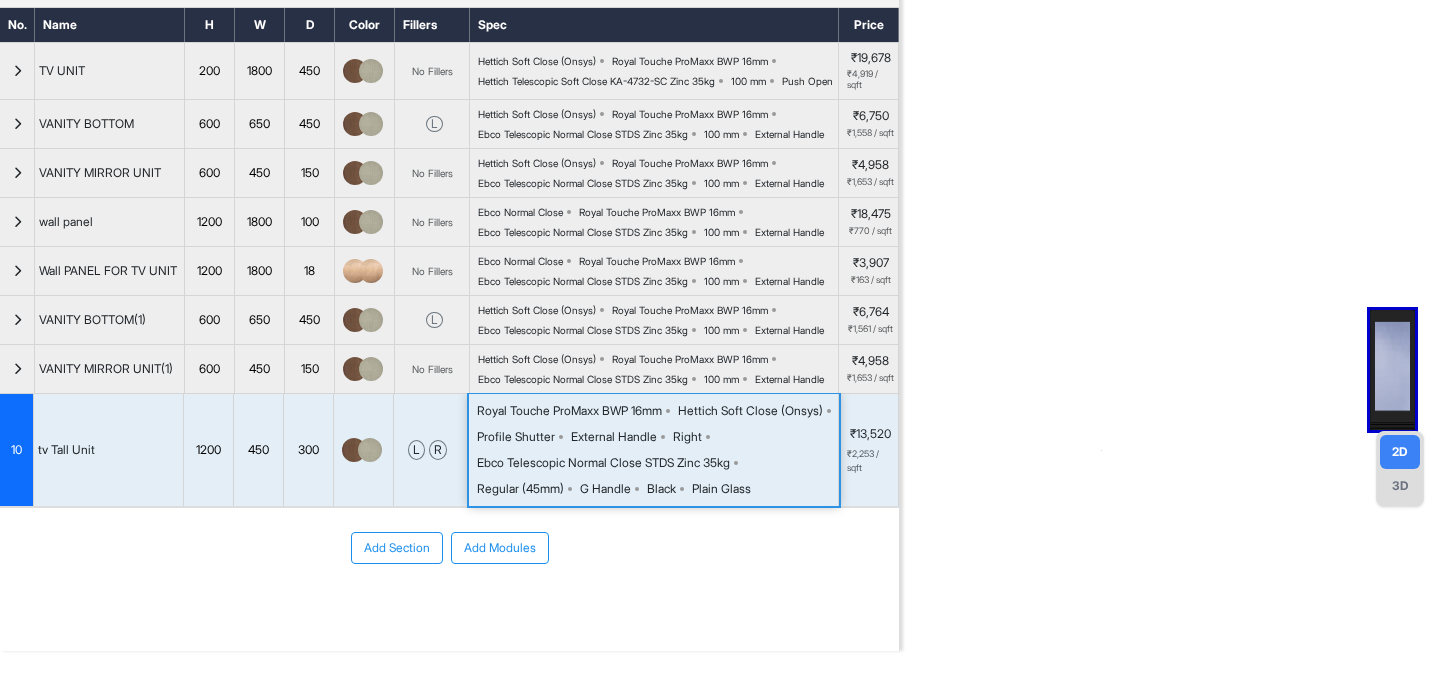 click on "Ebco Telescopic Normal Close STDS Zinc 35kg" at bounding box center (603, 463) 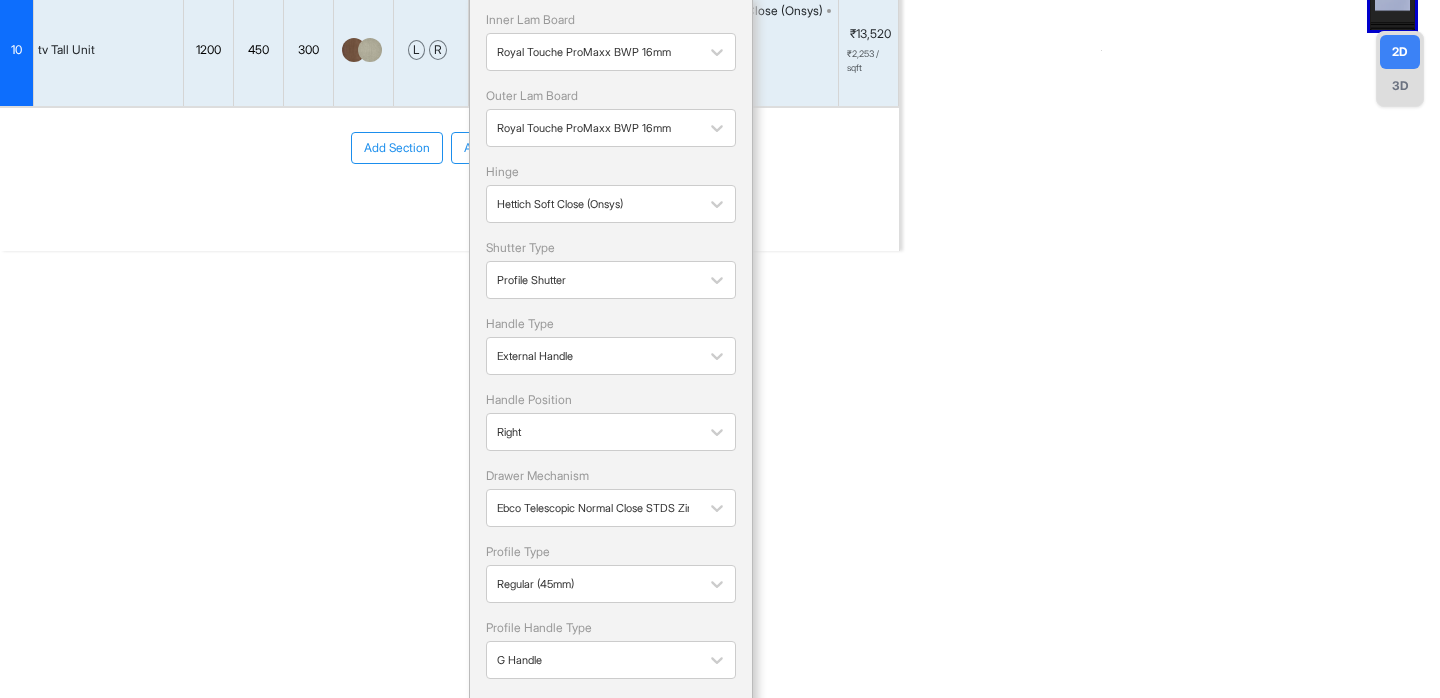 scroll, scrollTop: 503, scrollLeft: 0, axis: vertical 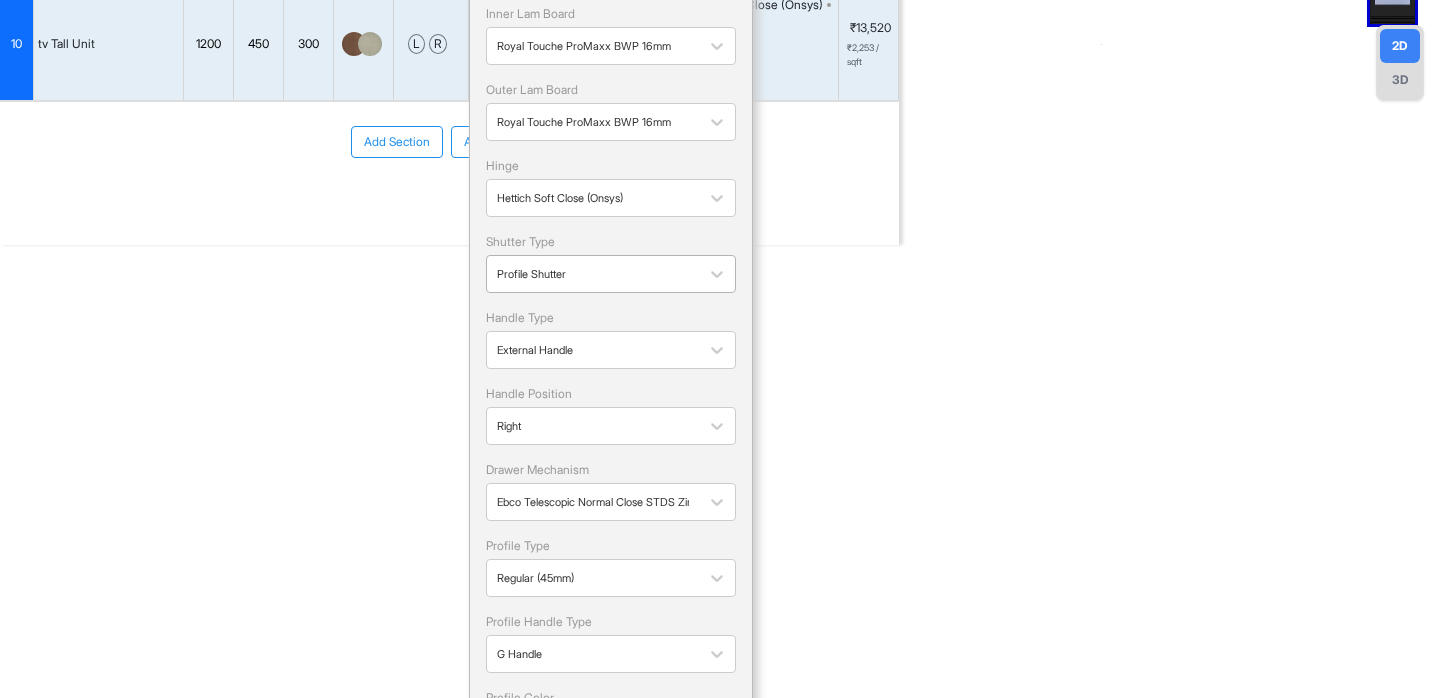 click at bounding box center (593, 274) 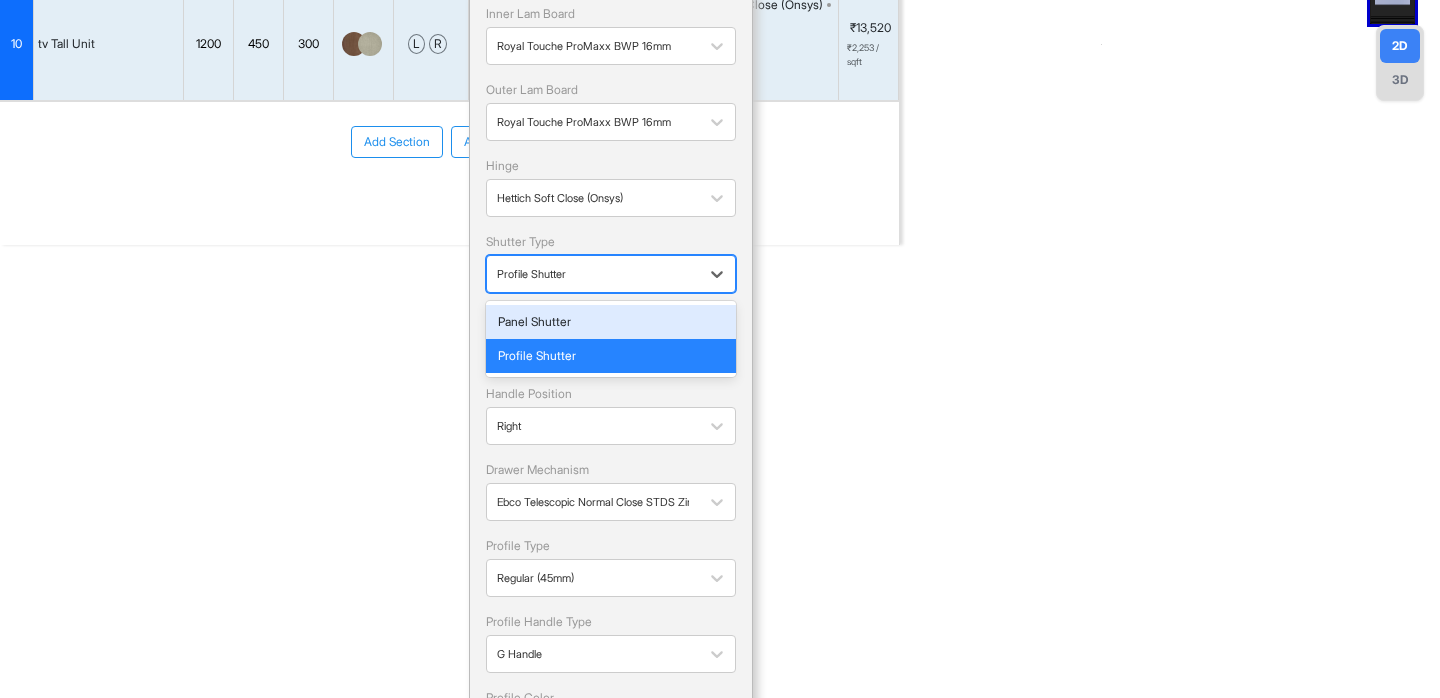 click on "Panel Shutter" at bounding box center (611, 322) 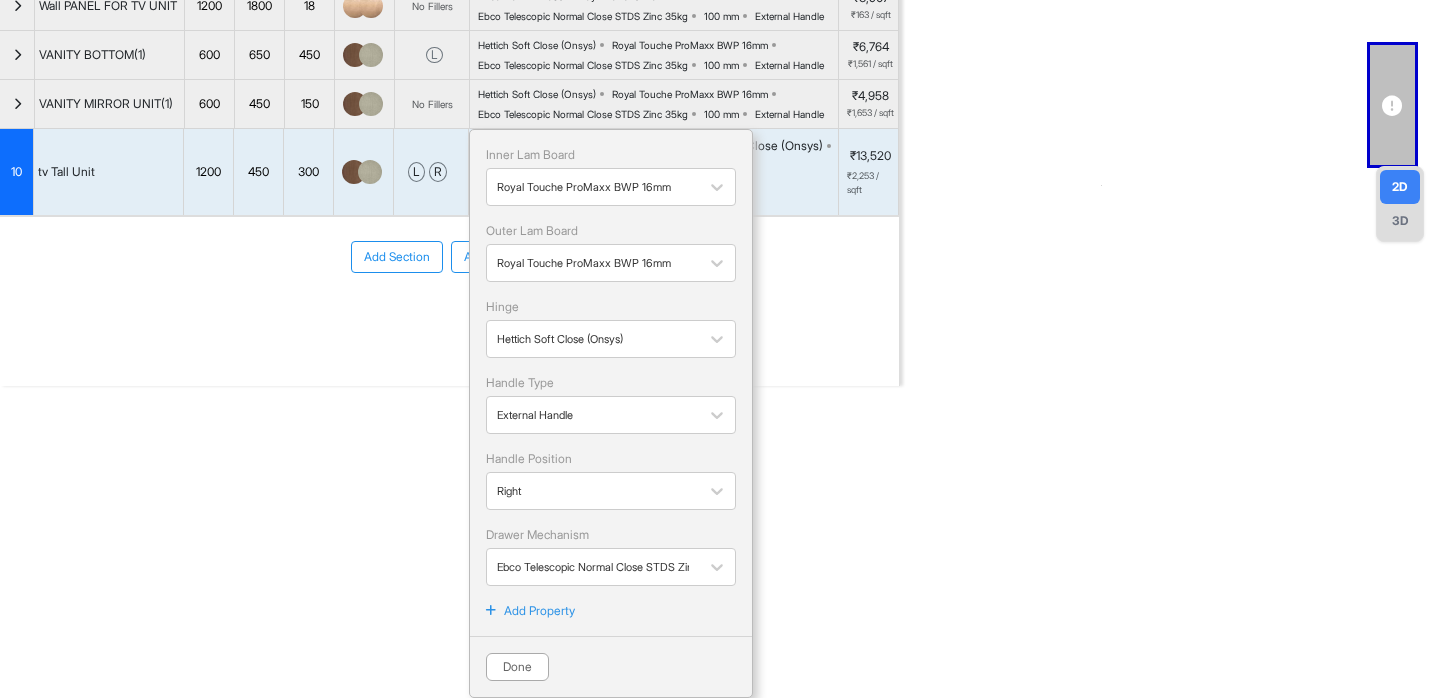 scroll, scrollTop: 494, scrollLeft: 0, axis: vertical 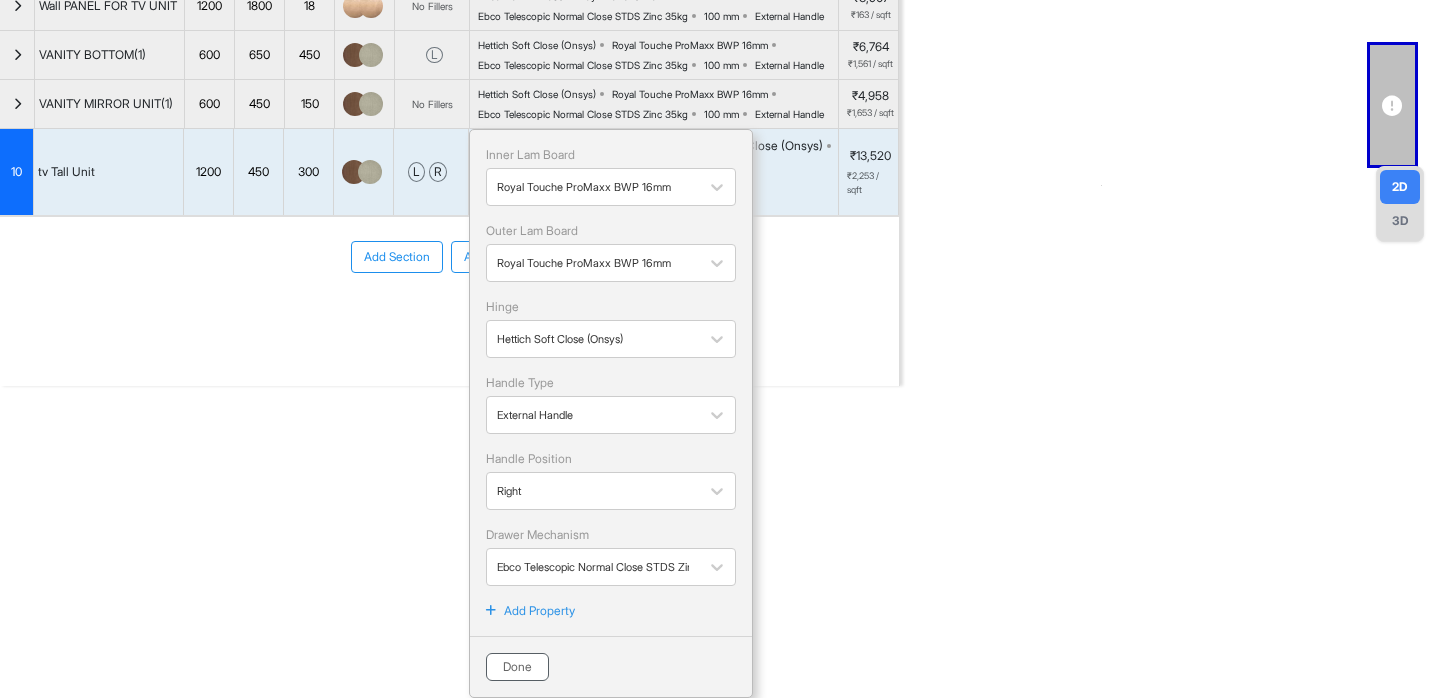 click on "Done" at bounding box center [517, 667] 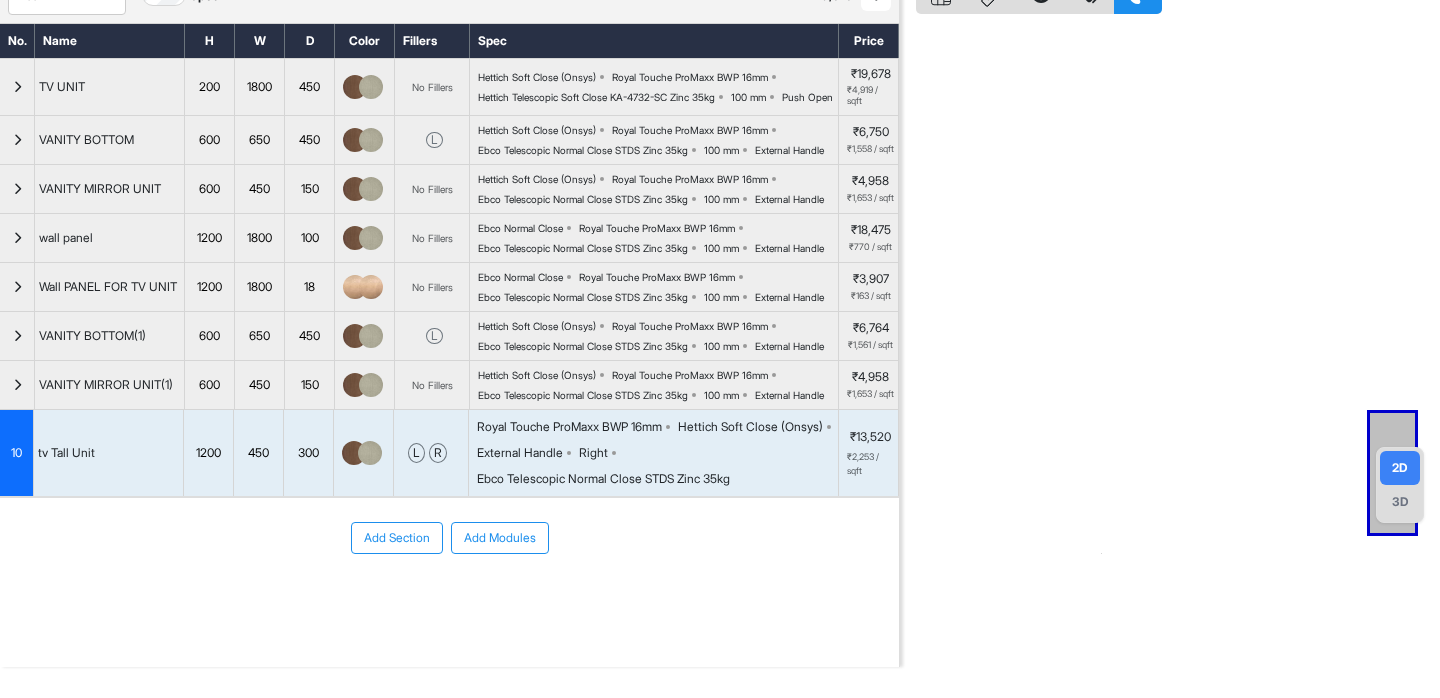 scroll, scrollTop: 0, scrollLeft: 0, axis: both 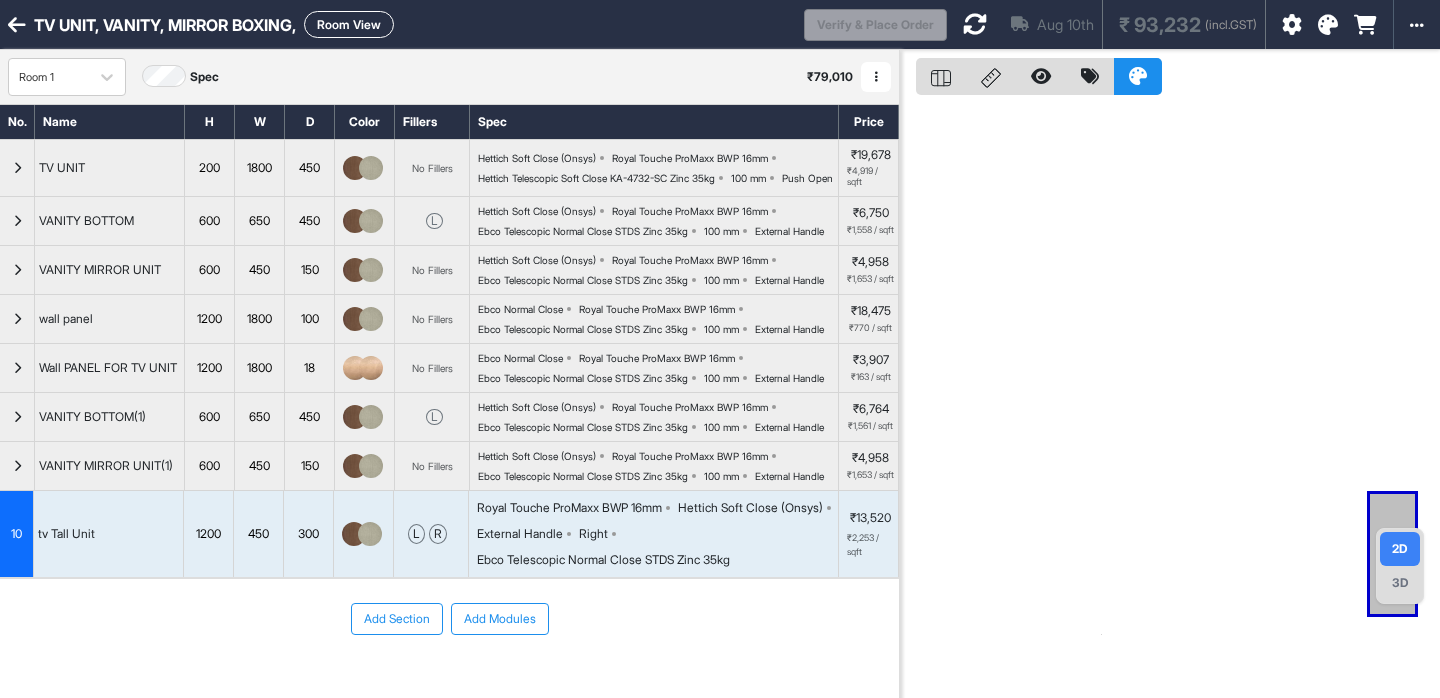 click at bounding box center (975, 24) 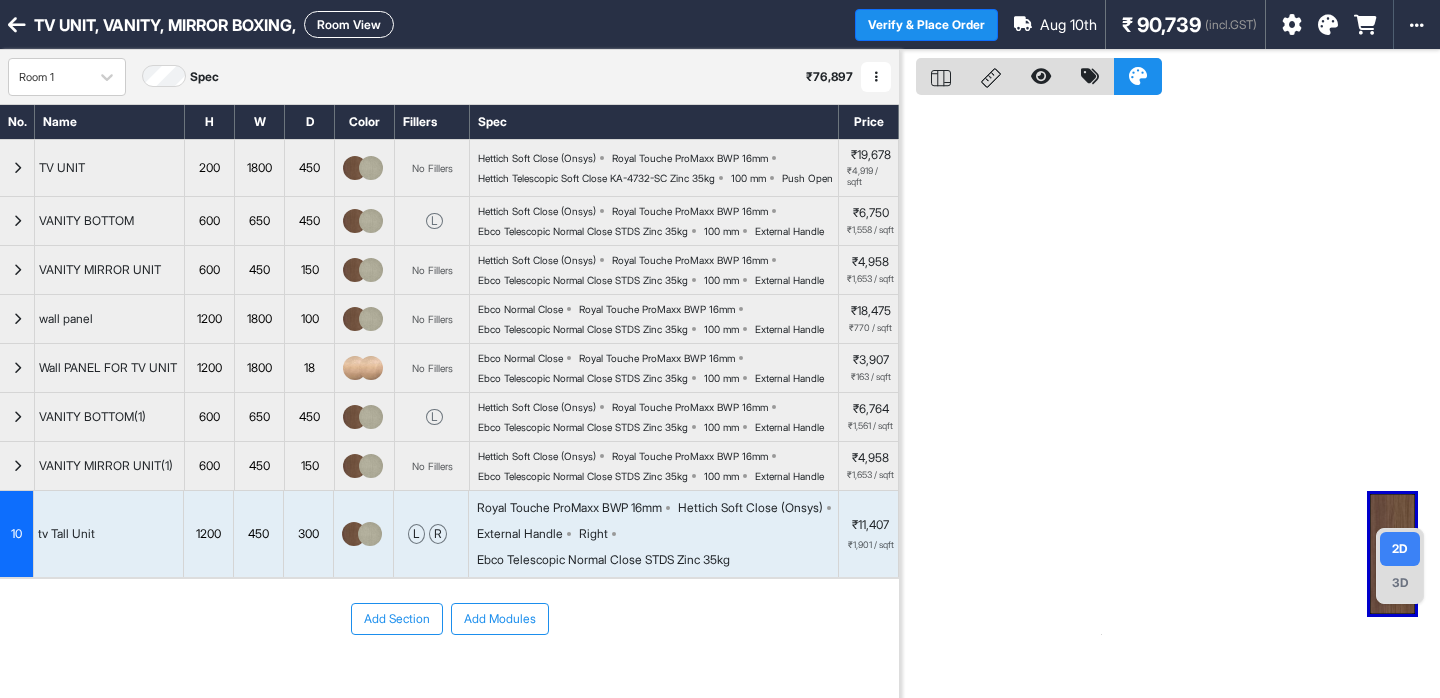 scroll, scrollTop: 213, scrollLeft: 0, axis: vertical 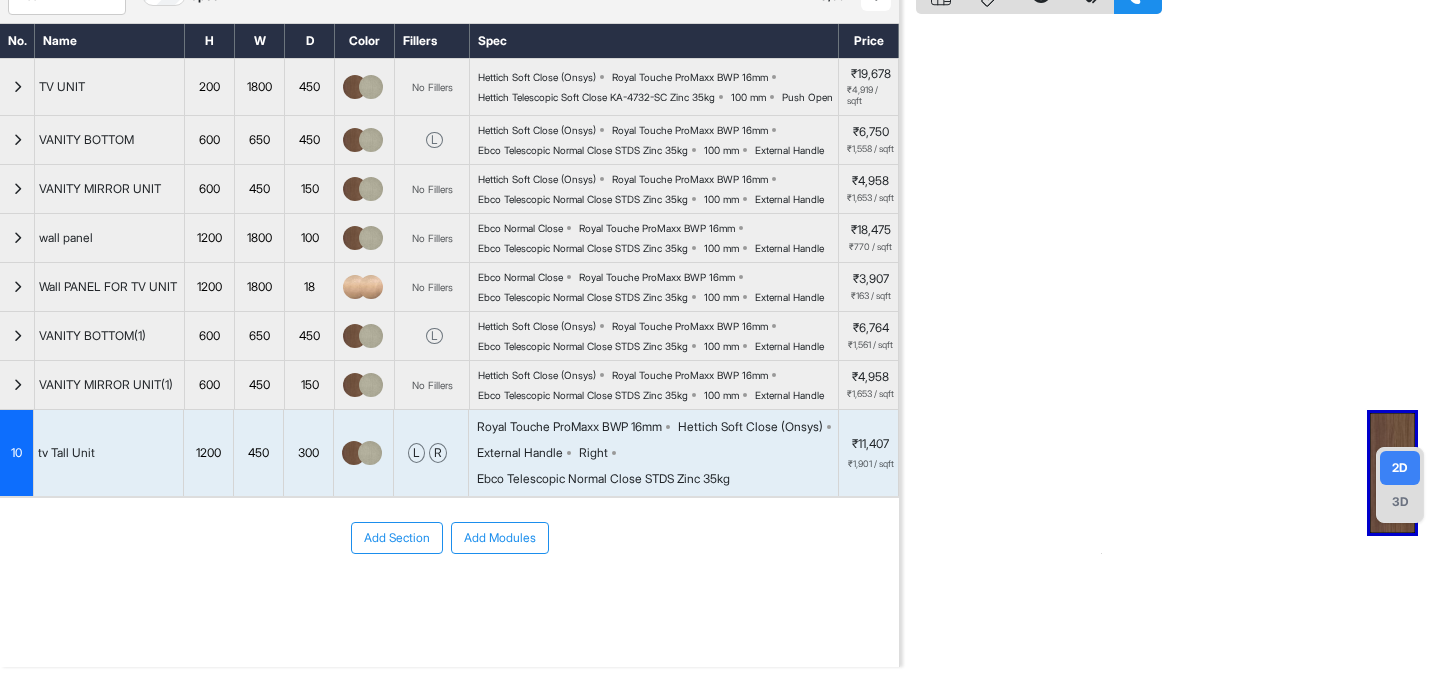 click on "Royal Touche ProMaxx BWP 16mm Hettich Soft Close (Onsys) External Handle Right Ebco Telescopic Normal Close STDS Zinc 35kg" at bounding box center (657, 453) 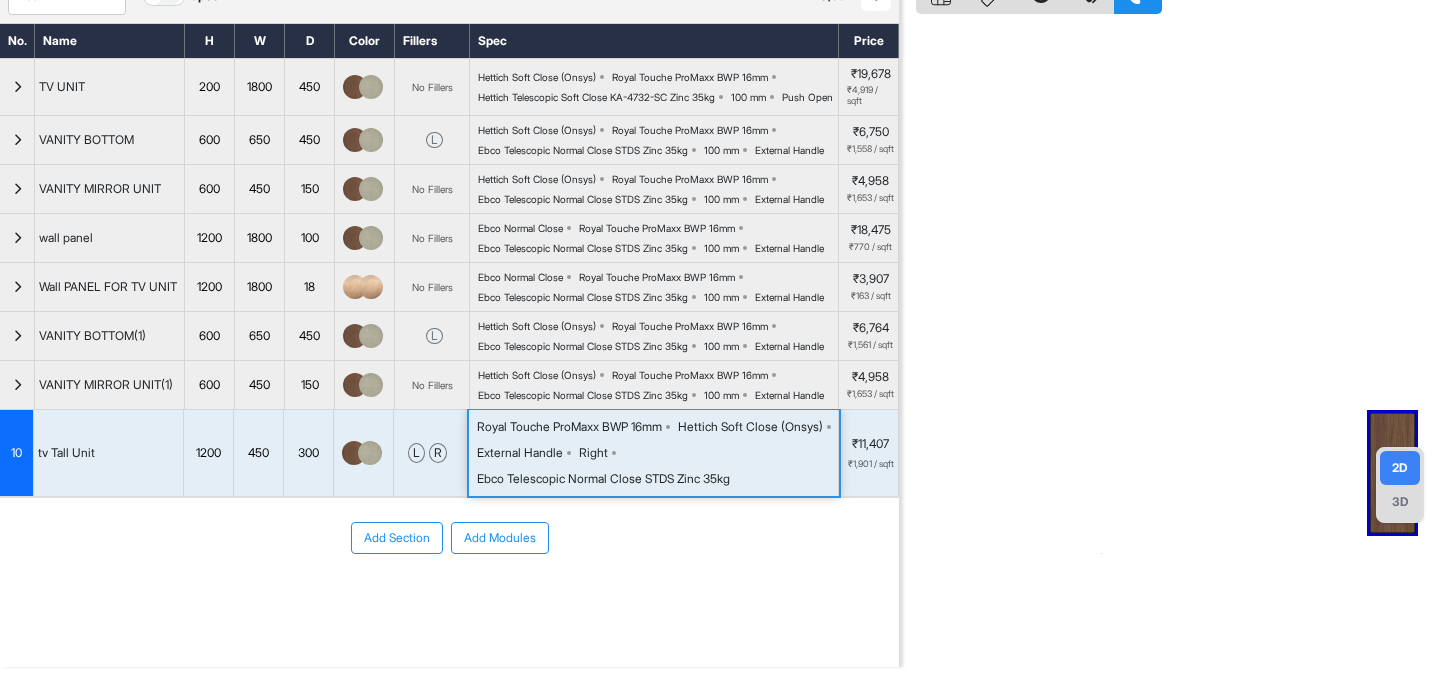 click on "Royal Touche ProMaxx BWP 16mm Hettich Soft Close (Onsys) External Handle Right Ebco Telescopic Normal Close STDS Zinc 35kg" at bounding box center (657, 453) 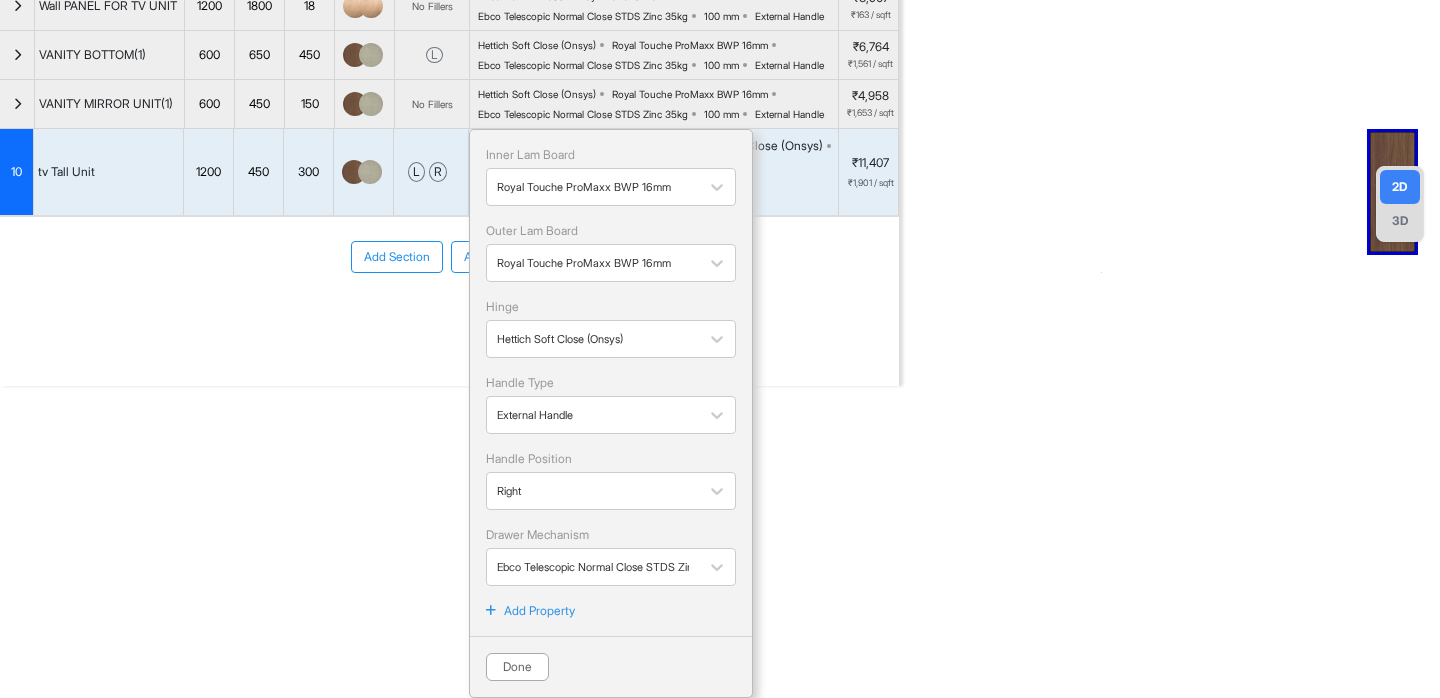 scroll, scrollTop: 494, scrollLeft: 0, axis: vertical 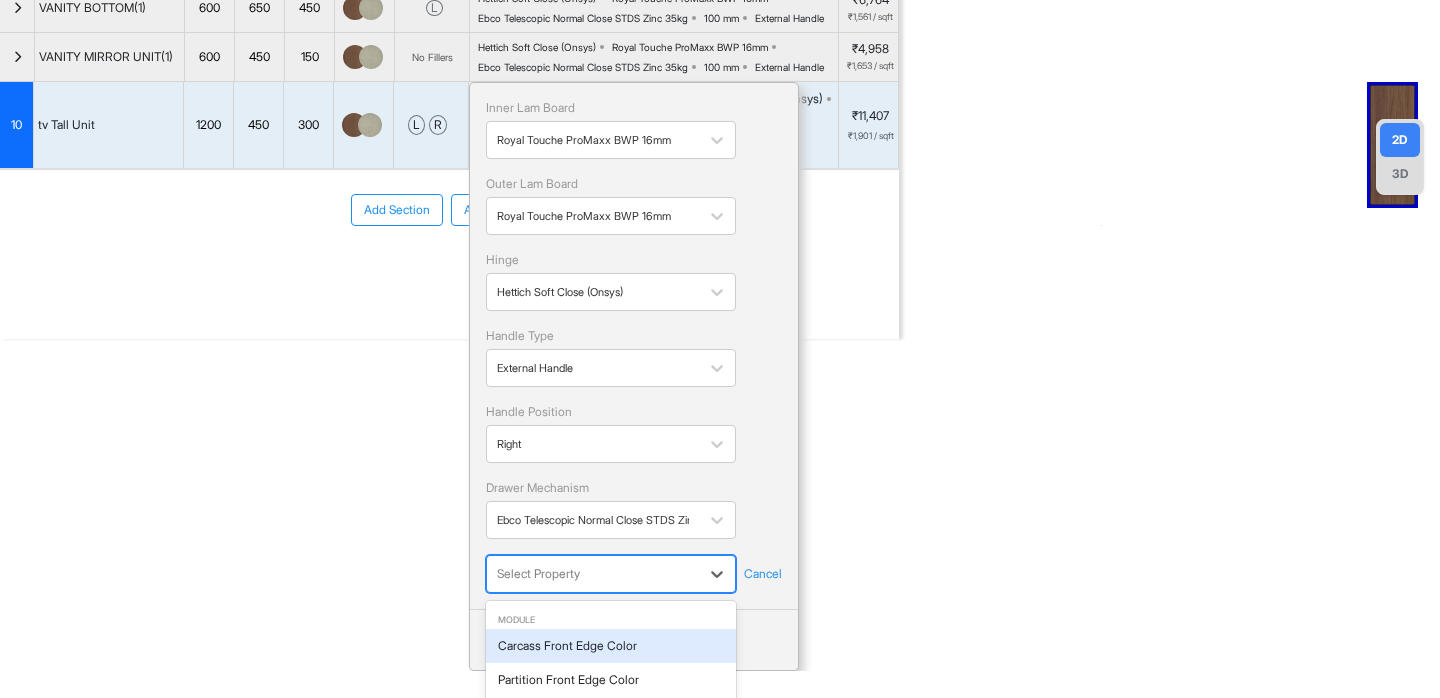 click on "Select Property" at bounding box center (611, 574) 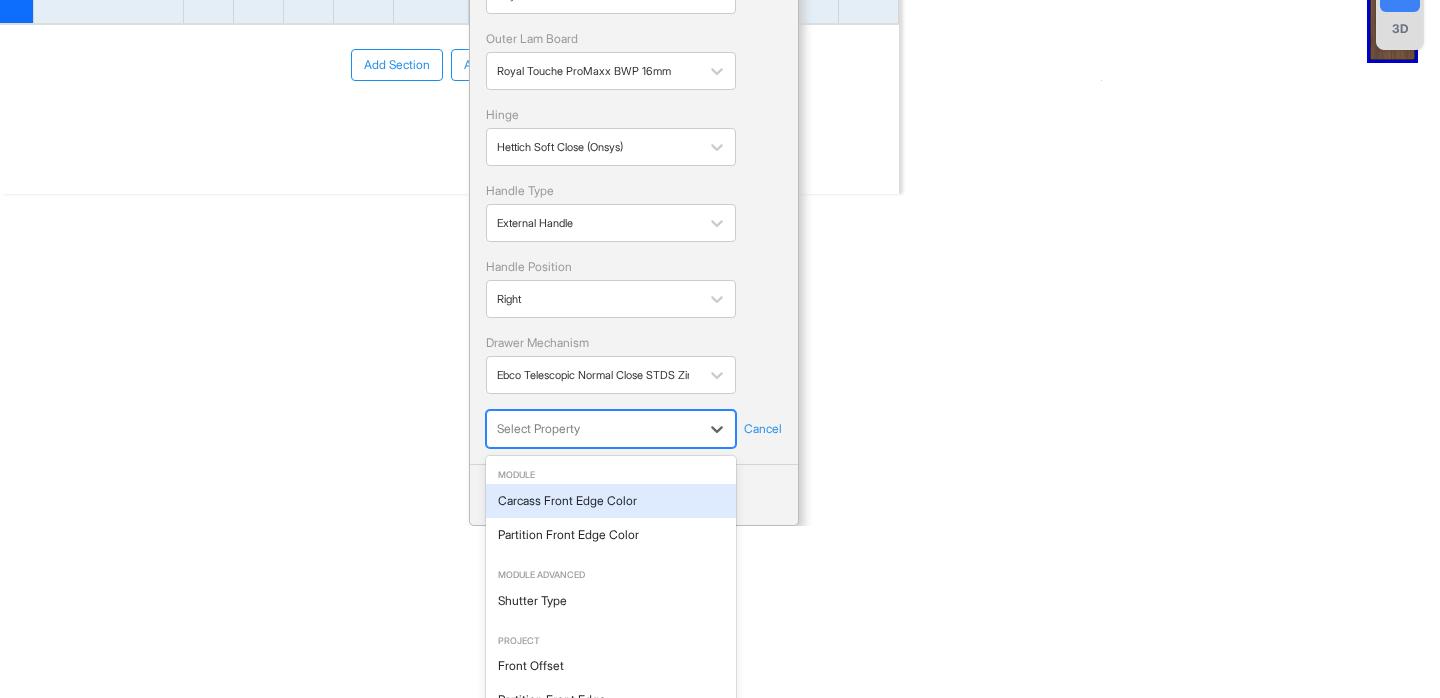 scroll, scrollTop: 230, scrollLeft: 0, axis: vertical 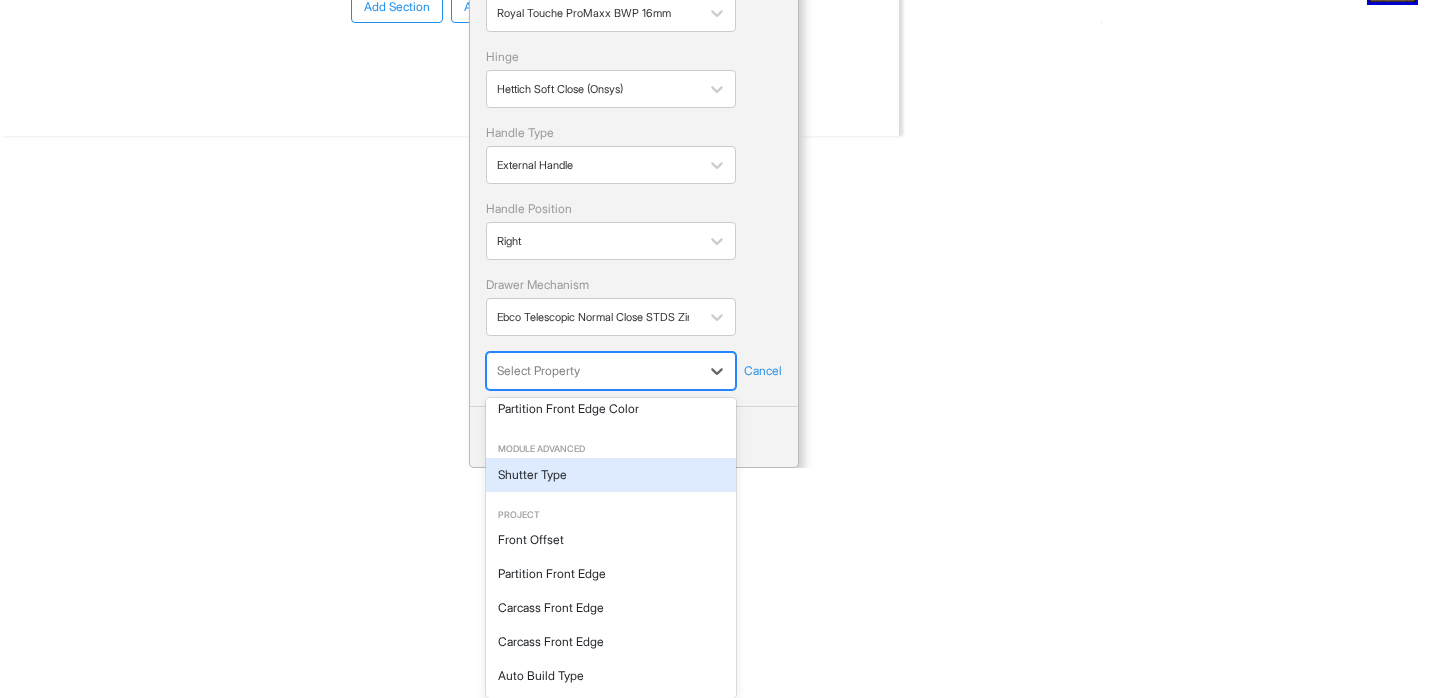 click on "Shutter Type" at bounding box center (611, 475) 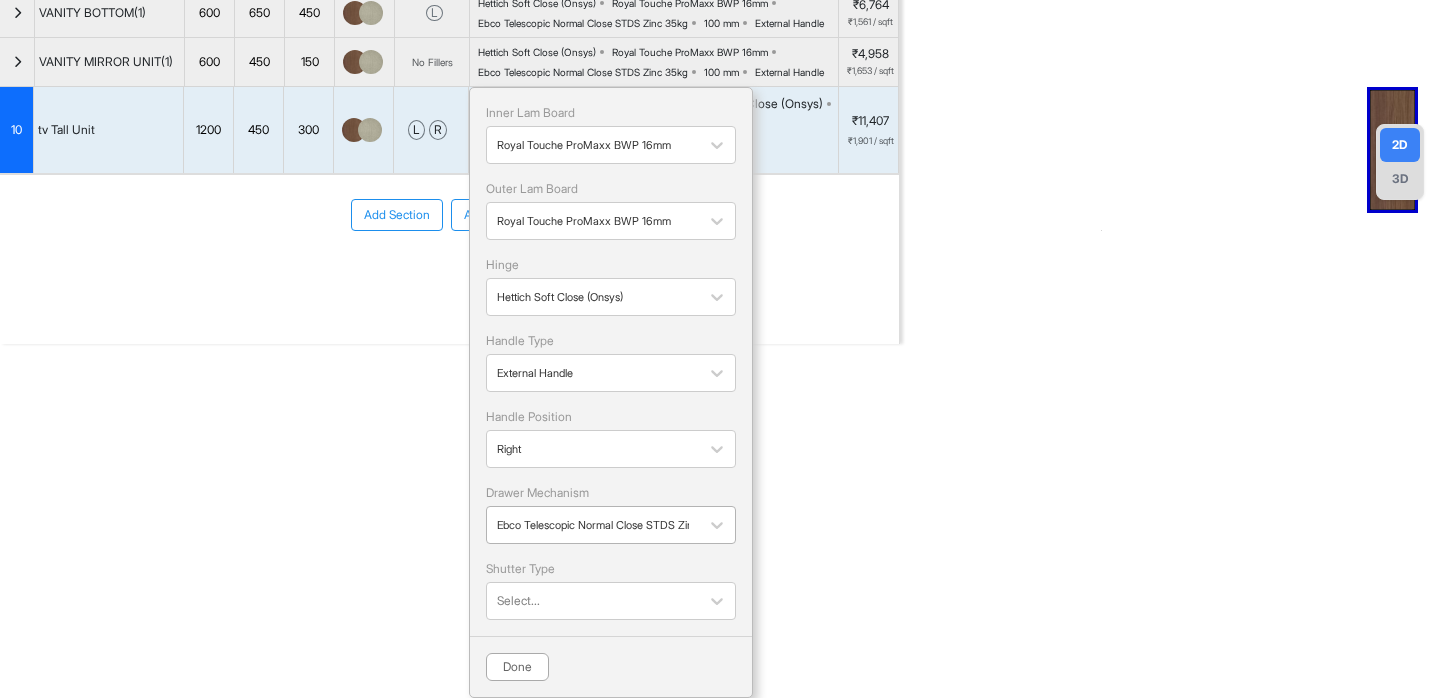scroll, scrollTop: 536, scrollLeft: 0, axis: vertical 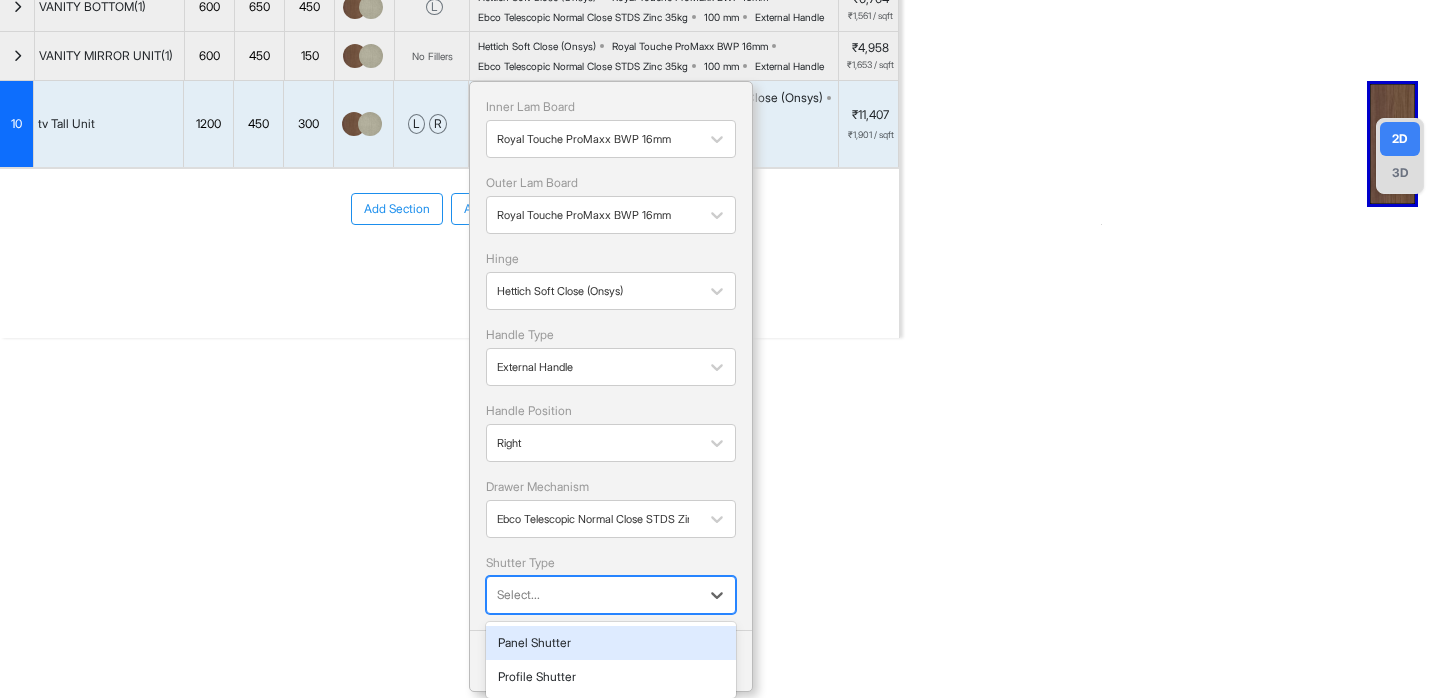 click on "Select..." at bounding box center (593, 595) 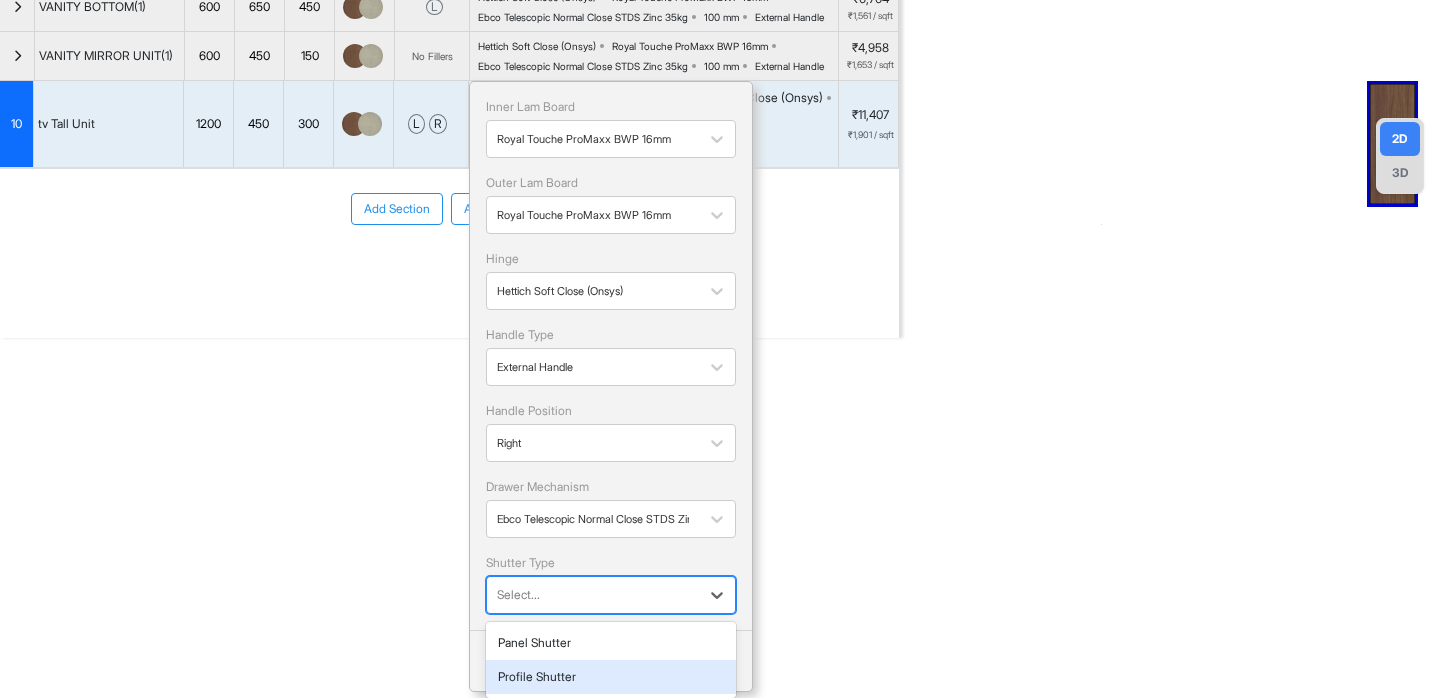 click on "Profile Shutter" at bounding box center [611, 677] 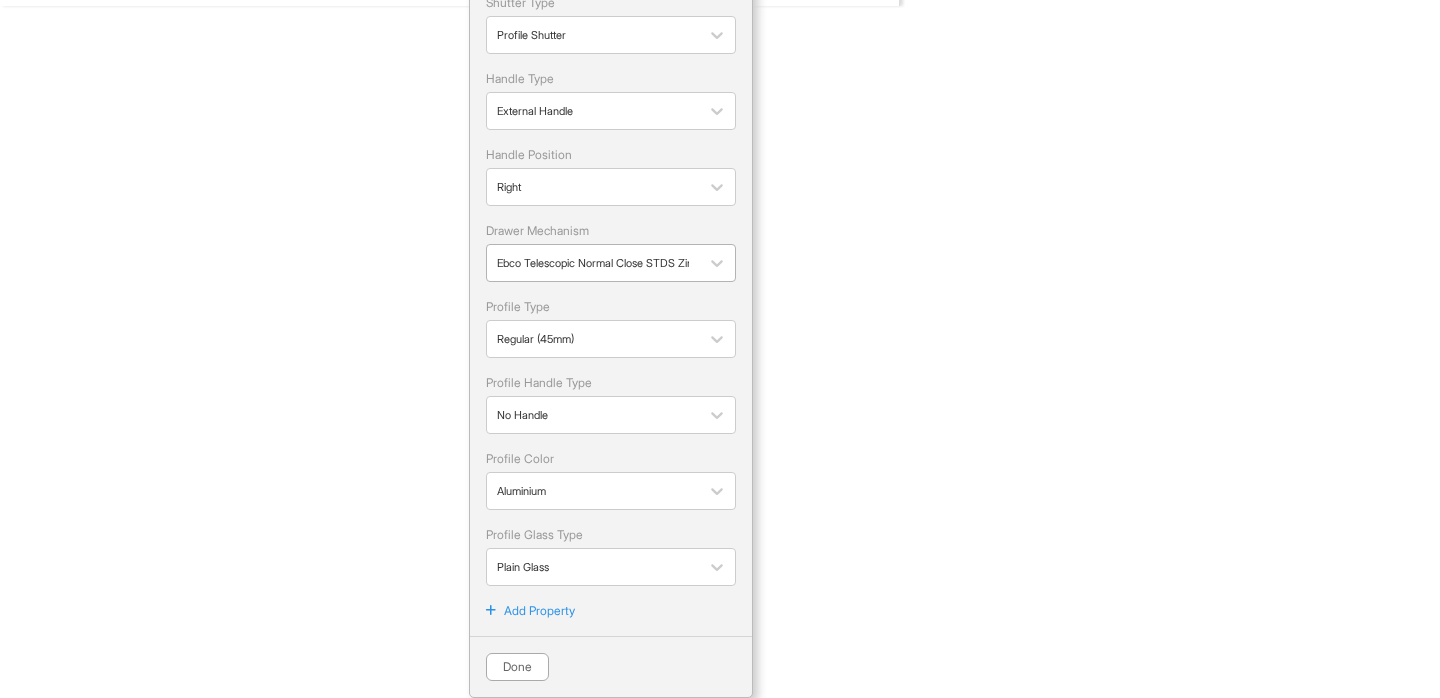 scroll, scrollTop: 874, scrollLeft: 0, axis: vertical 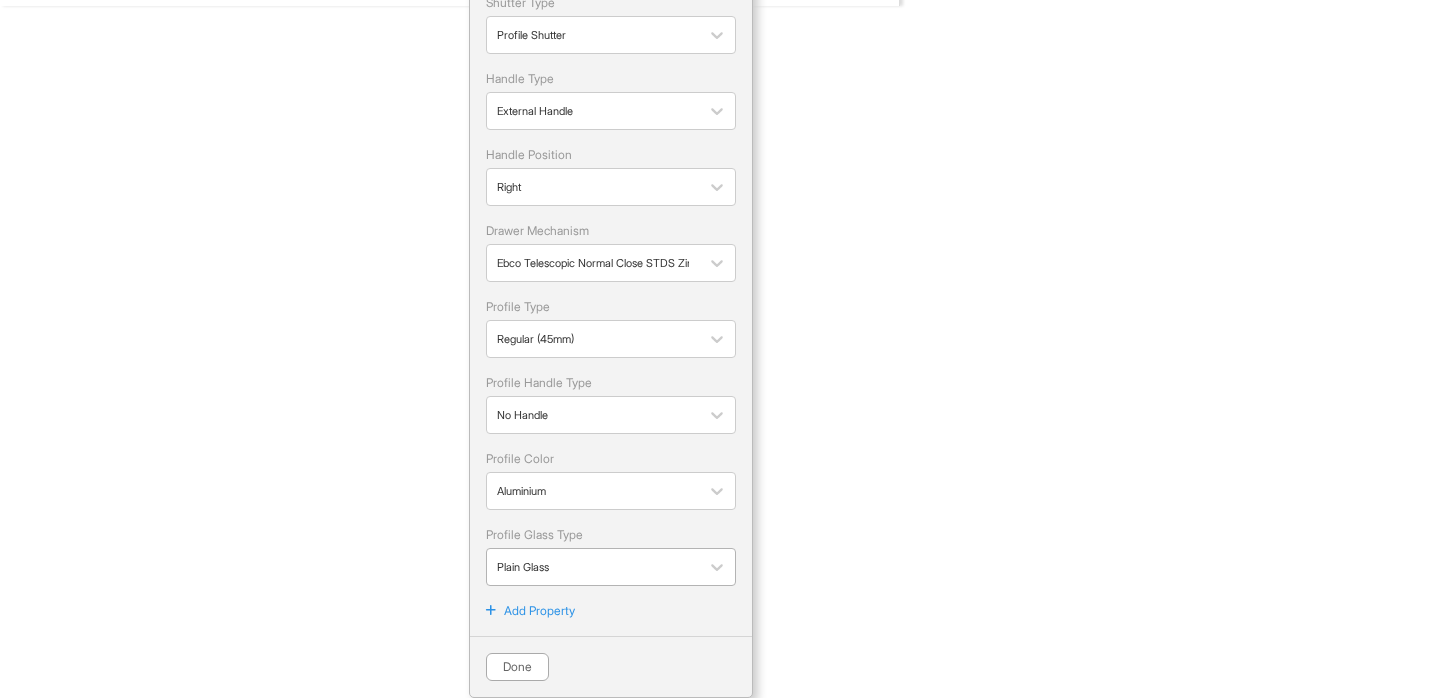 click at bounding box center [593, 567] 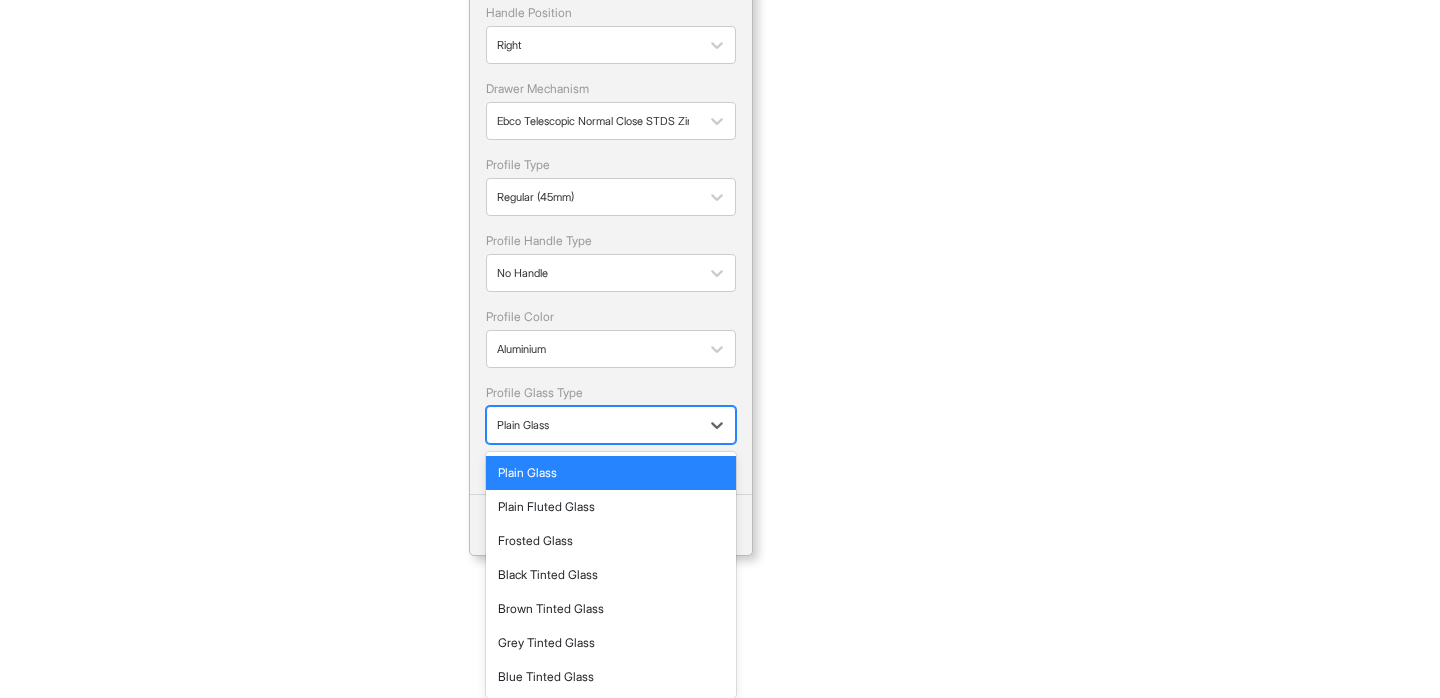 scroll, scrollTop: 1016, scrollLeft: 0, axis: vertical 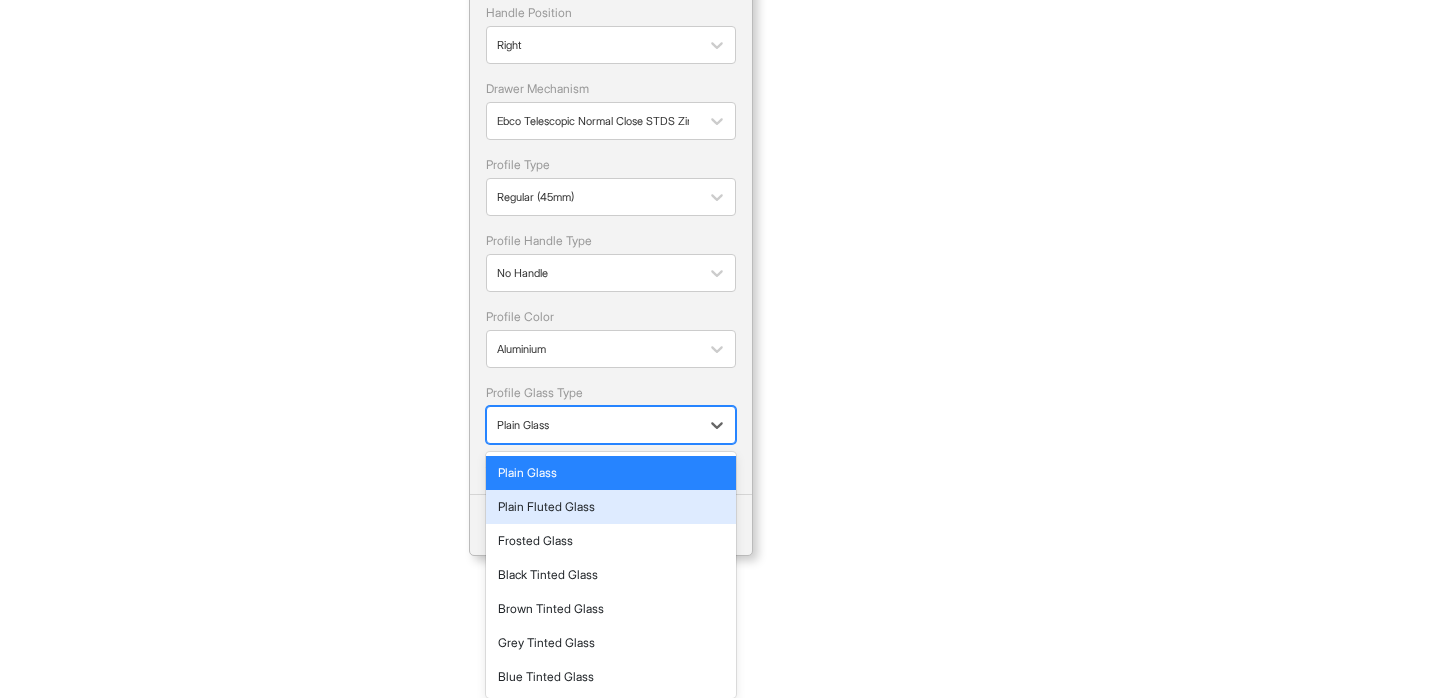 click on "Plain Fluted Glass" at bounding box center [611, 507] 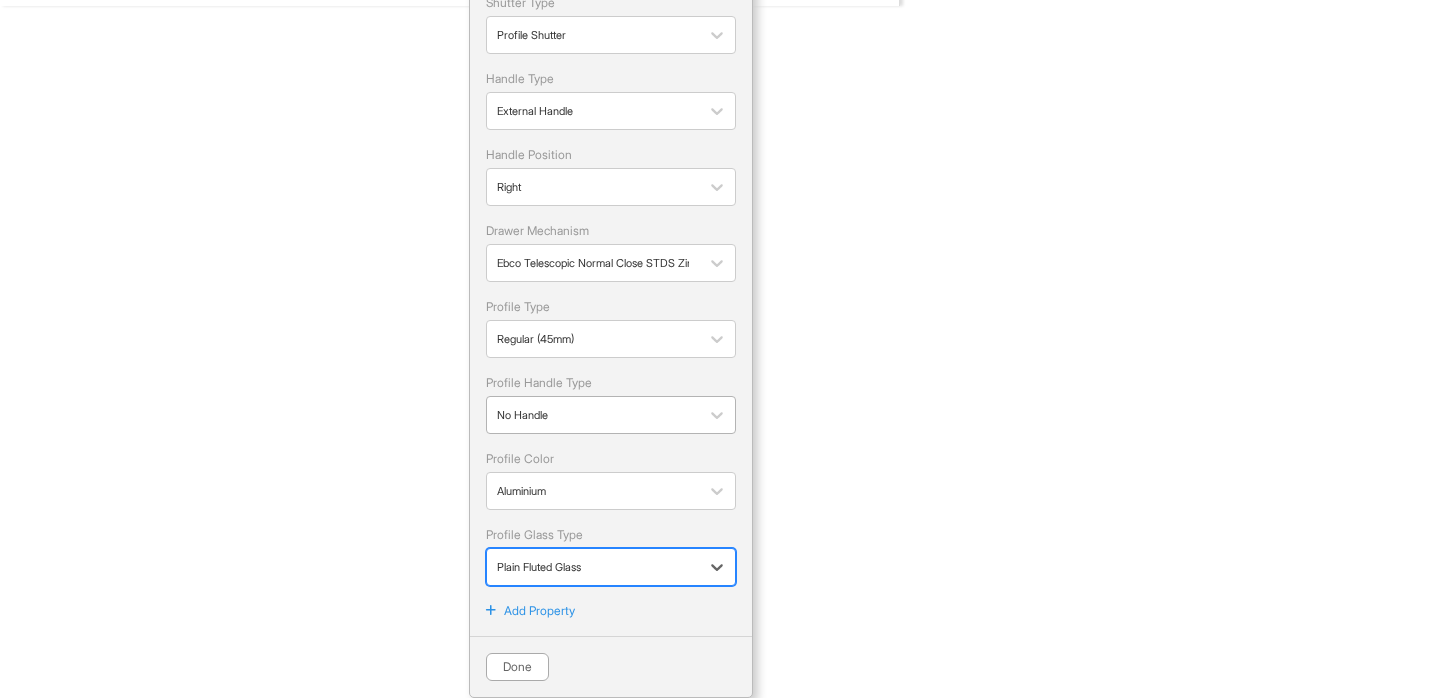 click at bounding box center (593, 415) 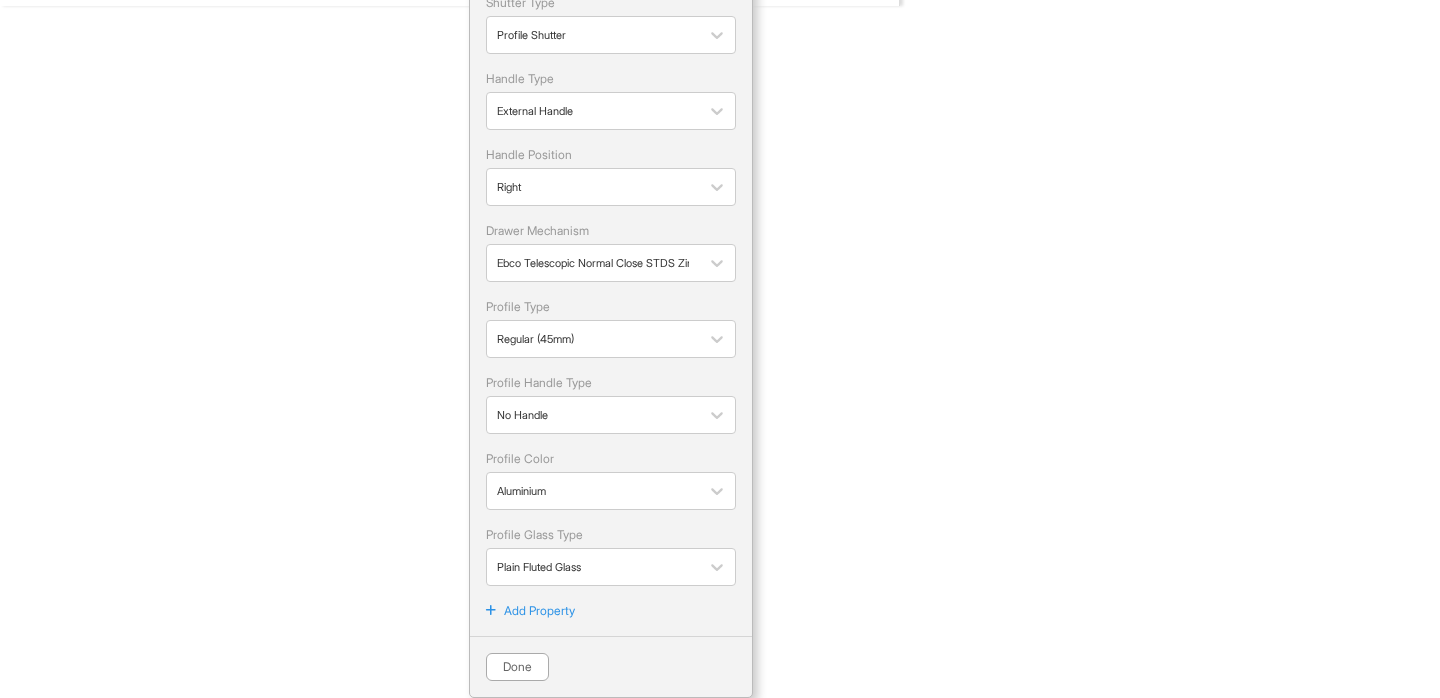 click on "TV UNIT, VANITY, MIRROR BOXING, Room View Verify & Place Order Aug 10th ₹   90,739 (incl.GST) Import Assembly Archive Rename Refresh Price Room 1 Spec ₹ 76,897 Add  Room Edit  Room  Name Delete  Room Duplicate Room No. Name H W D Color Fillers Spec Price TV UNIT 200 1800 450 No Fillers Hettich Soft Close (Onsys) Royal Touche ProMaxx BWP 16mm Hettich Telescopic Soft Close KA-4732-SC Zinc 35kg 100 mm Push Open ₹19,678 ₹4,919 / sqft VANITY BOTTOM 600 650 450 L Hettich Soft Close (Onsys) Royal Touche ProMaxx BWP 16mm Ebco Telescopic Normal Close STDS Zinc 35kg 100 mm External Handle ₹6,750 ₹1,558 / sqft VANITY MIRROR UNIT 600 450 150 No Fillers Hettich Soft Close (Onsys) Royal Touche ProMaxx BWP 16mm Ebco Telescopic Normal Close STDS Zinc 35kg 100 mm External Handle ₹4,958 ₹1,653 / sqft wall panel 1200 1800 100 No Fillers Ebco Normal Close Royal Touche ProMaxx BWP 16mm Ebco Telescopic Normal Close STDS Zinc 35kg 100 mm External Handle ₹18,475 ₹770 / sqft Wall PANEL FOR TV UNIT 1200 1800 18 600" at bounding box center [720, 349] 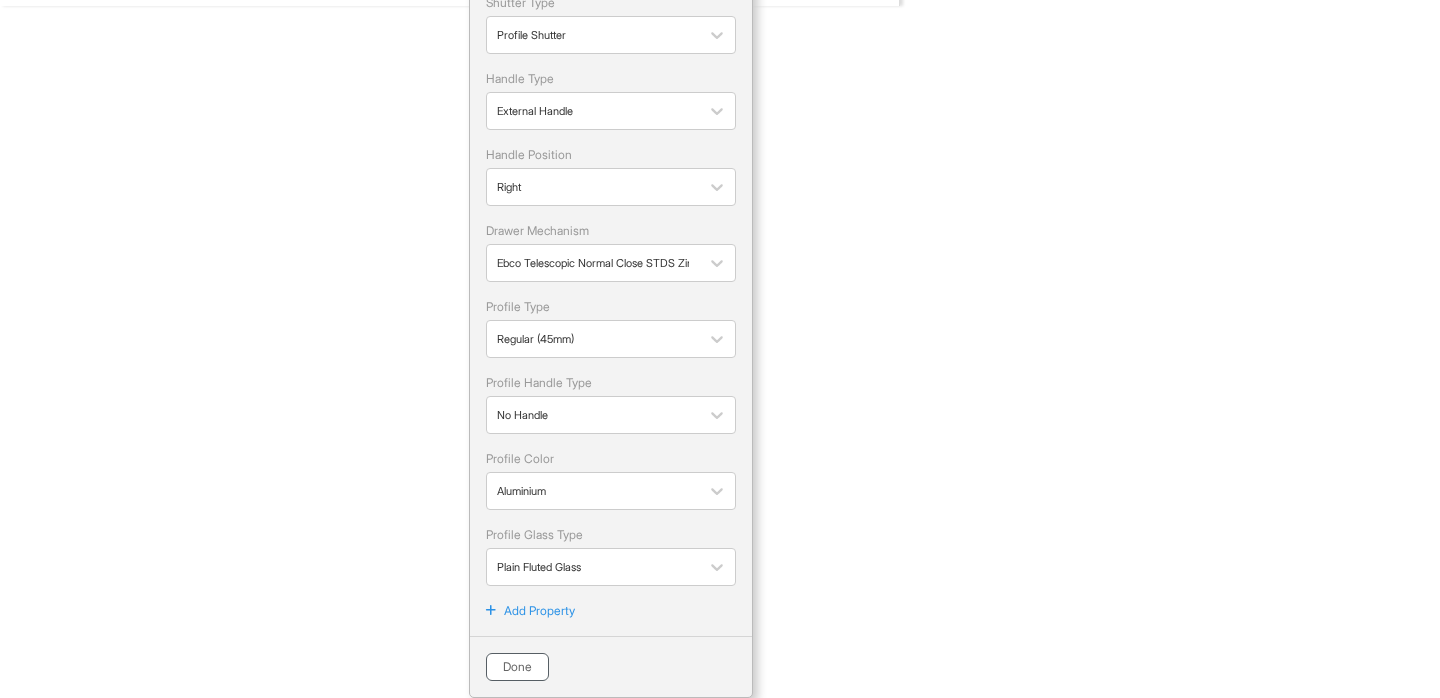 click on "Done" at bounding box center [517, 667] 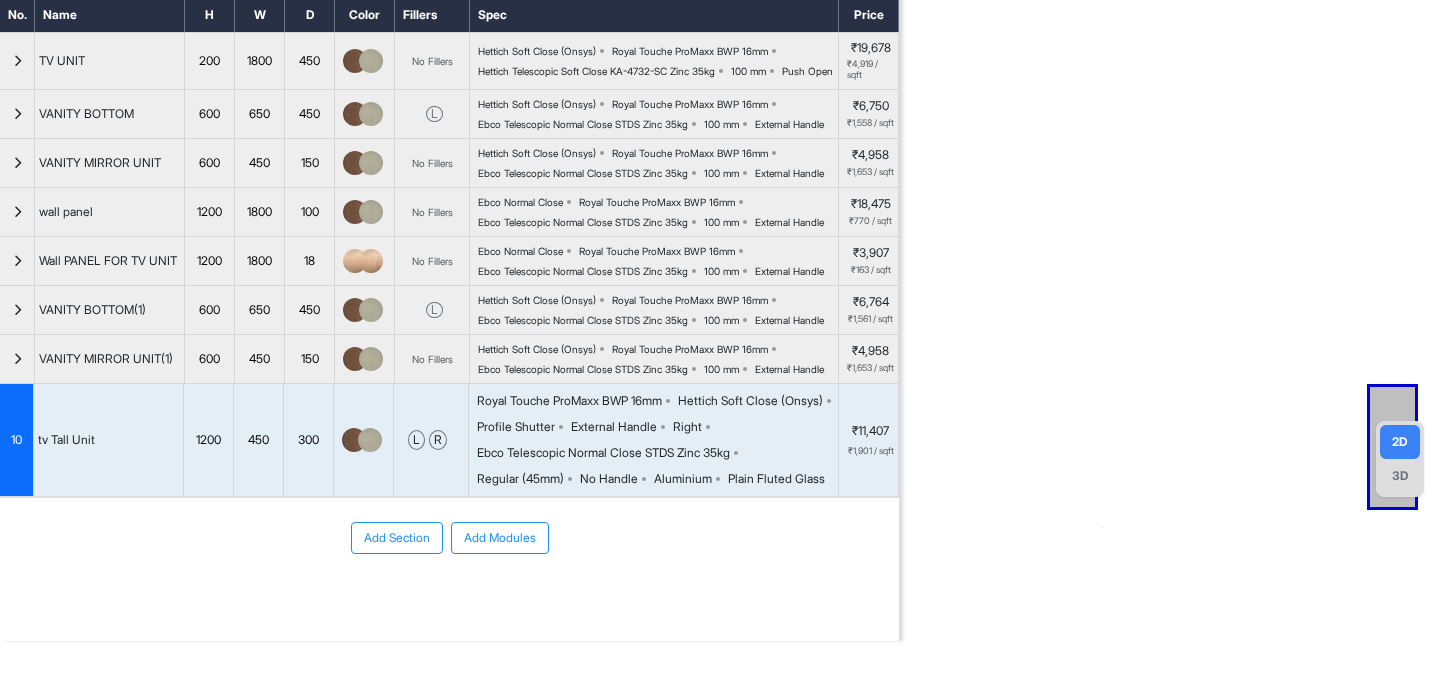 scroll, scrollTop: 0, scrollLeft: 0, axis: both 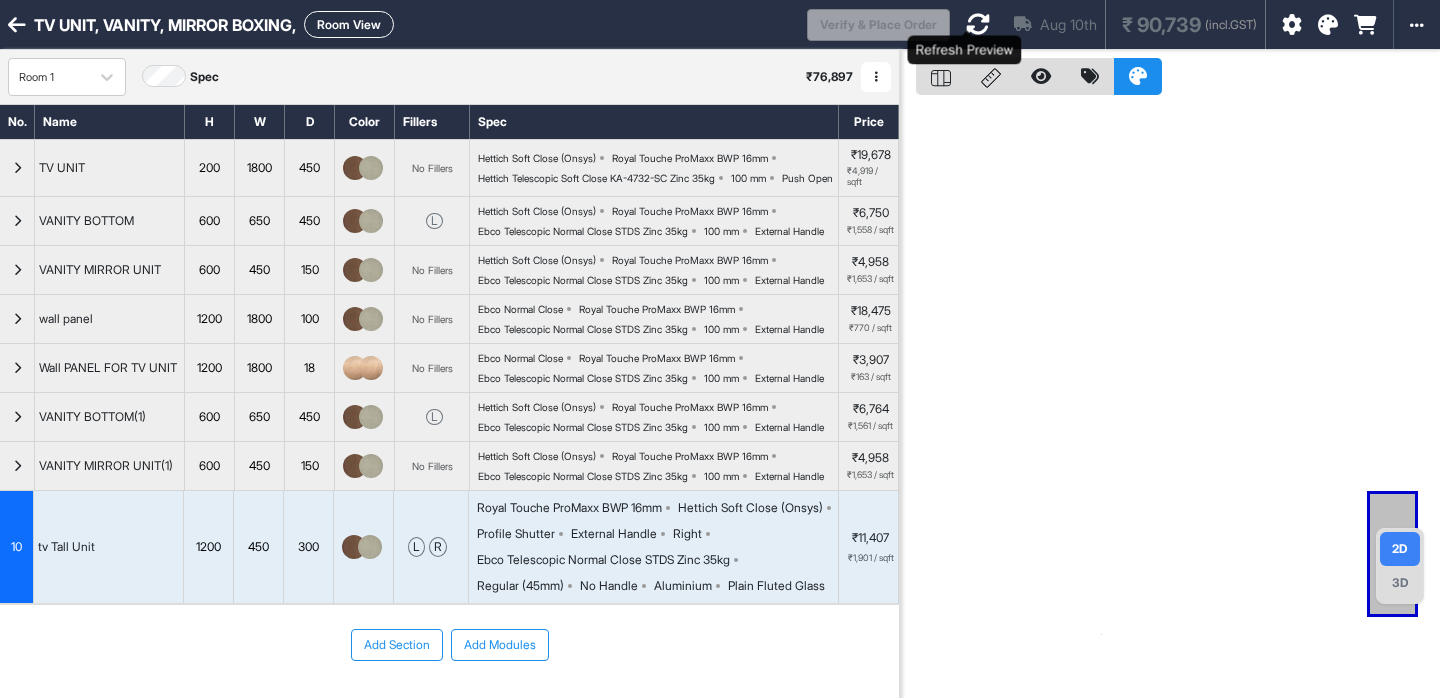 click at bounding box center [978, 24] 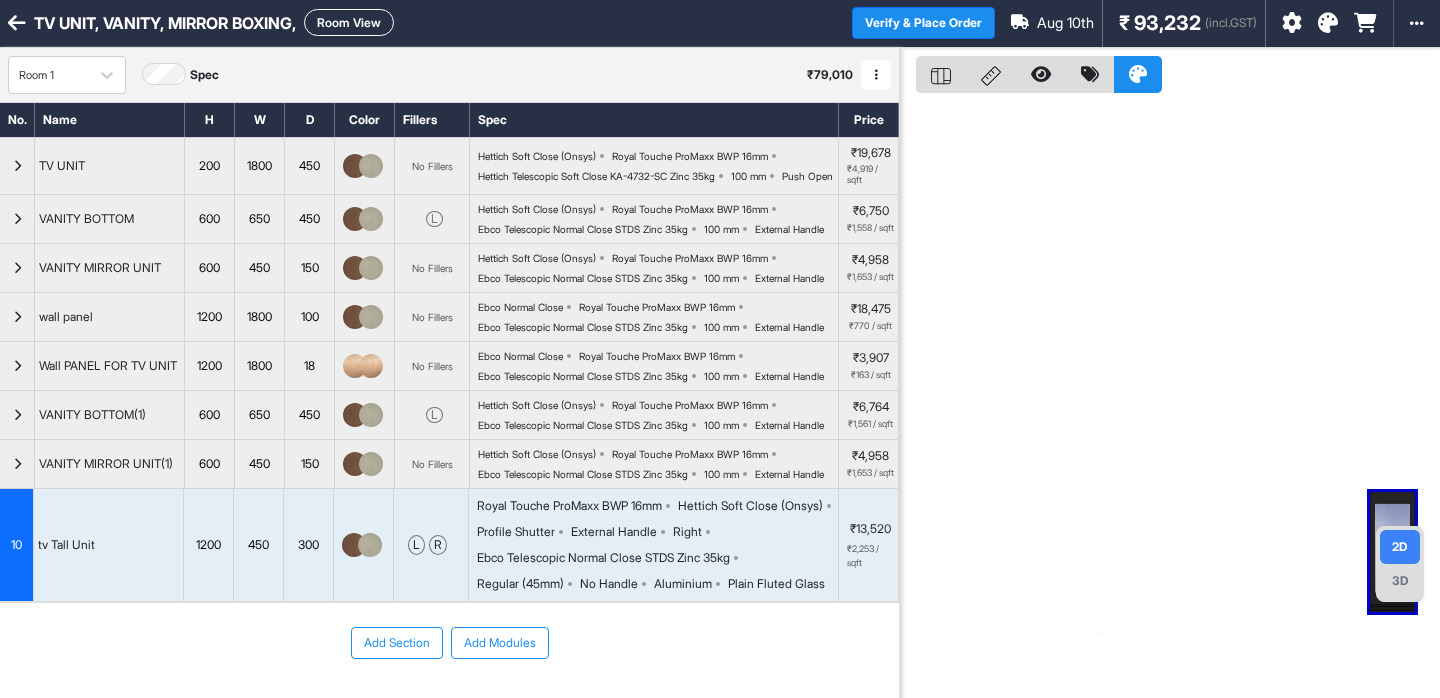 scroll, scrollTop: 0, scrollLeft: 0, axis: both 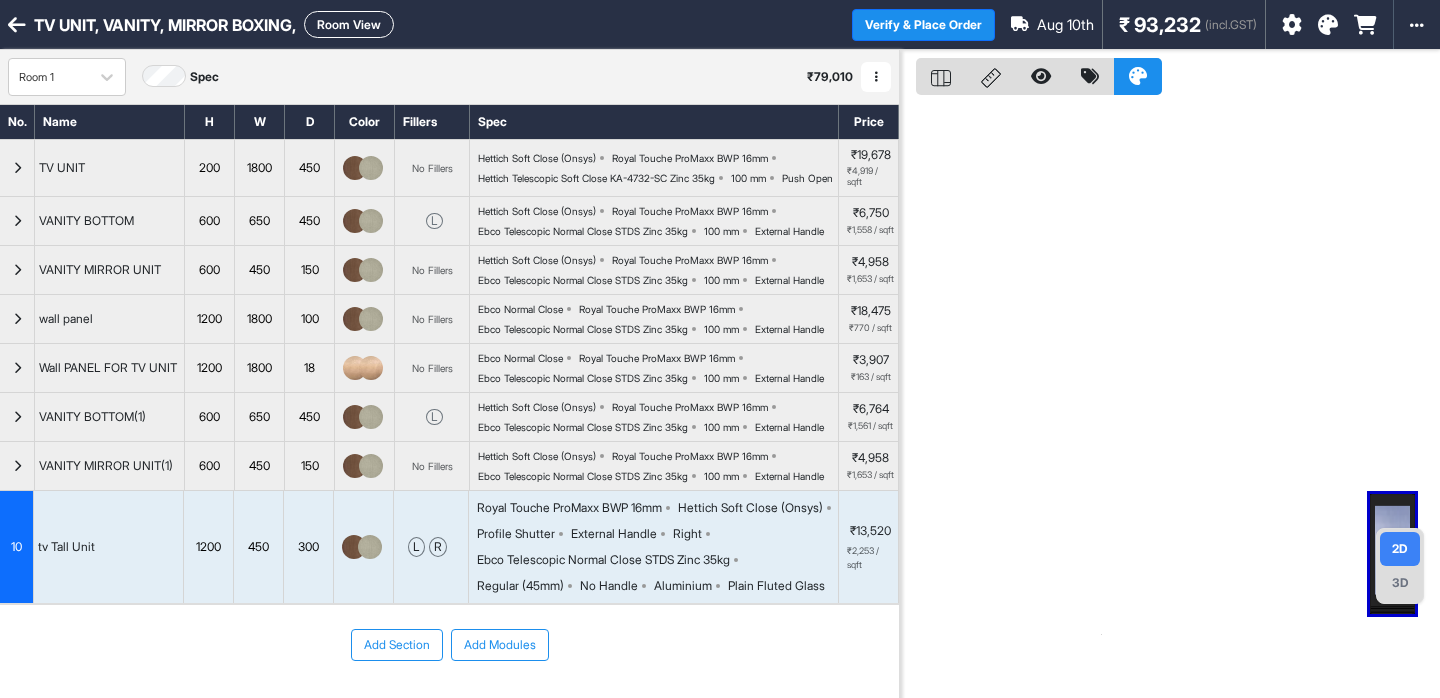 click at bounding box center [1170, 399] 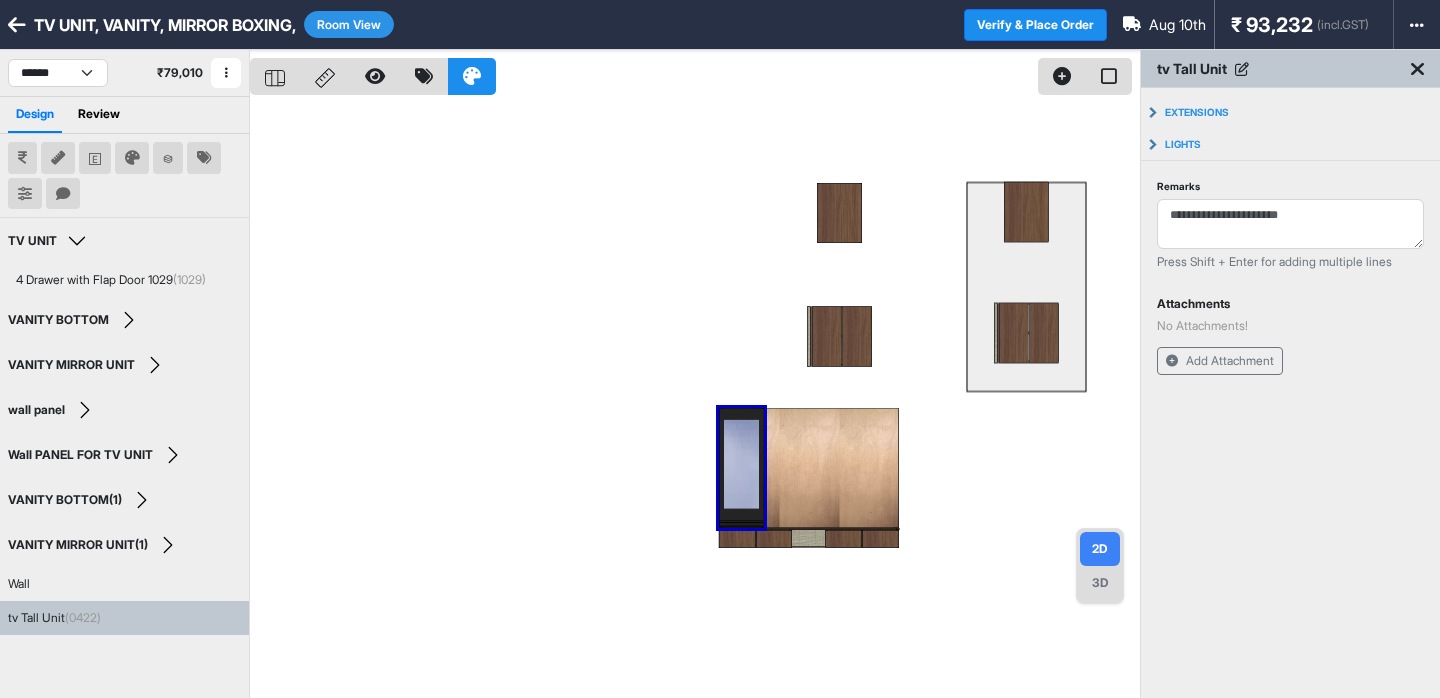 click at bounding box center (695, 399) 